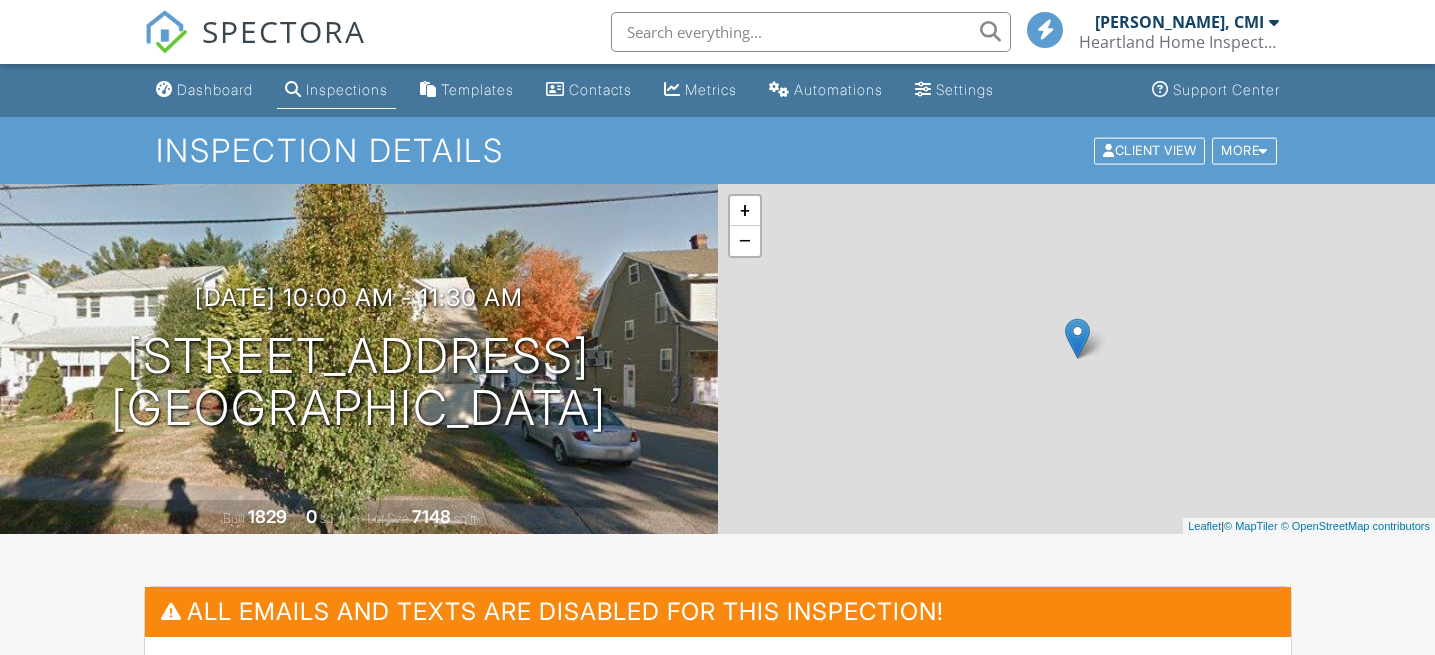 click on "Dashboard" at bounding box center [215, 89] 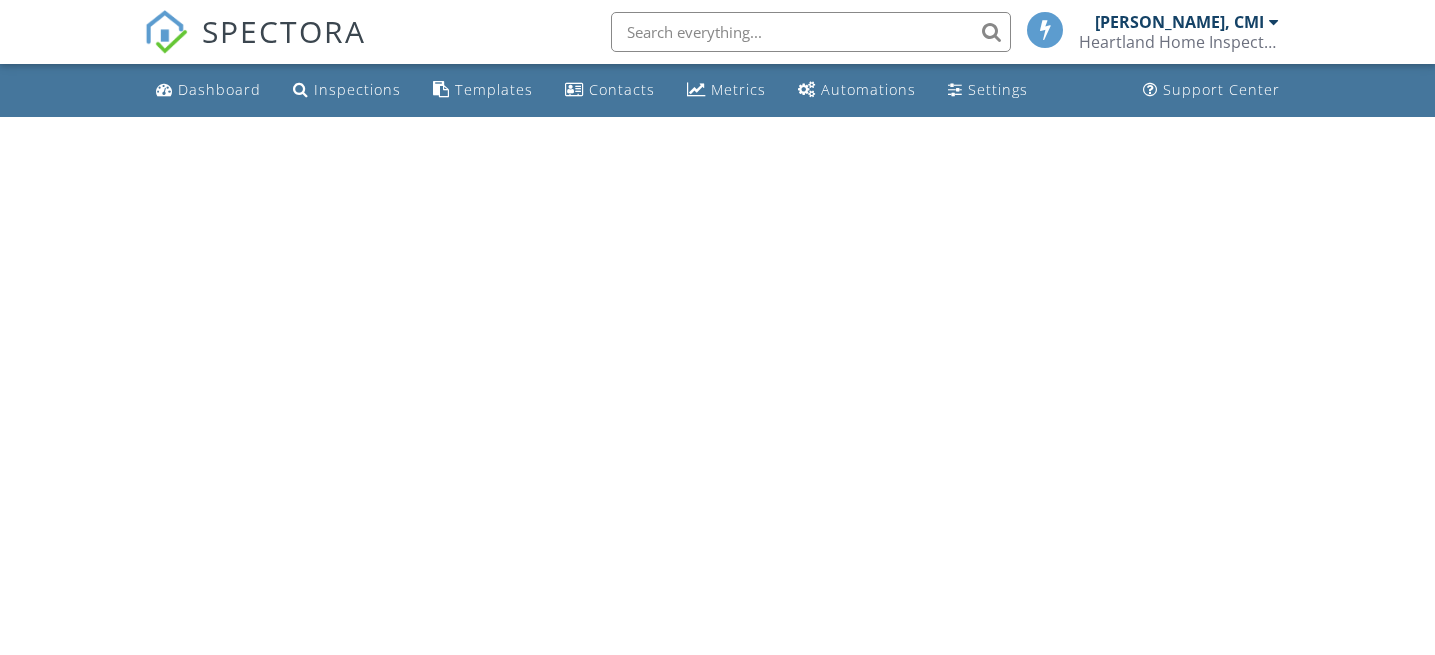 scroll, scrollTop: 0, scrollLeft: 0, axis: both 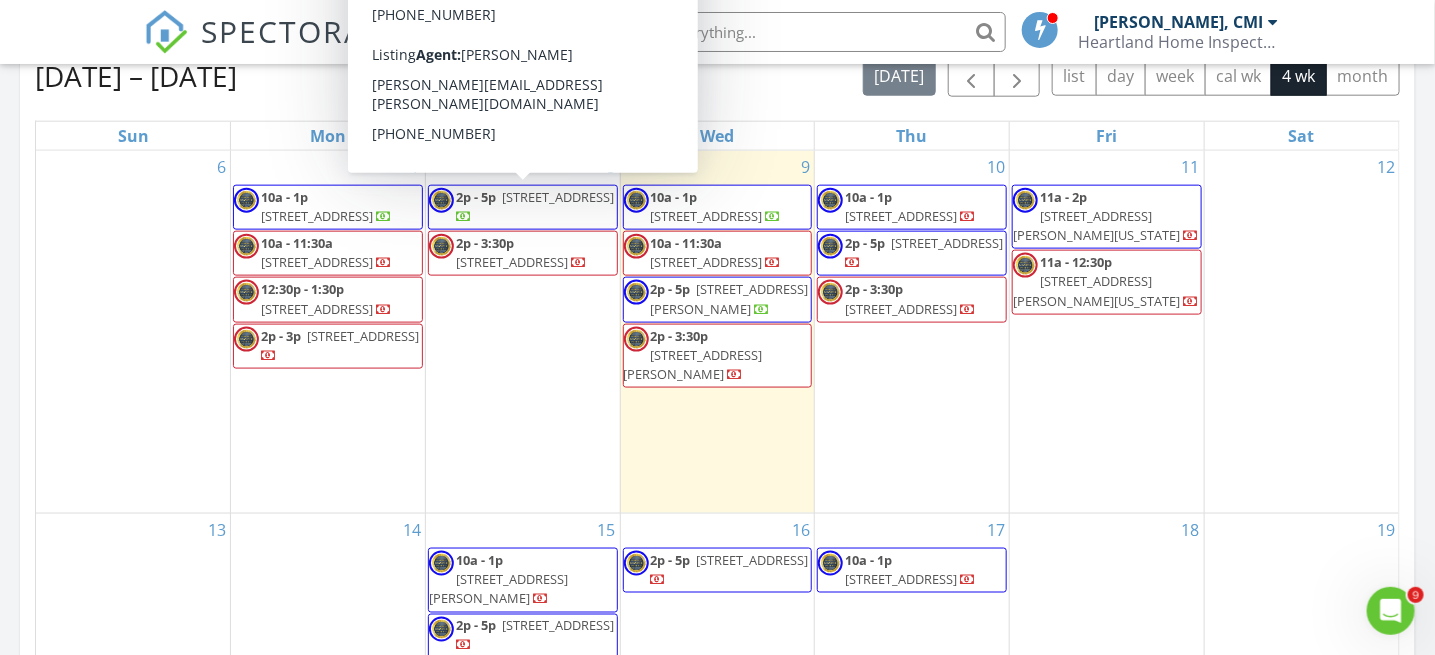 click on "69 Village Dr, Basking Ridge 07920" at bounding box center [558, 197] 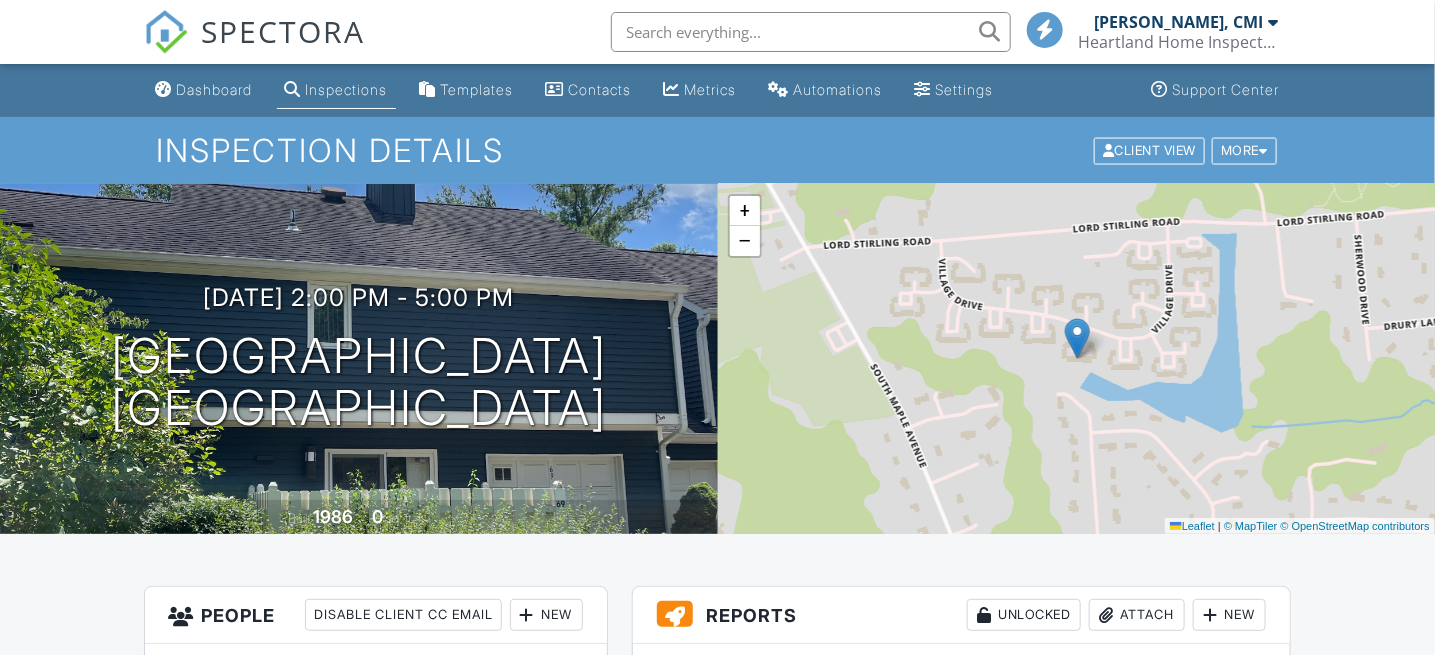 scroll, scrollTop: 400, scrollLeft: 0, axis: vertical 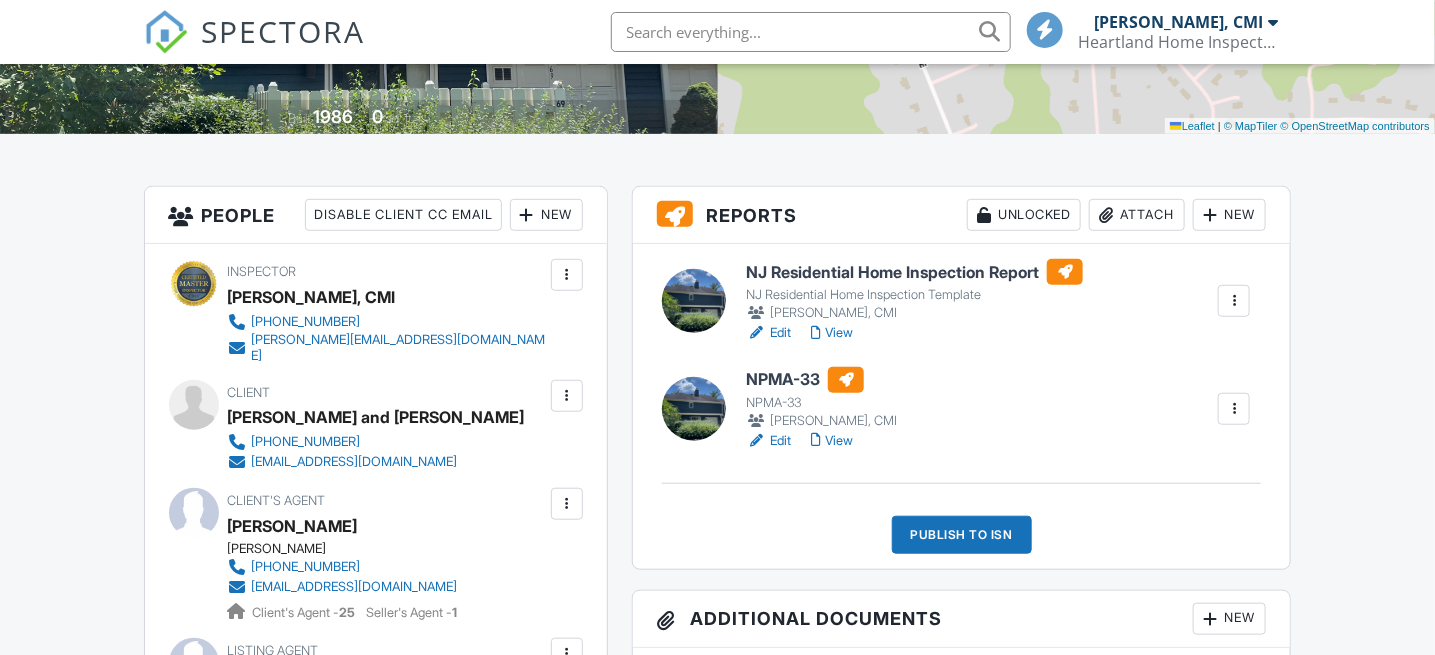 click on "View" at bounding box center (832, 333) 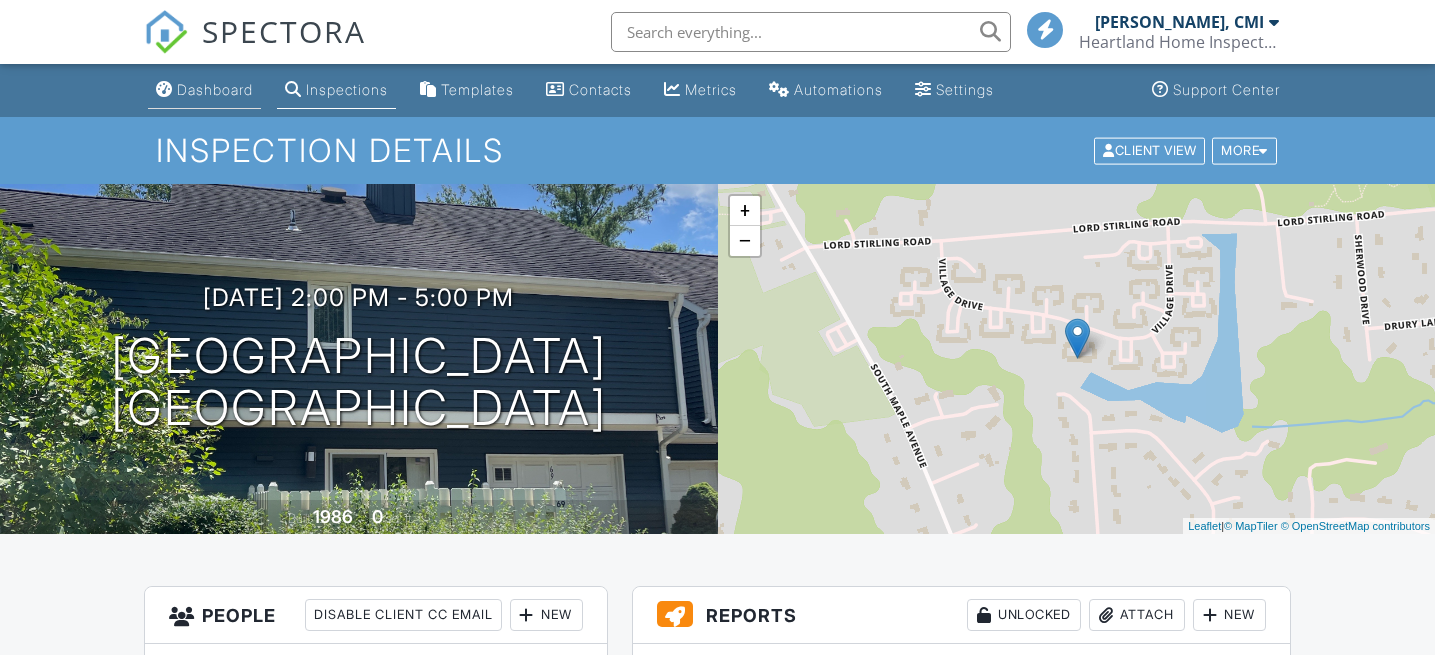 scroll, scrollTop: 0, scrollLeft: 0, axis: both 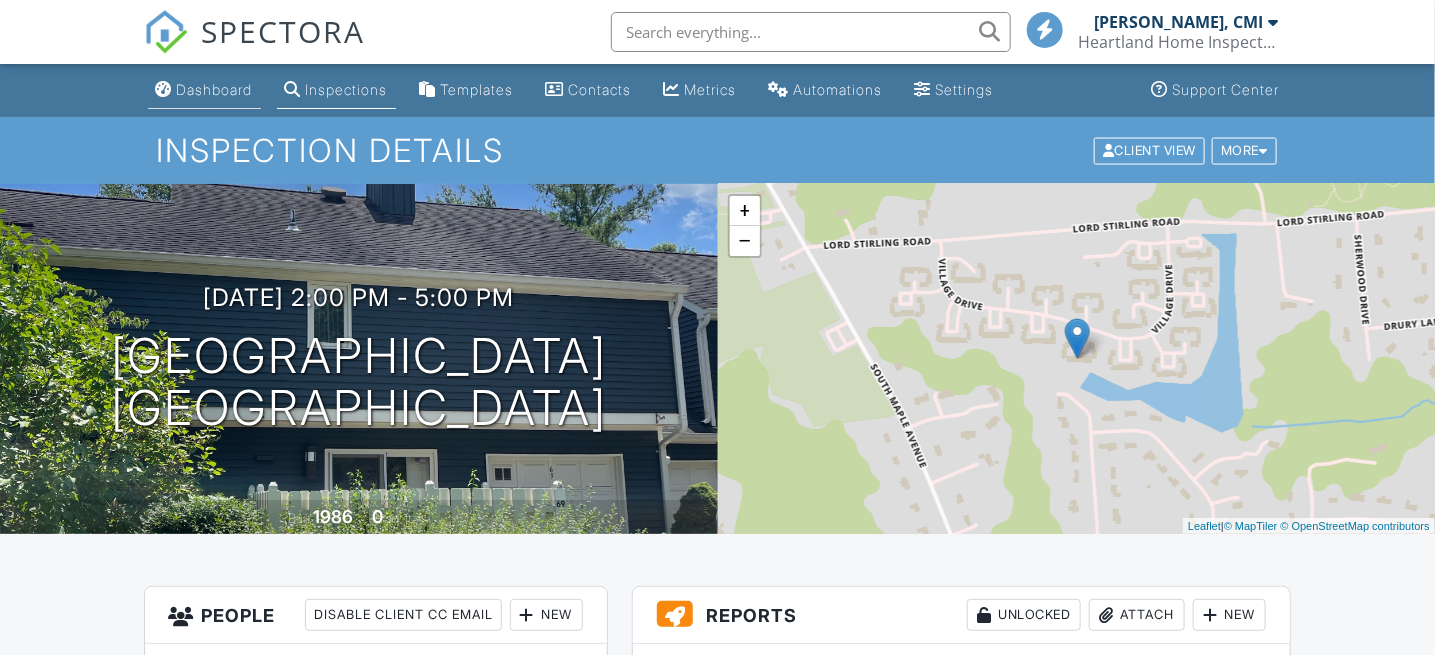 click on "Dashboard" at bounding box center (204, 90) 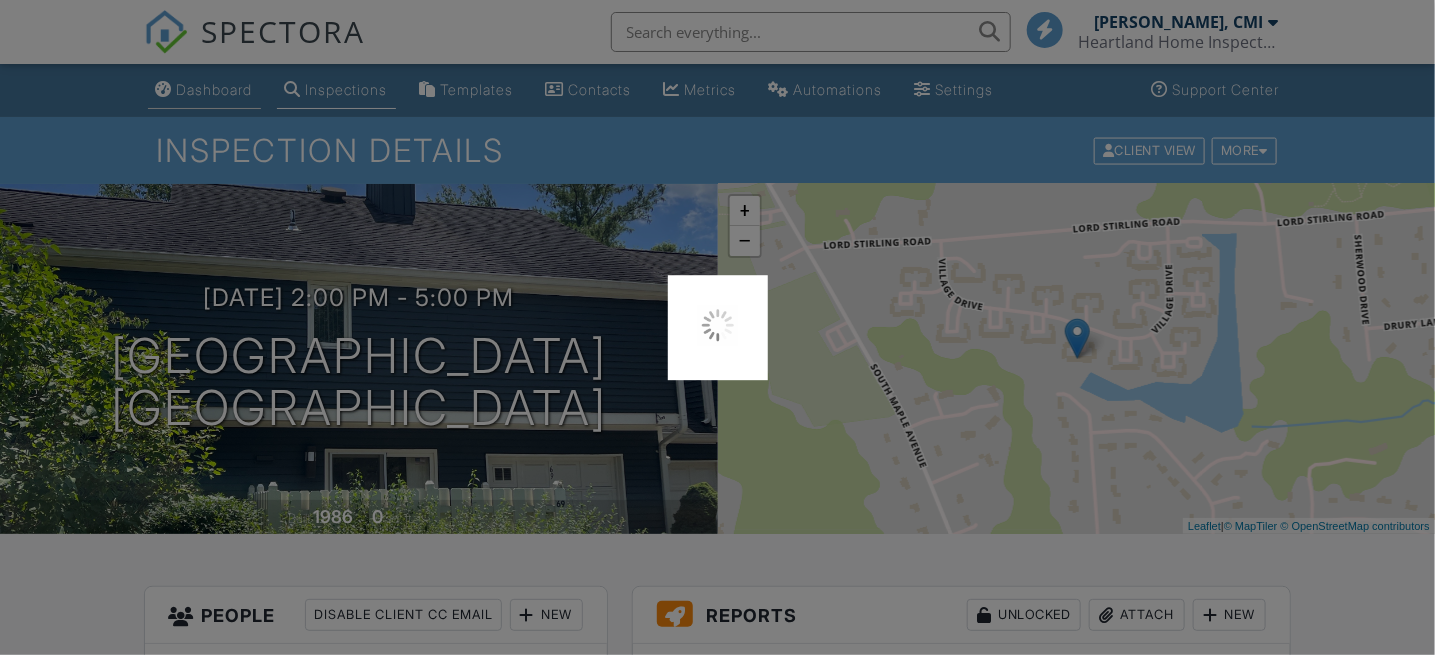 scroll, scrollTop: 0, scrollLeft: 0, axis: both 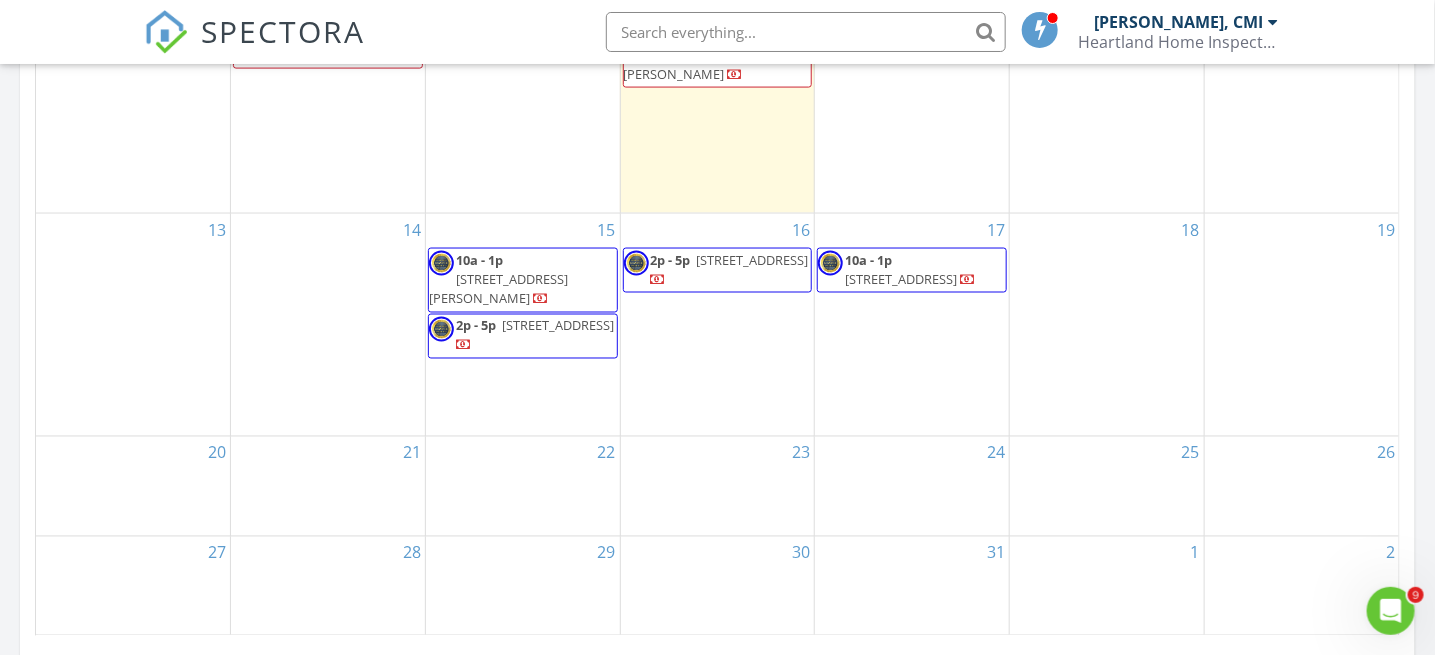 click on "14" at bounding box center [328, 325] 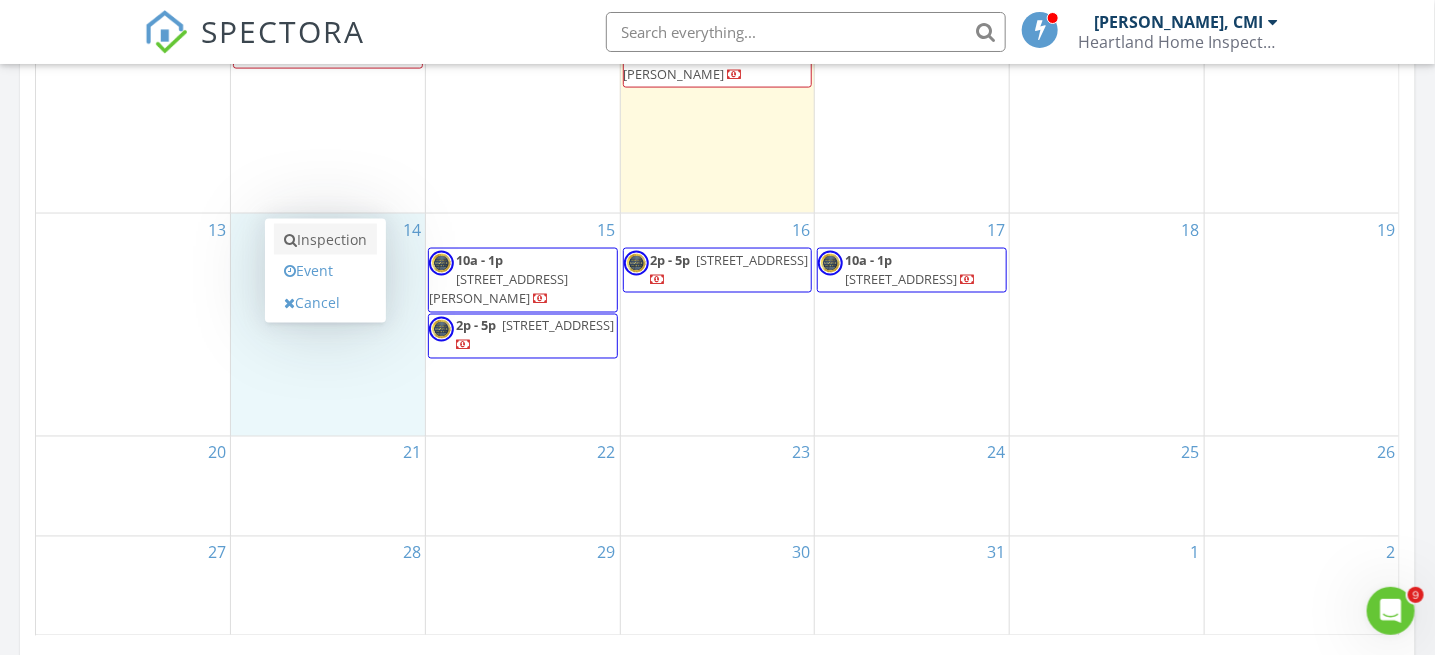 click on "Inspection" at bounding box center [325, 240] 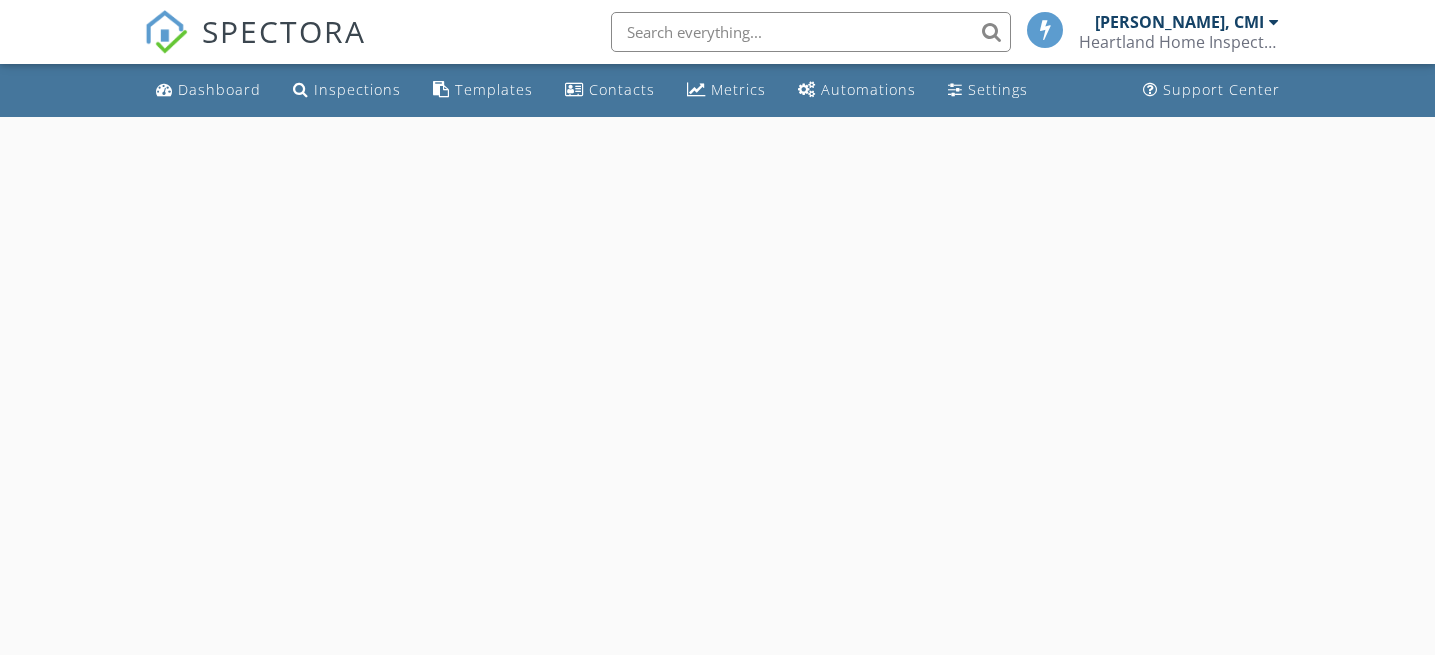 scroll, scrollTop: 0, scrollLeft: 0, axis: both 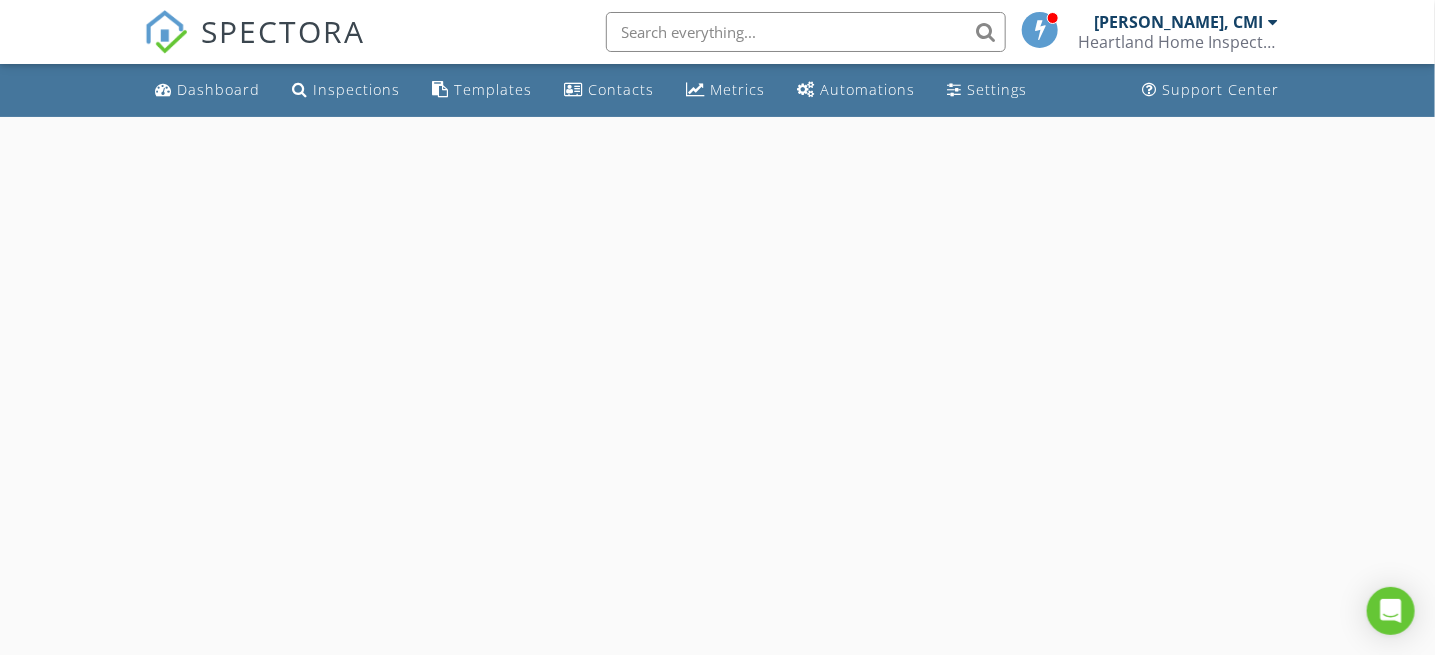 select on "6" 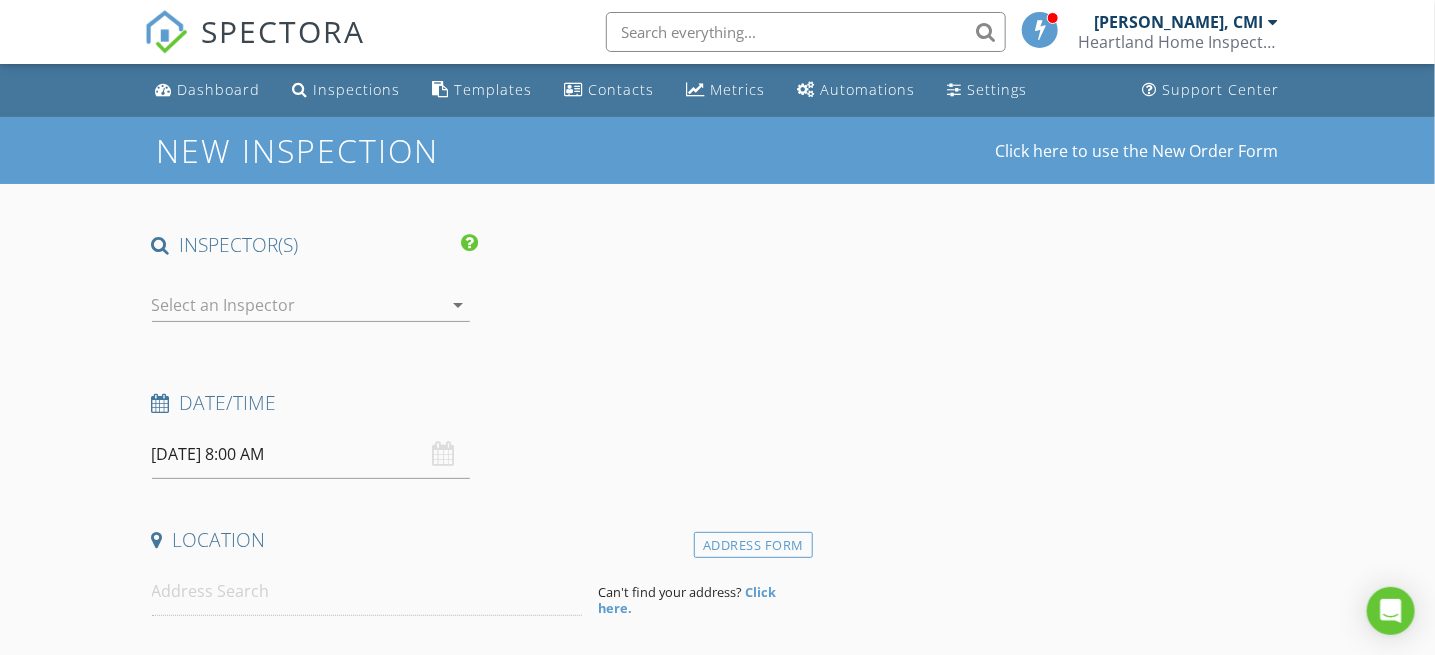 scroll, scrollTop: 0, scrollLeft: 0, axis: both 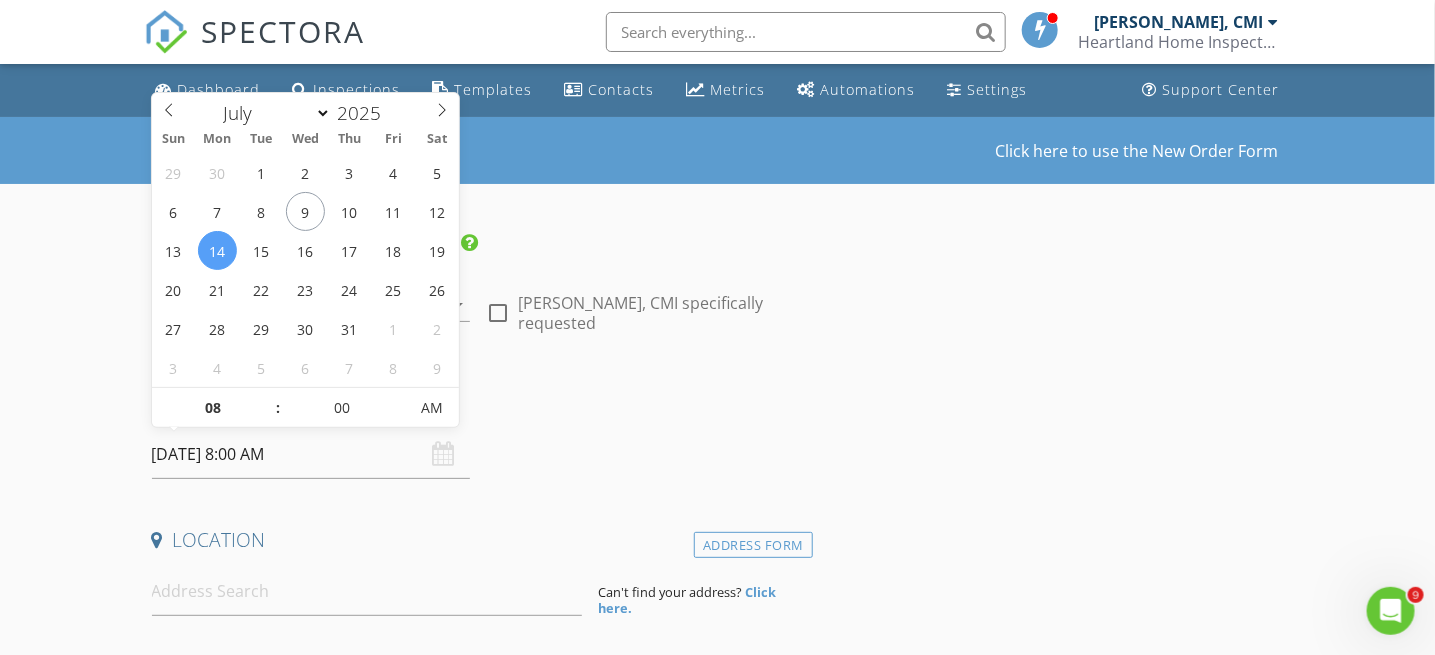 click on "07/14/2025 8:00 AM" at bounding box center [311, 454] 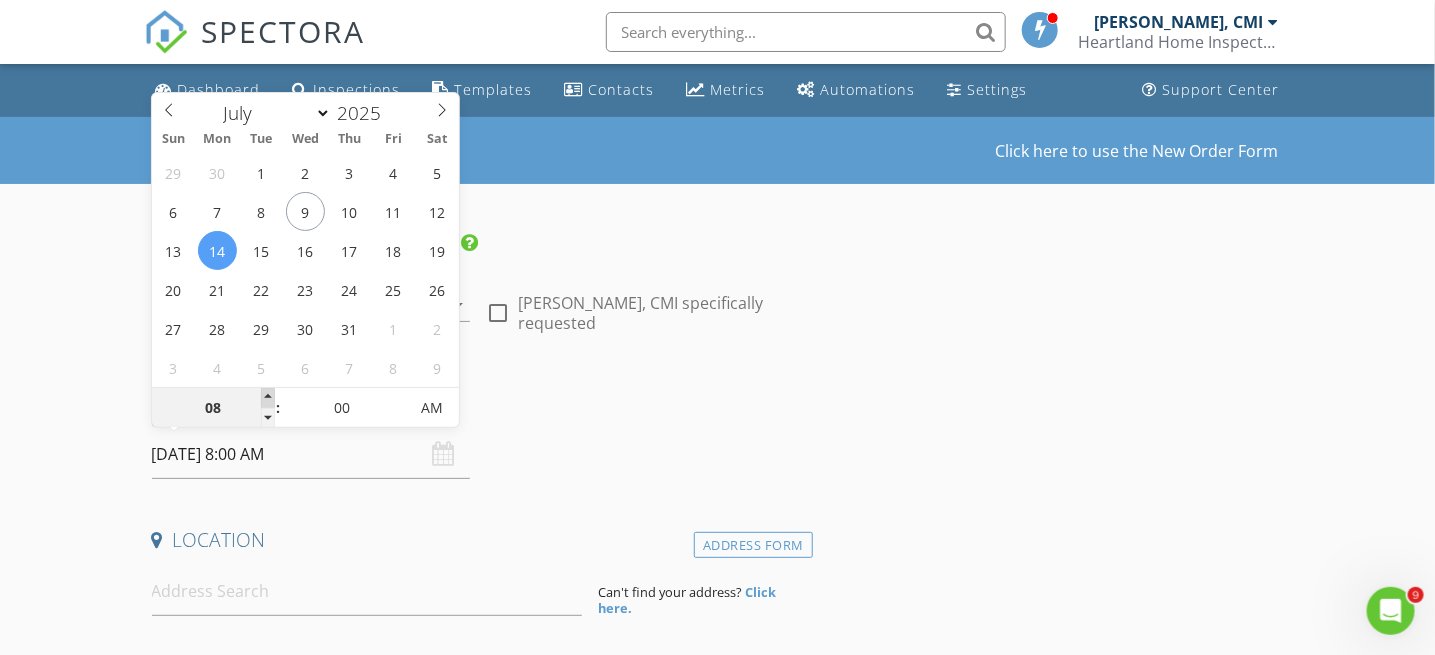 type on "09" 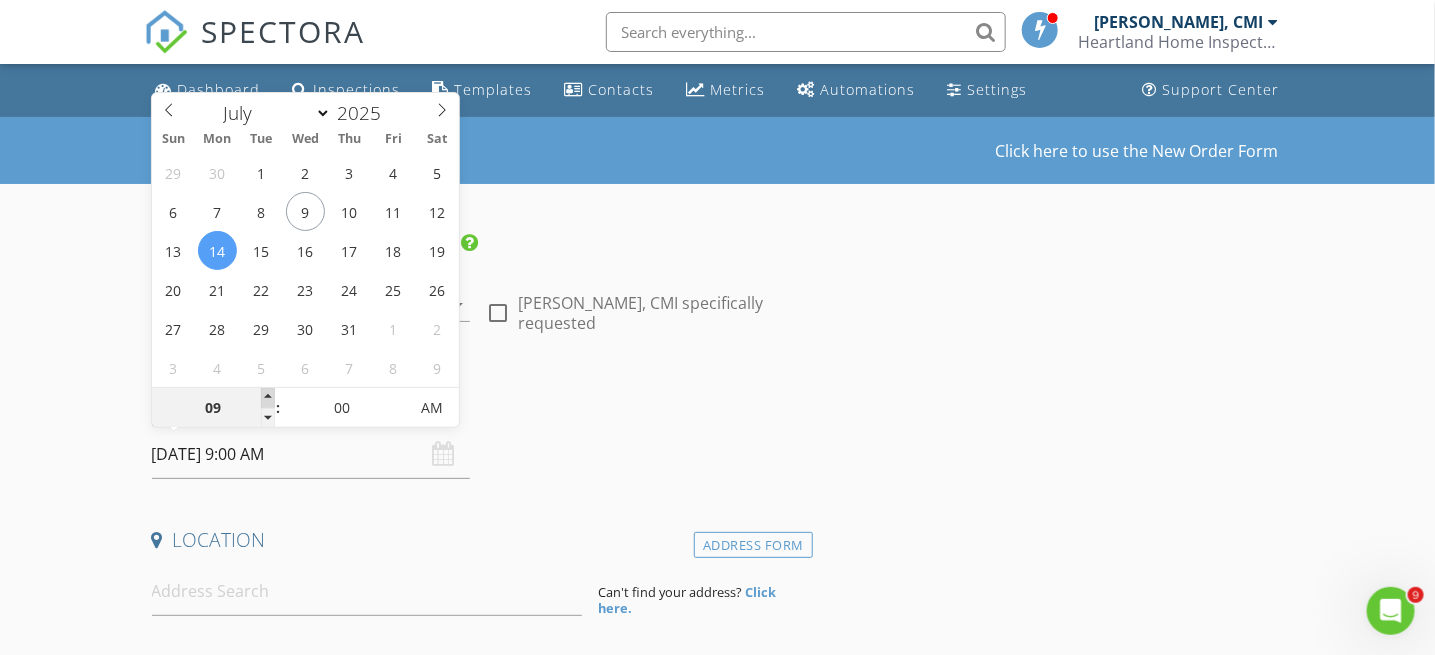 click at bounding box center (268, 398) 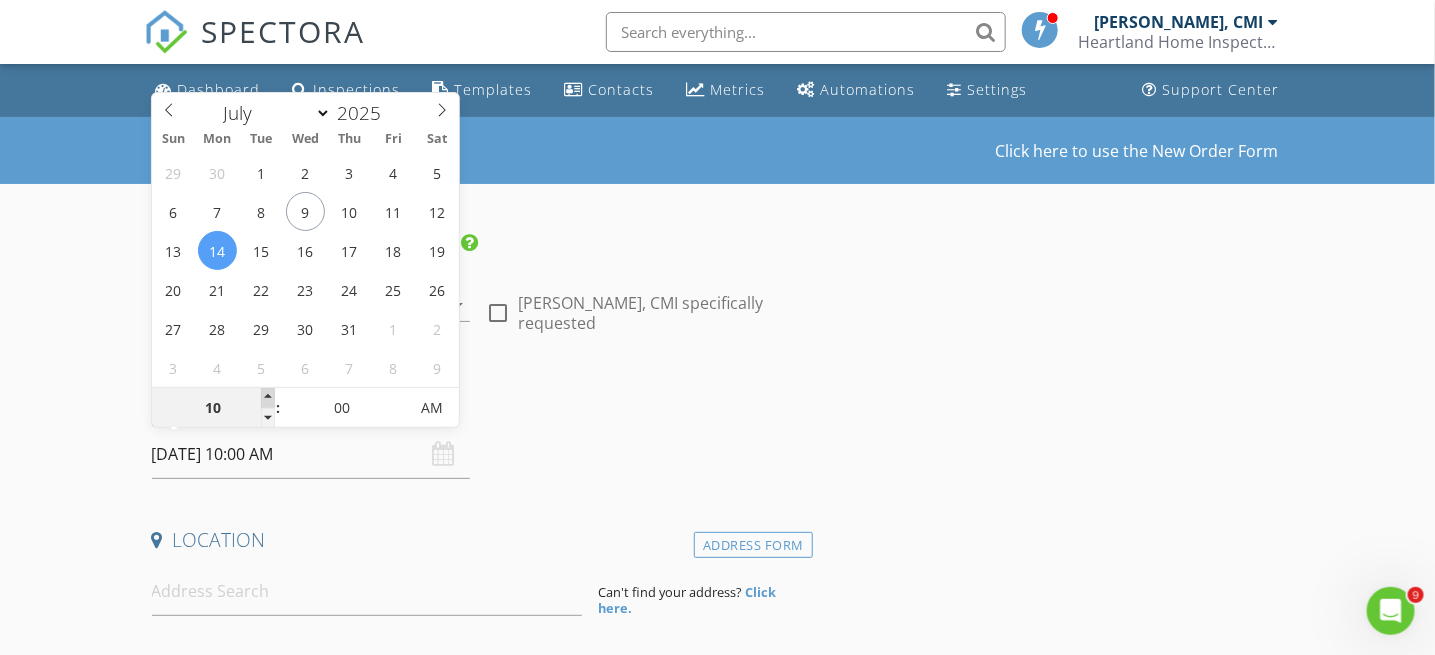 click at bounding box center [268, 398] 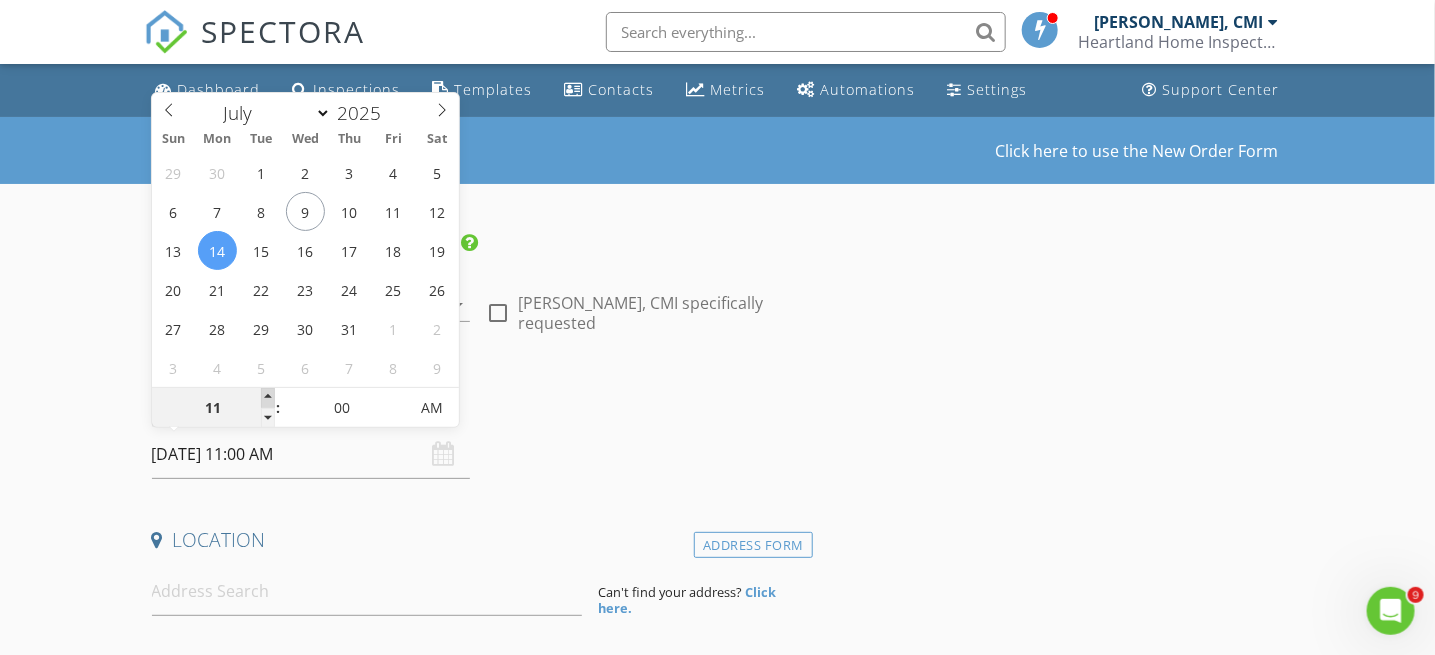 click at bounding box center (268, 398) 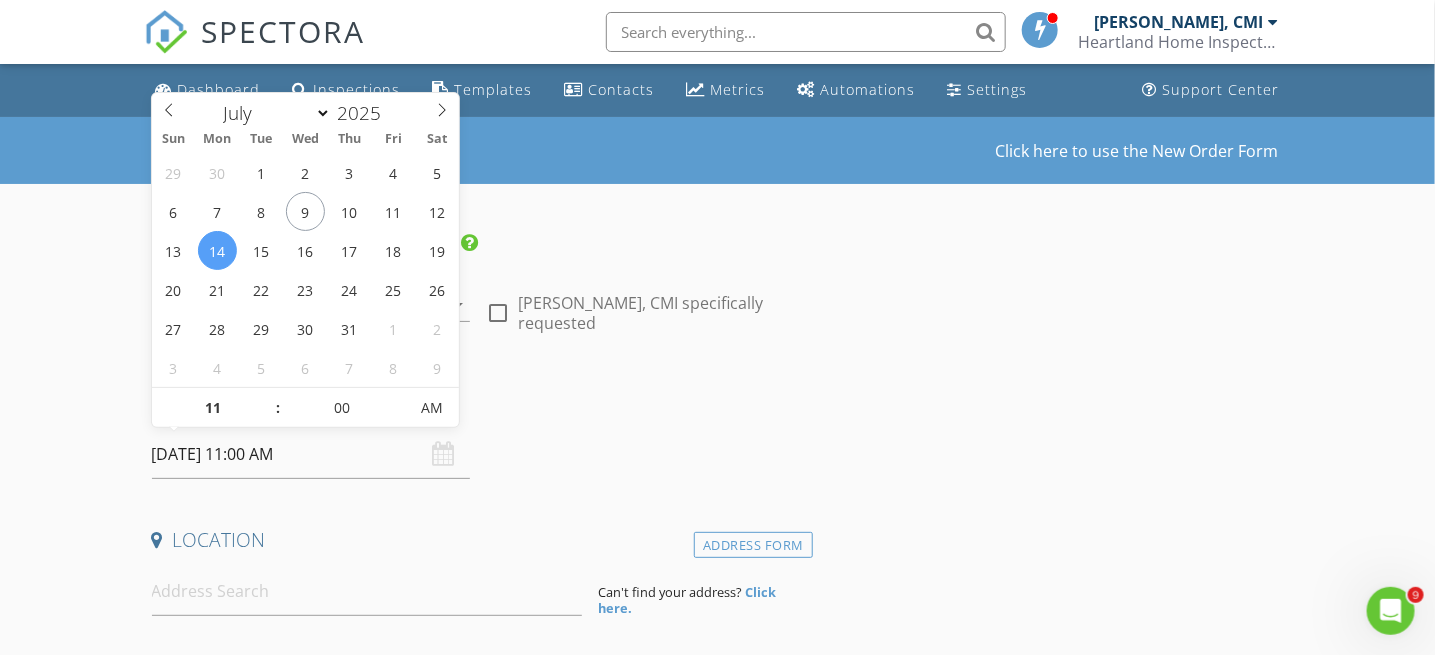 click on "New Inspection
Click here to use the New Order Form
INSPECTOR(S)
check_box   Edward Novak III, CMI   PRIMARY   check_box_outline_blank   Lee Turkowski, CMI     Edward Novak III, CMI arrow_drop_down   check_box_outline_blank Edward Novak III, CMI specifically requested
Date/Time
07/14/2025 11:00 AM
Location
Address Form       Can't find your address?   Click here.
client
check_box Enable Client CC email for this inspection   Client Search     check_box_outline_blank Client is a Company/Organization     First Name   Last Name   Email   CC Email   Phone           Notes   Private Notes
ADD ADDITIONAL client
SERVICES
check_box_outline_blank   NJ Home Inspection w/Radon Test and WDI Inspection   Home Inspection, Radon Test, Wood Destroying Insect Inspection" at bounding box center [717, 1693] 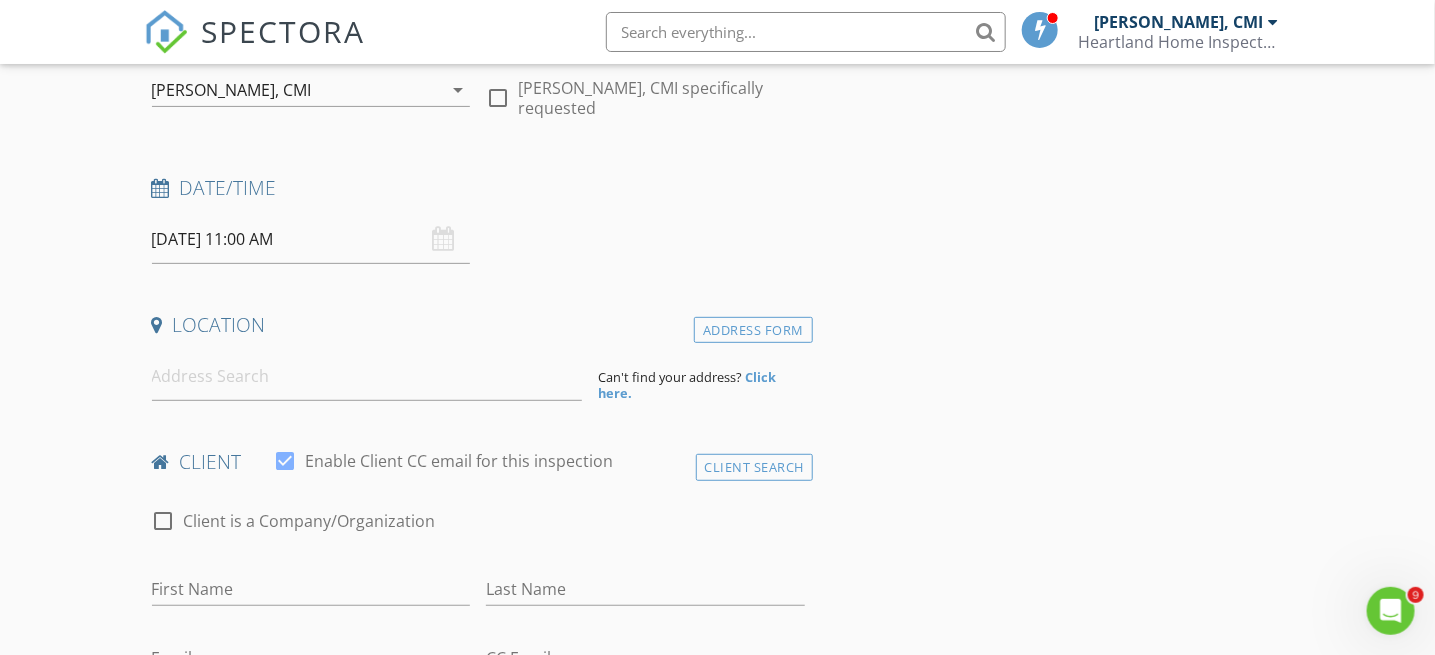 scroll, scrollTop: 300, scrollLeft: 0, axis: vertical 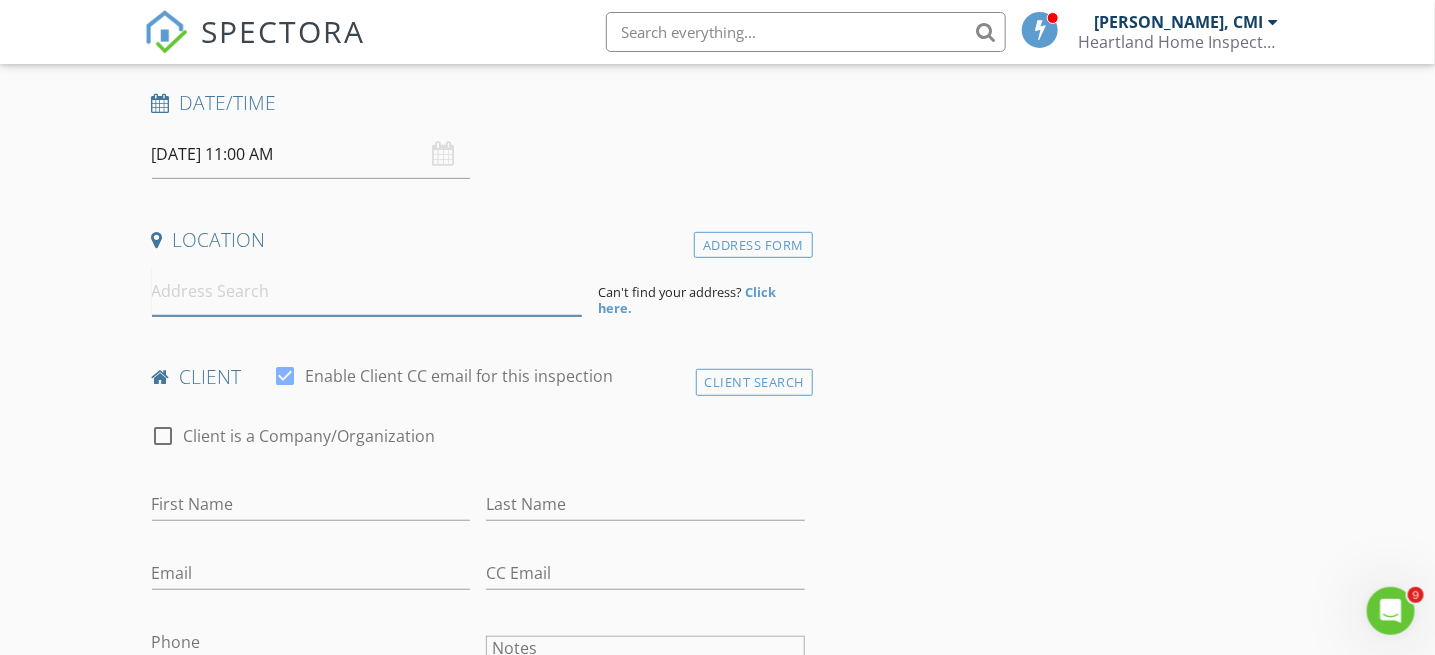 click at bounding box center (367, 291) 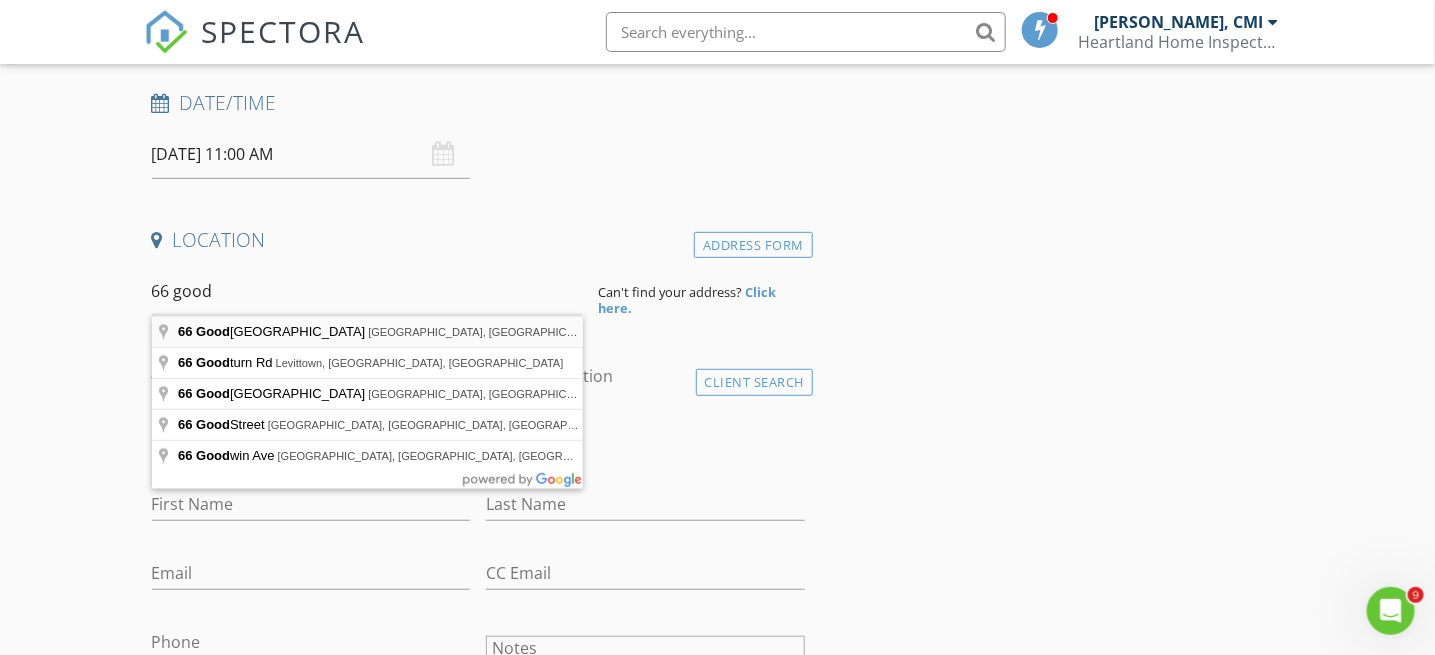 type on "66 Good Springs Road, Asbury, NJ, USA" 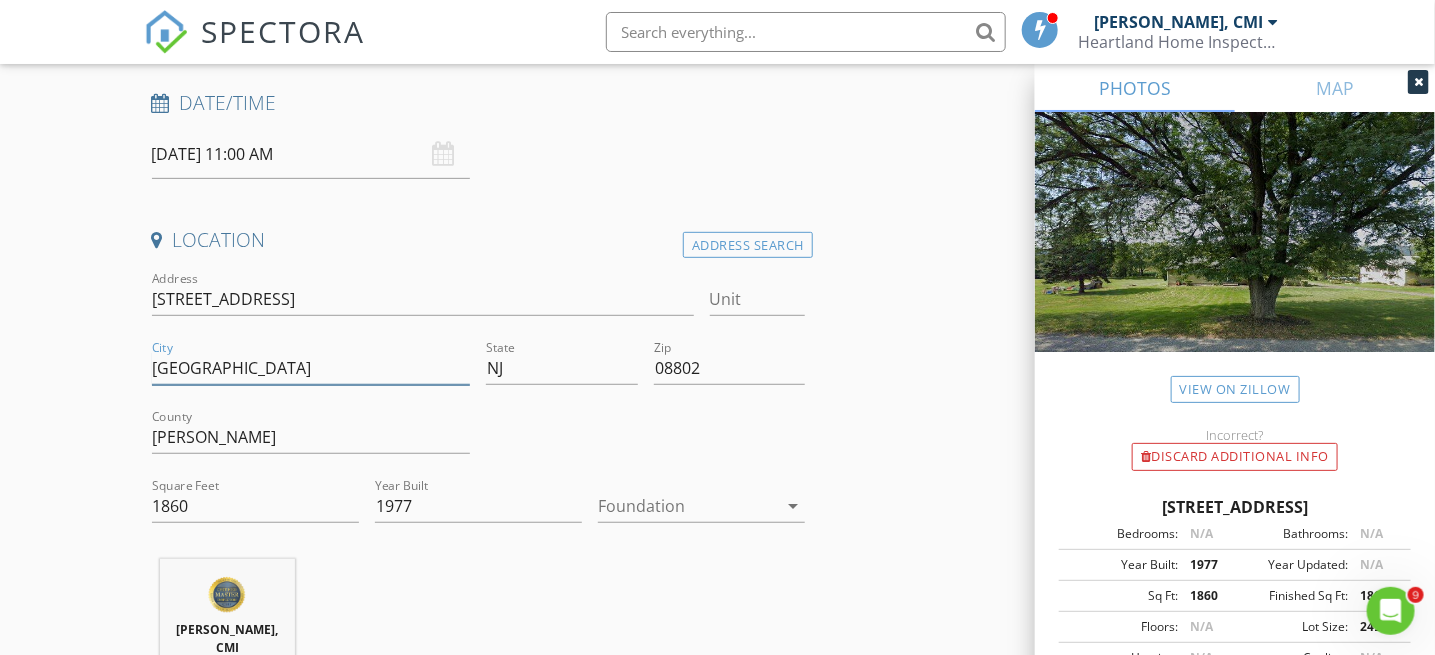 drag, startPoint x: 203, startPoint y: 363, endPoint x: 68, endPoint y: 365, distance: 135.01482 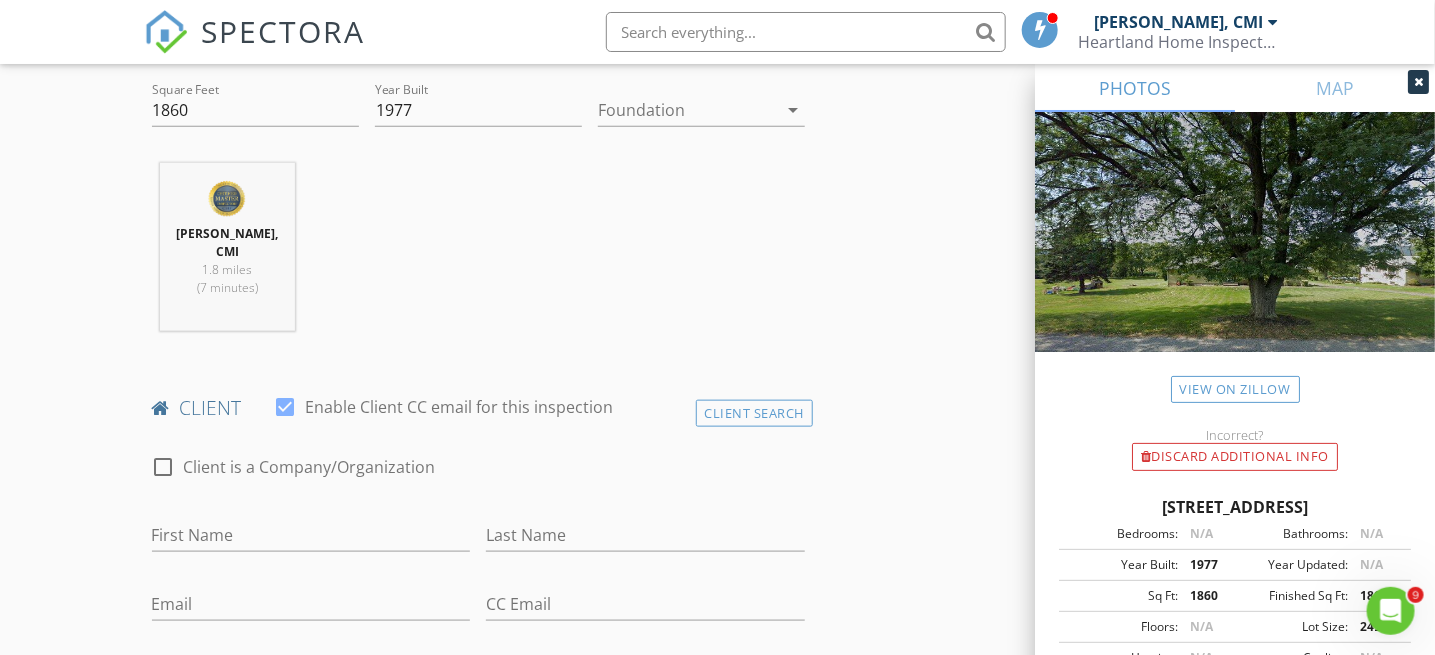 scroll, scrollTop: 900, scrollLeft: 0, axis: vertical 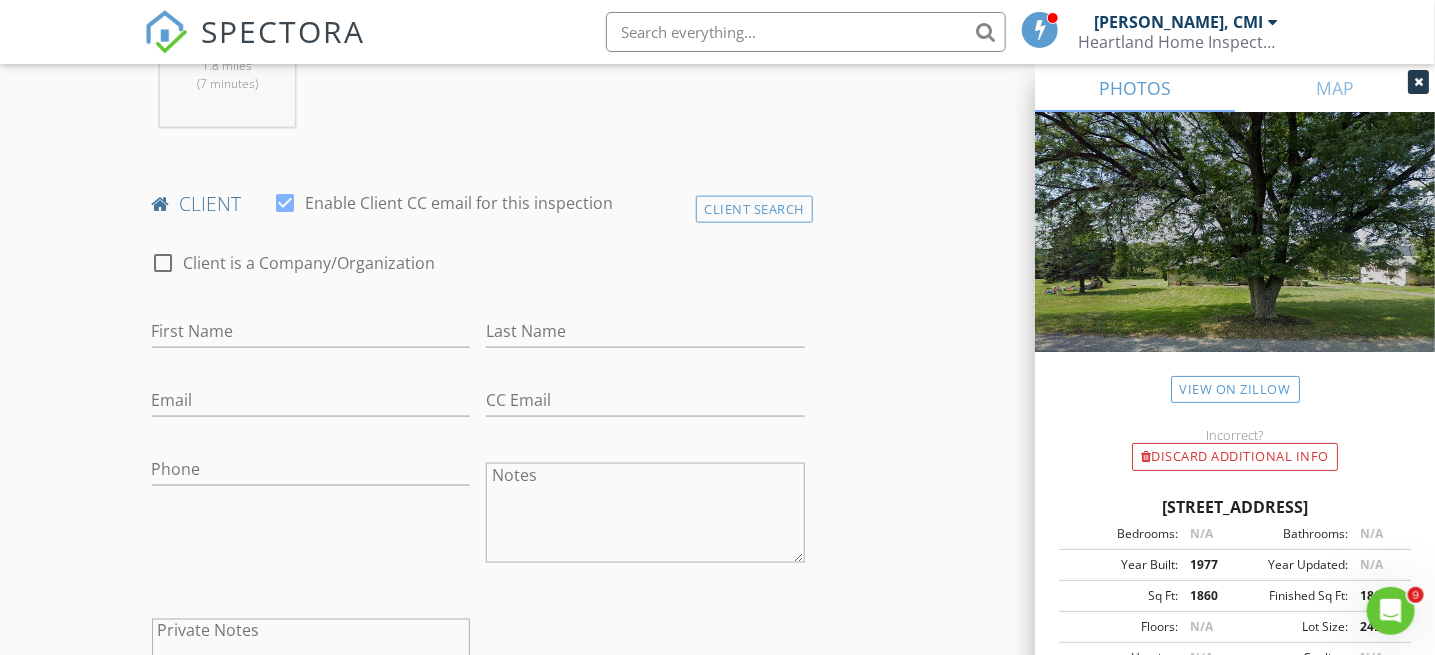type on "Asbury" 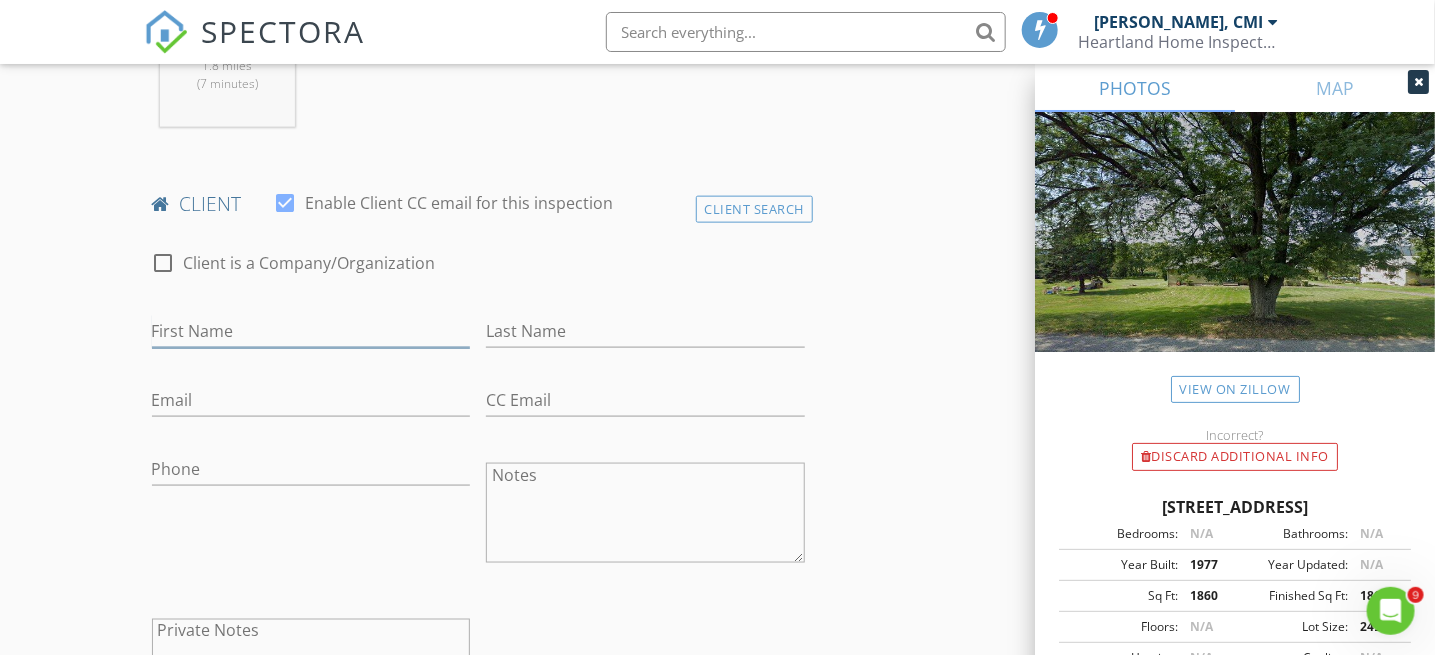click on "First Name" at bounding box center (311, 331) 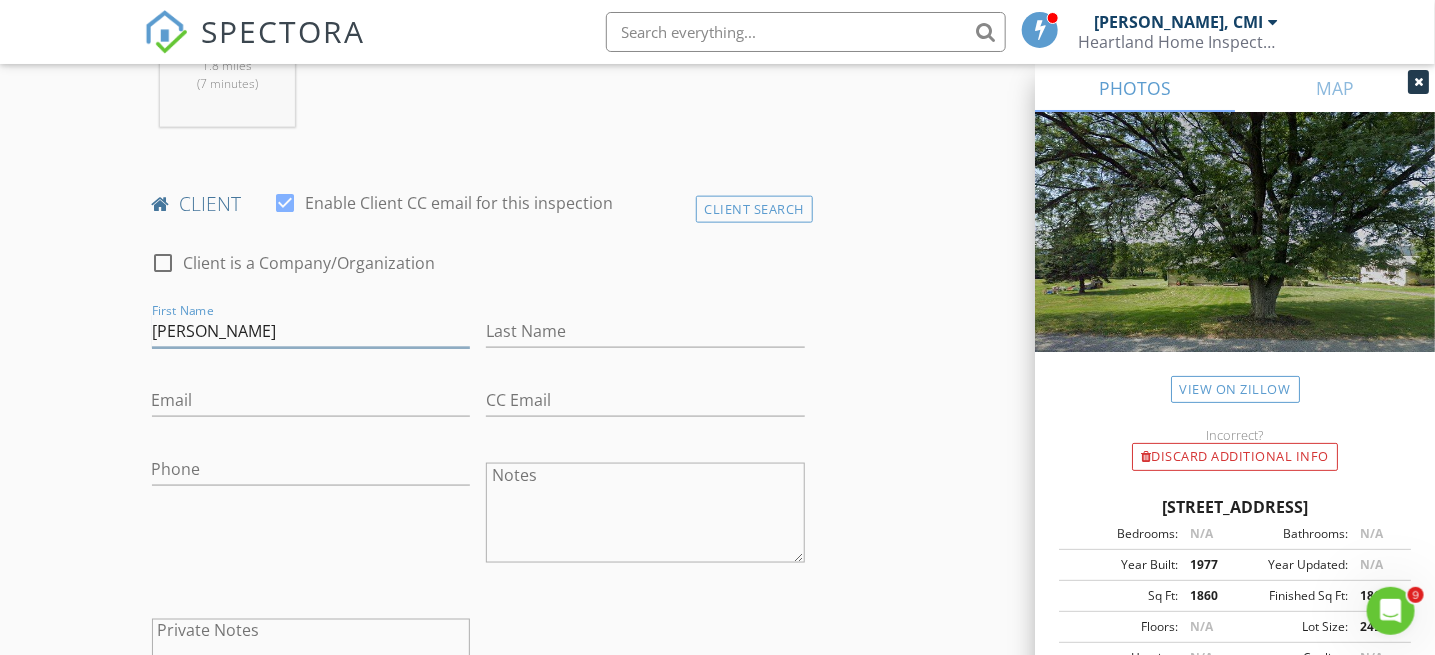 type on "Jacob" 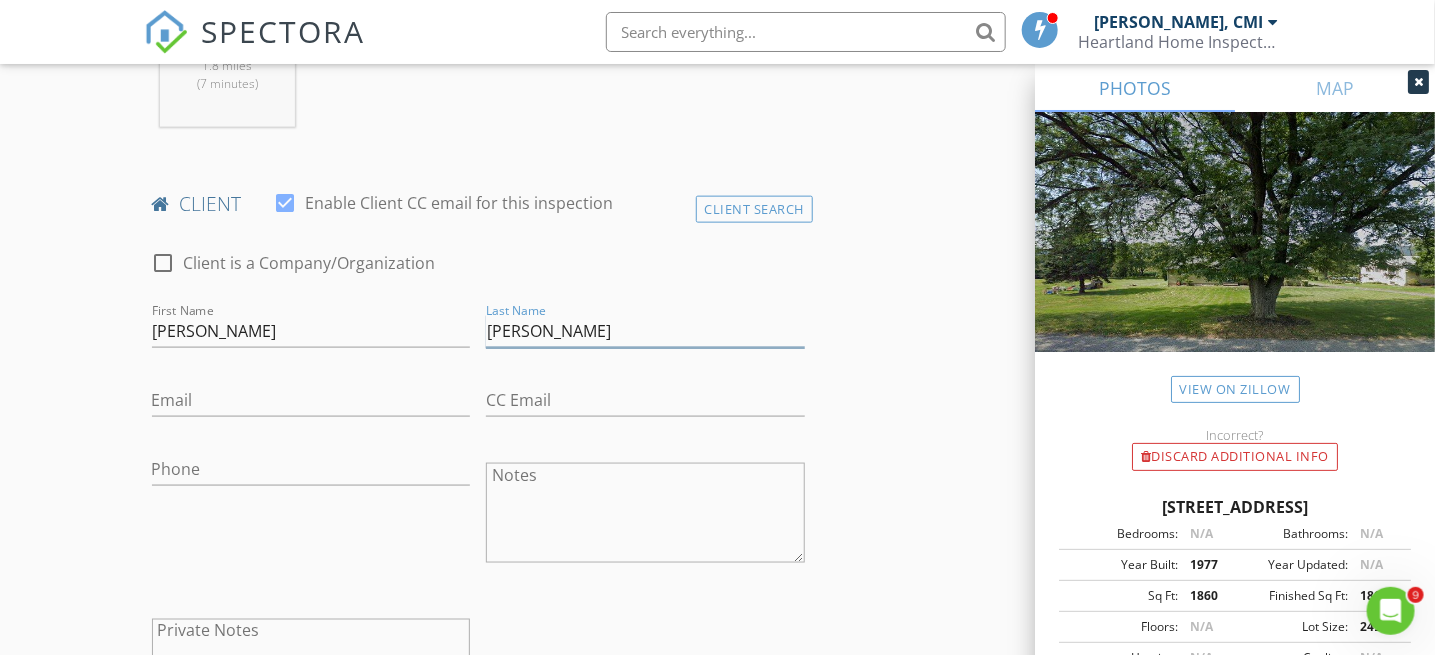 type on "Banghart" 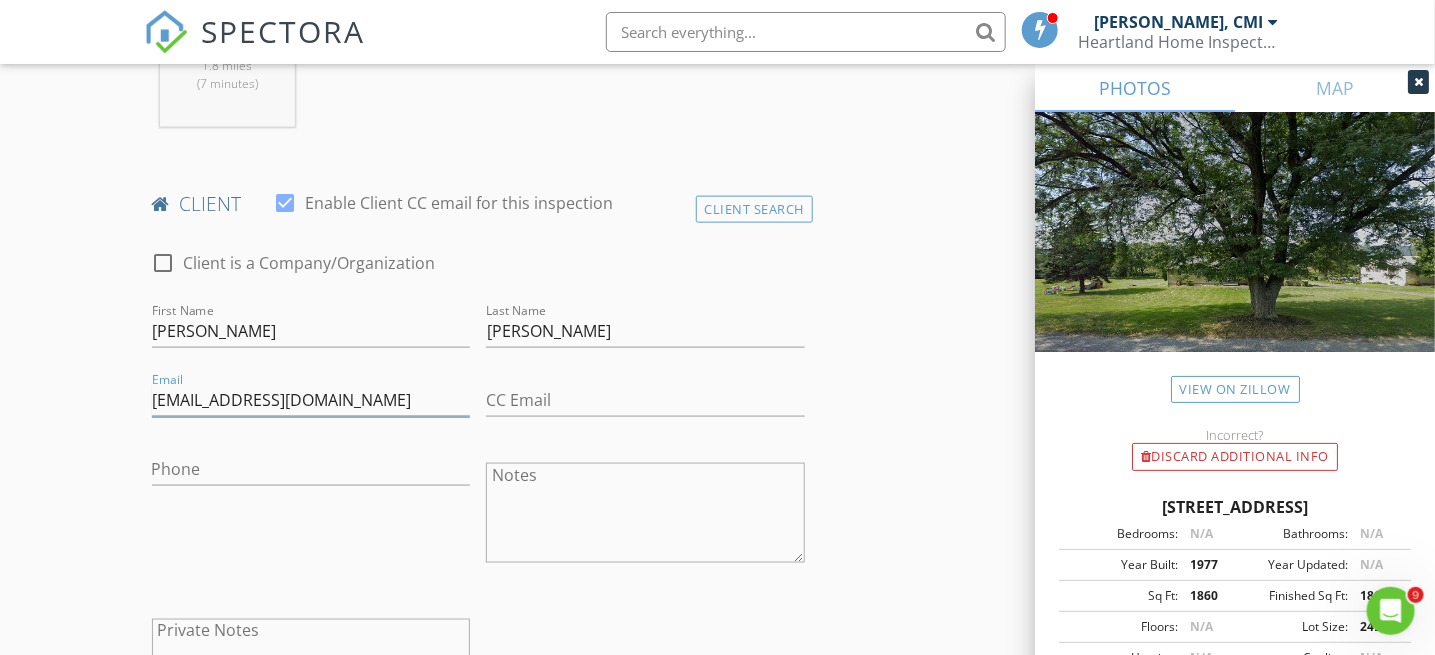 type on "jbfarms730@gmail.com" 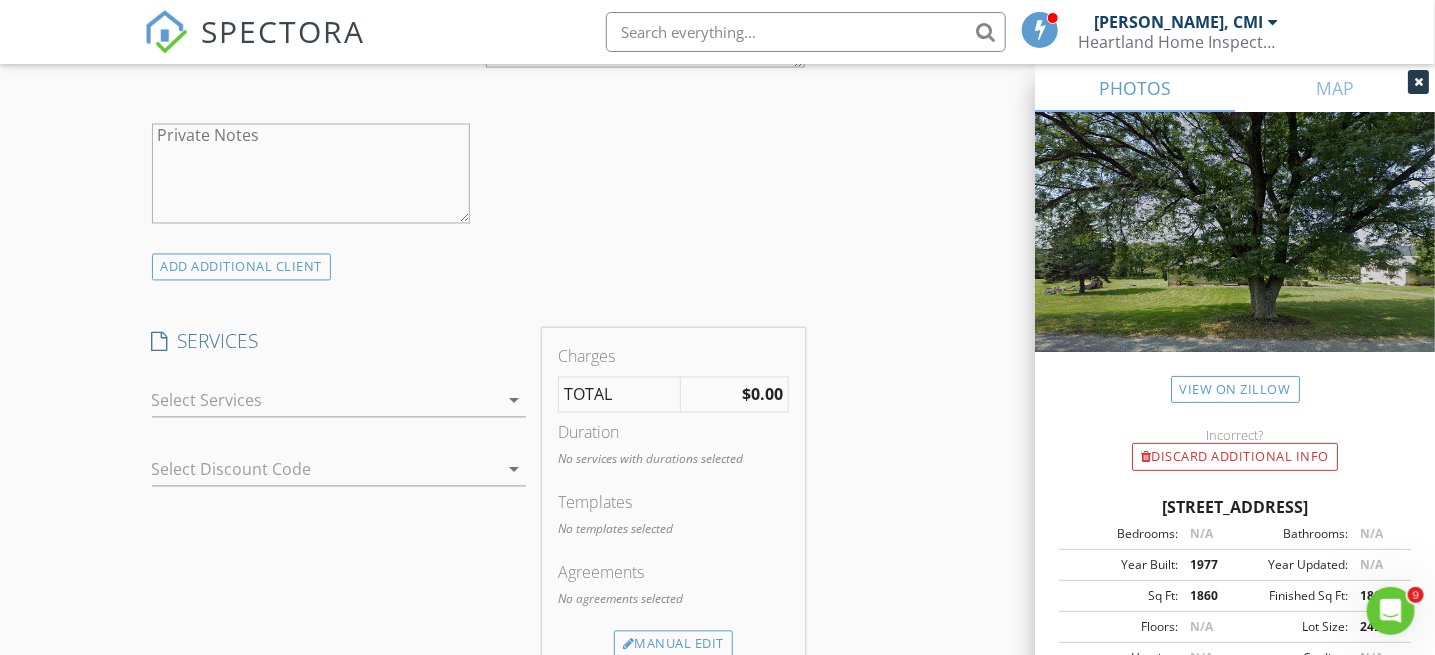 scroll, scrollTop: 1400, scrollLeft: 0, axis: vertical 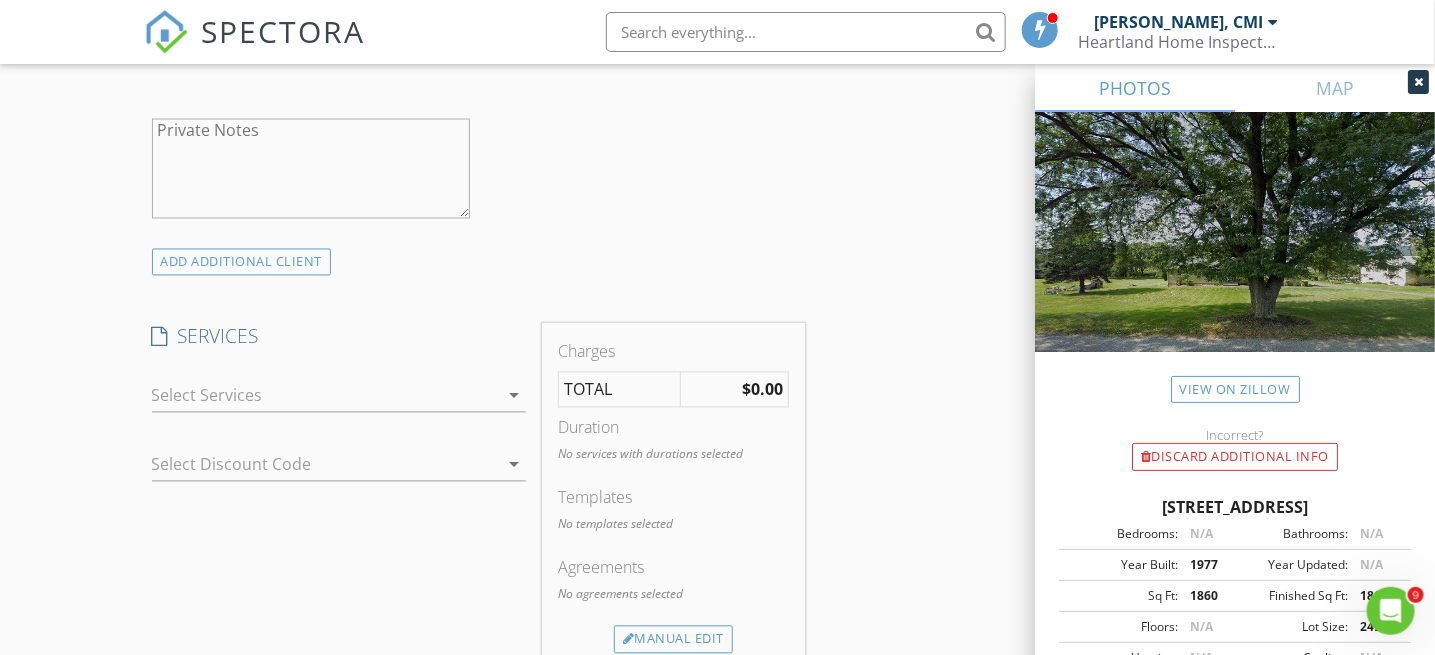 type on "908-319-4862" 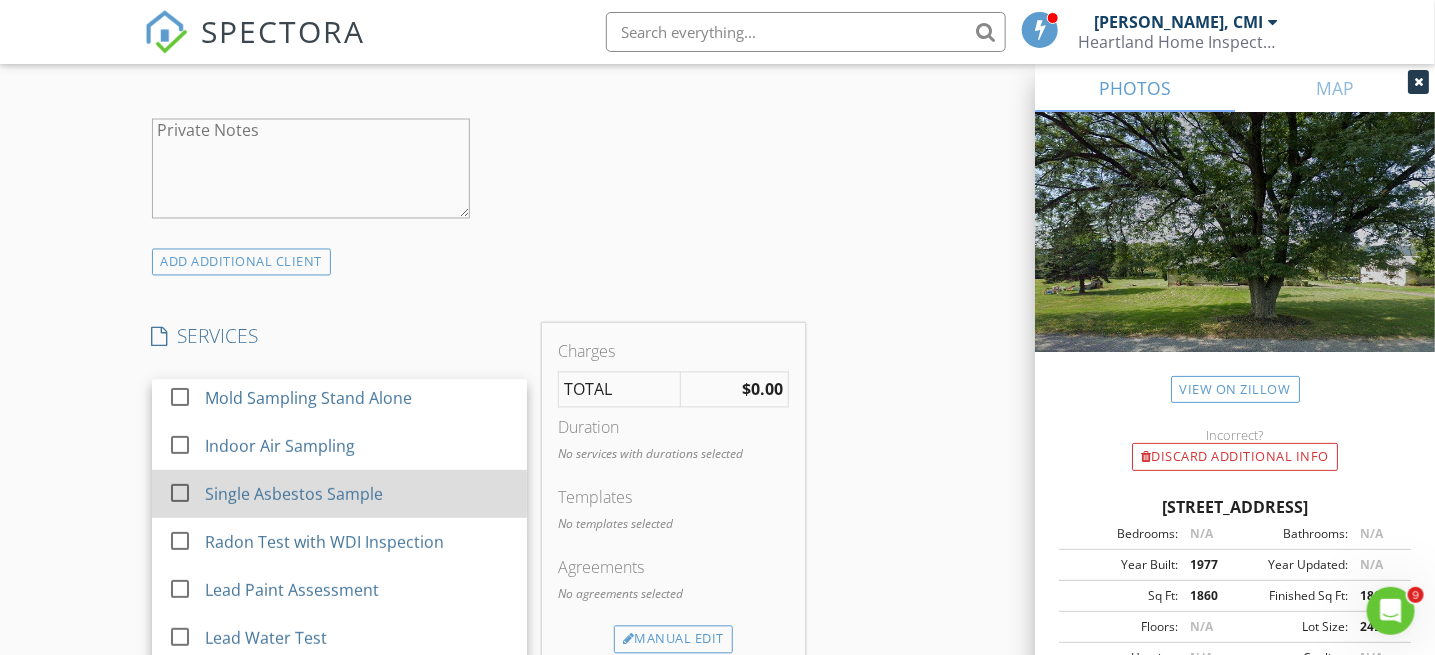 scroll, scrollTop: 400, scrollLeft: 0, axis: vertical 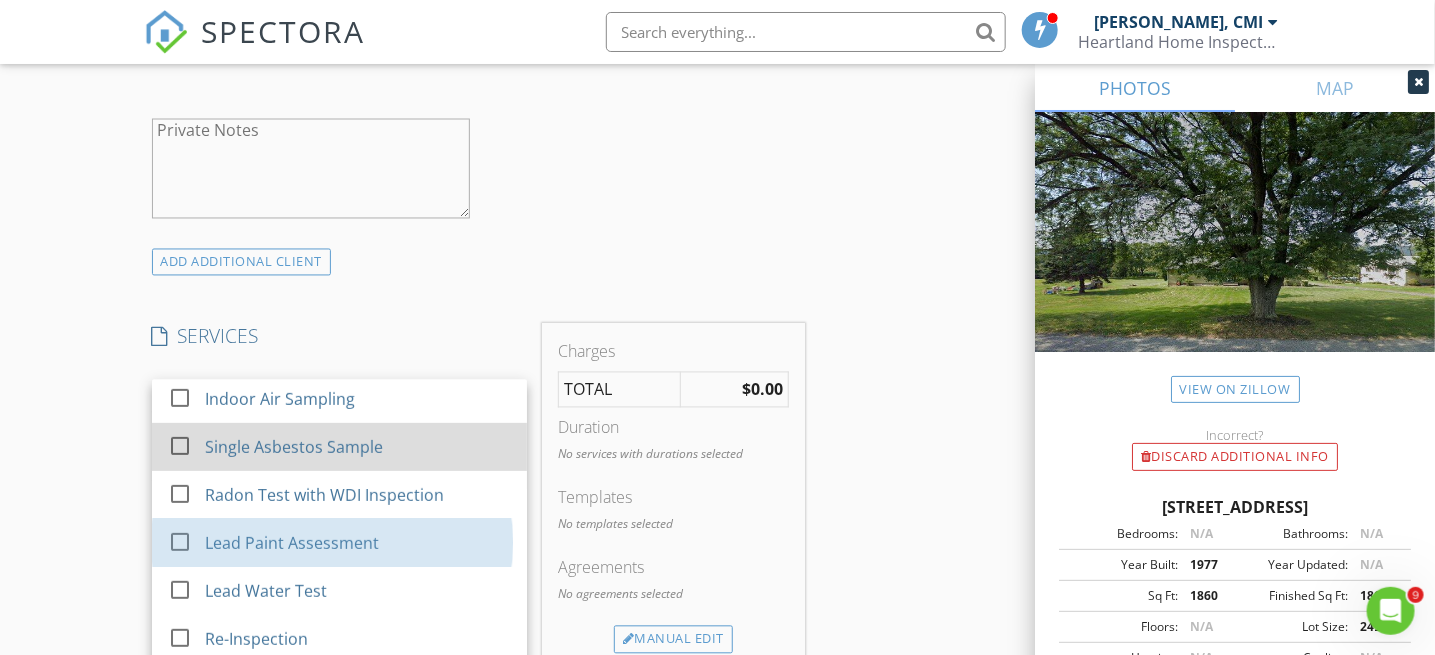 click on "Lead Paint Assessment" at bounding box center [291, 543] 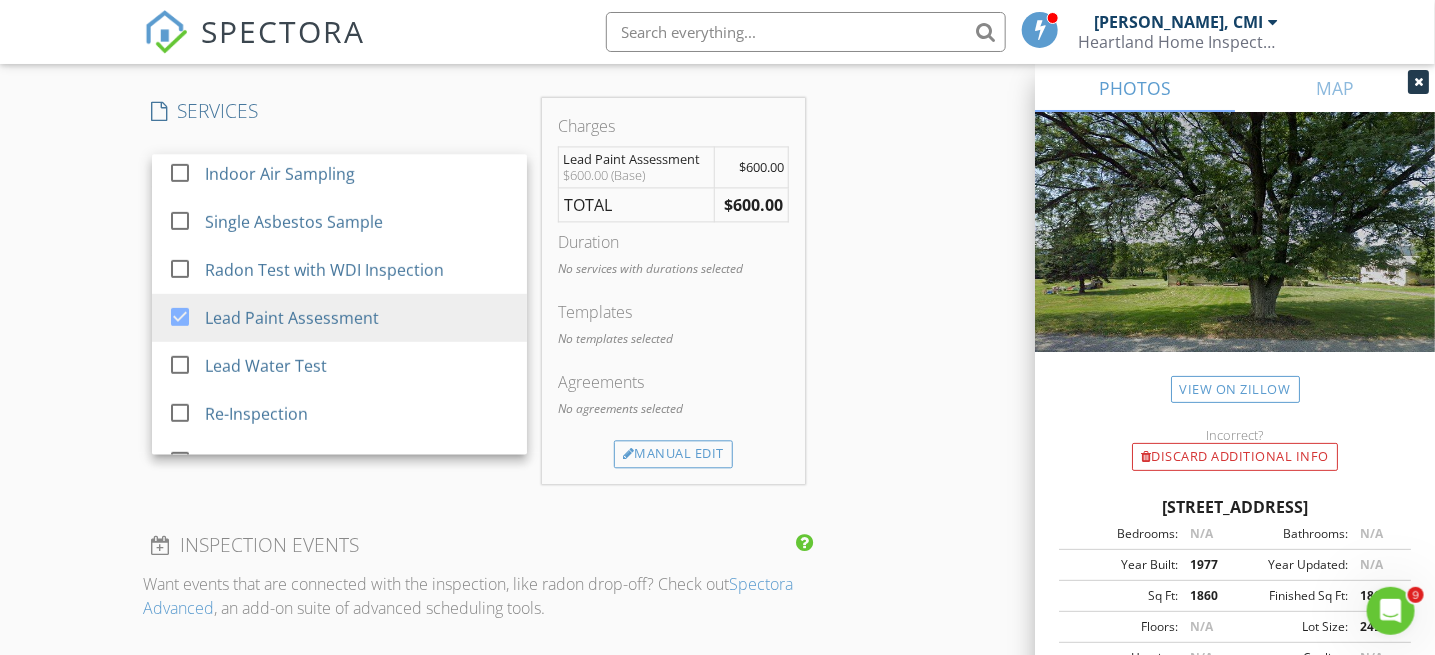 scroll, scrollTop: 1700, scrollLeft: 0, axis: vertical 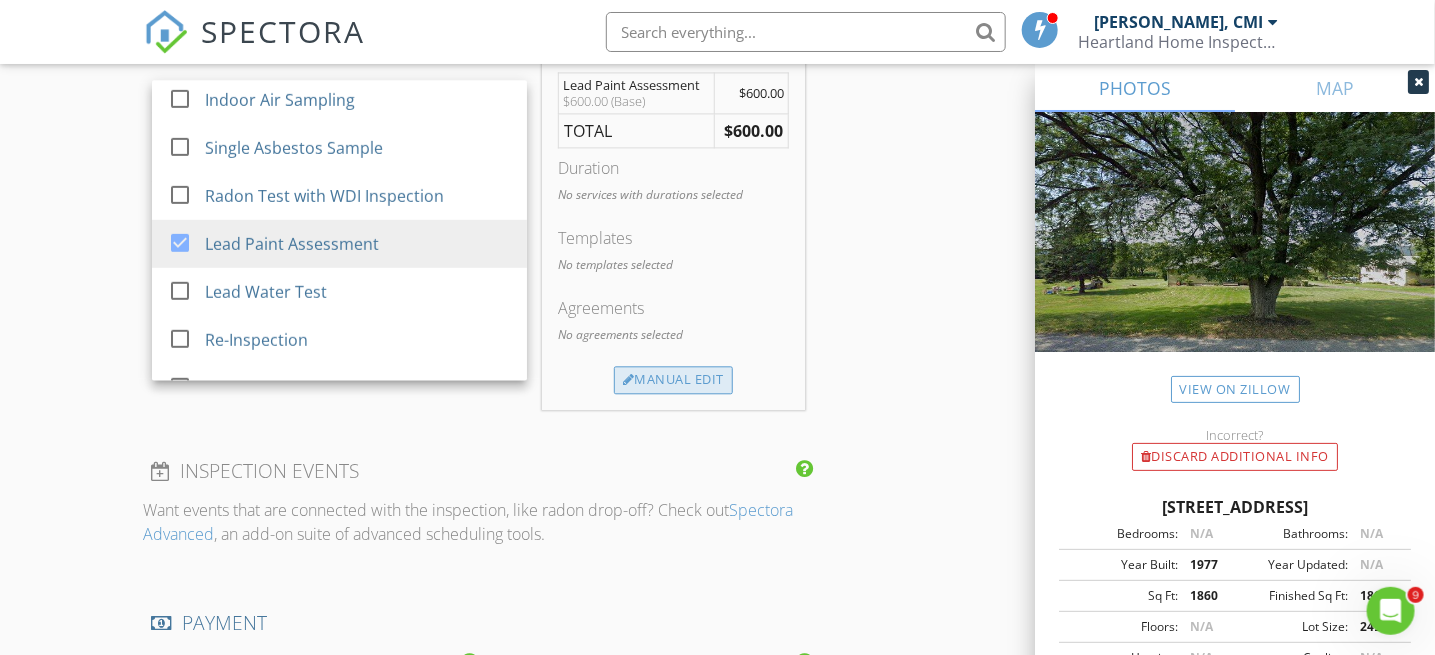 click on "Manual Edit" at bounding box center [673, 380] 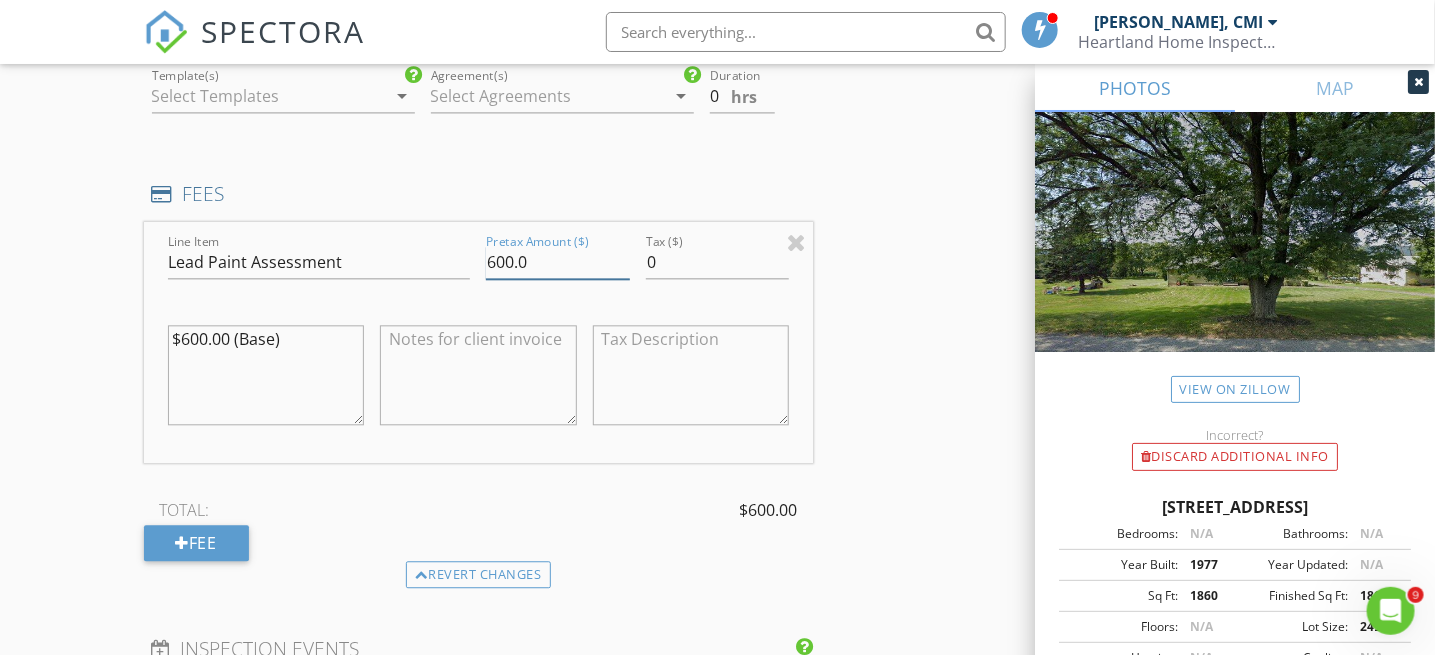 click on "600.0" at bounding box center (557, 262) 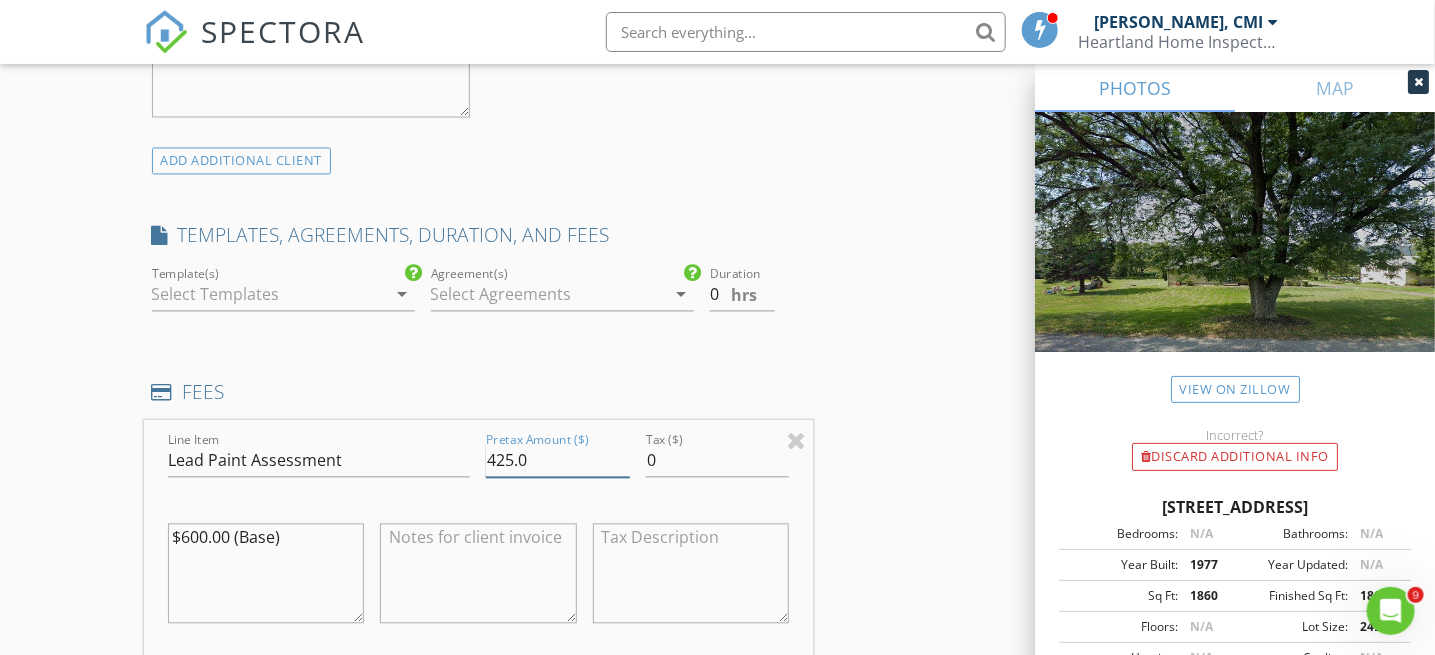 scroll, scrollTop: 1500, scrollLeft: 0, axis: vertical 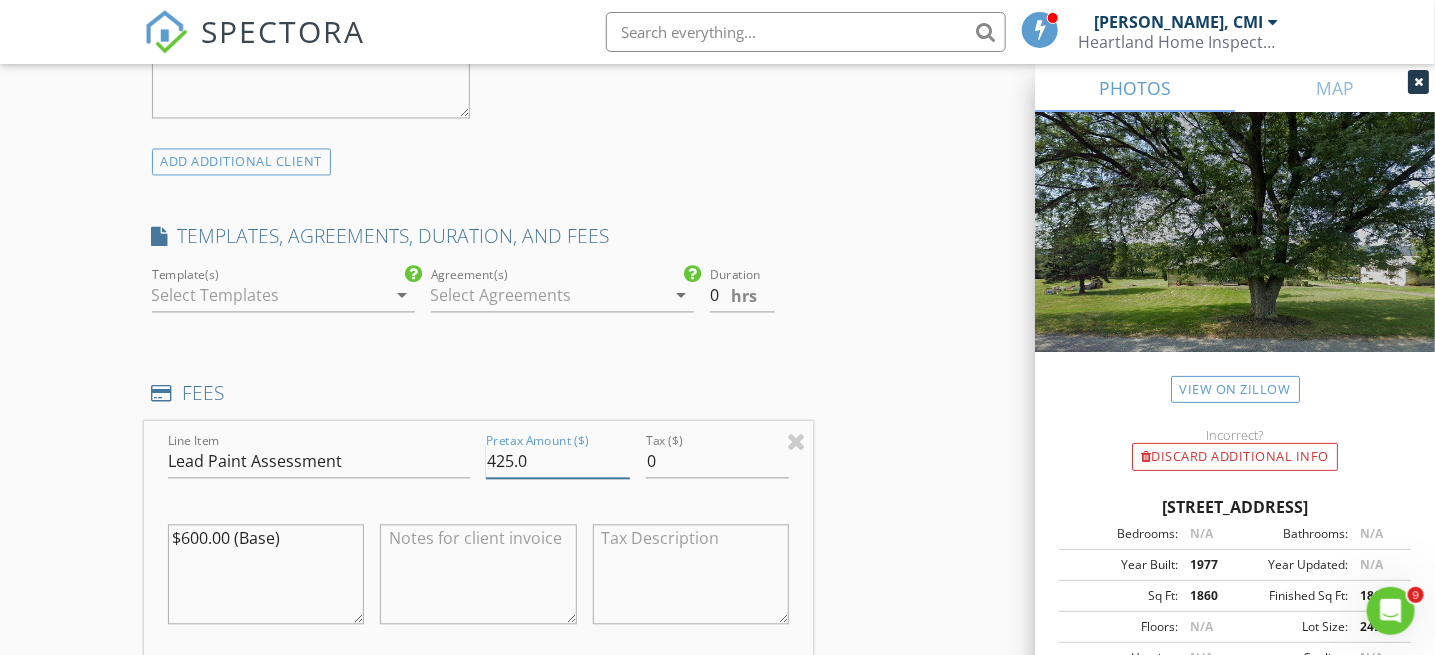 type on "425.0" 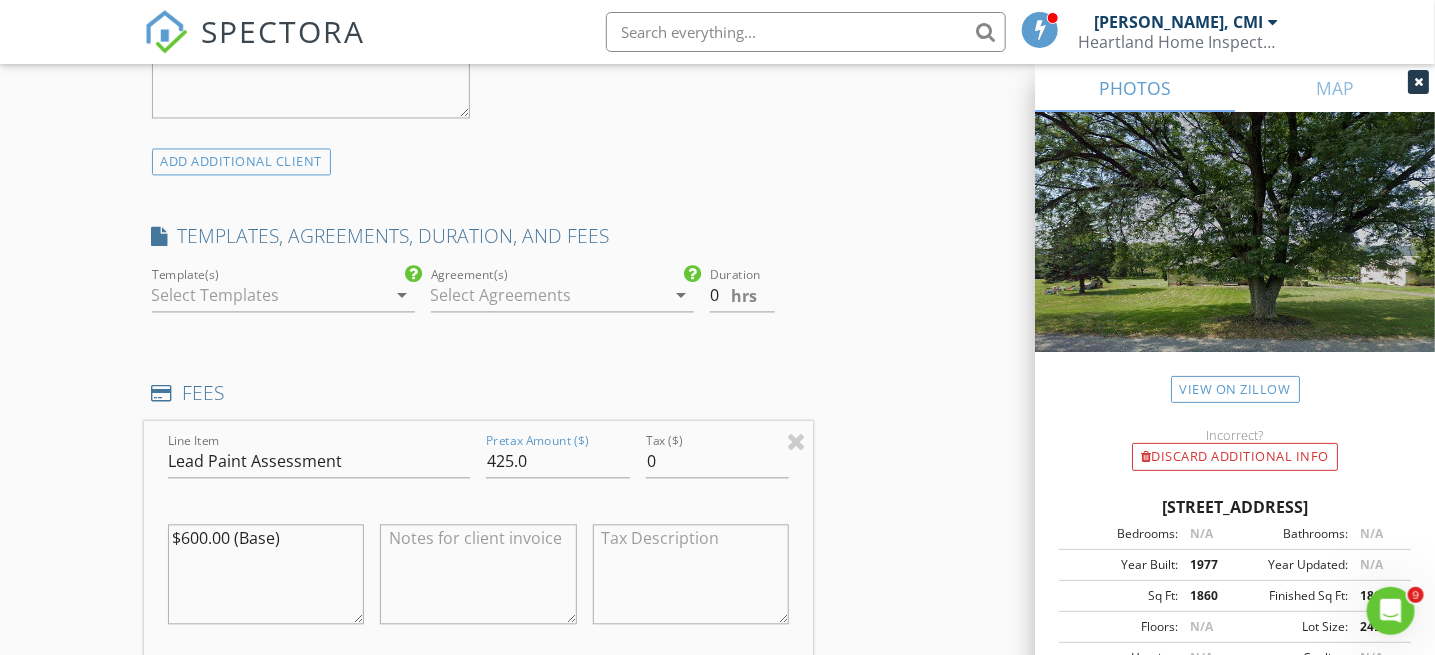 click at bounding box center [269, 296] 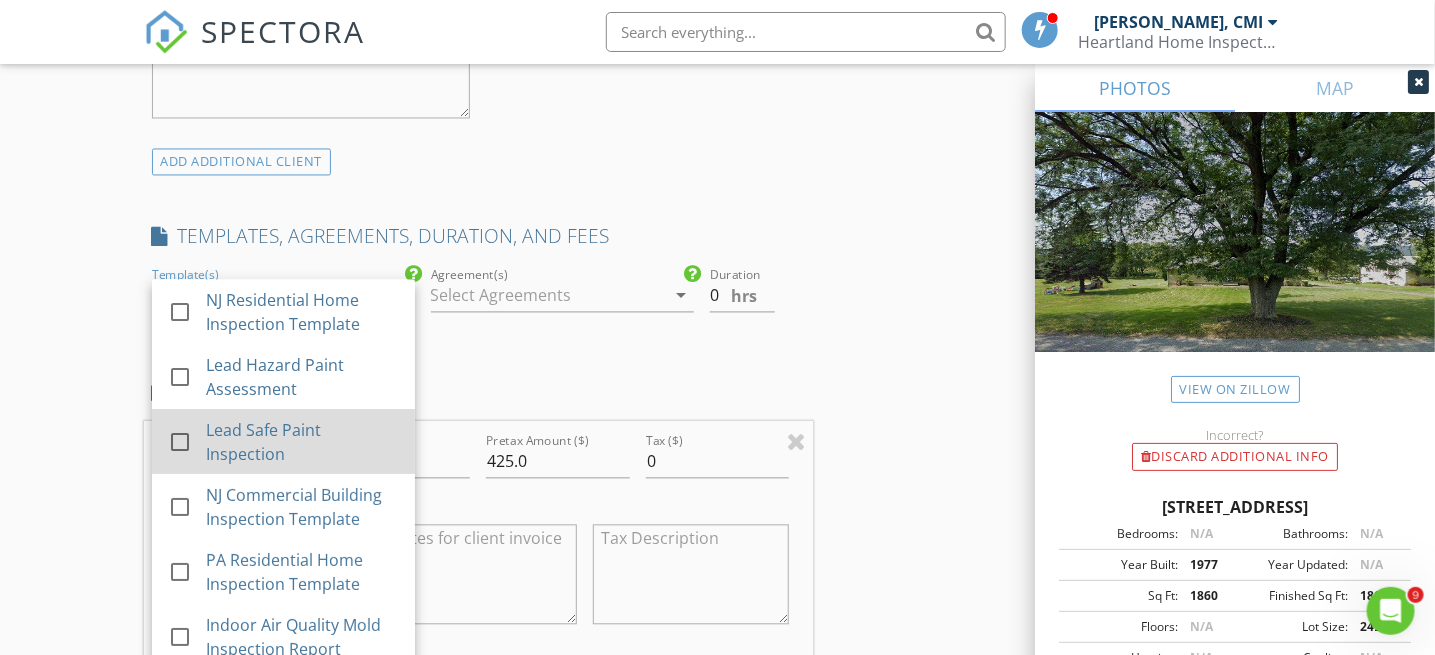 click on "Lead Safe Paint Inspection" at bounding box center [302, 443] 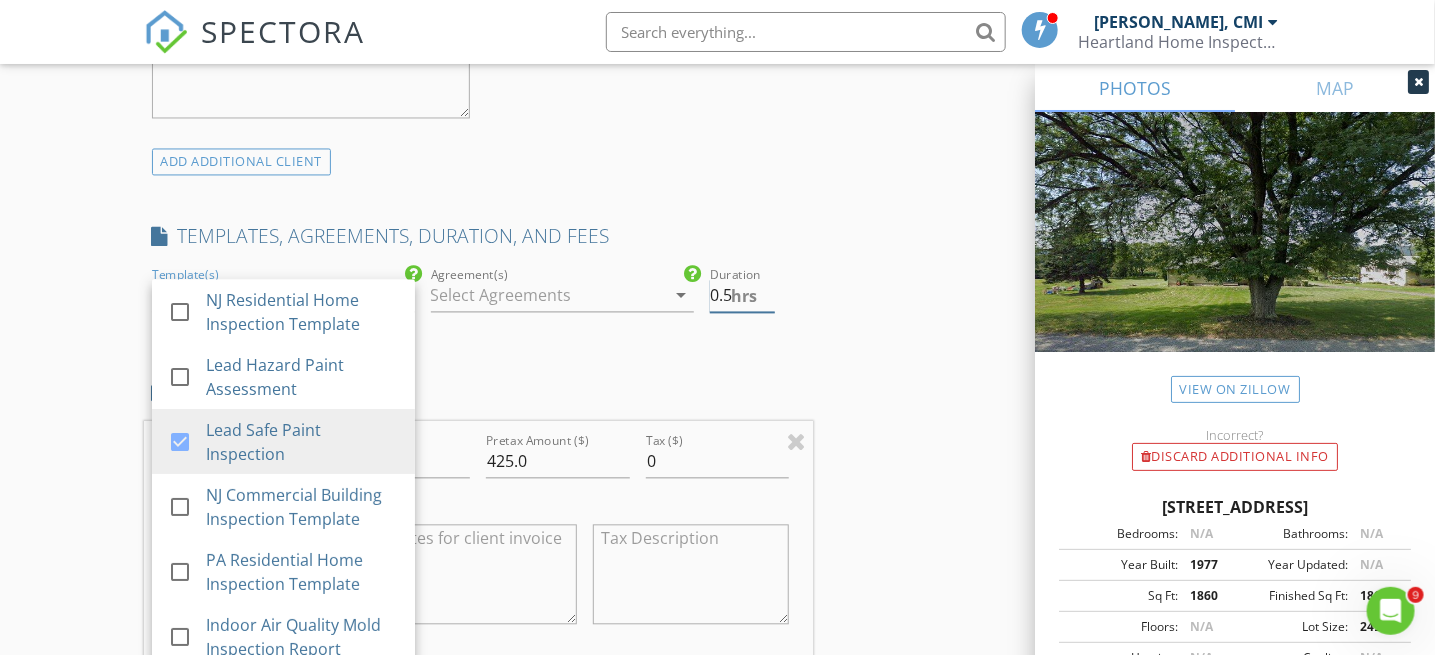 click on "0.5" at bounding box center [743, 296] 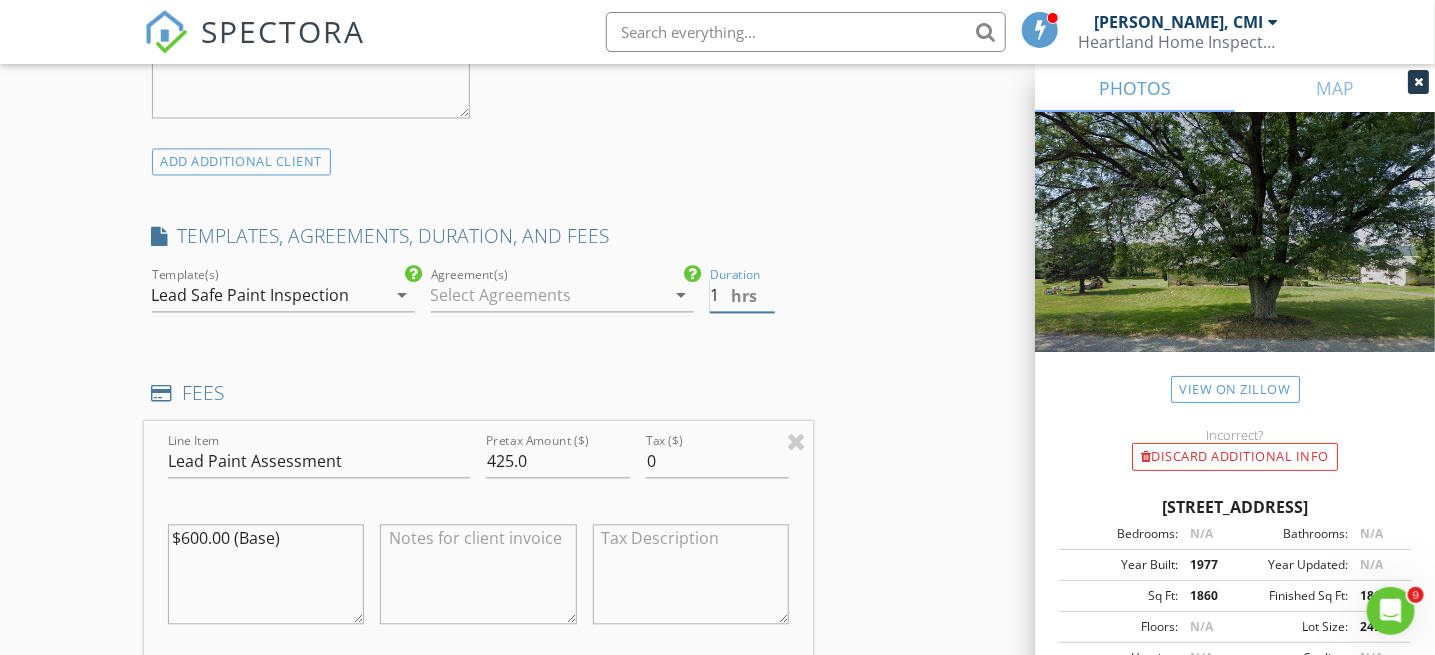 type on "1" 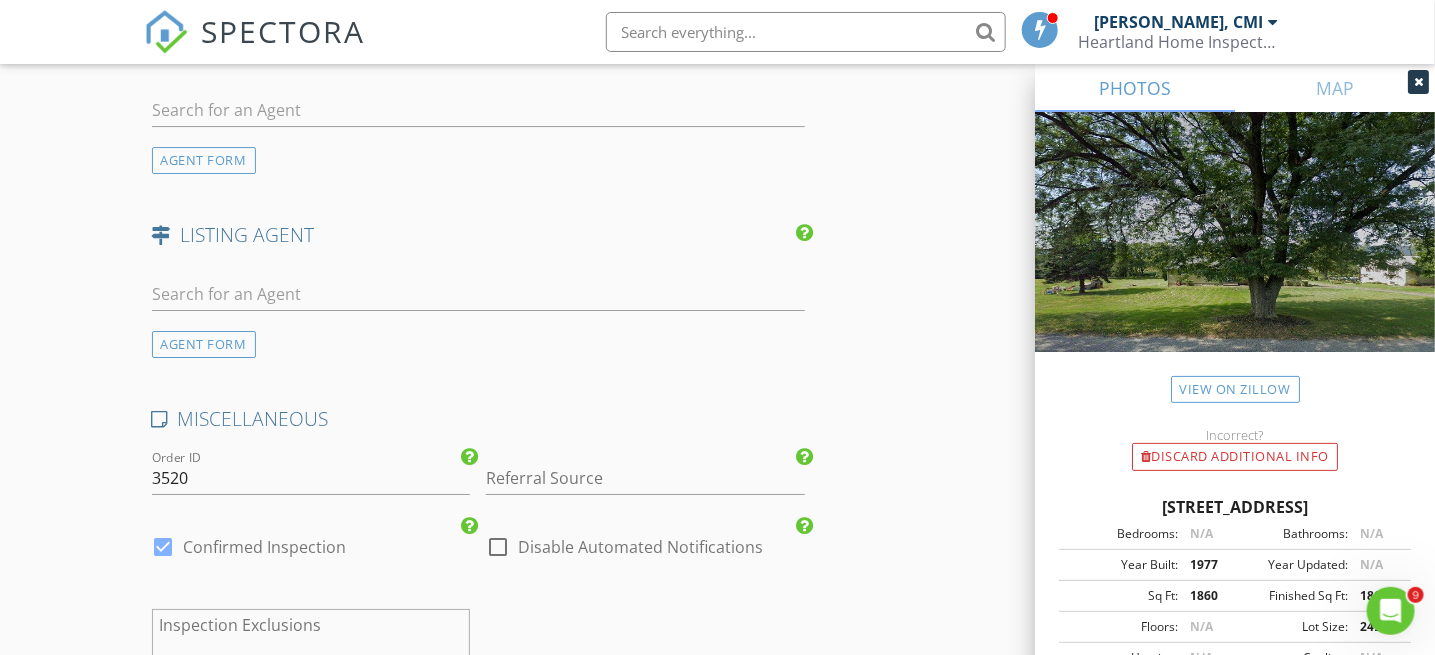 scroll, scrollTop: 3000, scrollLeft: 0, axis: vertical 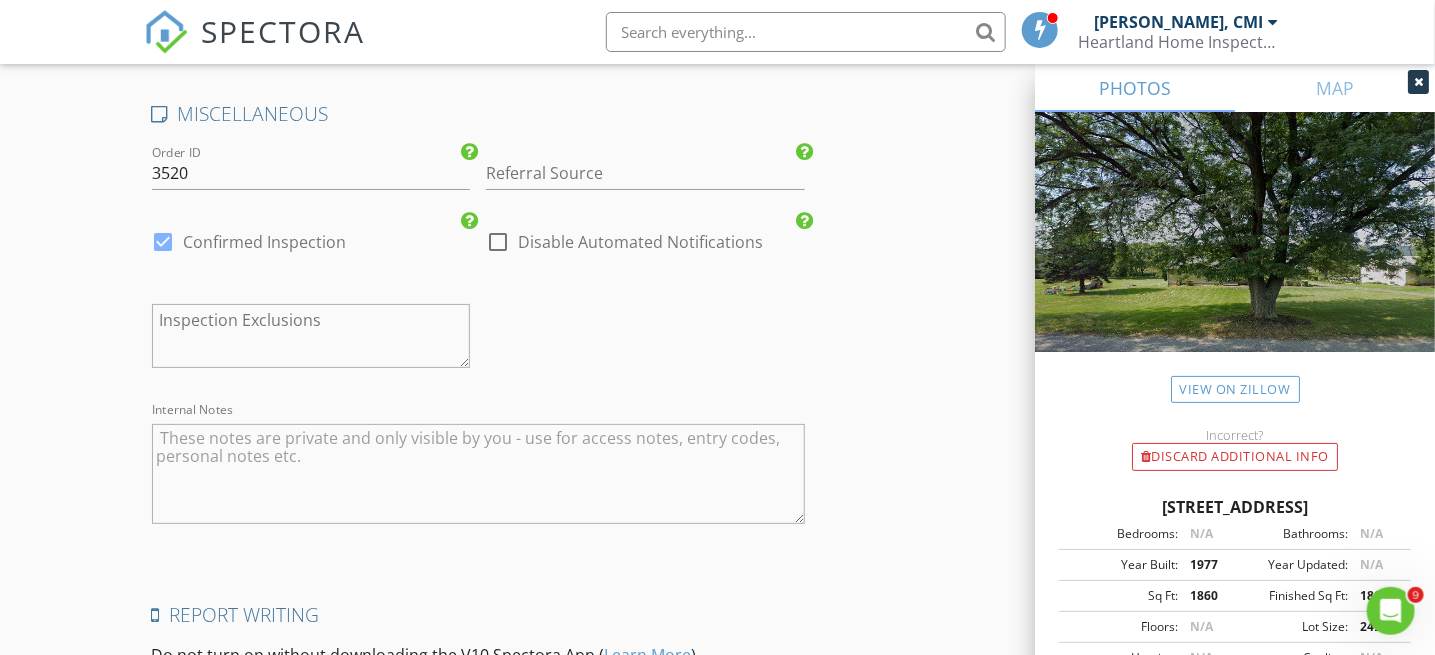 click on "Disable Automated Notifications" at bounding box center (640, 242) 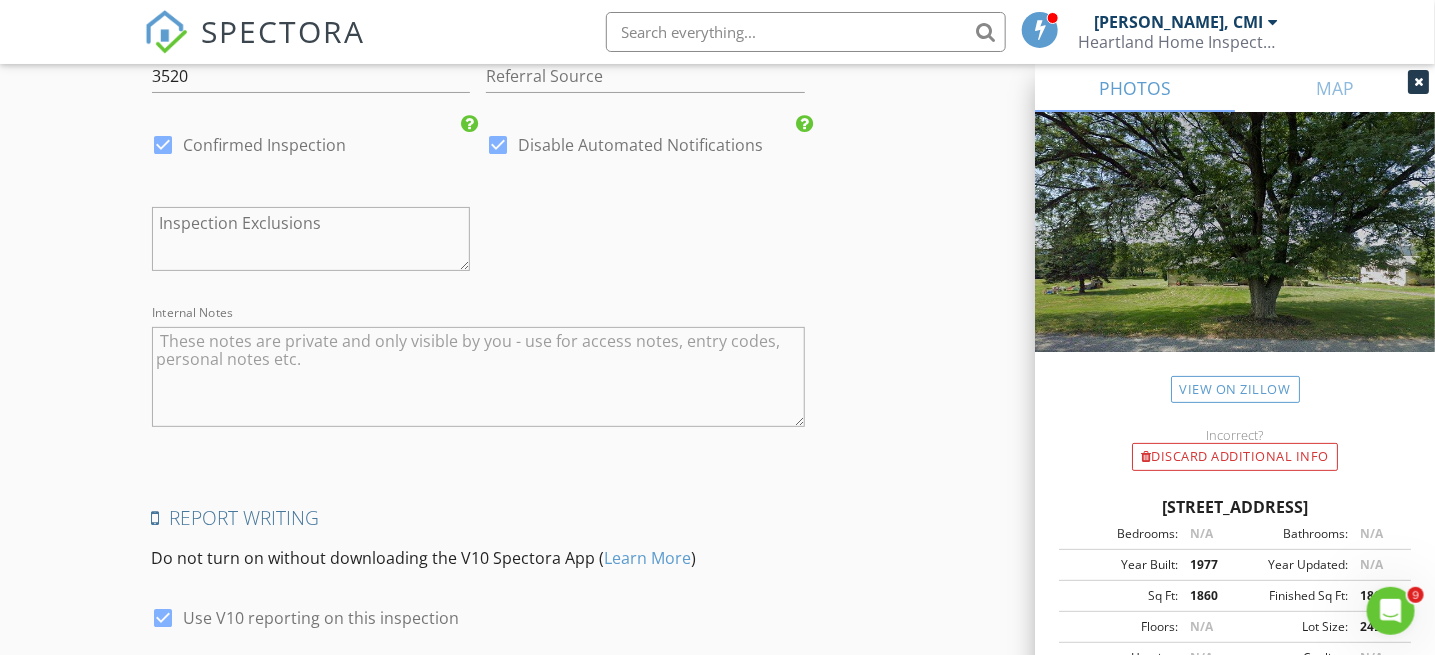 scroll, scrollTop: 3255, scrollLeft: 0, axis: vertical 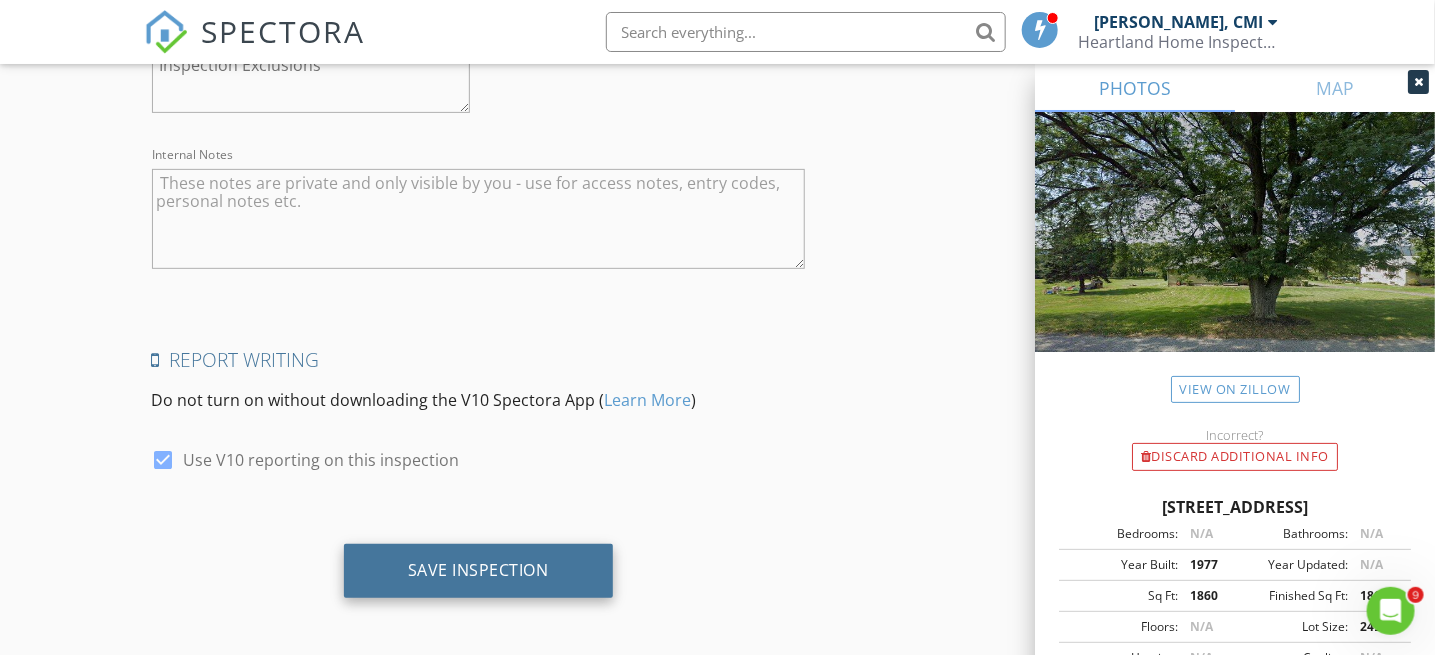 click on "Save Inspection" at bounding box center (478, 570) 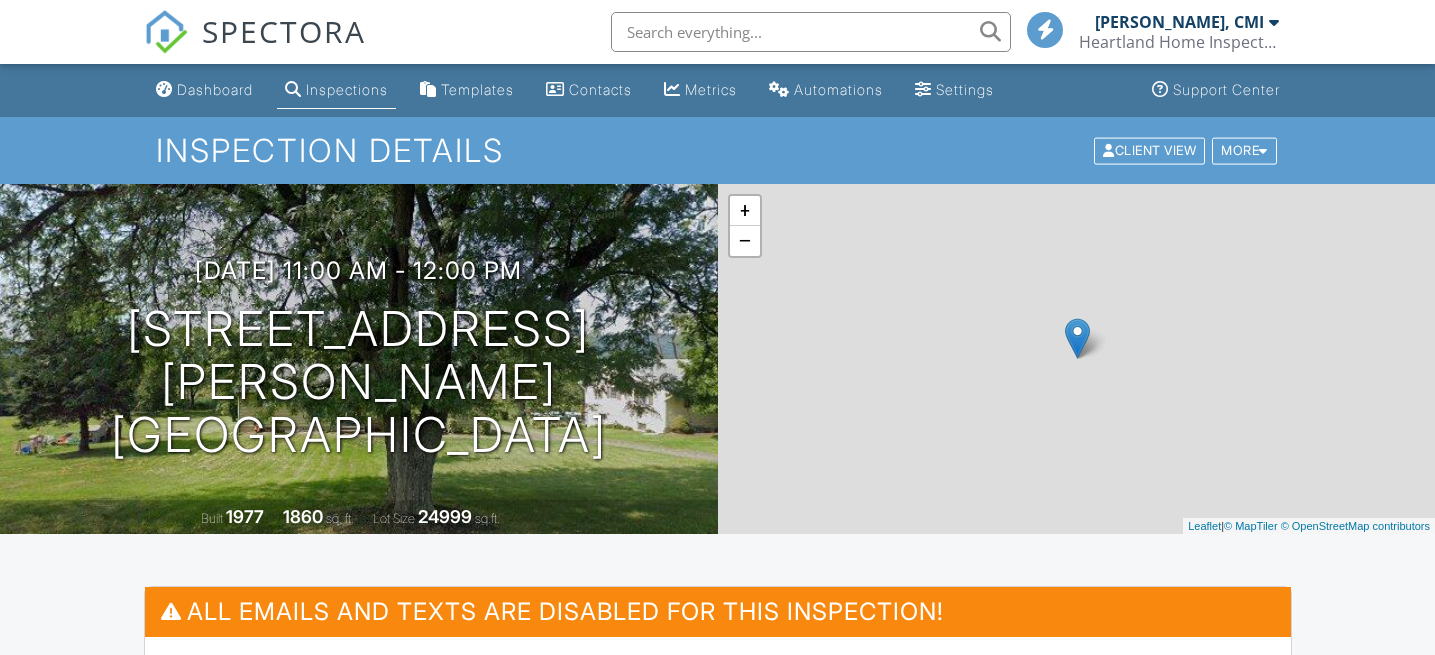 scroll, scrollTop: 0, scrollLeft: 0, axis: both 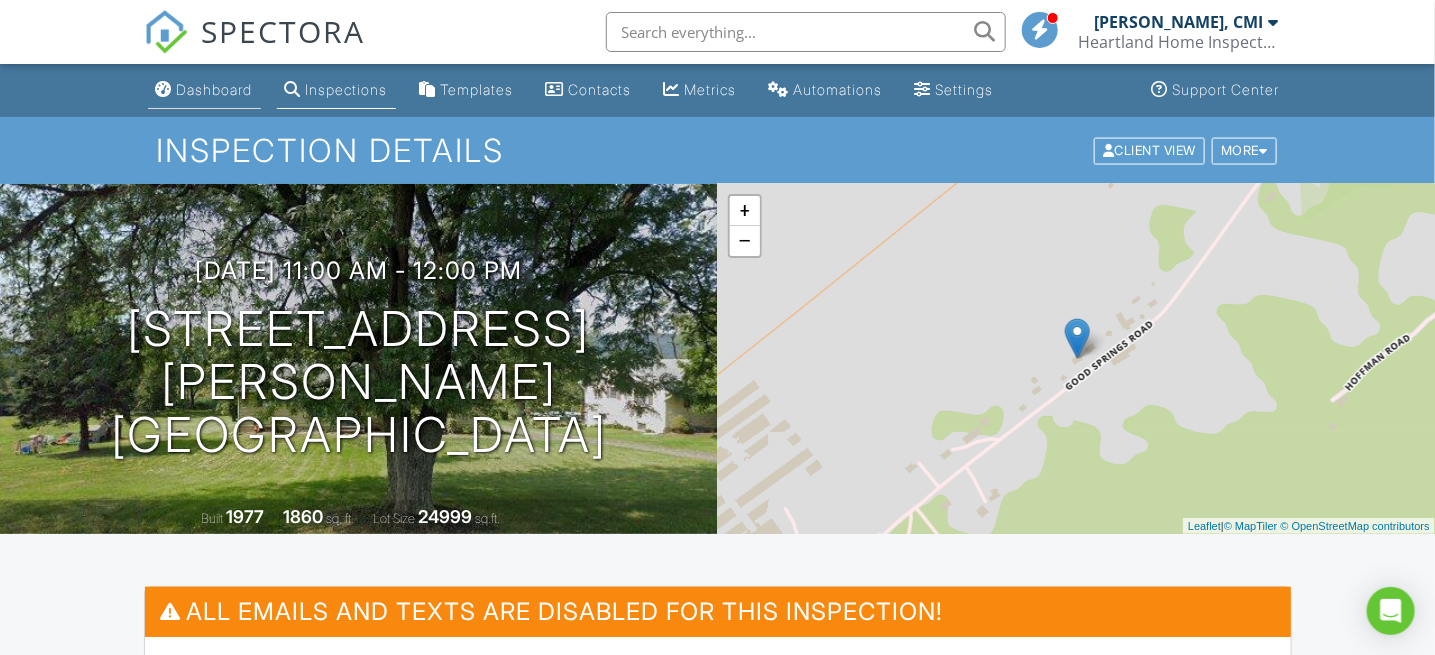 click on "Dashboard" at bounding box center (215, 89) 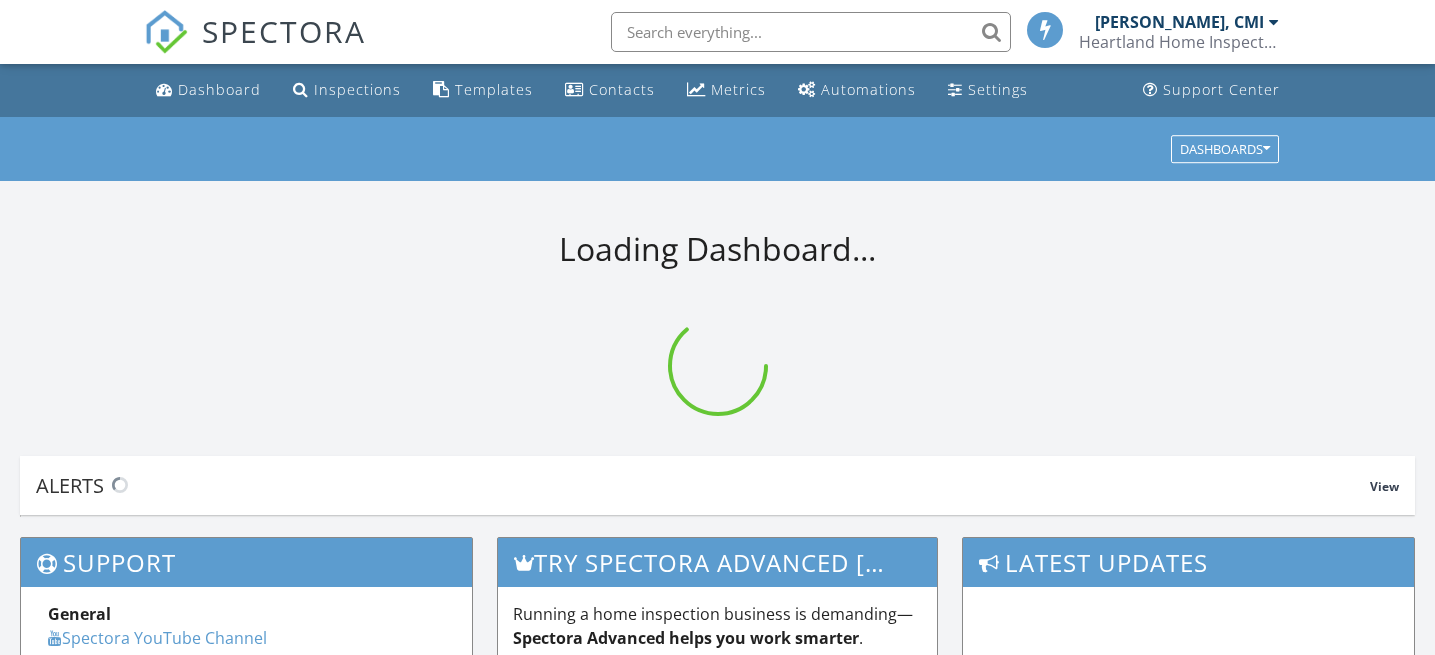 scroll, scrollTop: 0, scrollLeft: 0, axis: both 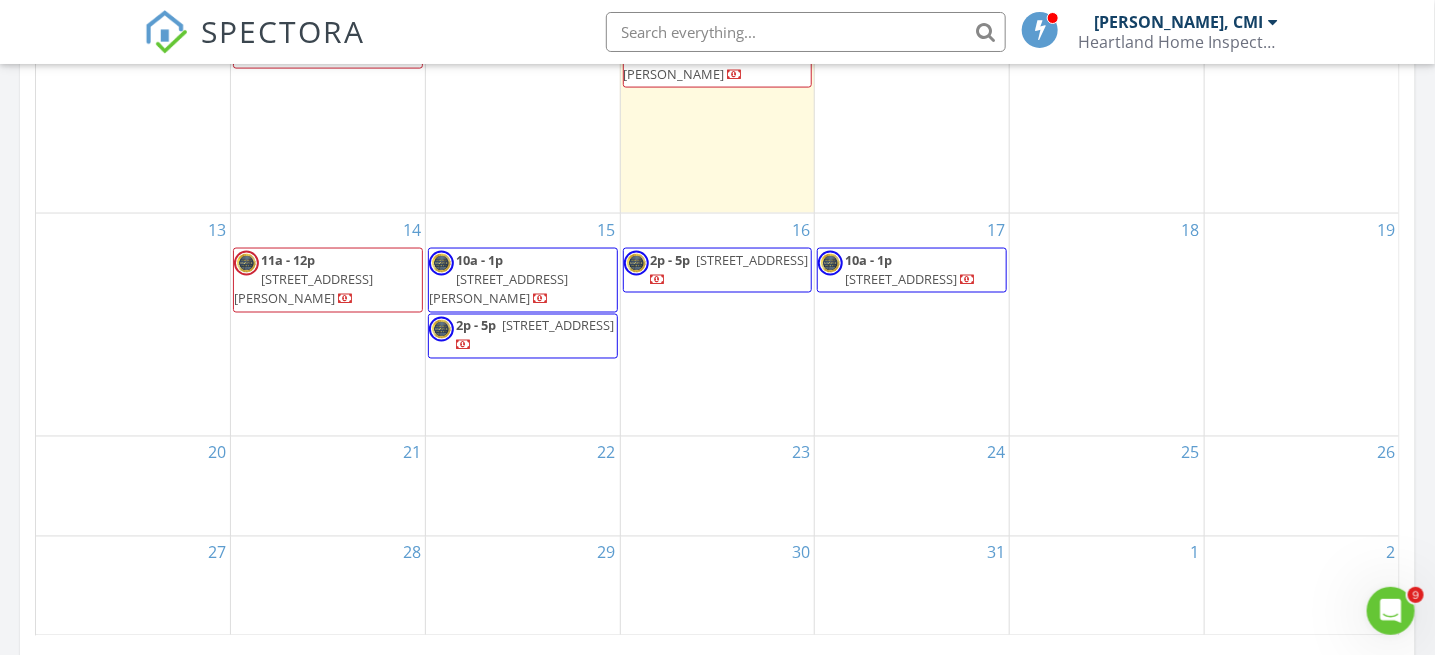 click on "14
11a - 12p
66 Good Springs Rd, Asbury 08802" at bounding box center [328, 325] 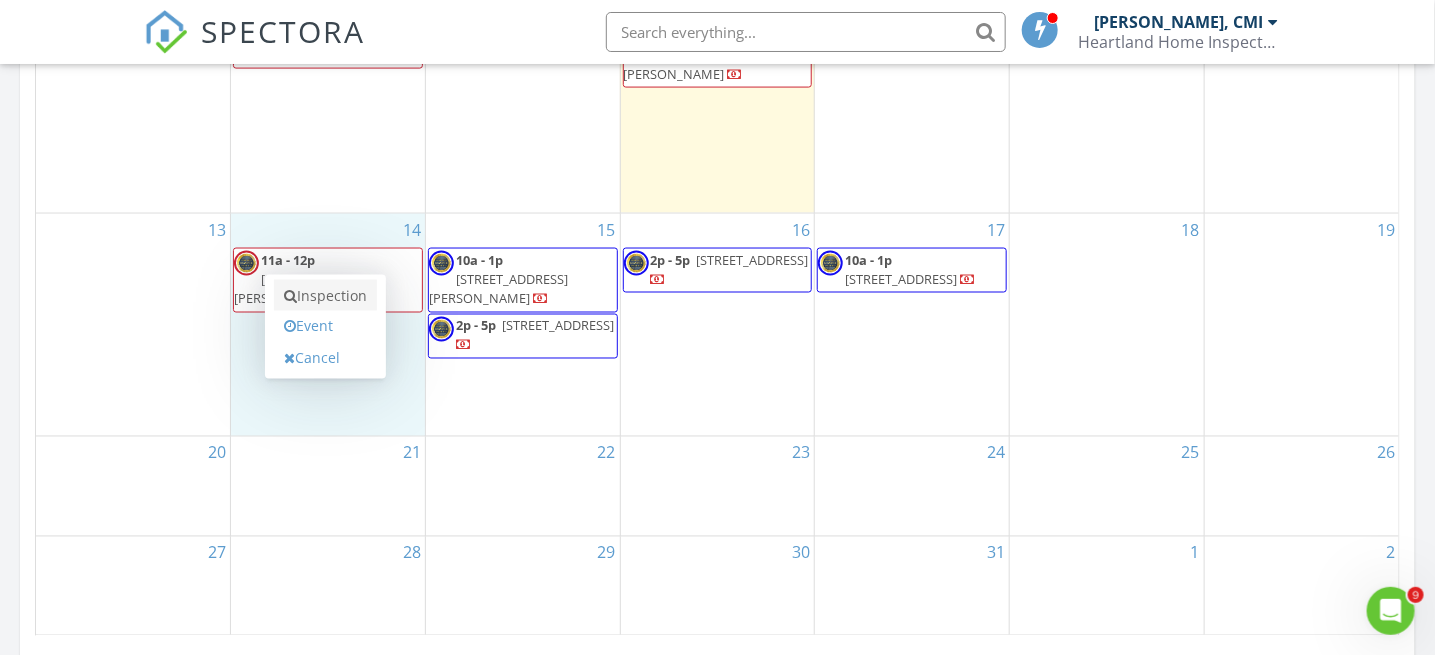 click on "Inspection" at bounding box center [325, 296] 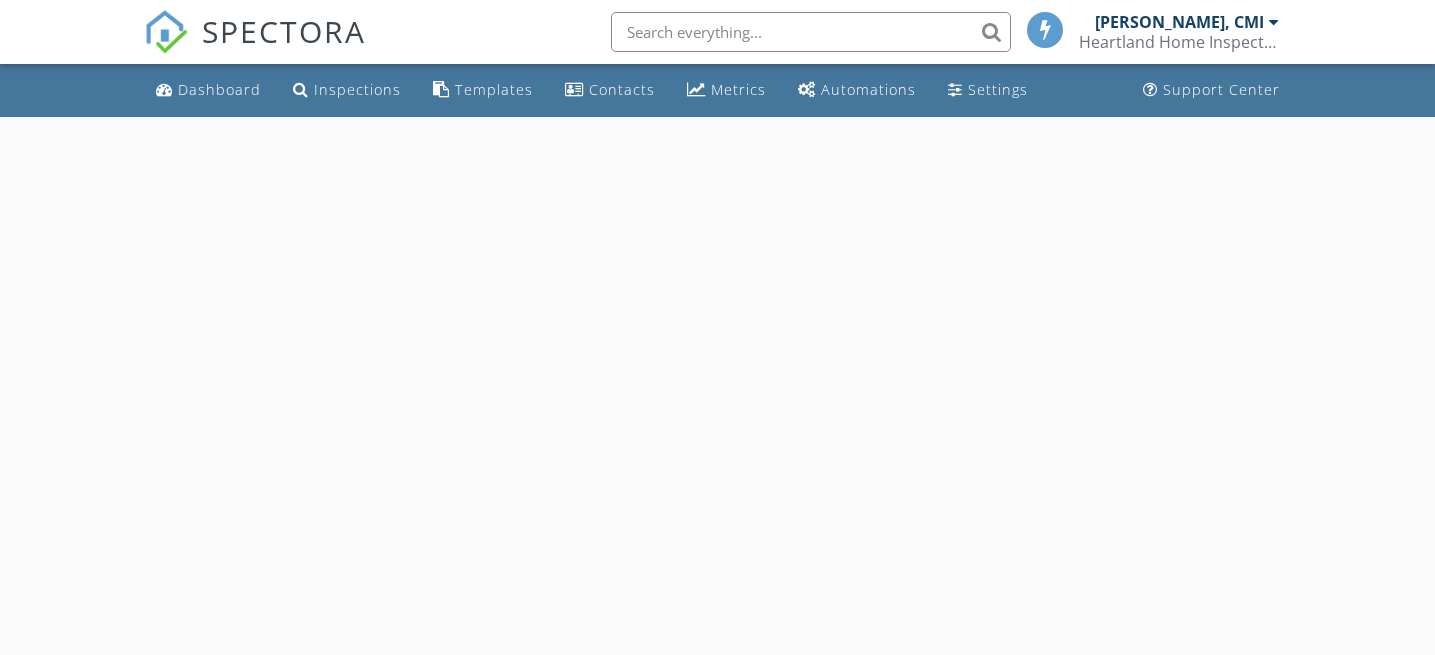 scroll, scrollTop: 0, scrollLeft: 0, axis: both 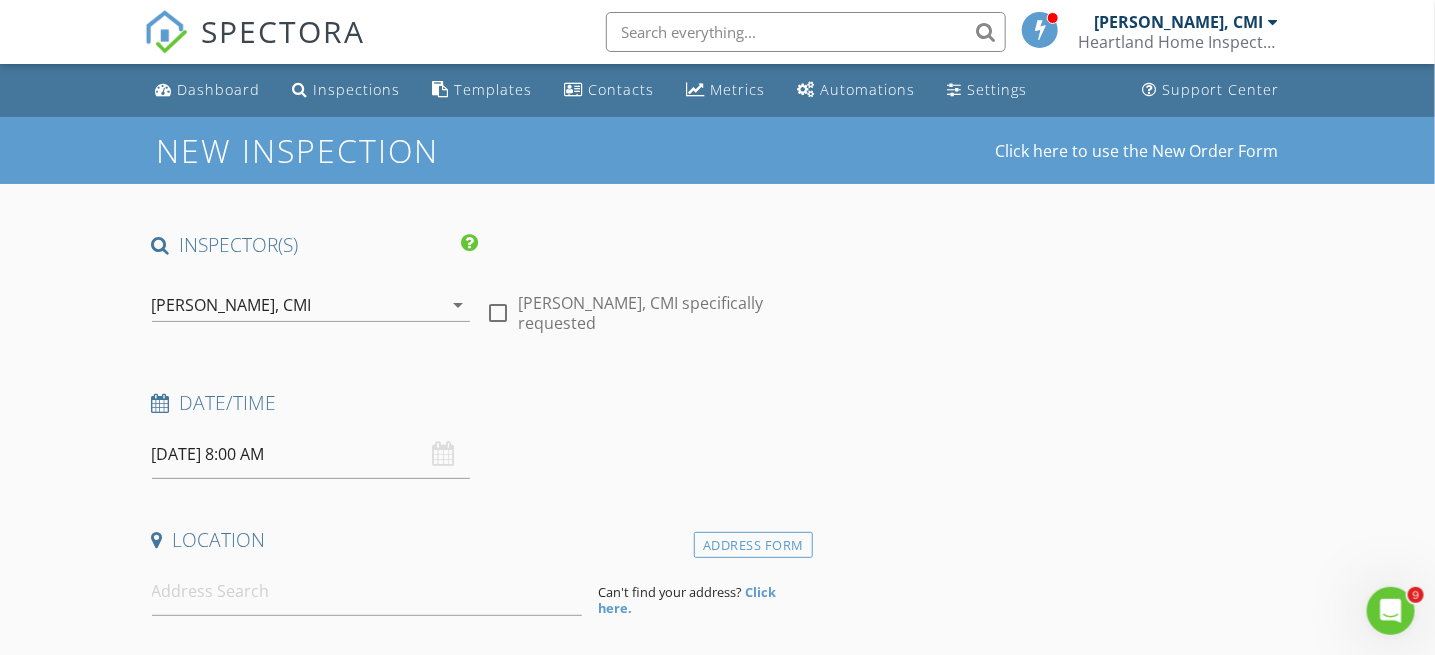 click on "[DATE] 8:00 AM" at bounding box center [311, 454] 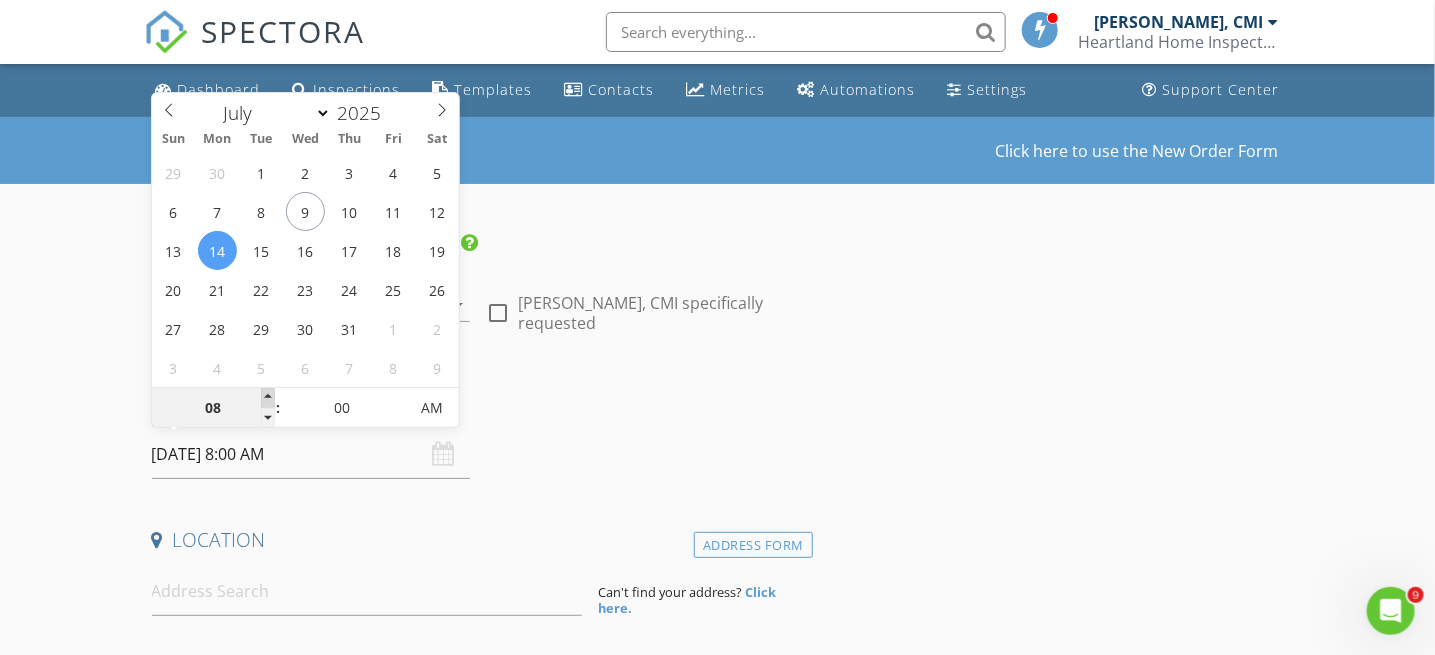 type on "09" 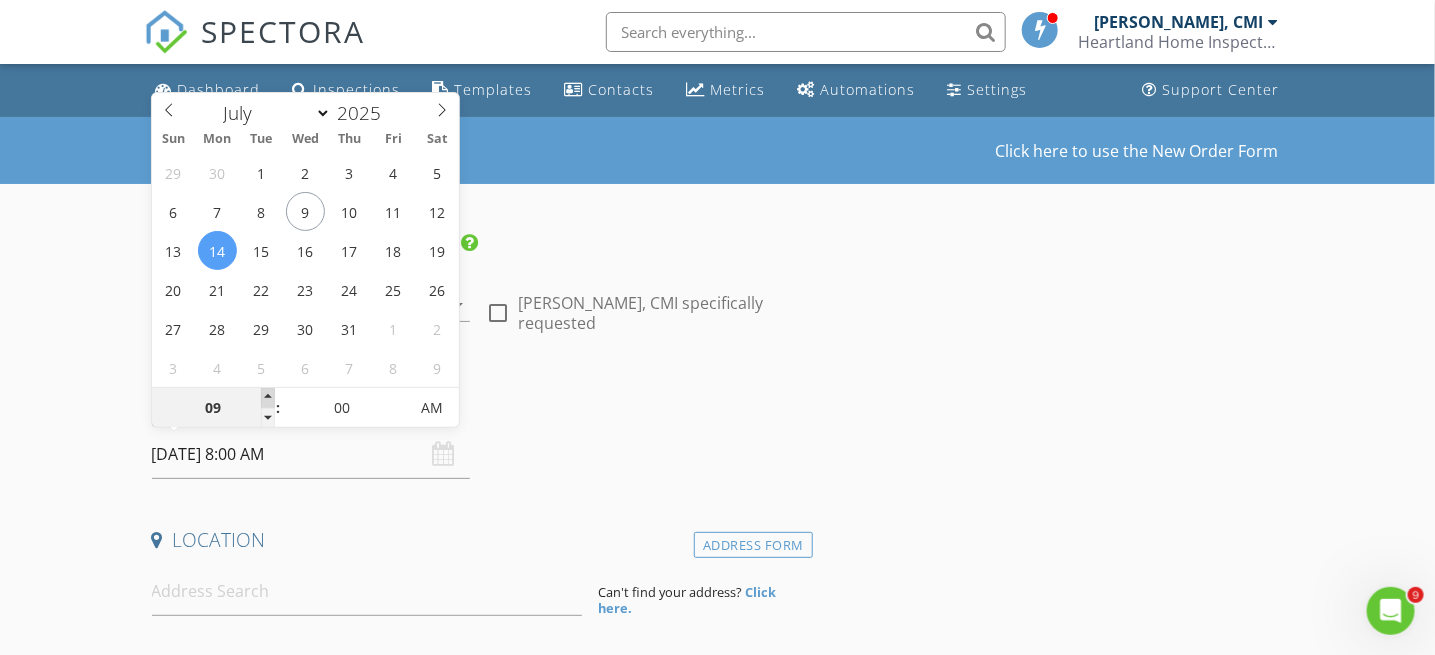 type on "[DATE] 9:00 AM" 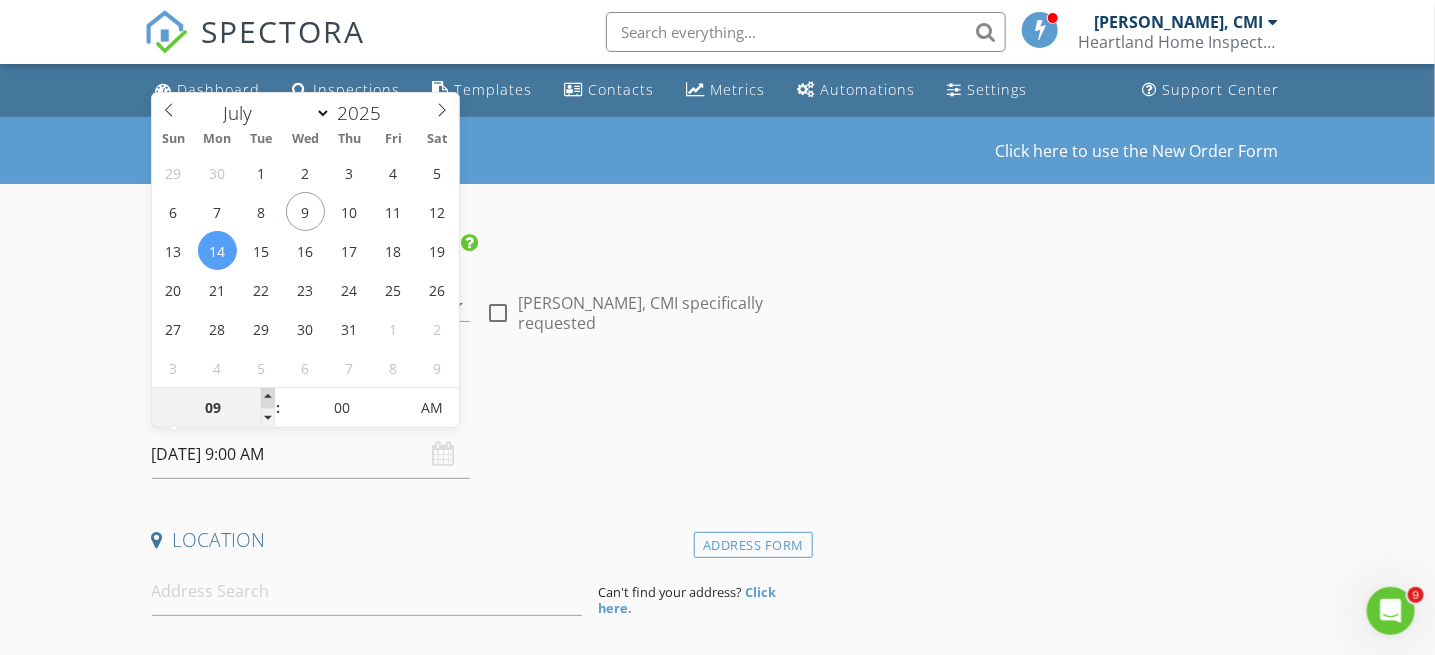 click at bounding box center (268, 398) 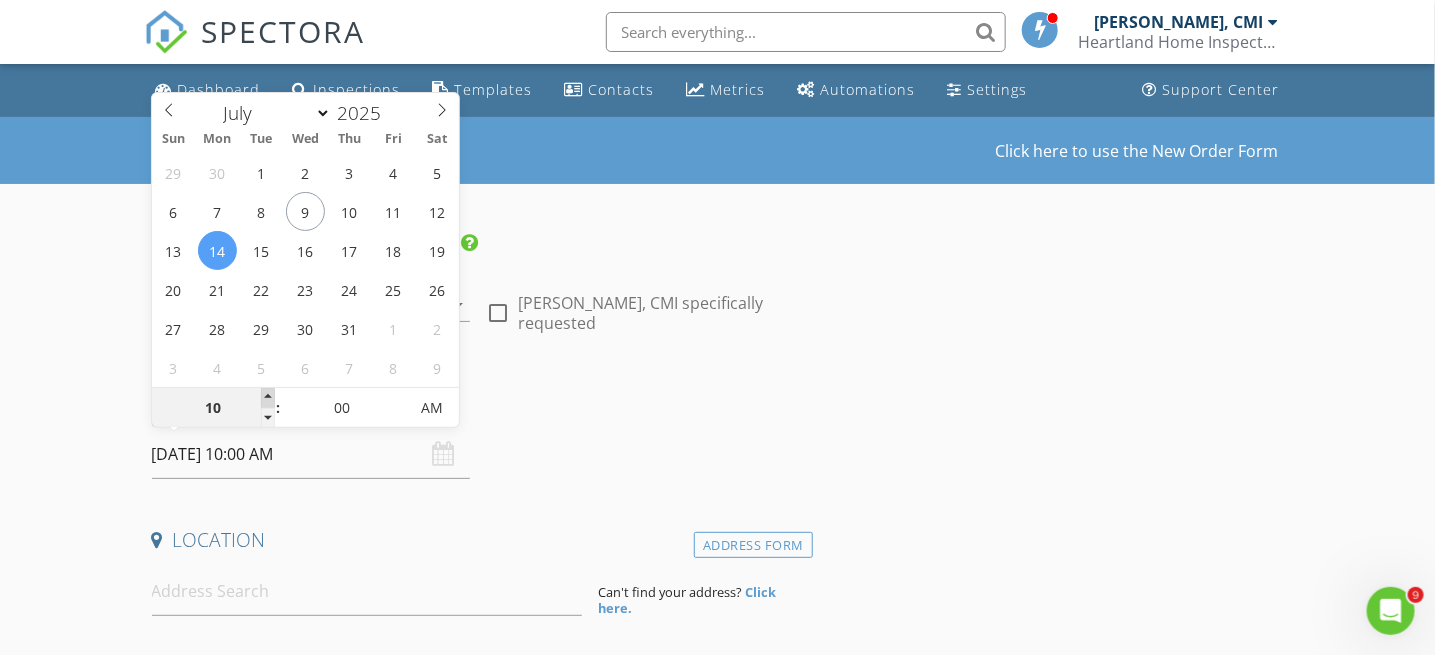 click at bounding box center [268, 398] 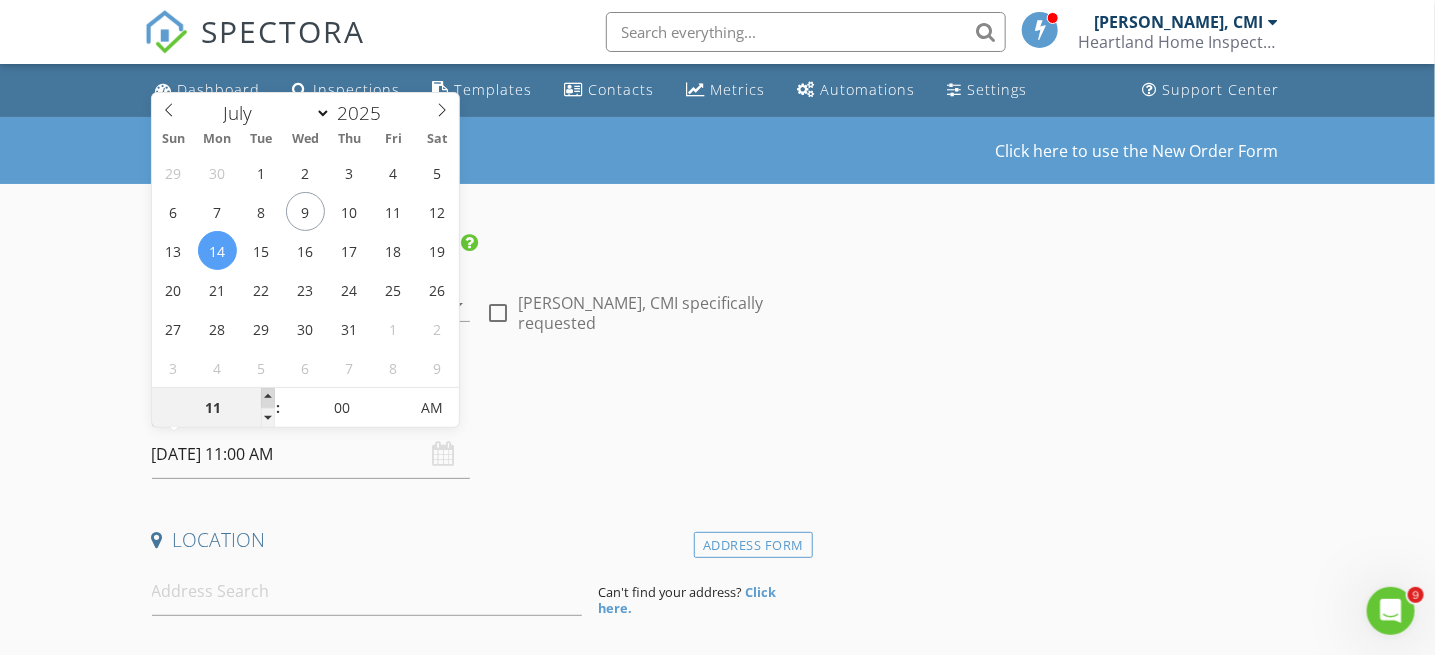 click at bounding box center [268, 398] 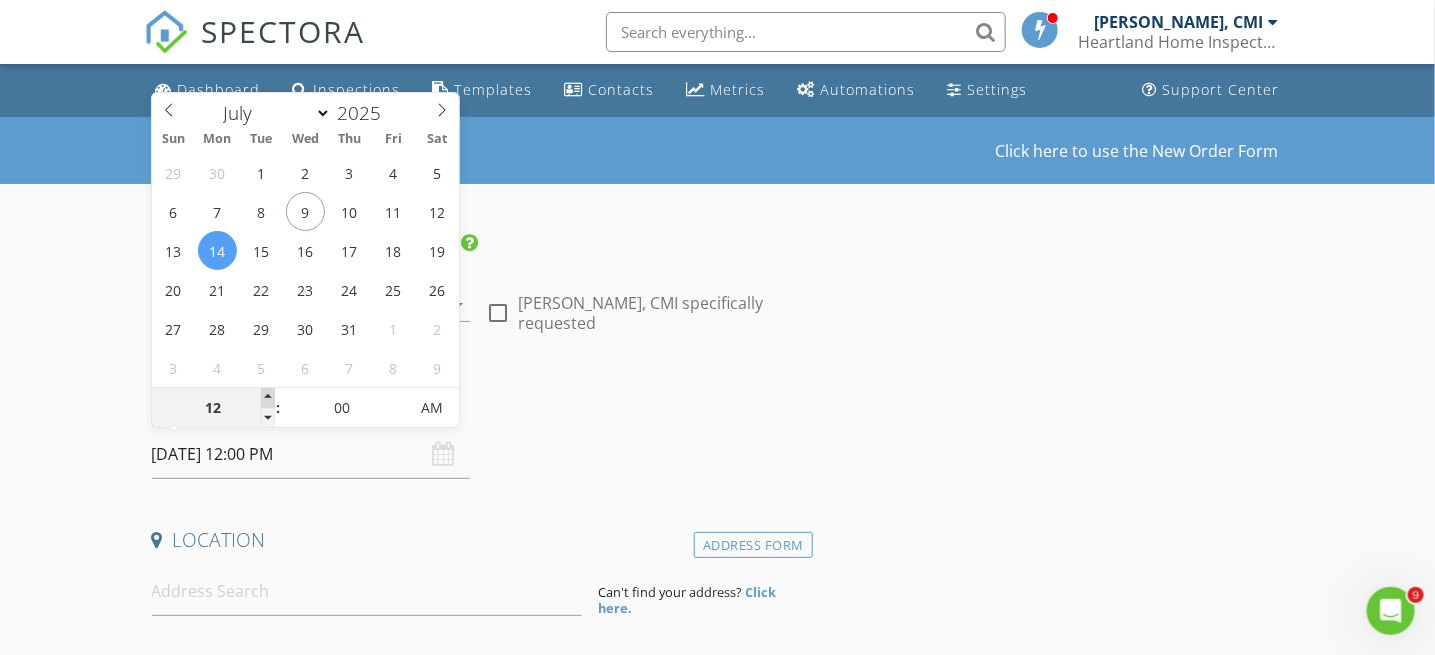 click at bounding box center (268, 398) 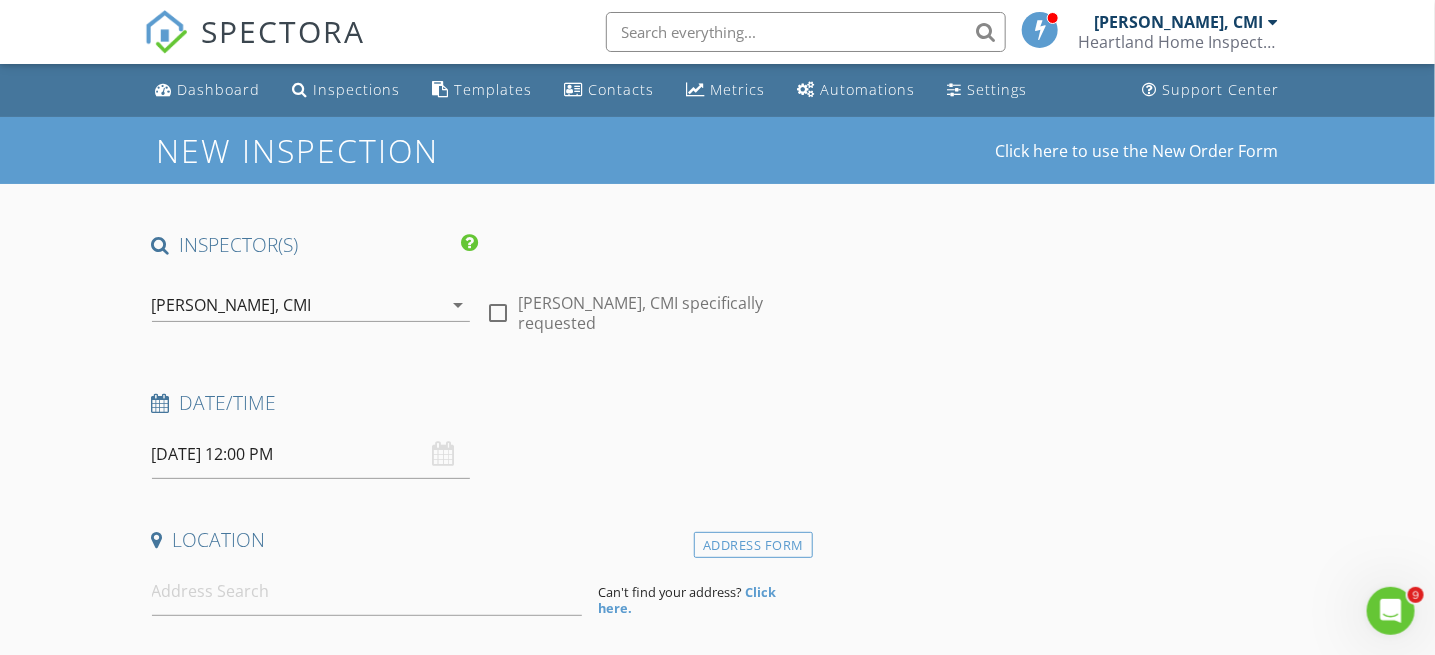 click on "New Inspection
Click here to use the New Order Form
INSPECTOR(S)
check_box   Edward Novak III, CMI   PRIMARY   check_box_outline_blank   Lee Turkowski, CMI     Edward Novak III, CMI arrow_drop_down   check_box_outline_blank Edward Novak III, CMI specifically requested
Date/Time
07/14/2025 12:00 PM
Location
Address Form       Can't find your address?   Click here.
client
check_box Enable Client CC email for this inspection   Client Search     check_box_outline_blank Client is a Company/Organization     First Name   Last Name   Email   CC Email   Phone           Notes   Private Notes
ADD ADDITIONAL client
SERVICES
check_box_outline_blank   NJ Home Inspection w/Radon Test and WDI Inspection   Home Inspection, Radon Test, Wood Destroying Insect Inspection" at bounding box center (717, 1693) 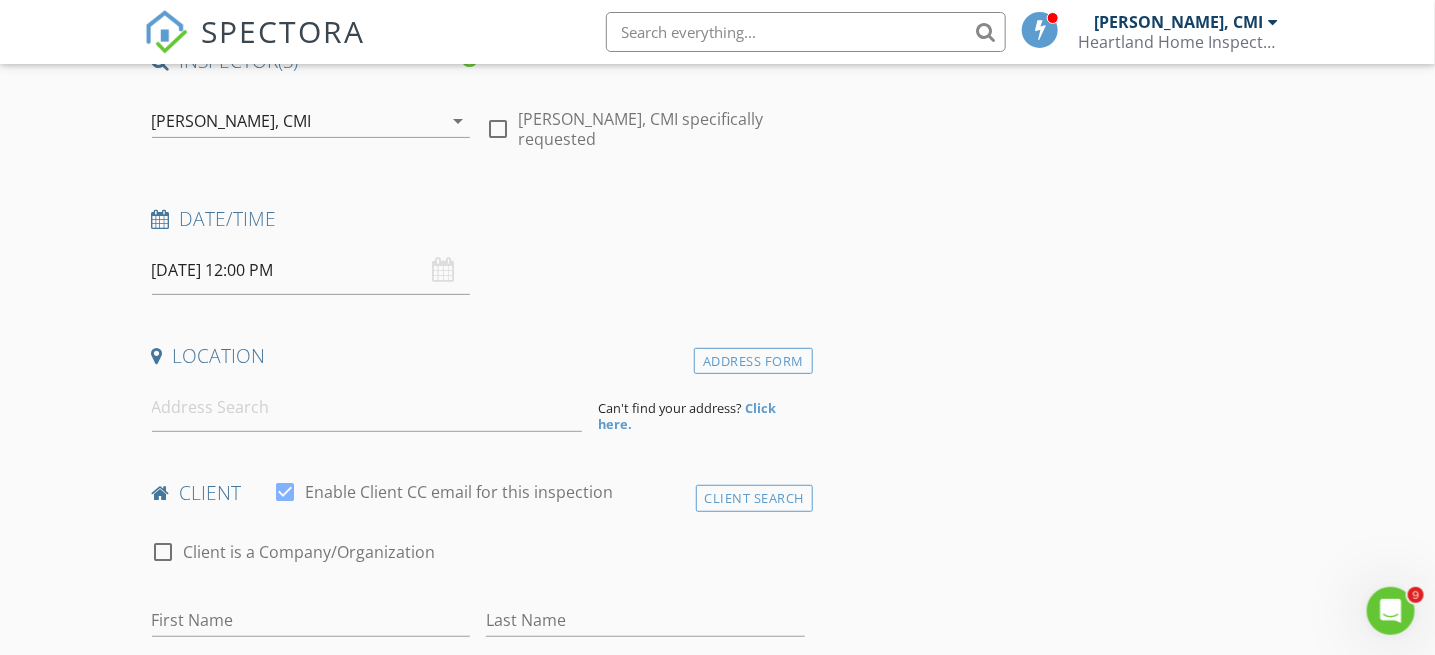 scroll, scrollTop: 300, scrollLeft: 0, axis: vertical 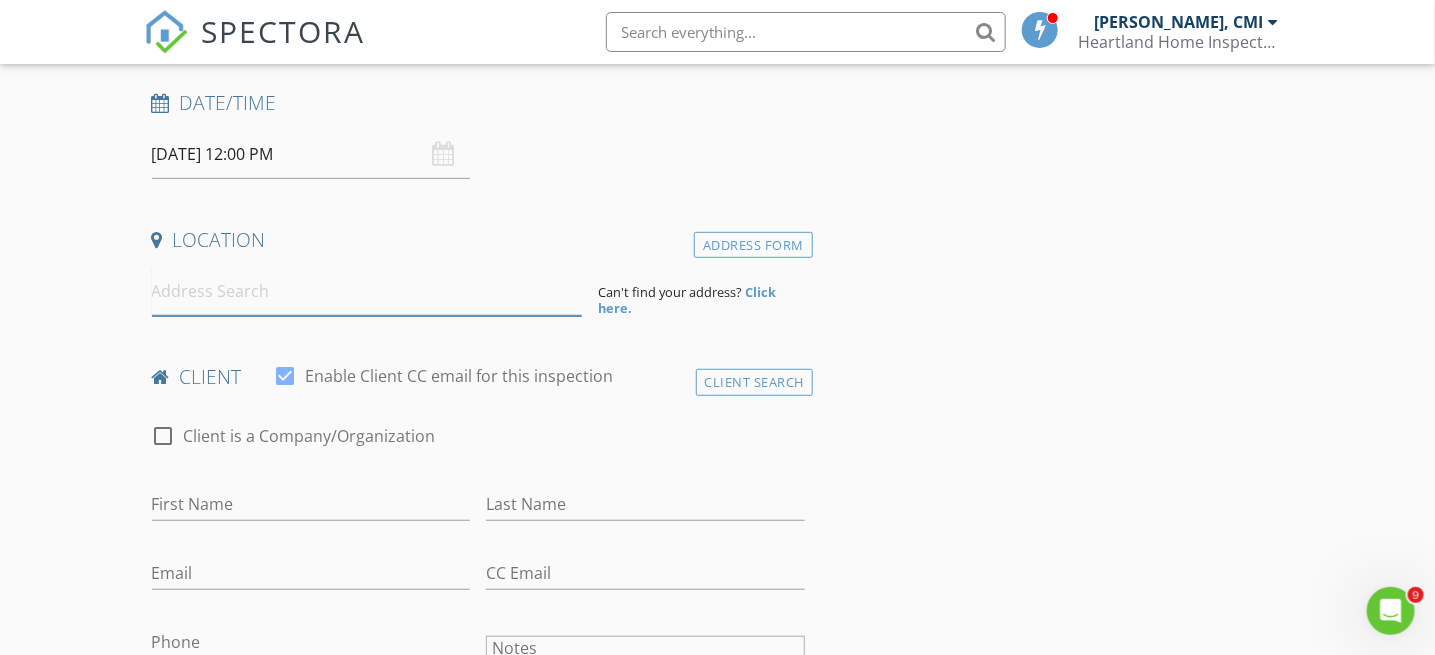 click at bounding box center [367, 291] 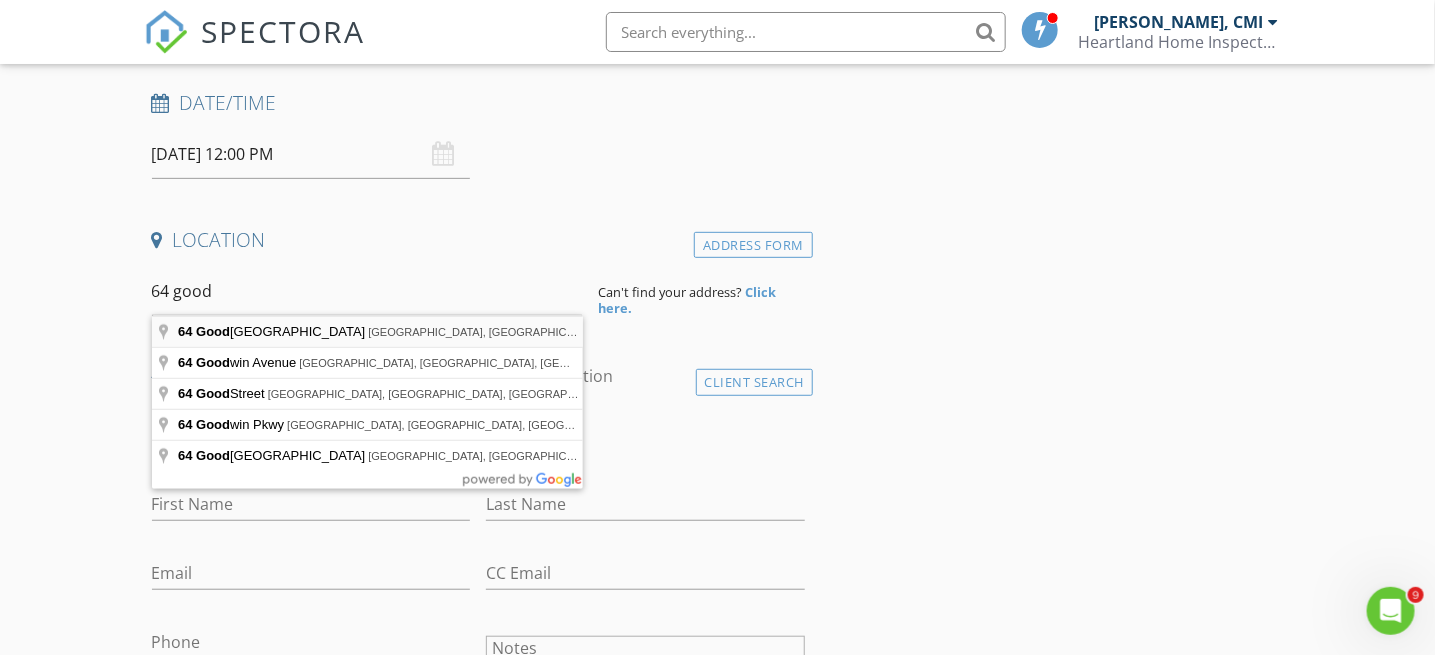type on "64 Good Springs Road, Asbury, NJ, USA" 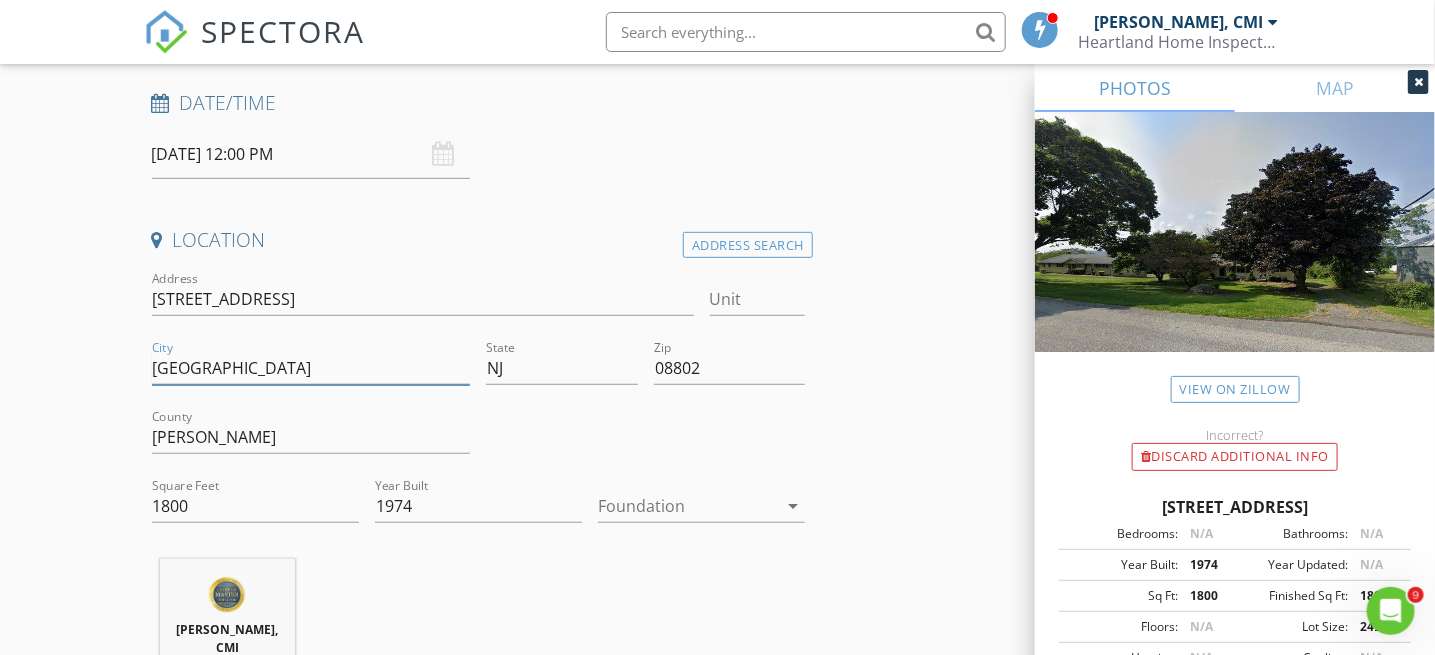 drag, startPoint x: 314, startPoint y: 370, endPoint x: 70, endPoint y: 371, distance: 244.00204 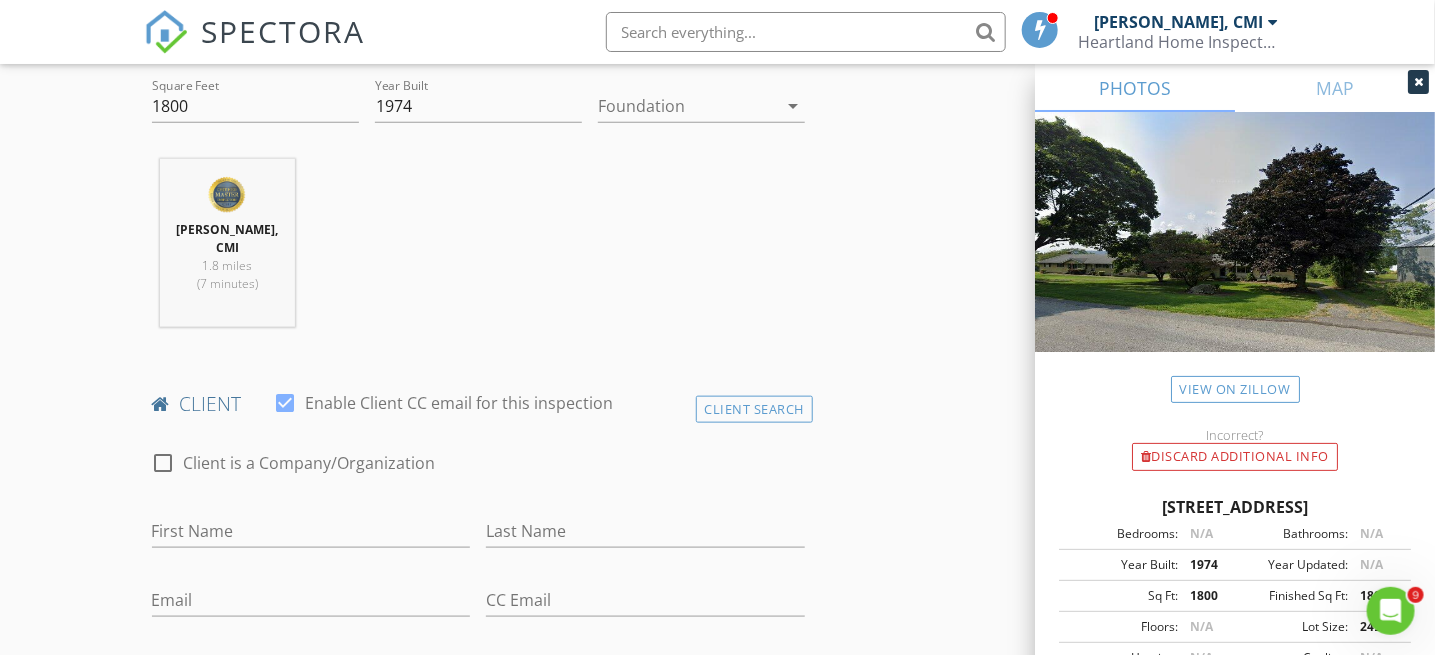 scroll, scrollTop: 900, scrollLeft: 0, axis: vertical 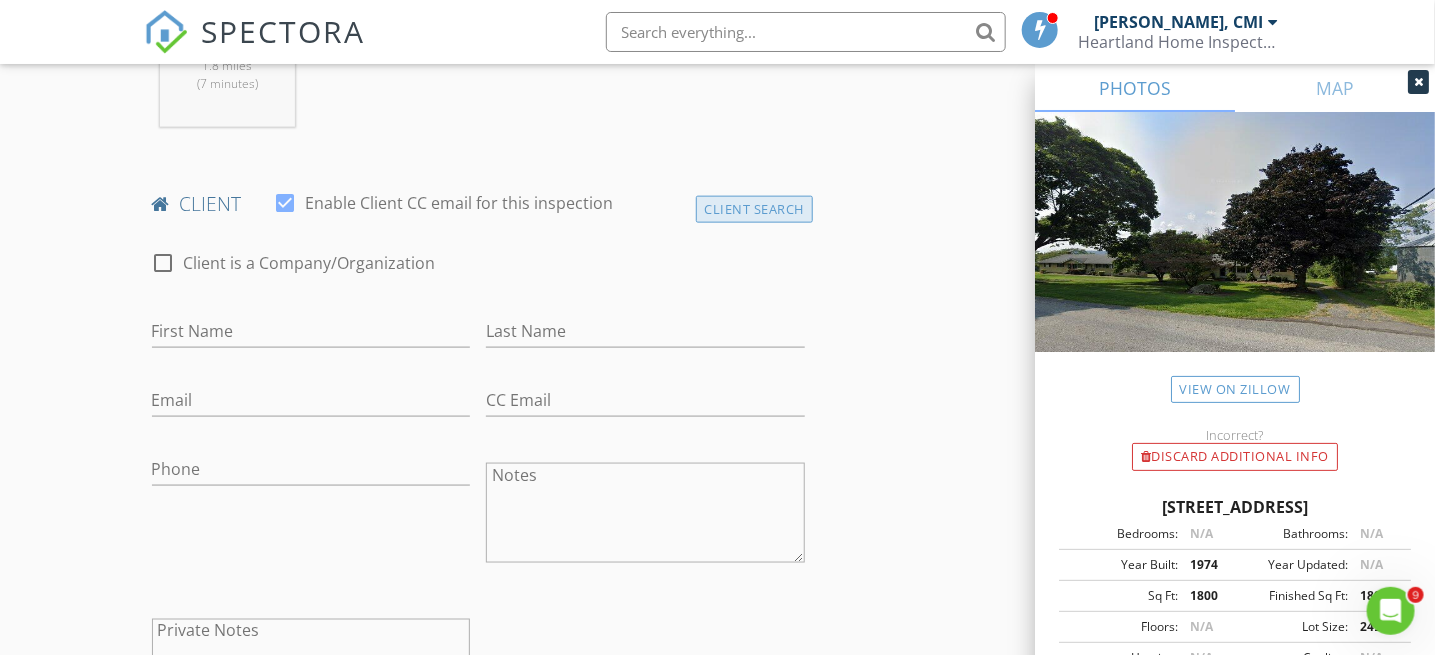 type on "[PERSON_NAME]" 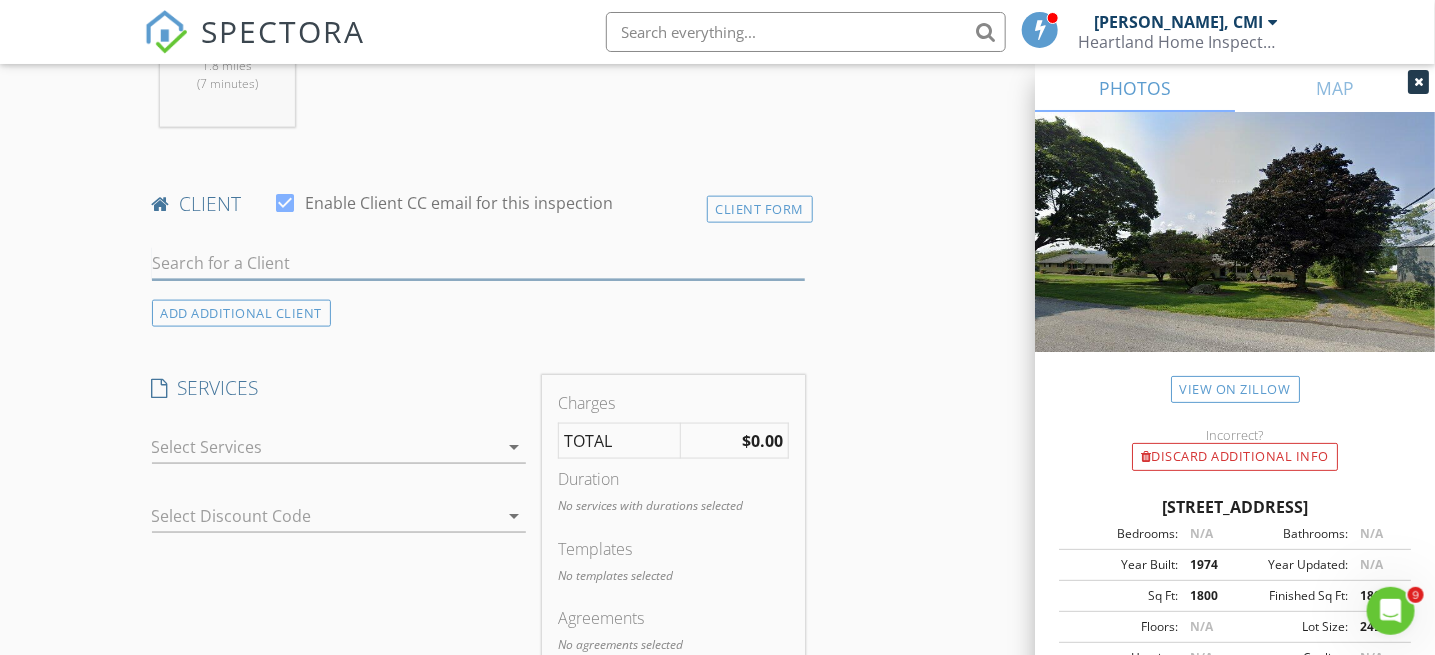 click at bounding box center [479, 263] 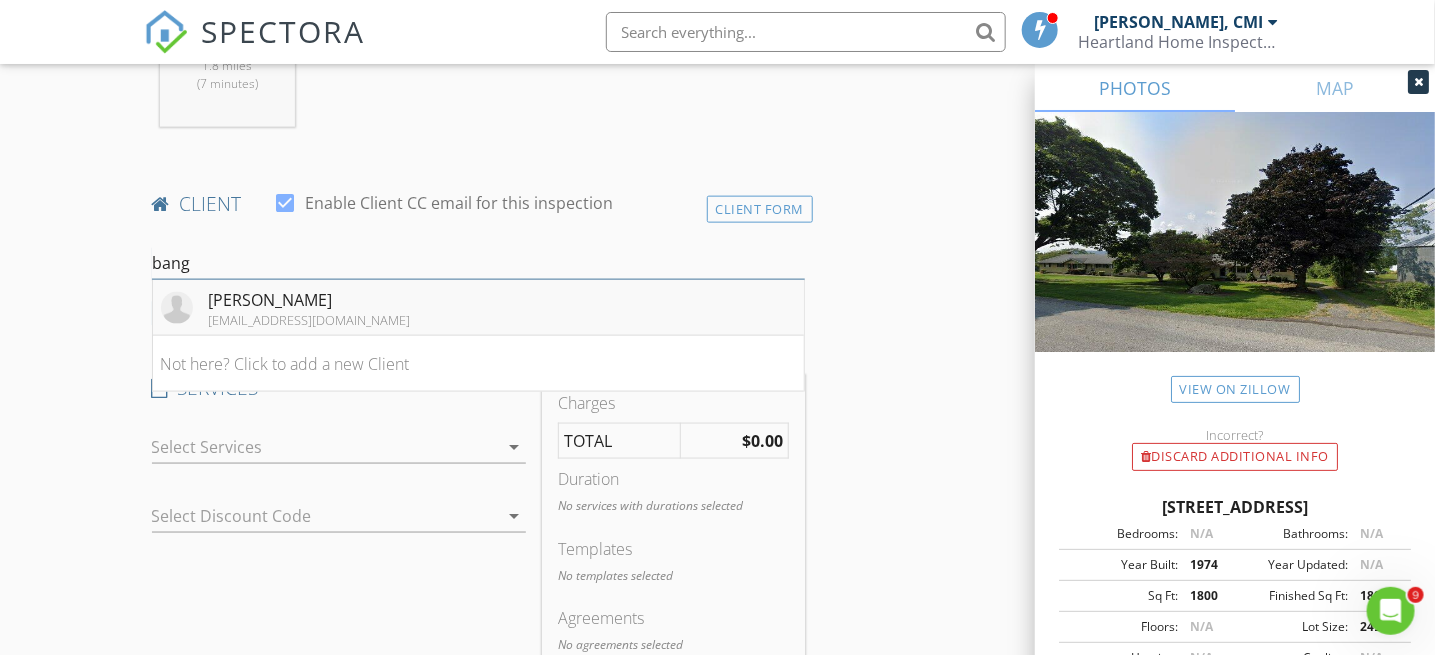 type on "bang" 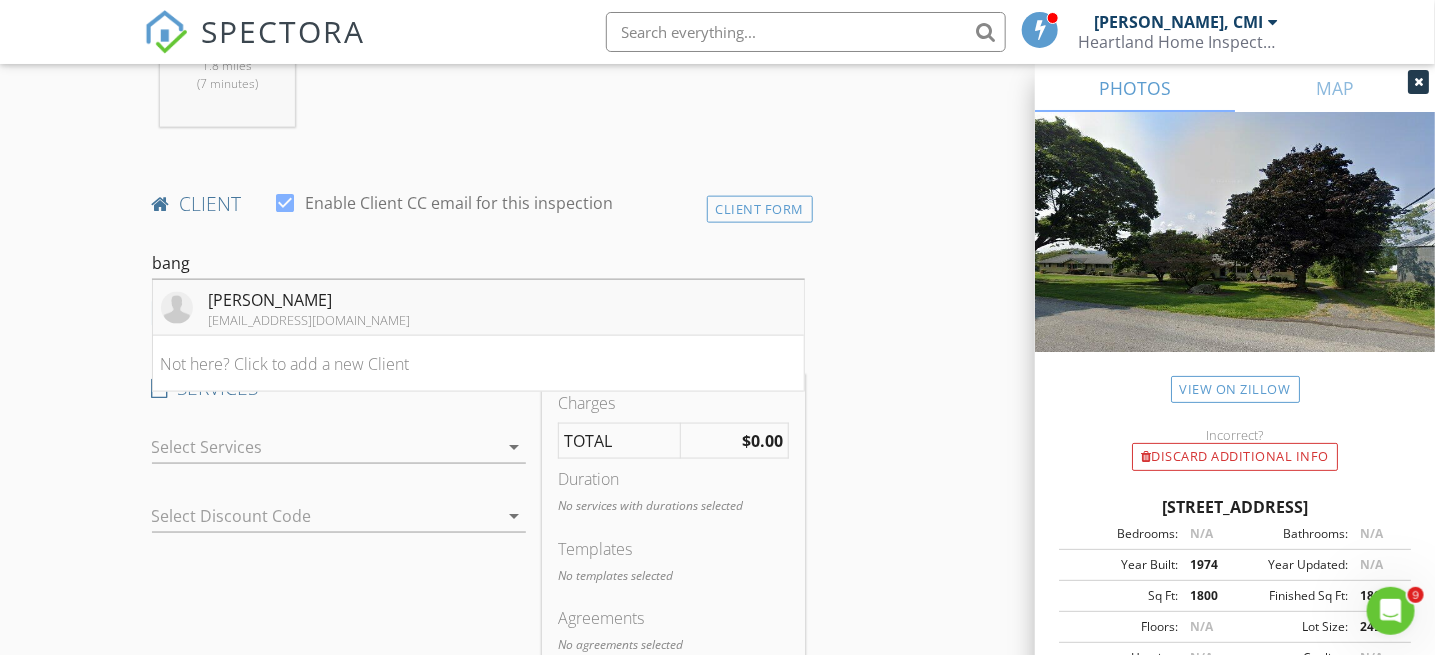 click on "[PERSON_NAME]" at bounding box center [310, 300] 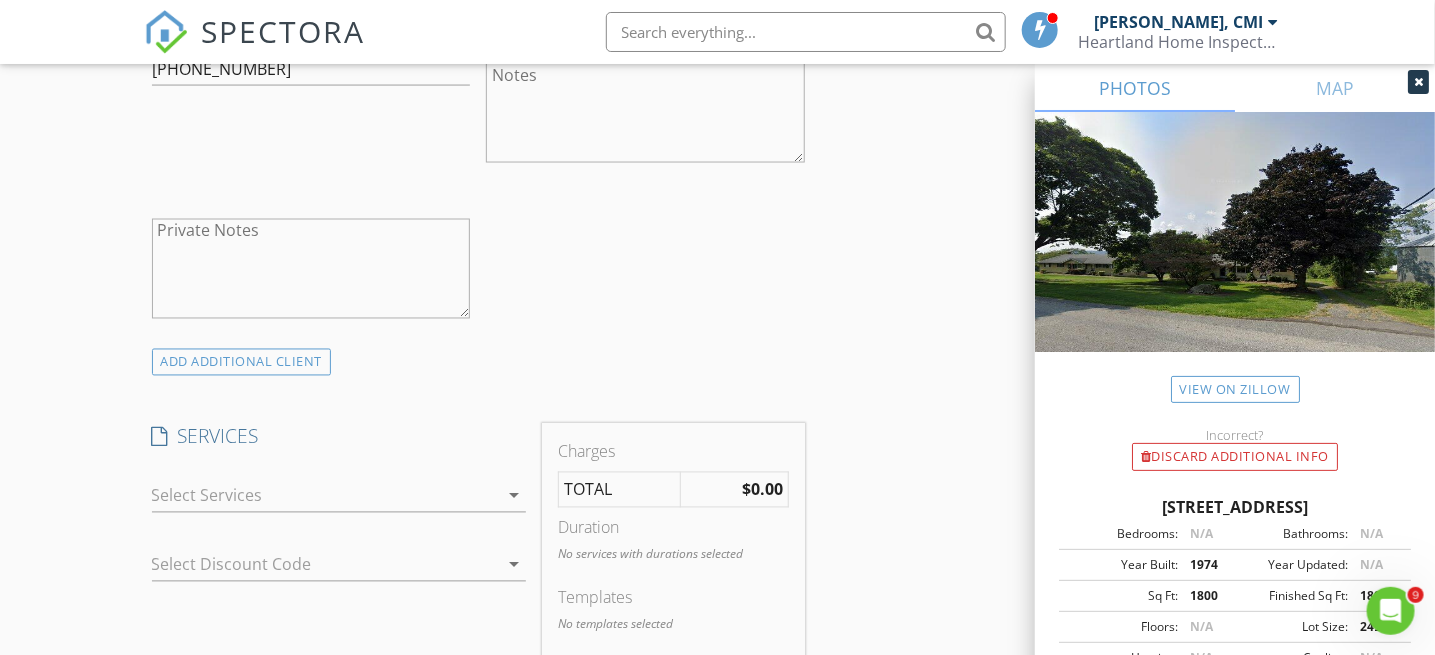 scroll, scrollTop: 1500, scrollLeft: 0, axis: vertical 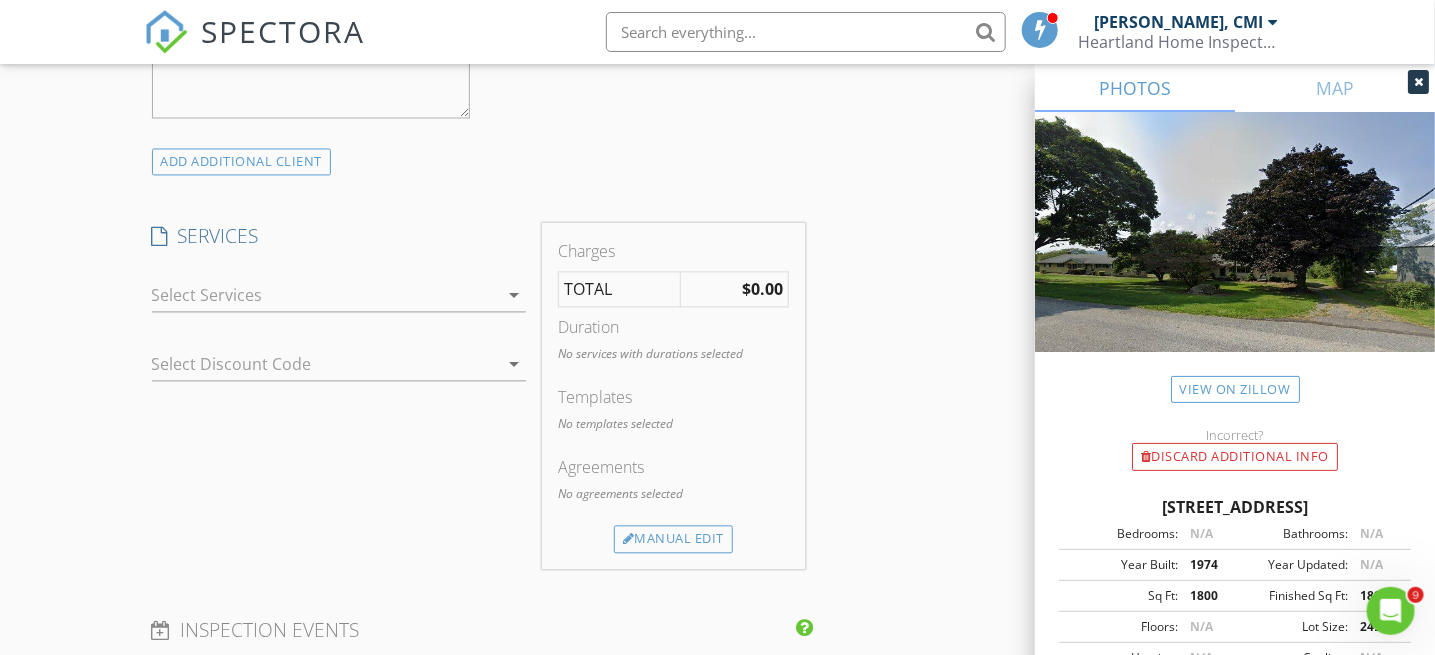 click at bounding box center [325, 296] 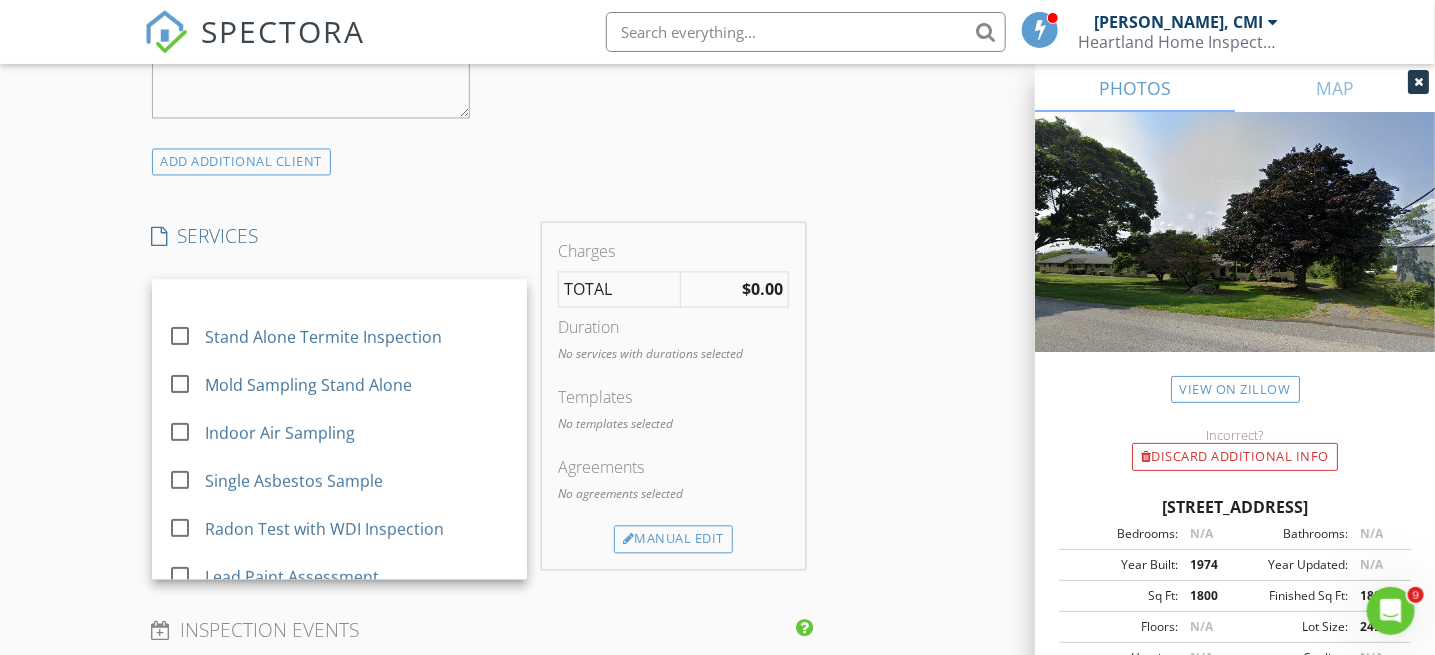 scroll, scrollTop: 300, scrollLeft: 0, axis: vertical 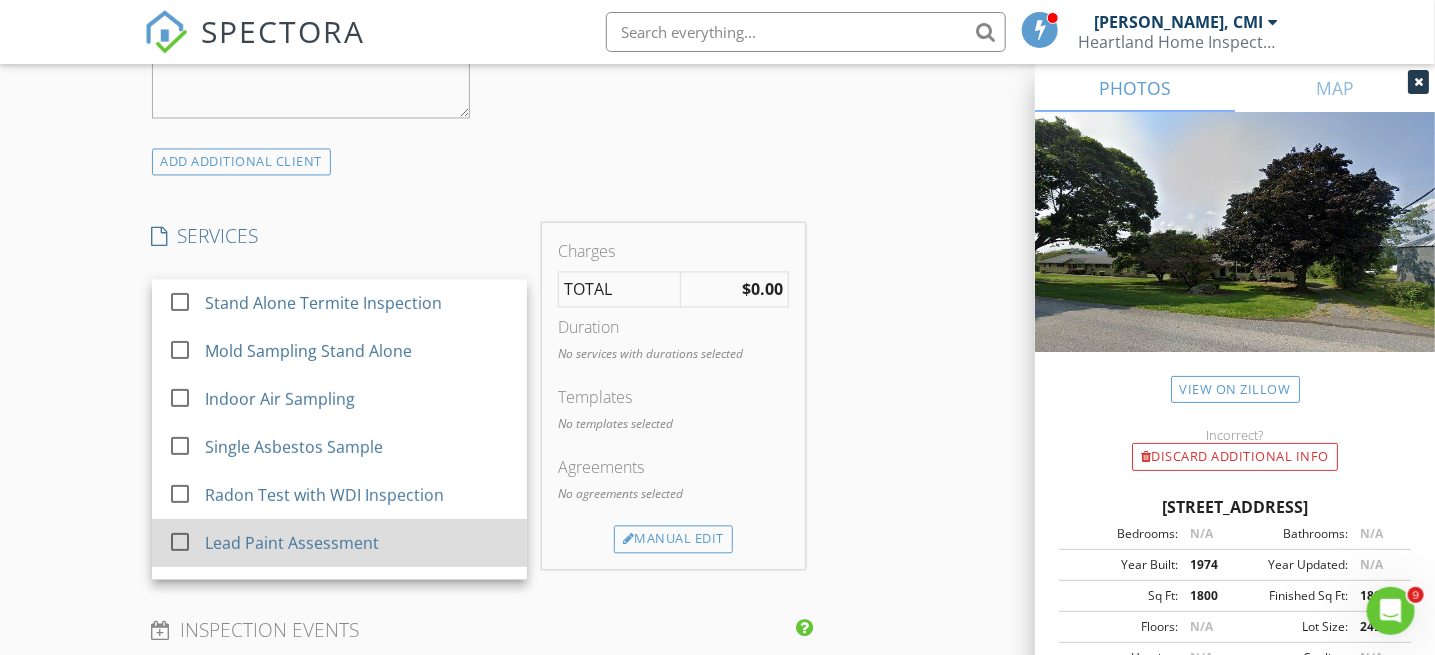 click on "Lead Paint Assessment" at bounding box center [291, 543] 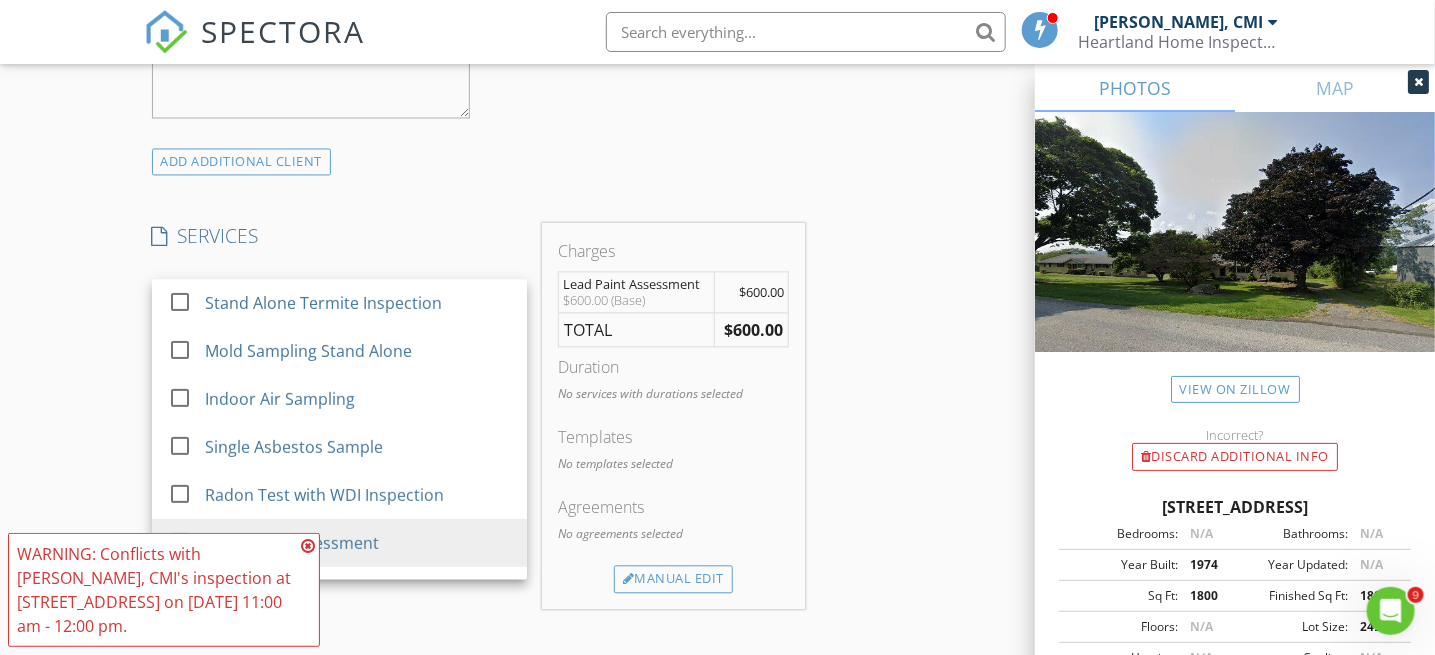 click at bounding box center [308, 546] 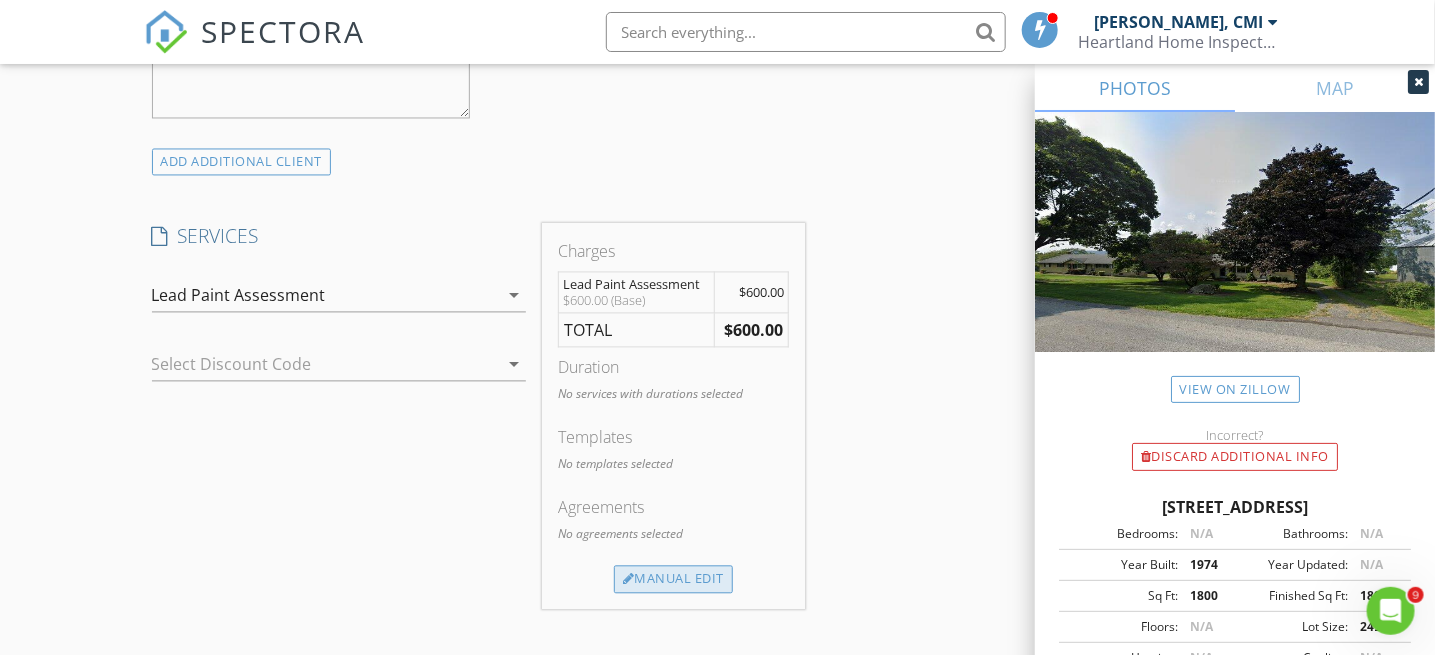 click on "Manual Edit" at bounding box center (673, 580) 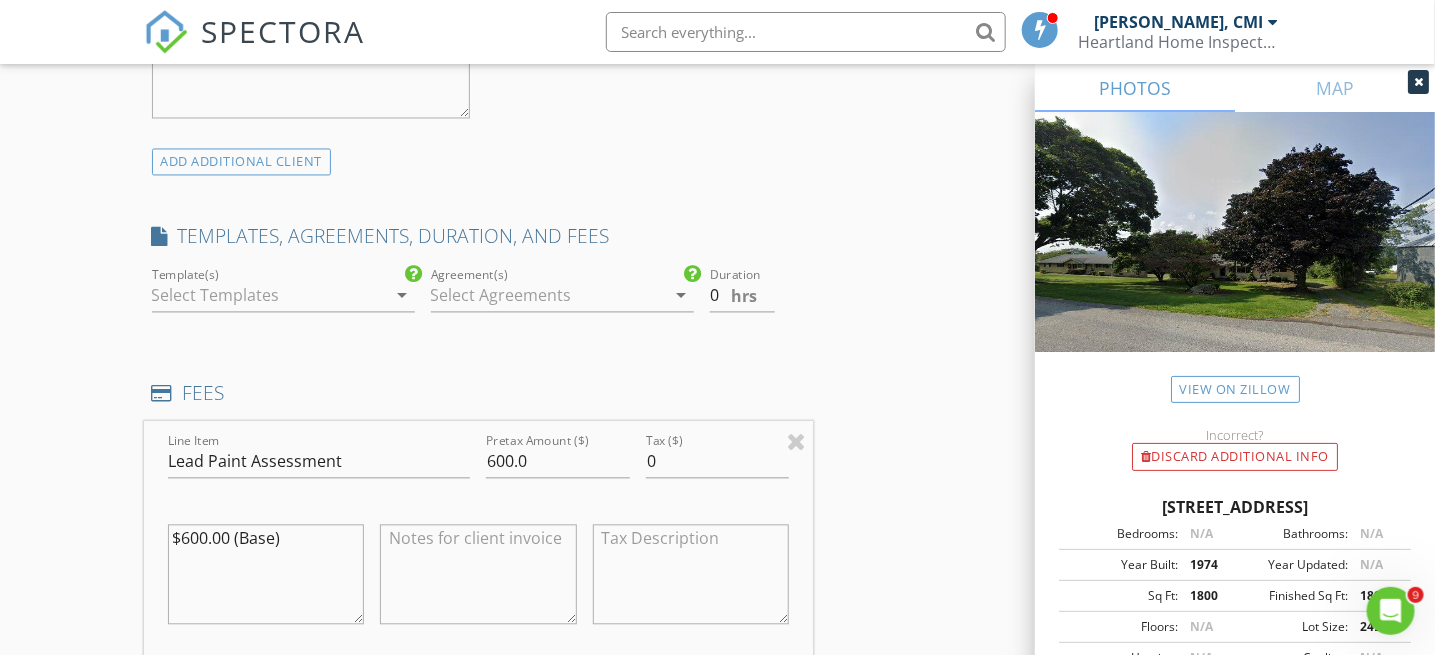 click at bounding box center [269, 296] 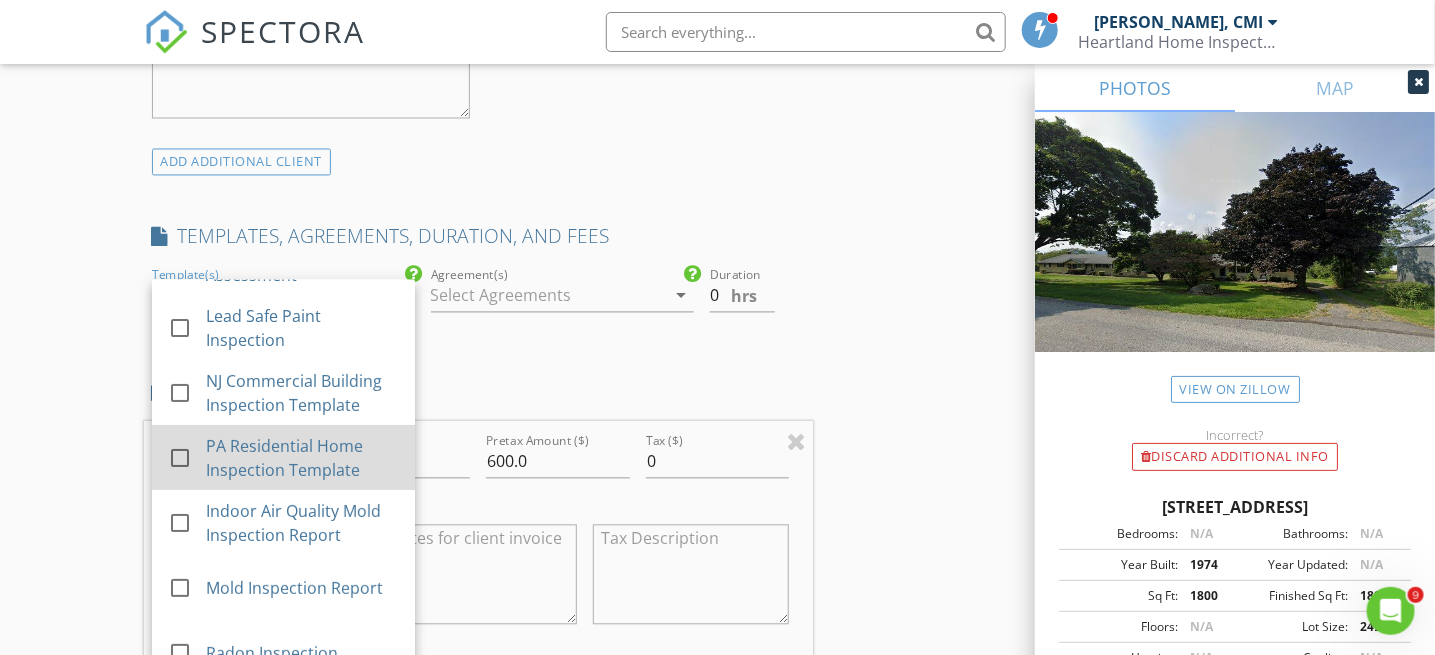 scroll, scrollTop: 15, scrollLeft: 0, axis: vertical 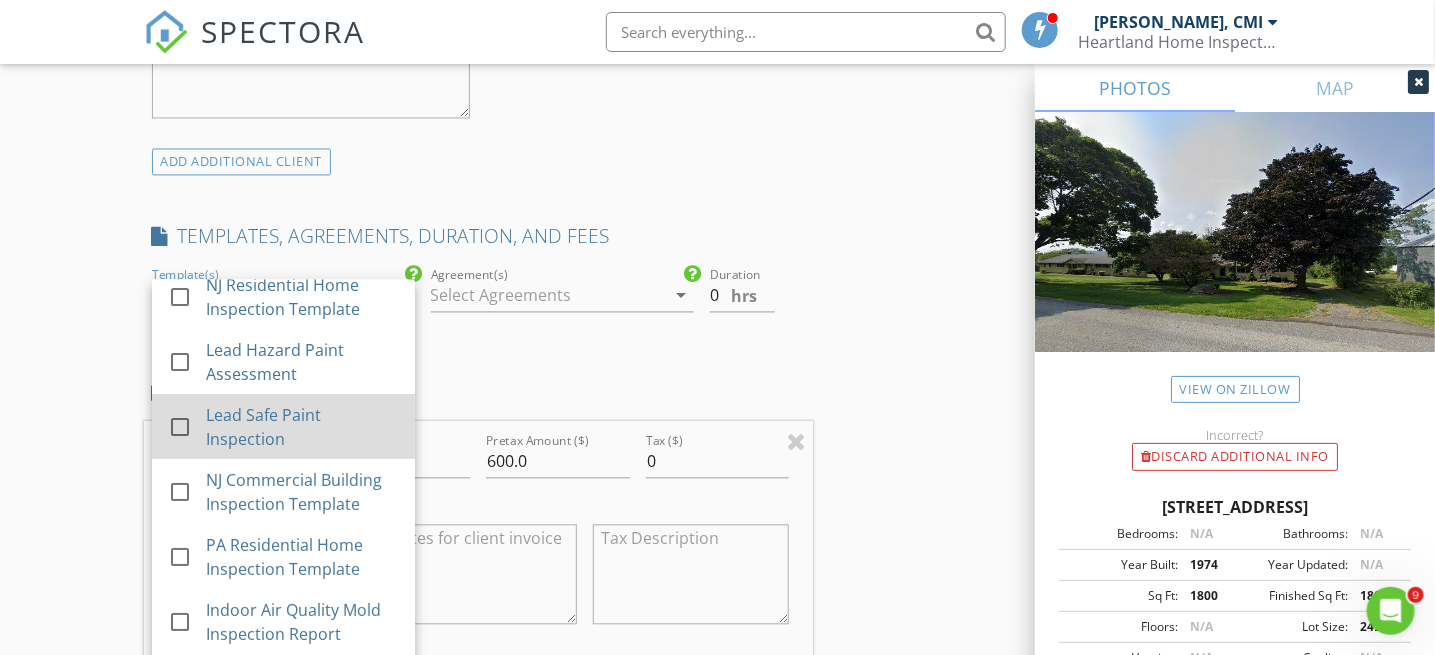 click on "Lead Safe Paint Inspection" at bounding box center (302, 428) 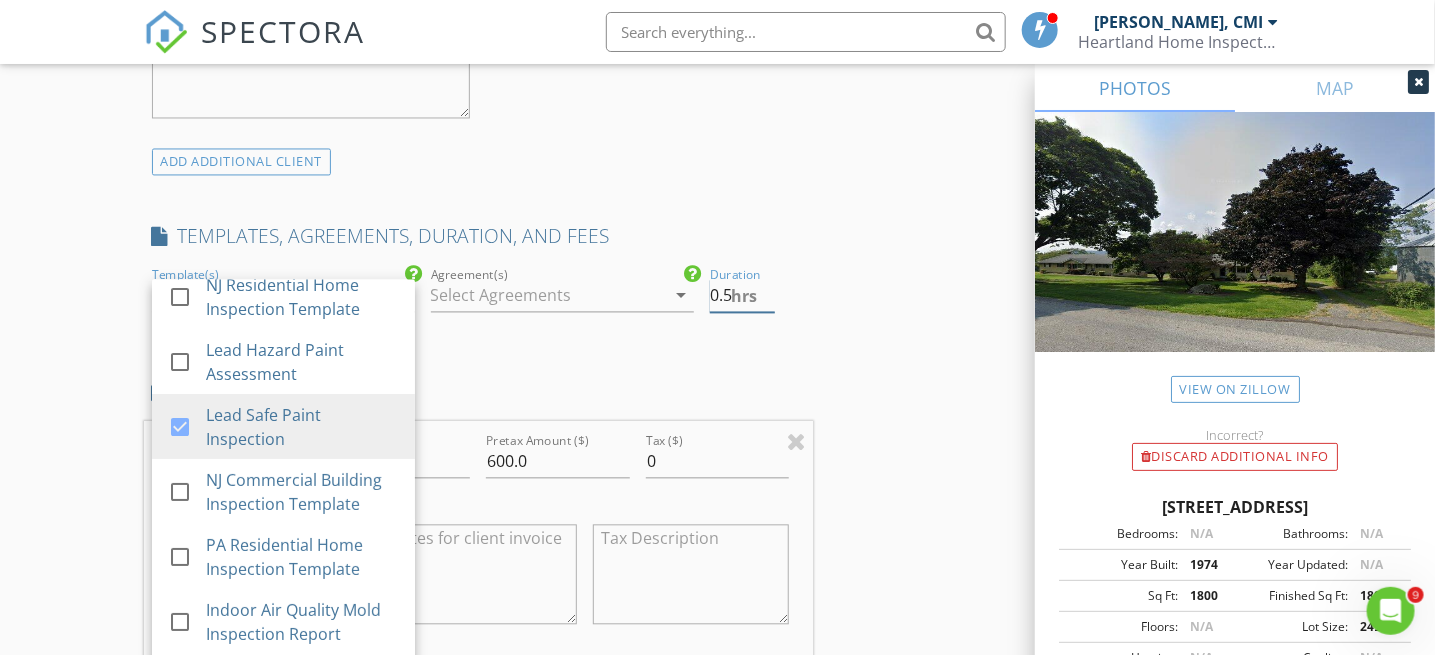 click on "0.5" at bounding box center [743, 296] 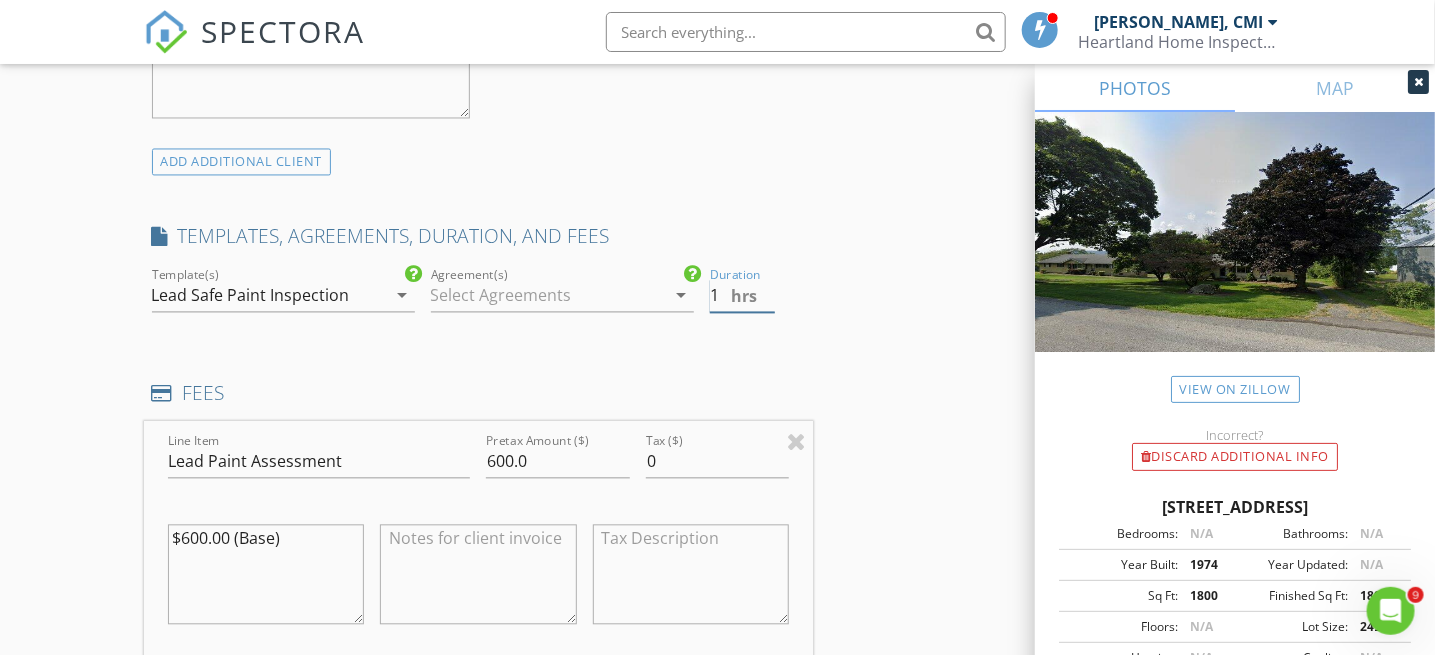 type on "1" 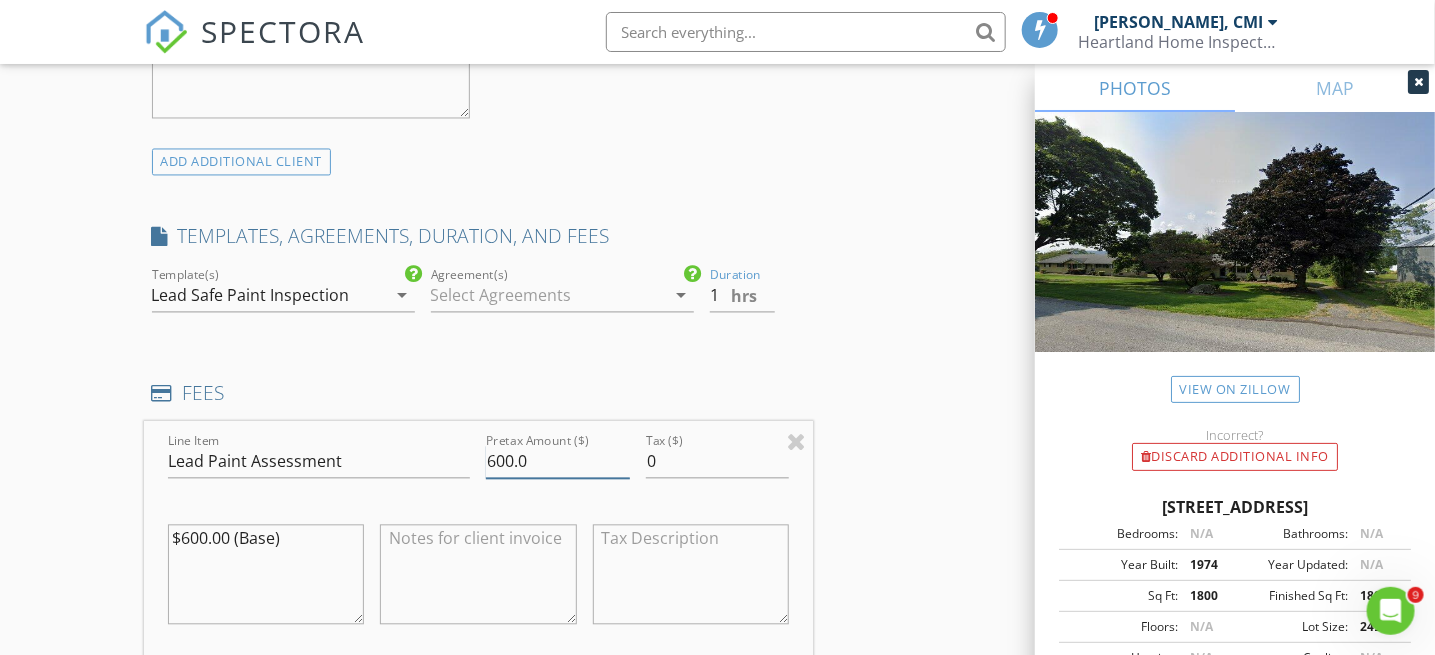 click on "600.0" at bounding box center [557, 462] 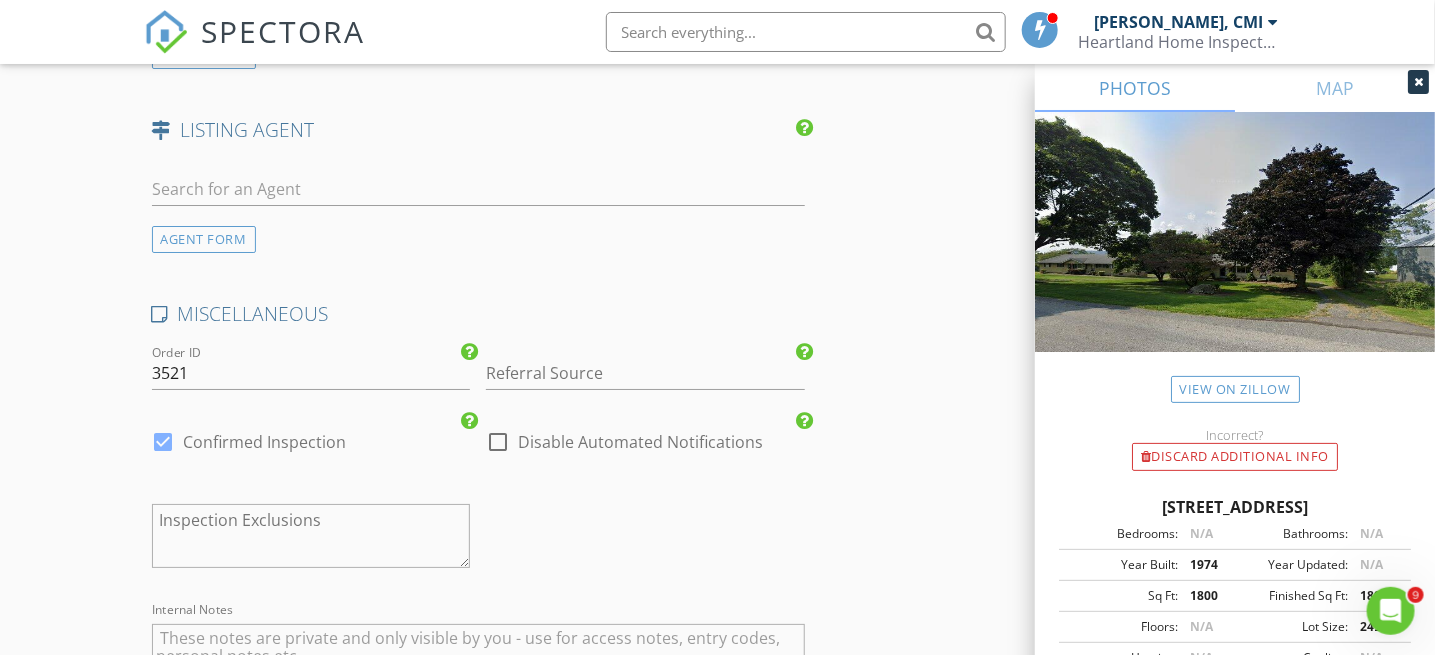 type on "425.0" 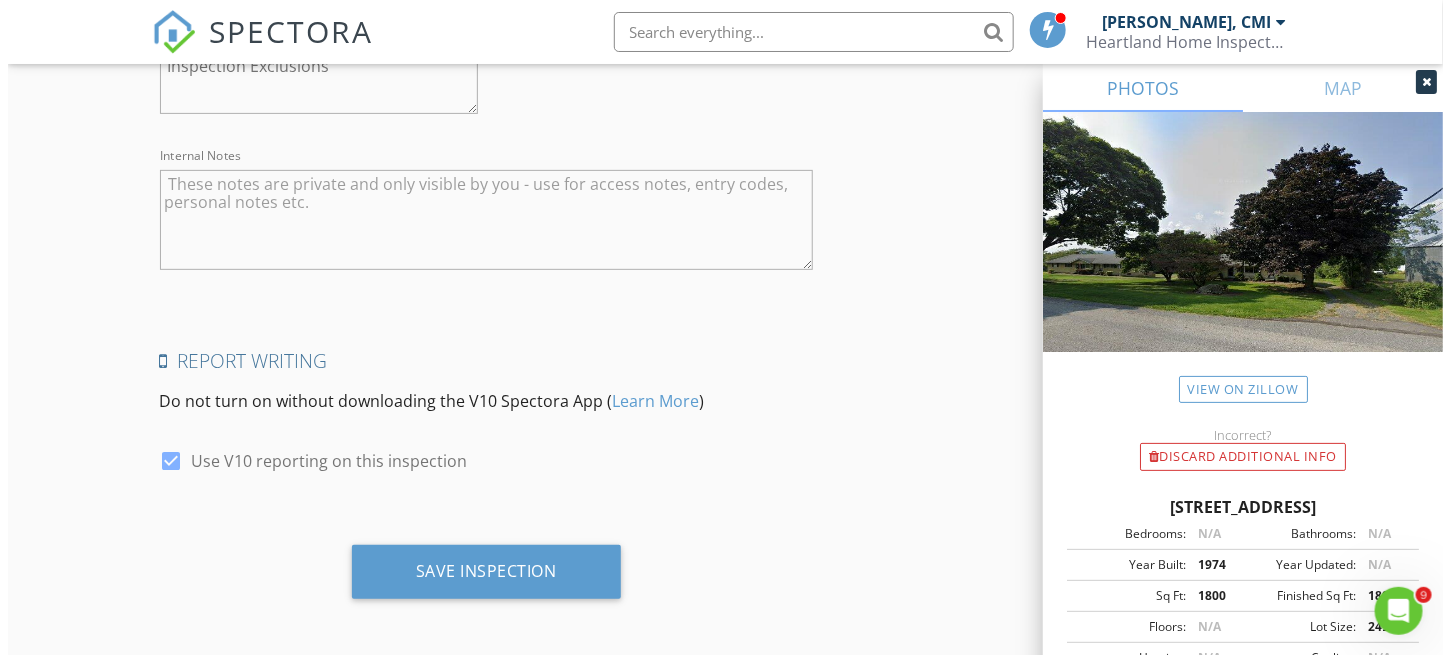 scroll, scrollTop: 3255, scrollLeft: 0, axis: vertical 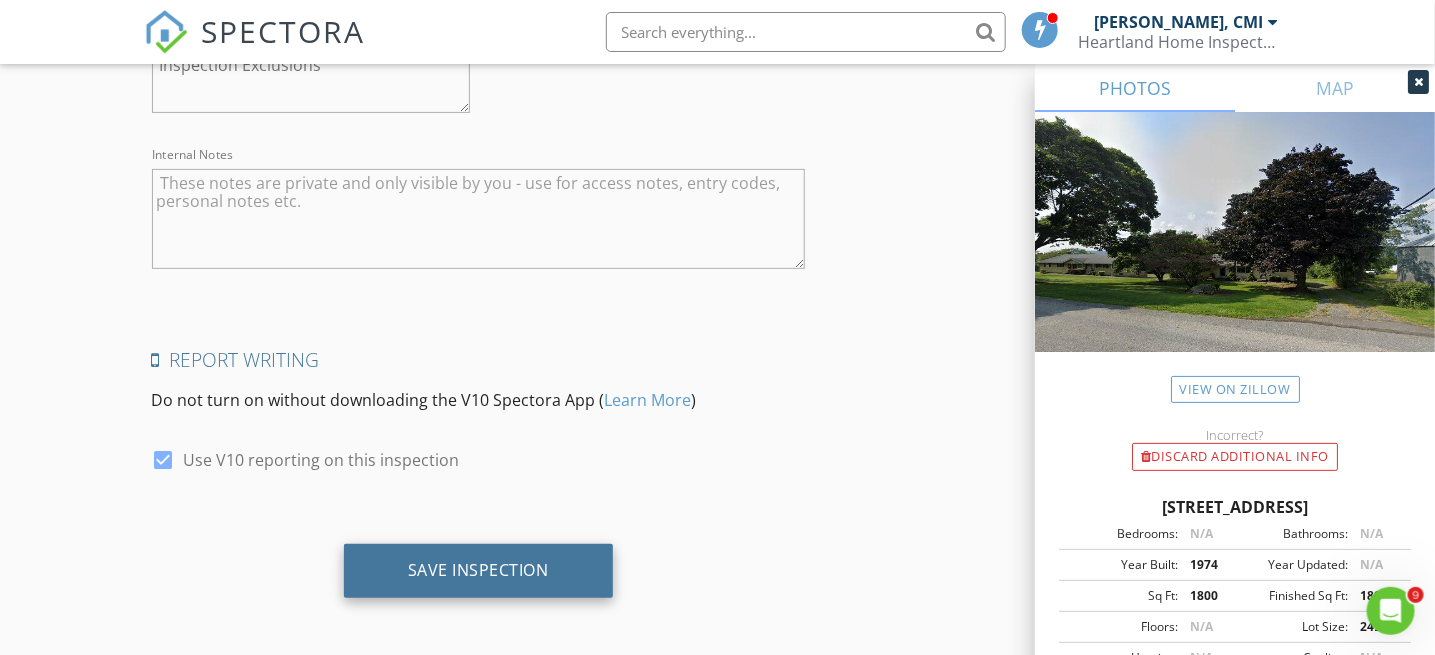 click on "Save Inspection" at bounding box center [478, 571] 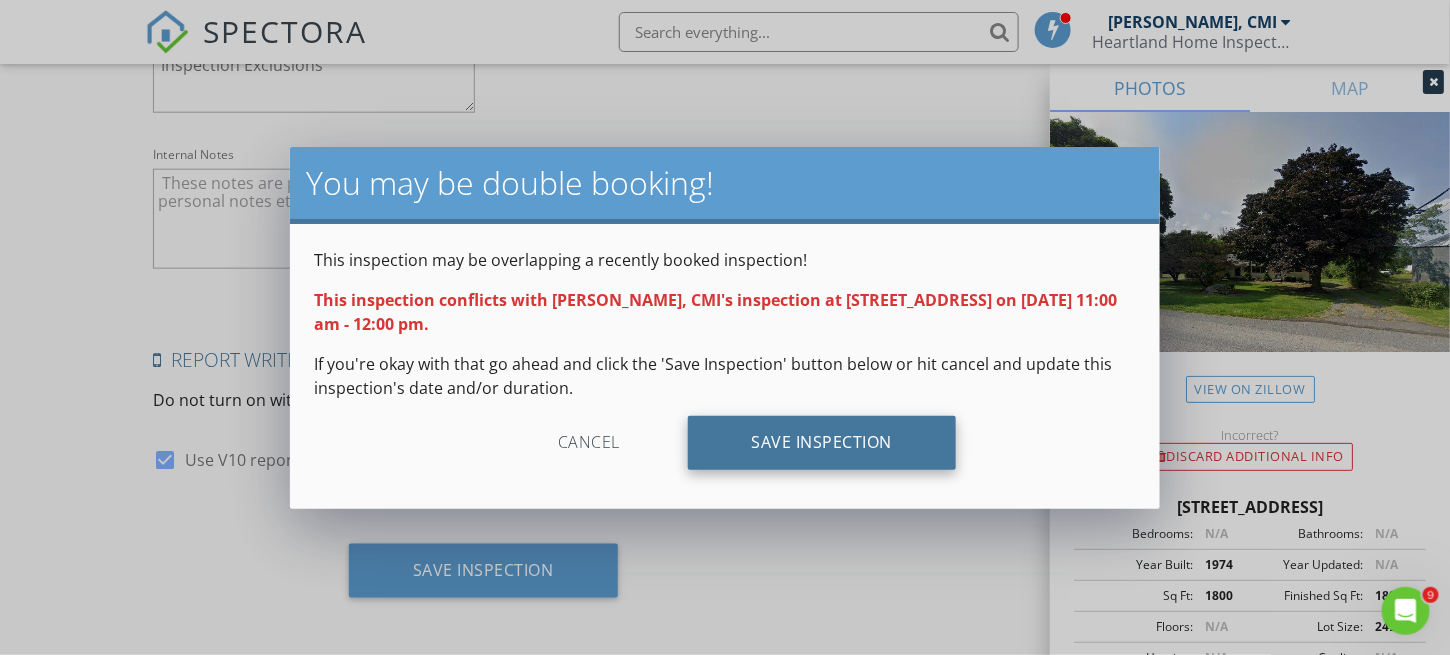 click on "Save Inspection" at bounding box center (822, 443) 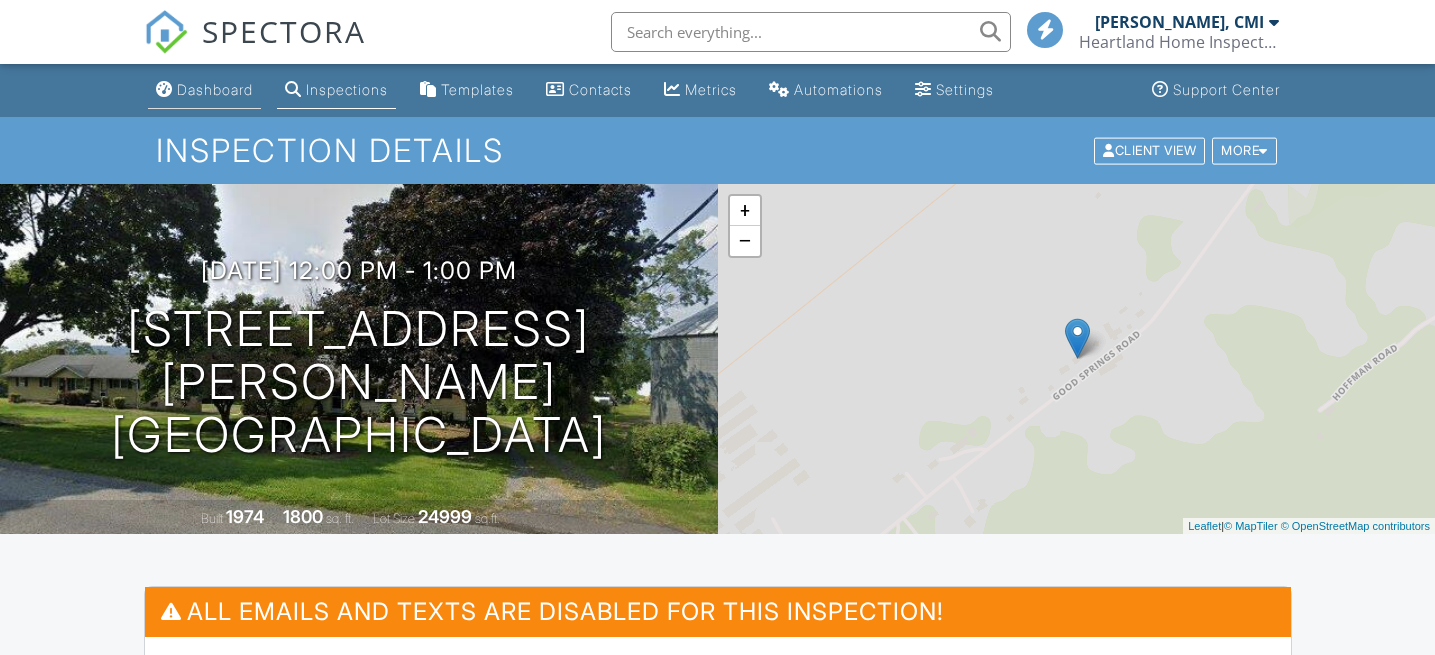 scroll, scrollTop: 0, scrollLeft: 0, axis: both 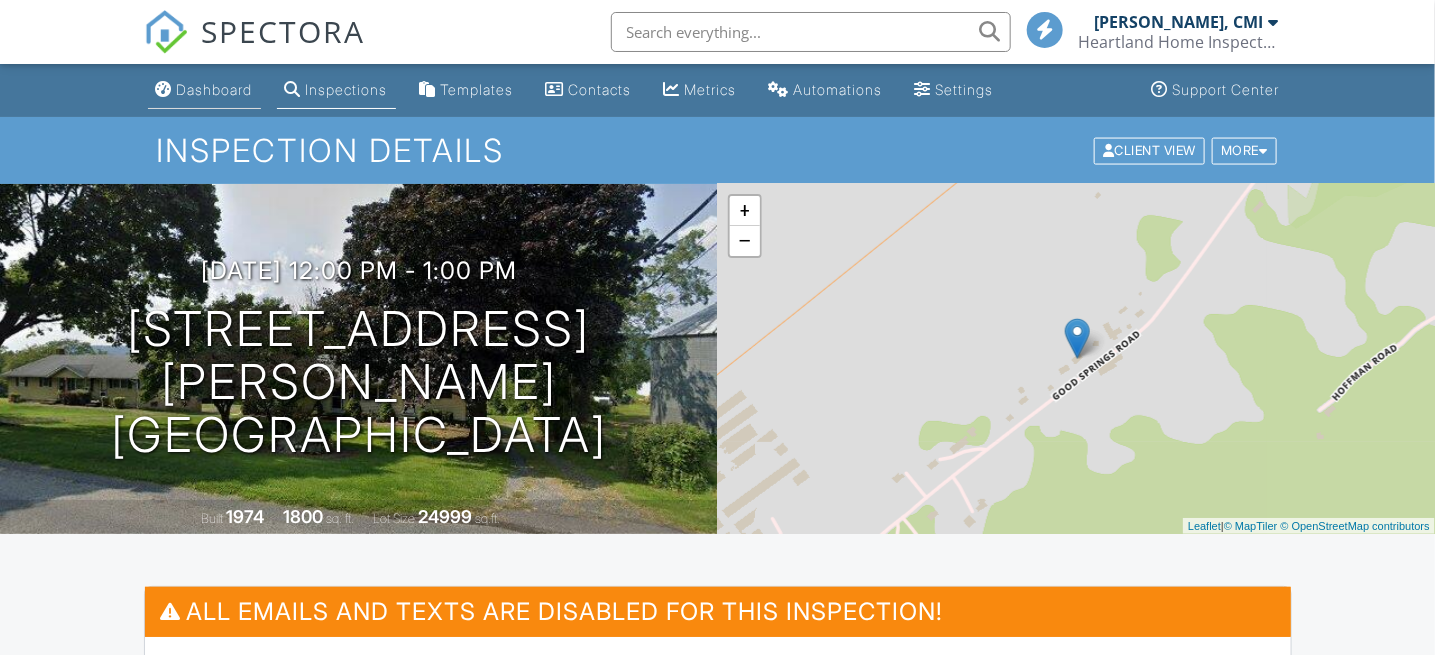 click on "Dashboard" at bounding box center (215, 89) 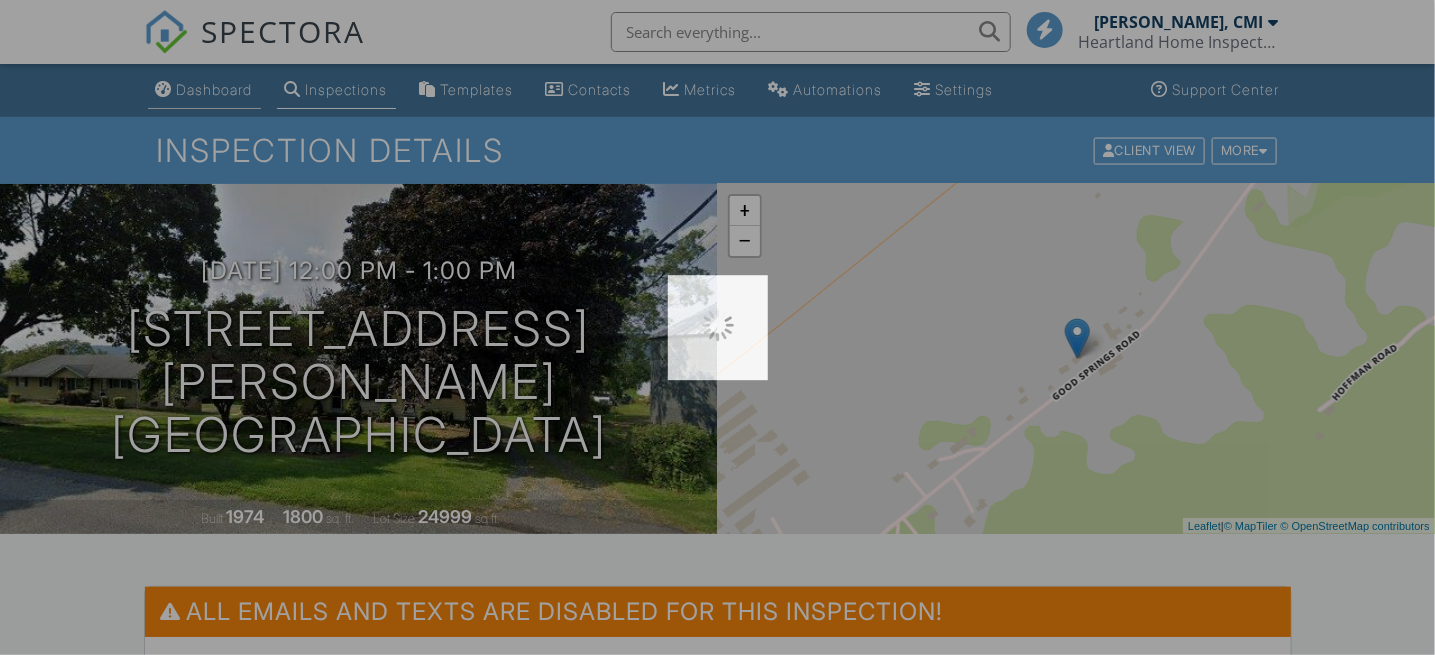 scroll, scrollTop: 0, scrollLeft: 0, axis: both 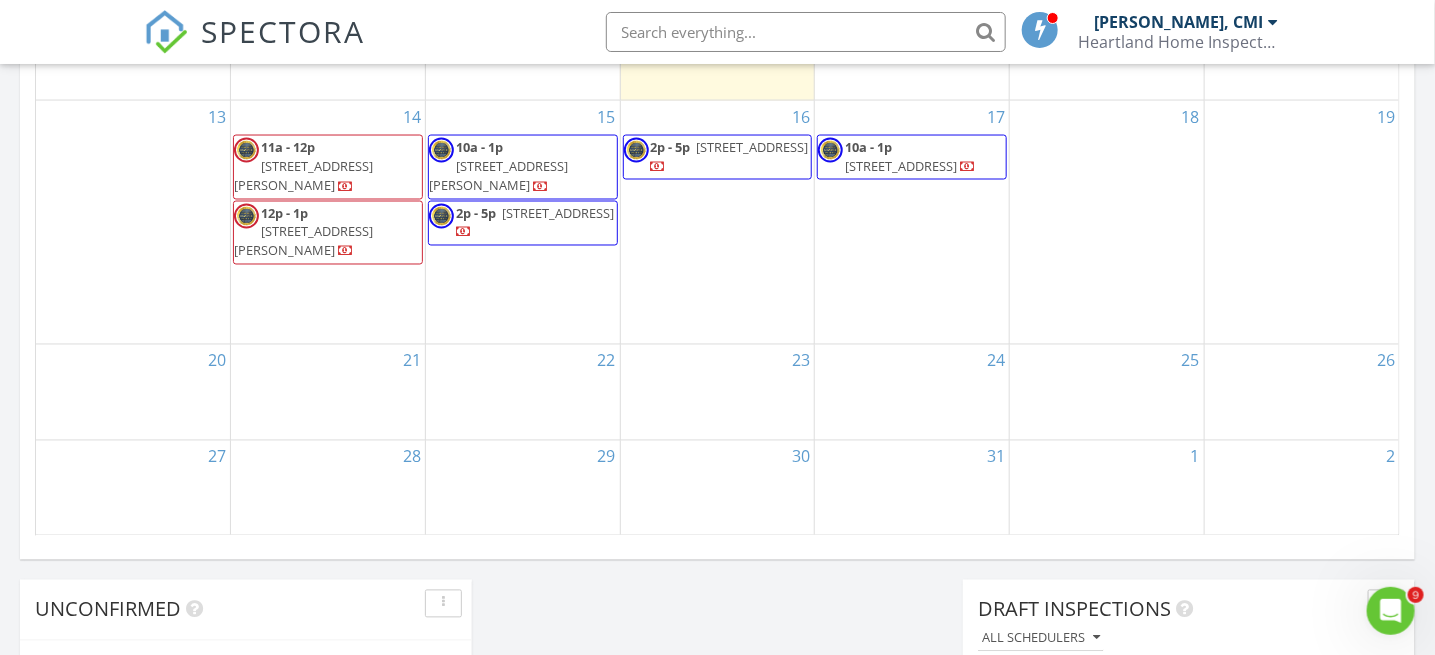 click on "[STREET_ADDRESS][PERSON_NAME]" at bounding box center (498, 175) 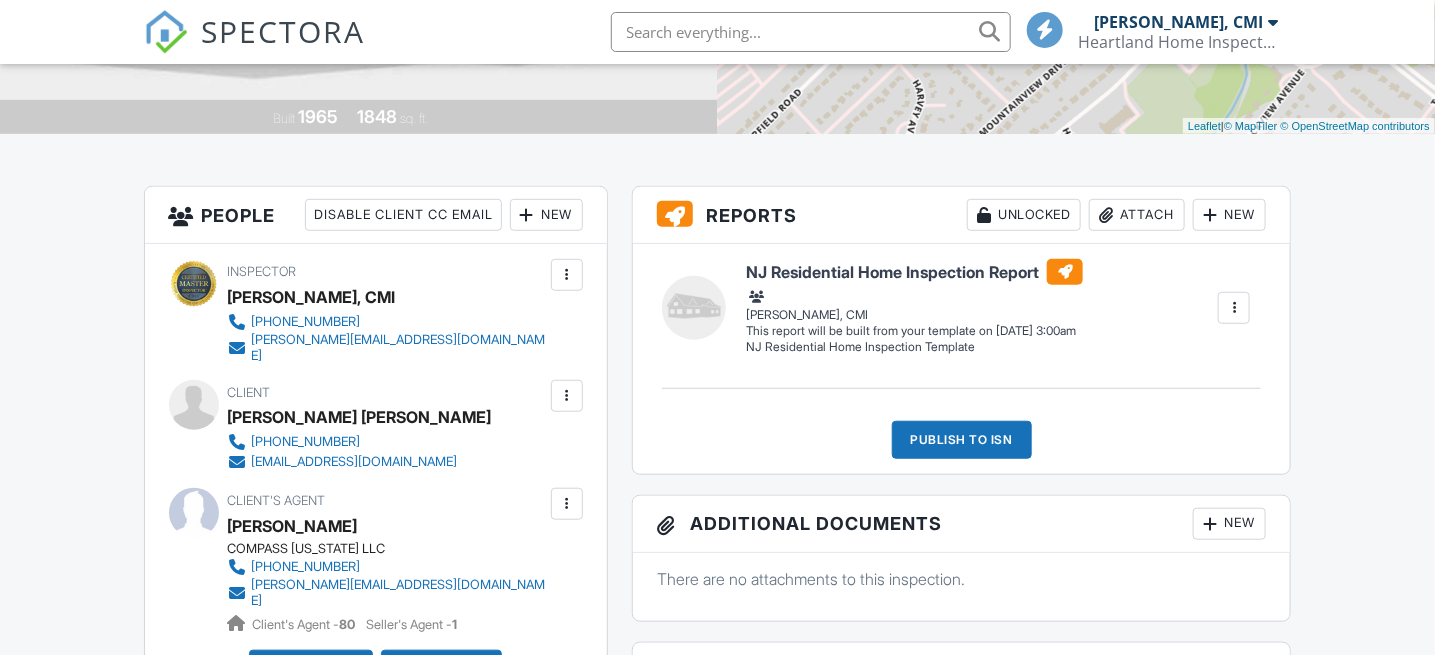 click at bounding box center [1210, 215] 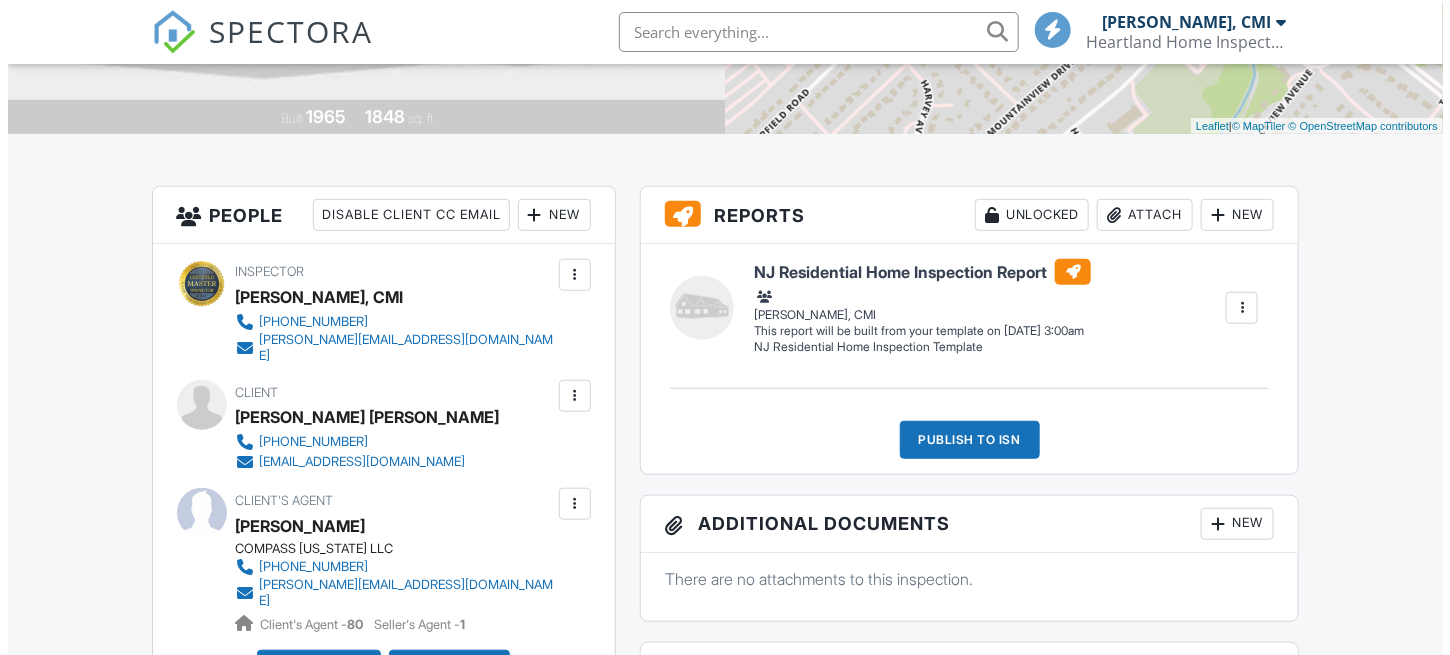 scroll, scrollTop: 400, scrollLeft: 0, axis: vertical 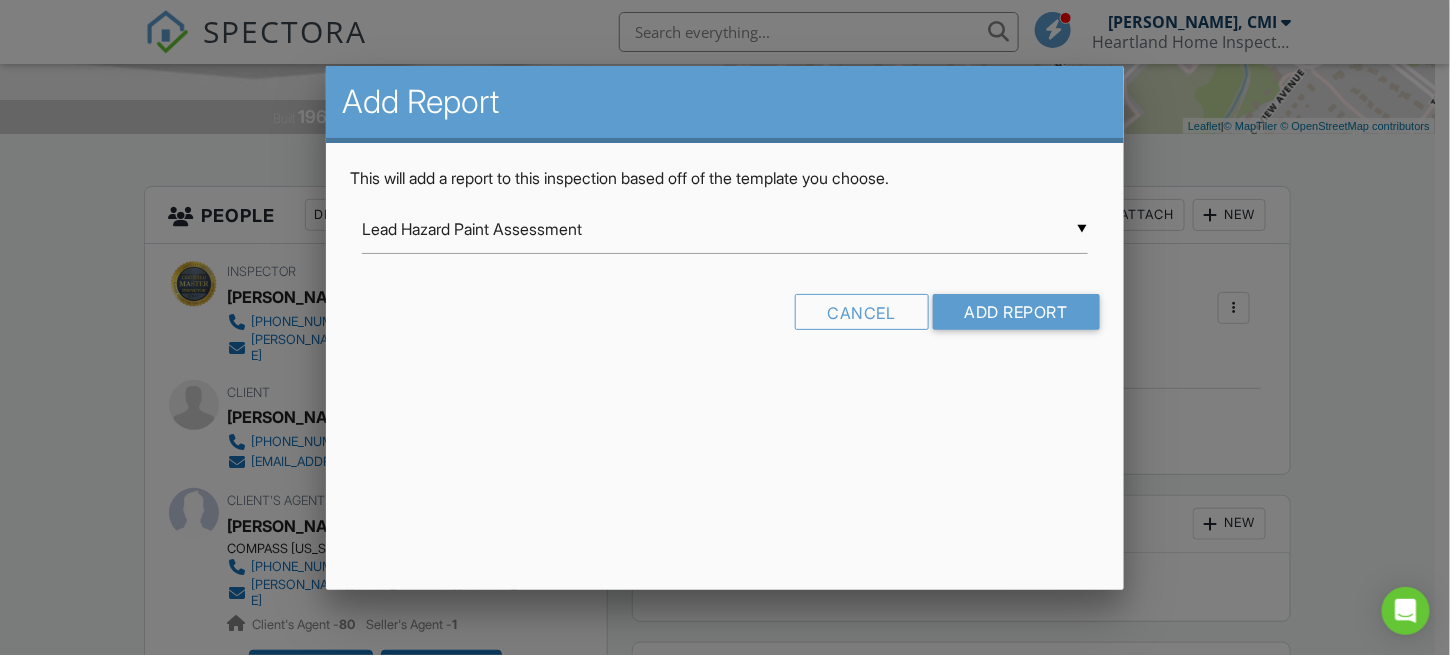 click on "▼ Lead Hazard Paint Assessment Lead Hazard Paint Assessment Lead Safe Paint Inspection NJ Commercial Building Inspection Template  NJ Residential Home Inspection Template PA Residential Home Inspection Template  Indoor Air Quality Mold Inspection Report  Mold Inspection Report  Radon Inspection Asbestos Survey NPMA-33  Underground Oil Tank Sweep Lead Hazard Paint Assessment
Lead Safe Paint Inspection
NJ Commercial Building Inspection Template
NJ Residential Home Inspection Template
PA Residential Home Inspection Template
Indoor Air Quality Mold Inspection Report
Mold Inspection Report
Radon Inspection
Asbestos Survey
NPMA-33
Underground Oil Tank Sweep" at bounding box center (725, 229) 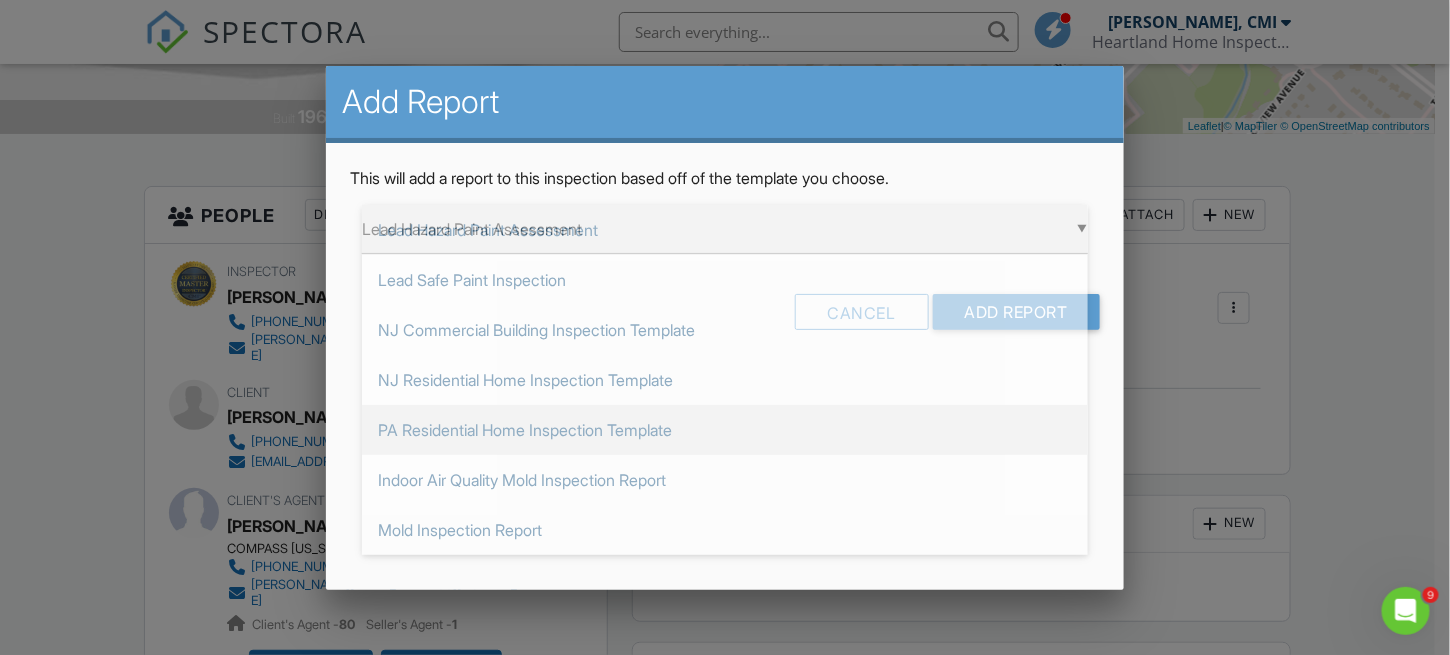 scroll, scrollTop: 0, scrollLeft: 0, axis: both 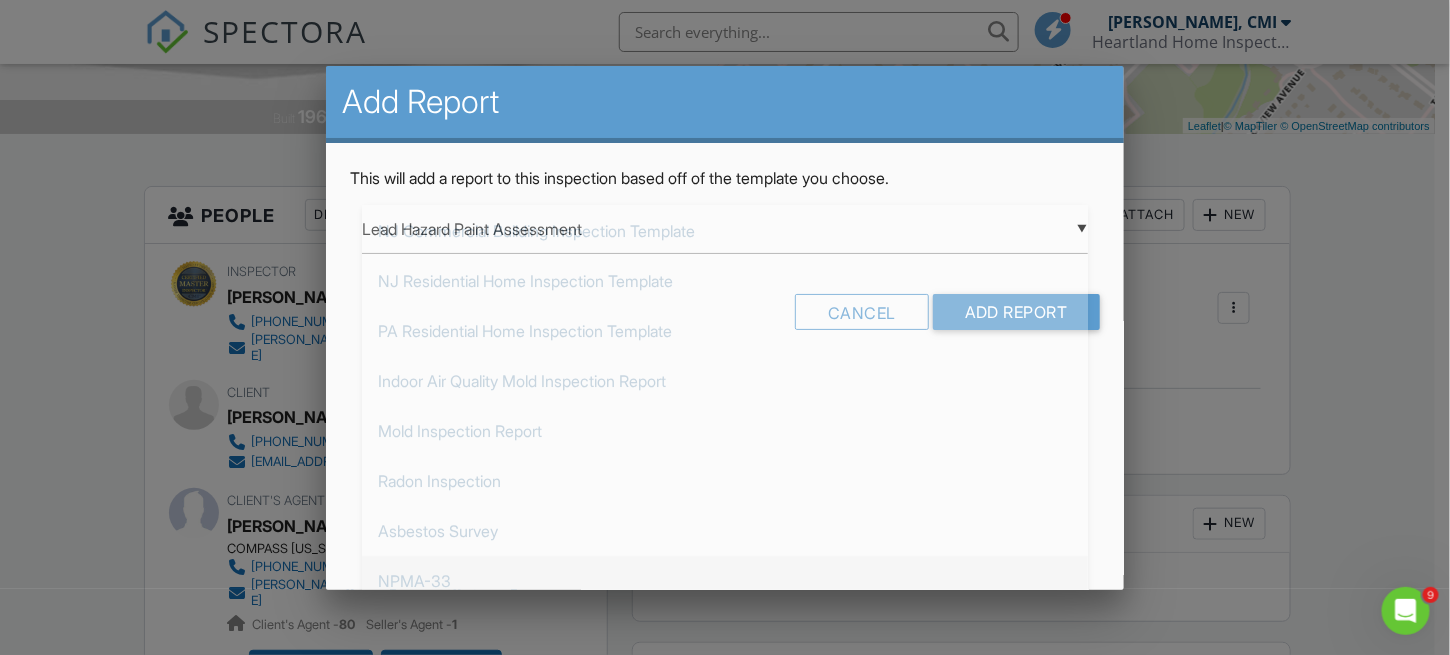 click on "NPMA-33" at bounding box center [725, 581] 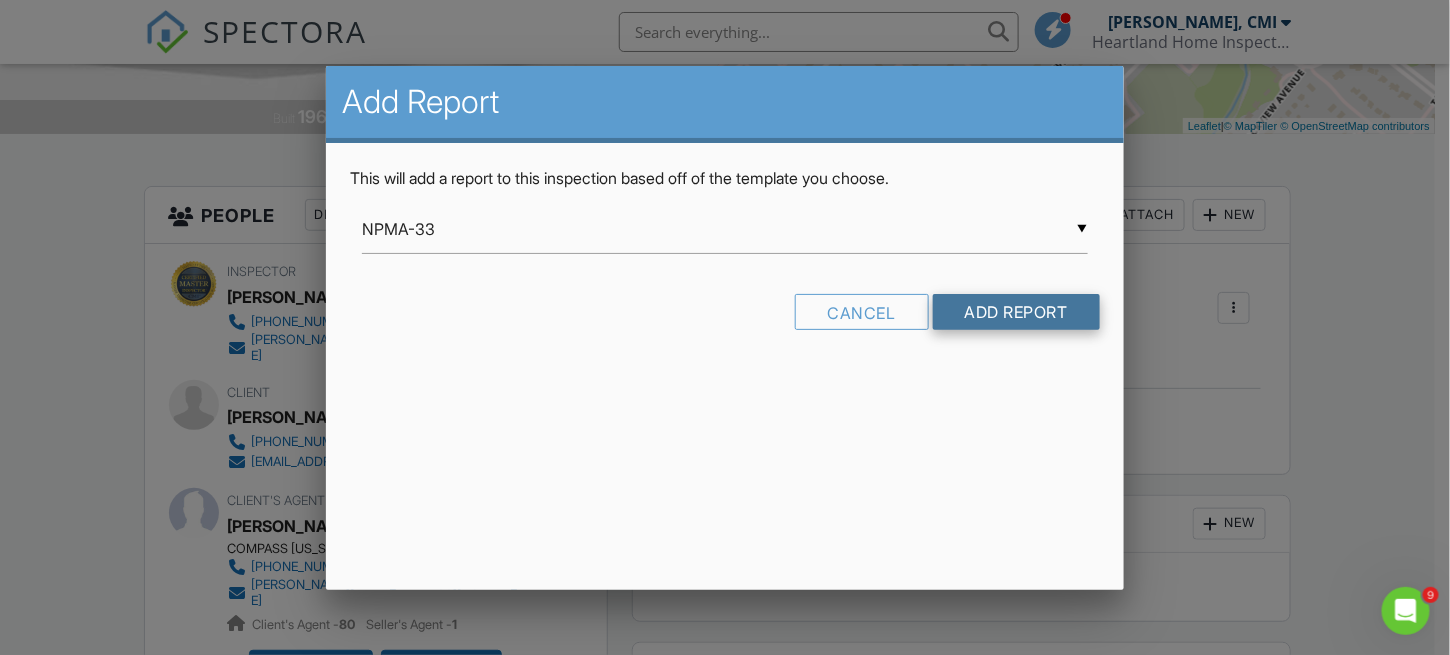 click on "Add Report" at bounding box center [1016, 312] 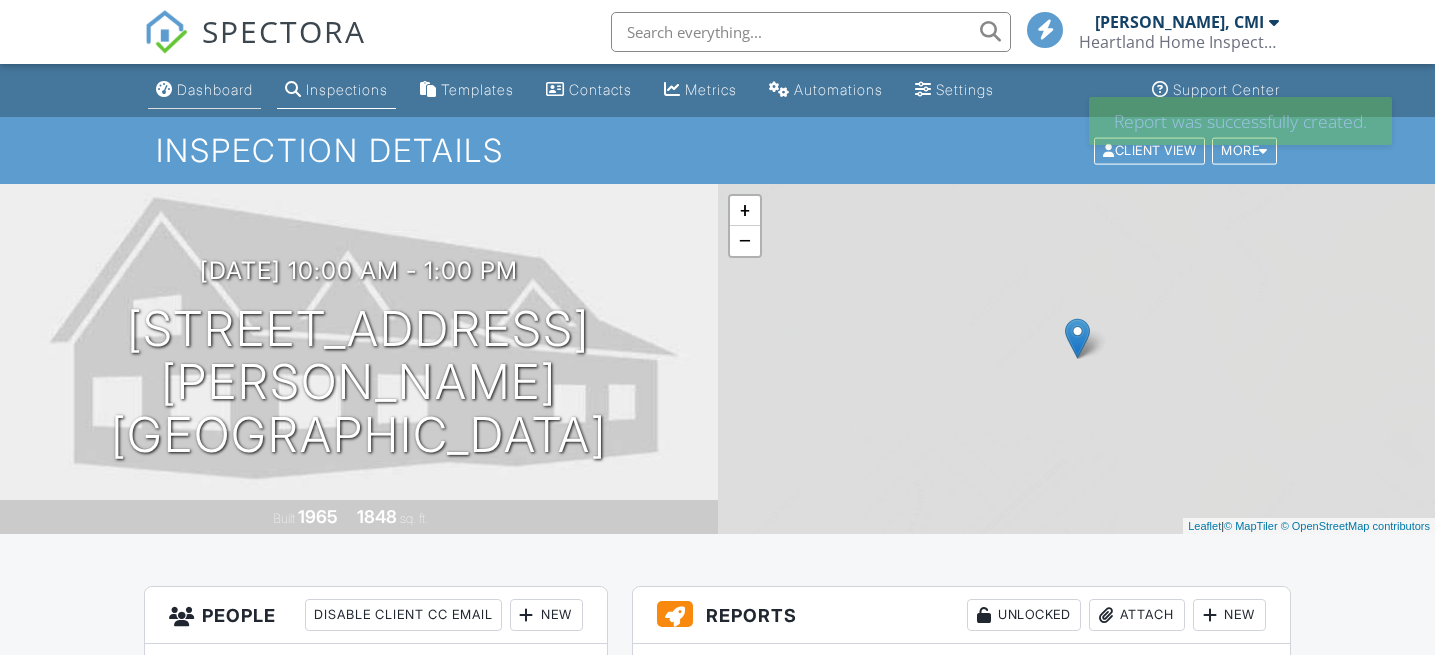 scroll, scrollTop: 0, scrollLeft: 0, axis: both 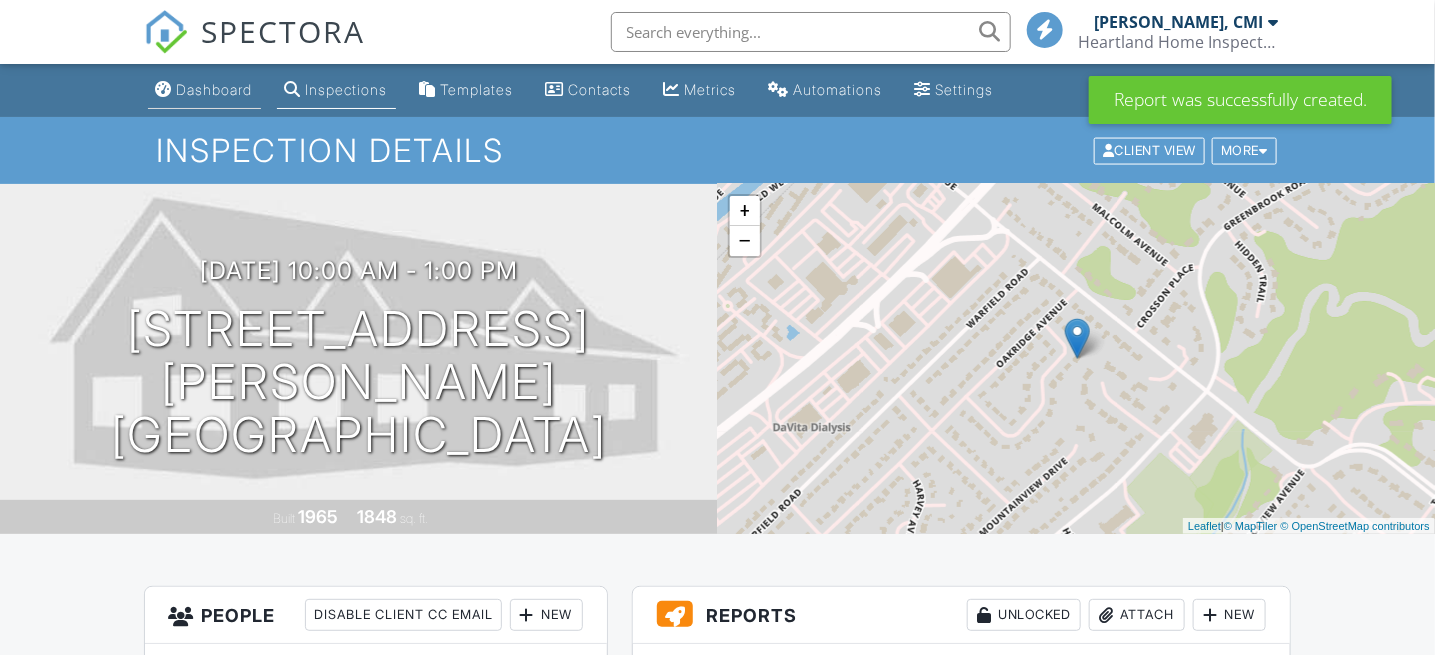 click on "Dashboard" at bounding box center (215, 89) 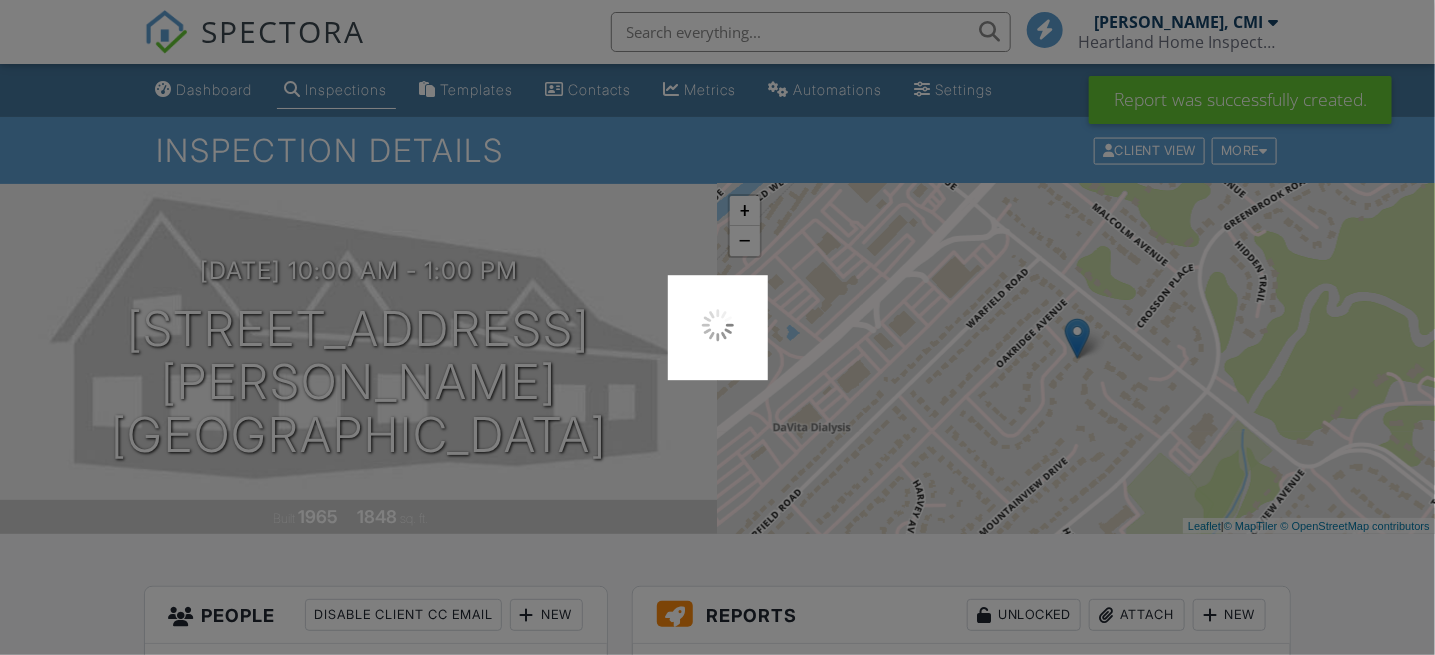 scroll, scrollTop: 0, scrollLeft: 0, axis: both 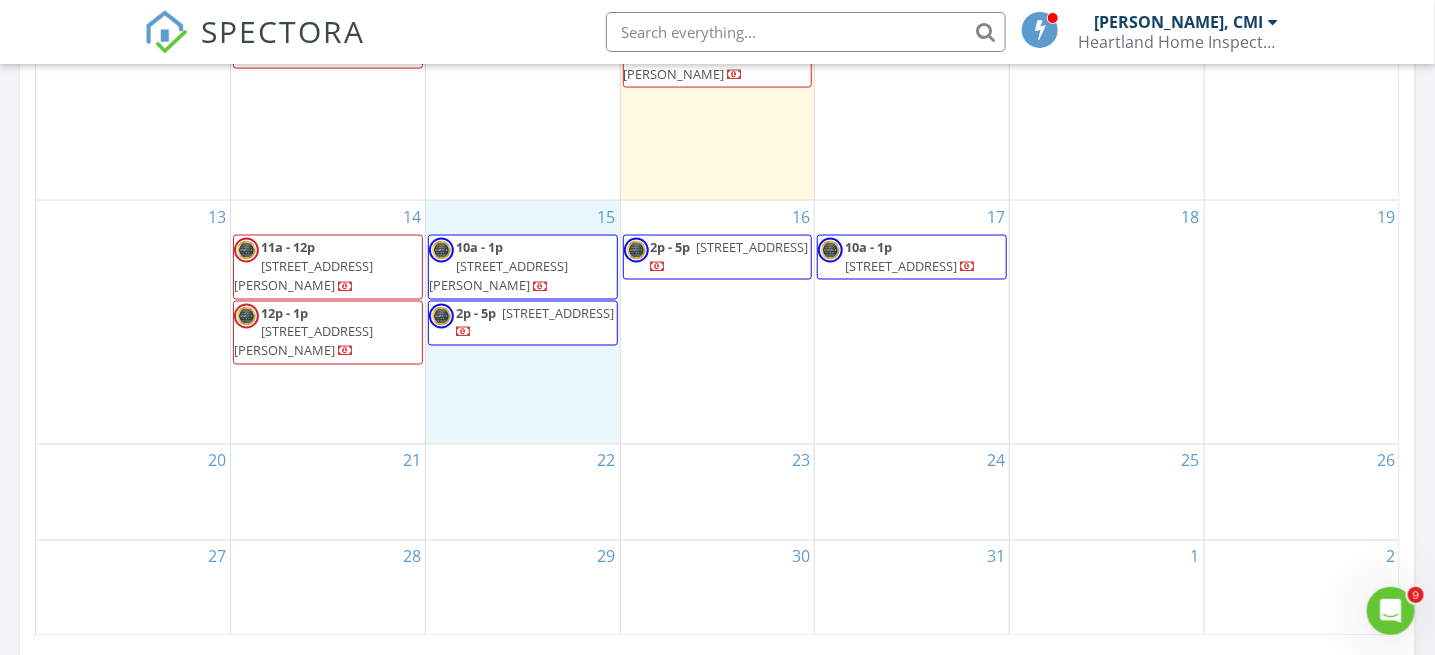 click on "15
10a - 1p
18 Glen Ct, North Plainfield 07063
2p - 5p
55 Rotary Dr , Summit 07901" at bounding box center (523, 322) 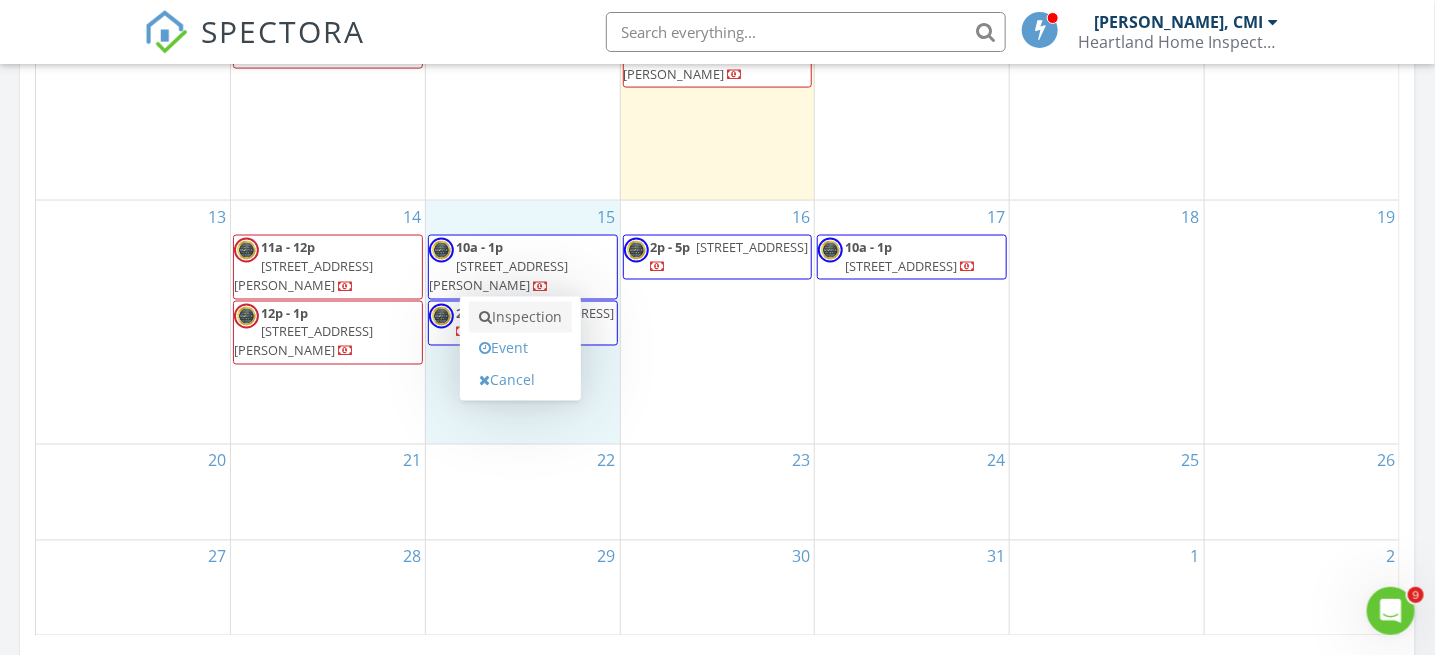 click on "Inspection" at bounding box center [520, 318] 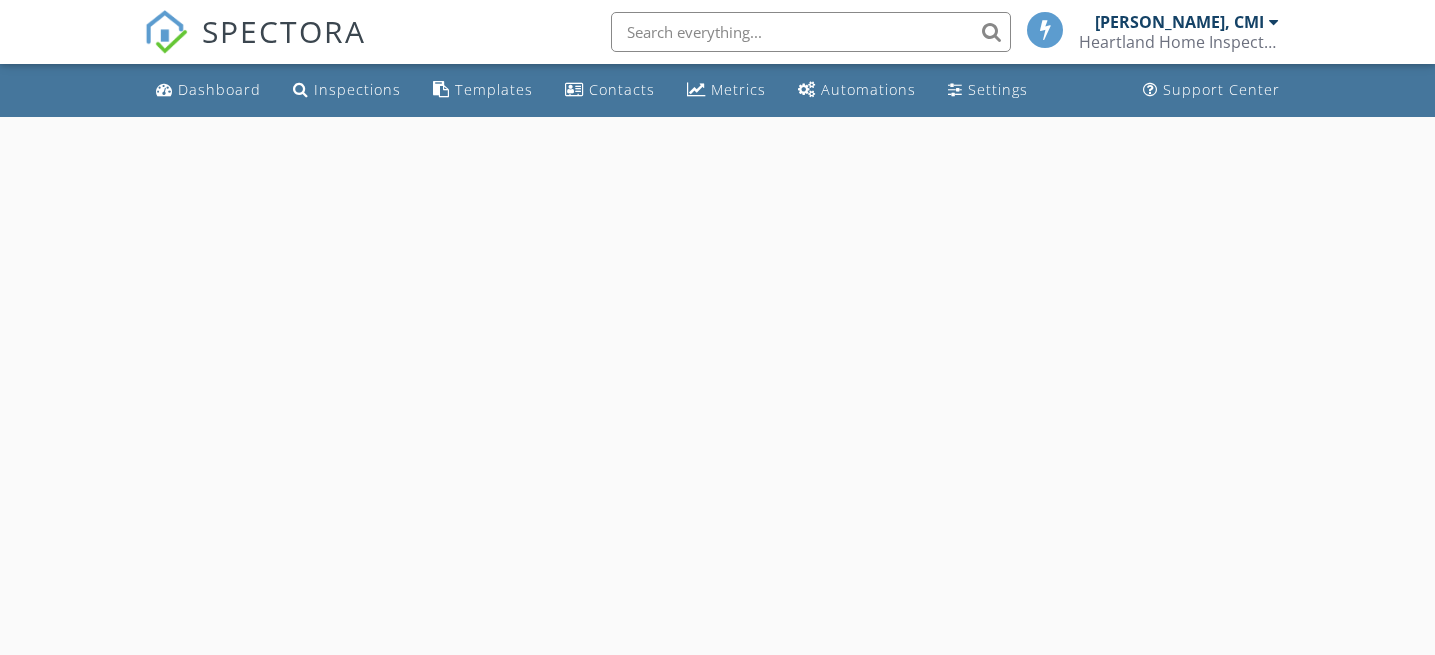 scroll, scrollTop: 0, scrollLeft: 0, axis: both 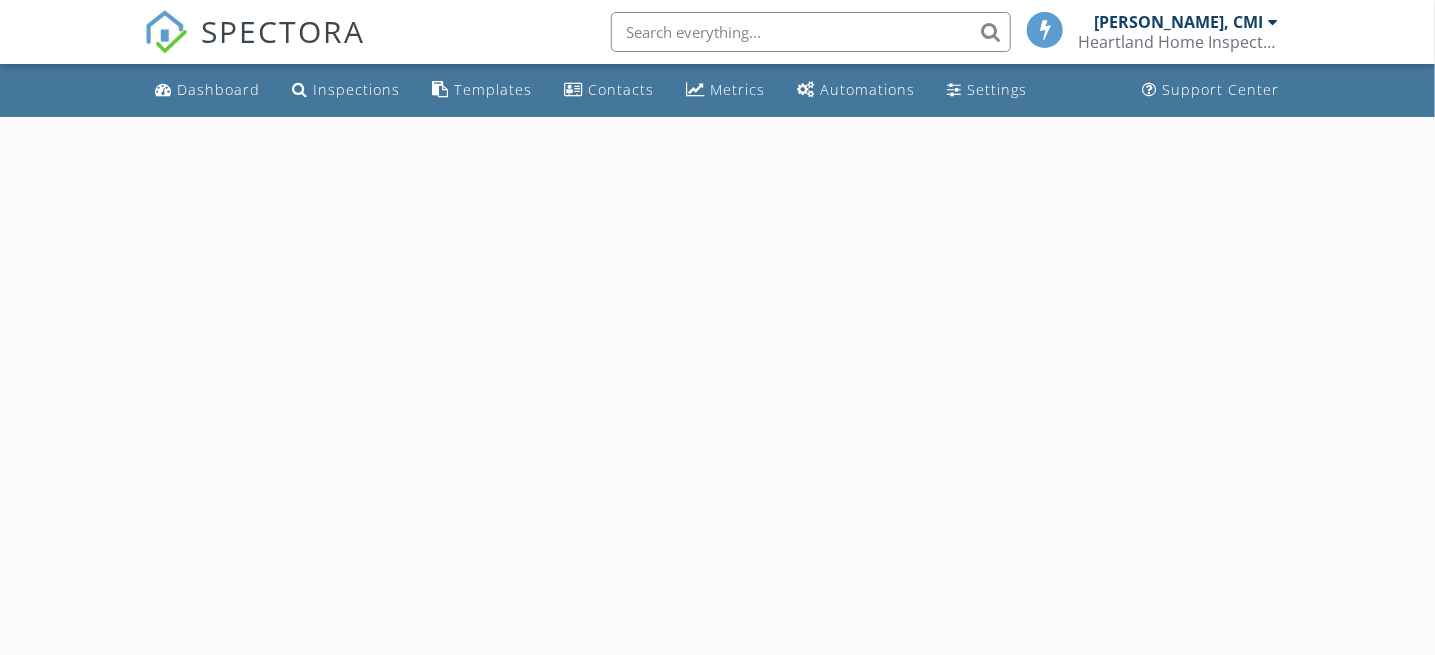 select on "6" 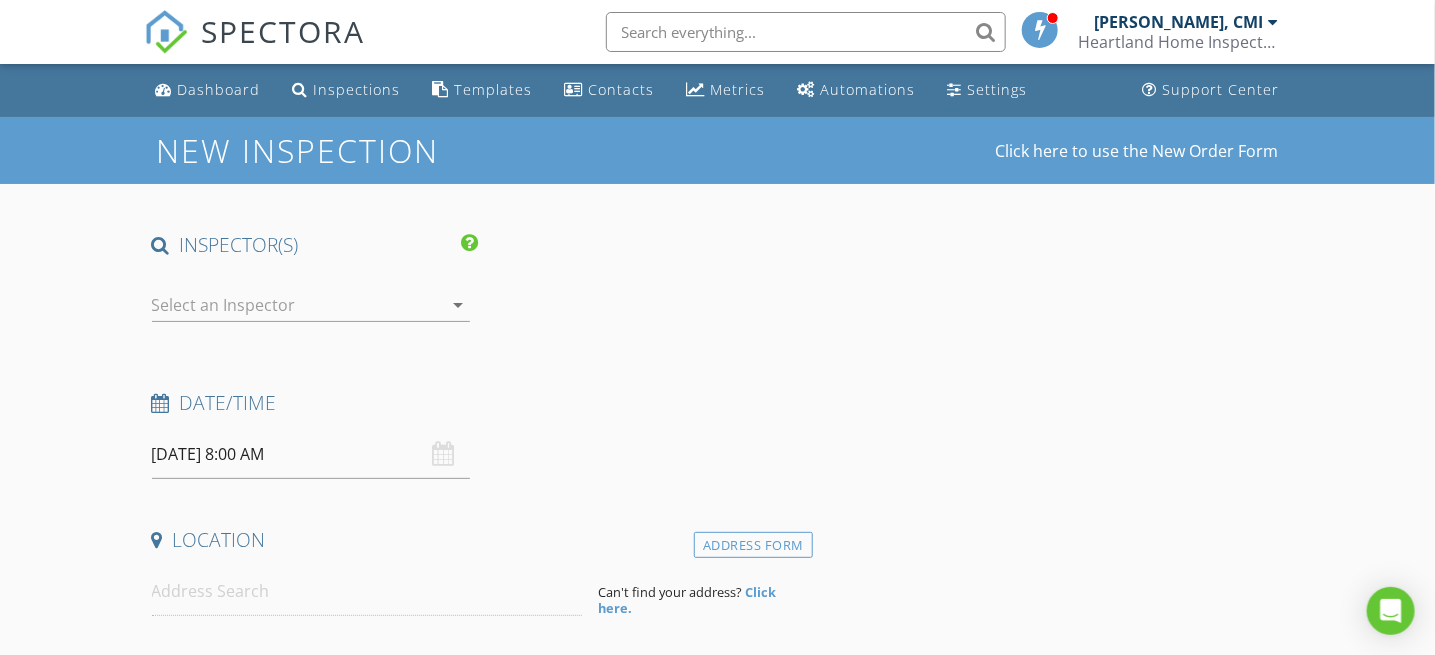 scroll, scrollTop: 0, scrollLeft: 0, axis: both 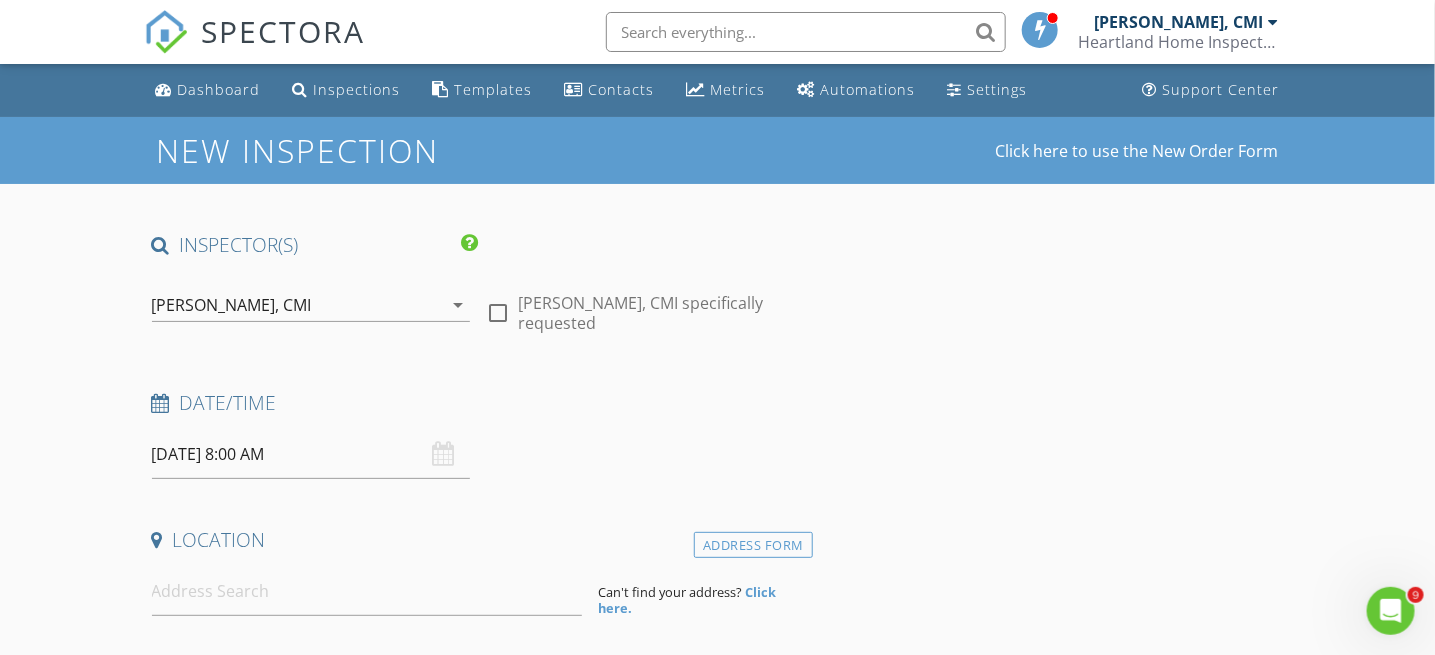 click on "[DATE] 8:00 AM" at bounding box center [311, 454] 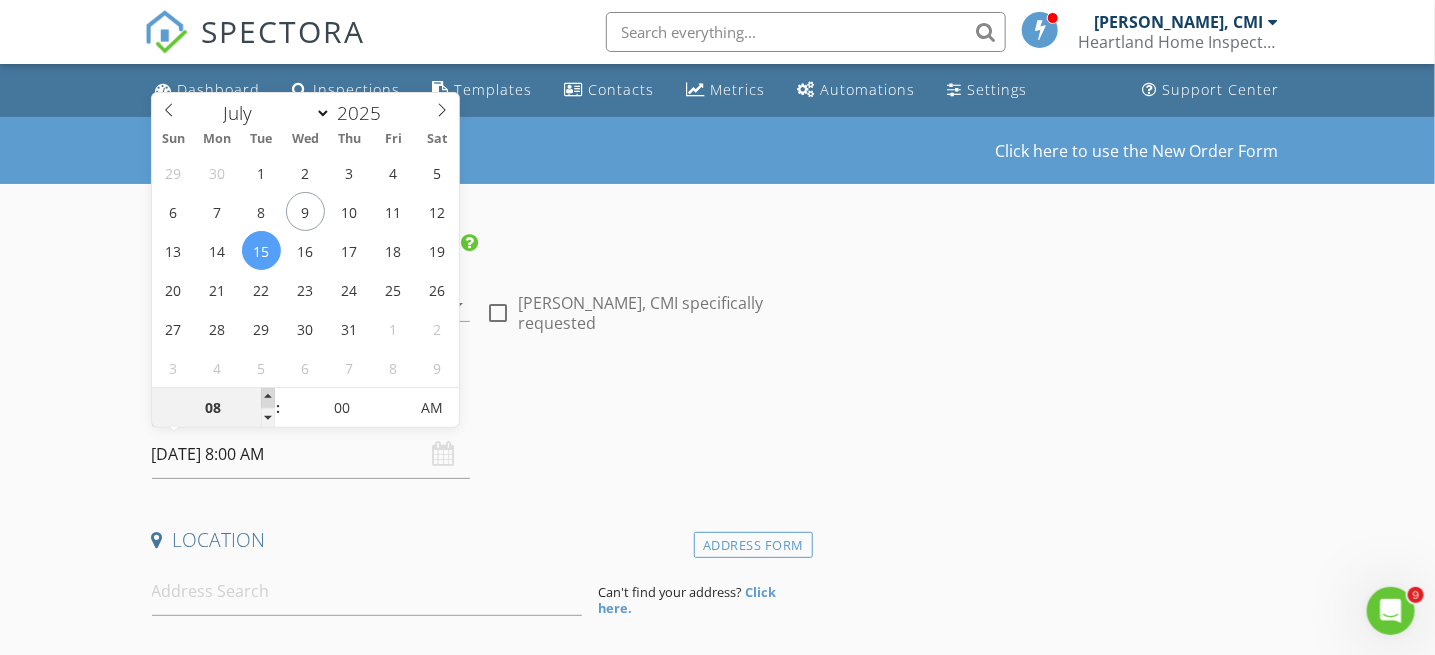 type on "09" 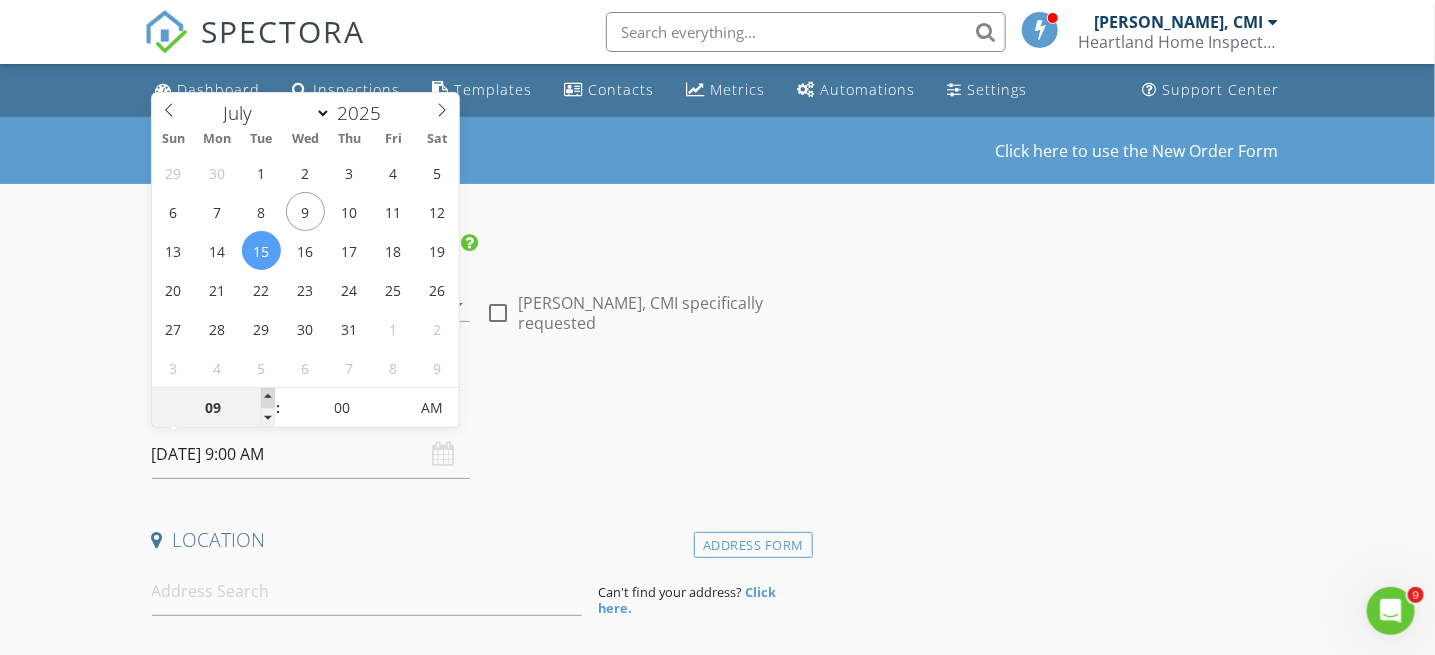 click at bounding box center [268, 398] 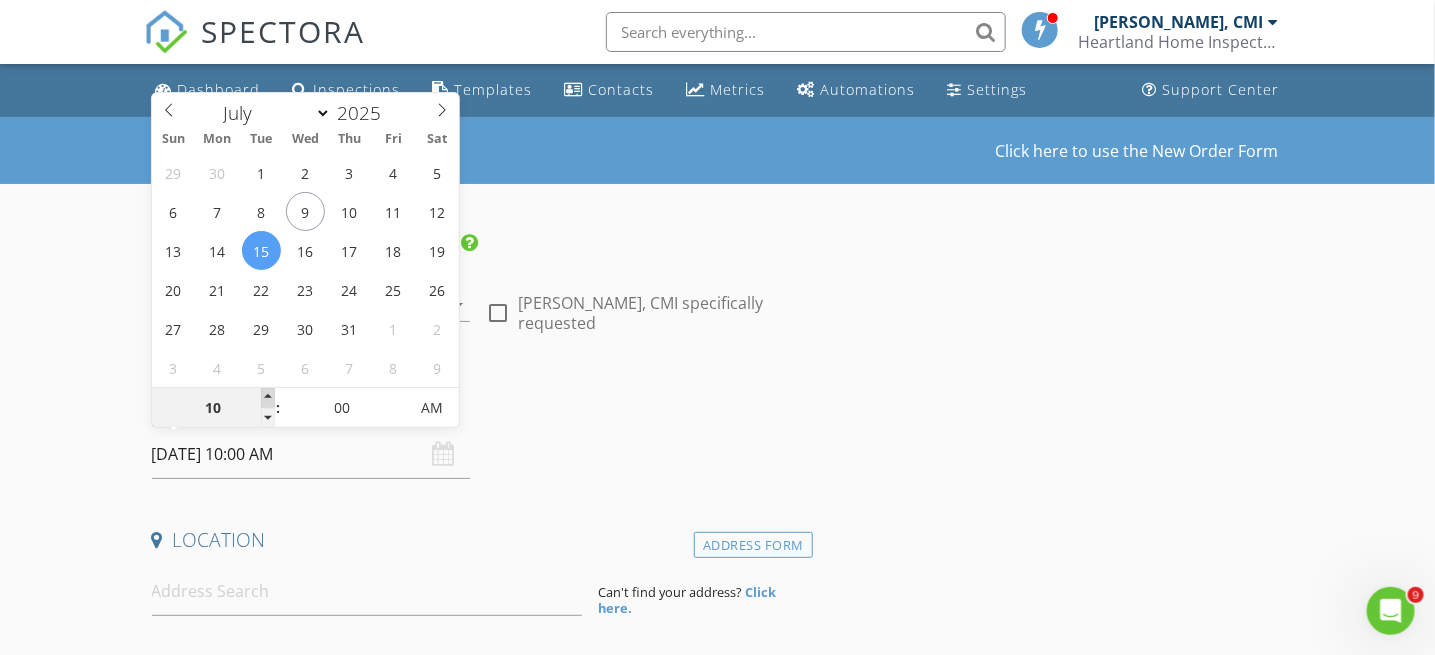 click at bounding box center [268, 398] 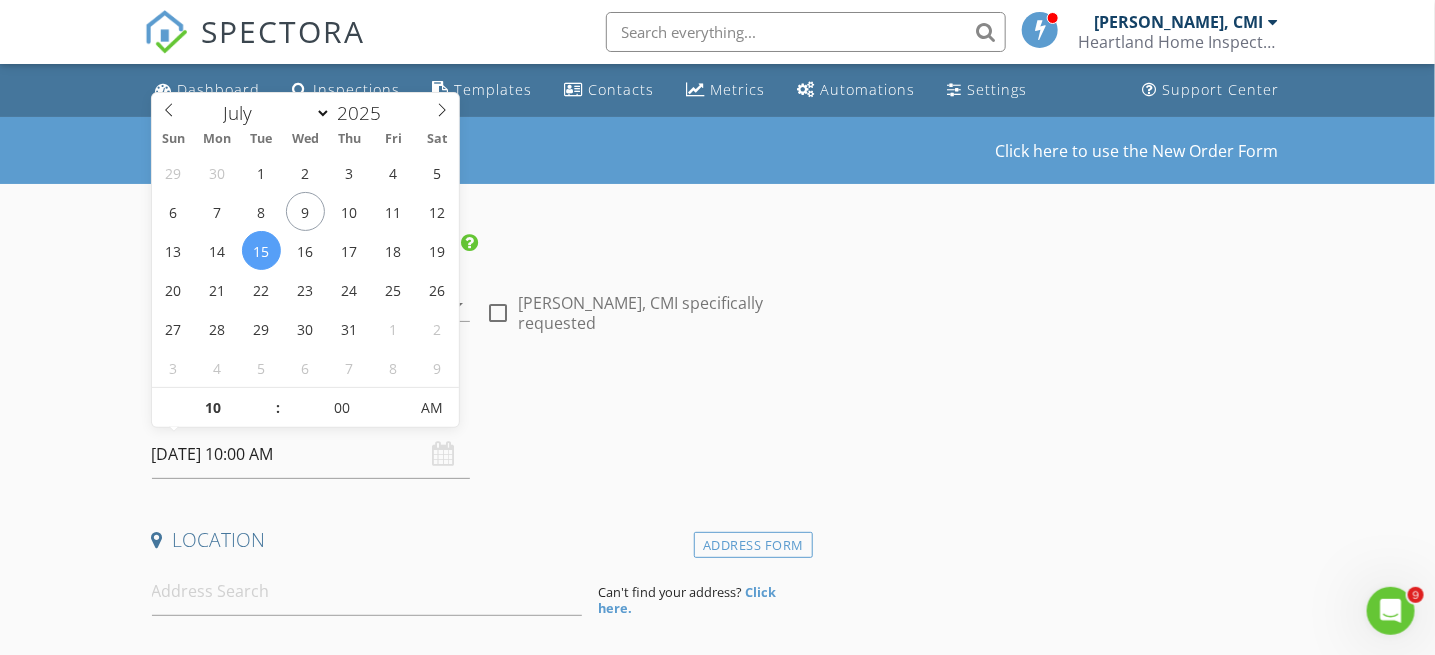 click on "New Inspection
Click here to use the New Order Form
INSPECTOR(S)
check_box   [PERSON_NAME], CMI   PRIMARY   check_box_outline_blank   [PERSON_NAME], CMI     [PERSON_NAME], CMI arrow_drop_down   check_box_outline_blank [PERSON_NAME], CMI specifically requested
Date/Time
[DATE] 10:00 AM
Location
Address Form       Can't find your address?   Click here.
client
check_box Enable Client CC email for this inspection   Client Search     check_box_outline_blank Client is a Company/Organization     First Name   Last Name   Email   CC Email   Phone           Notes   Private Notes
ADD ADDITIONAL client
SERVICES
check_box_outline_blank   NJ Home Inspection w/Radon Test and WDI Inspection   Home Inspection, Radon Test, Wood Destroying Insect Inspection" at bounding box center [717, 1693] 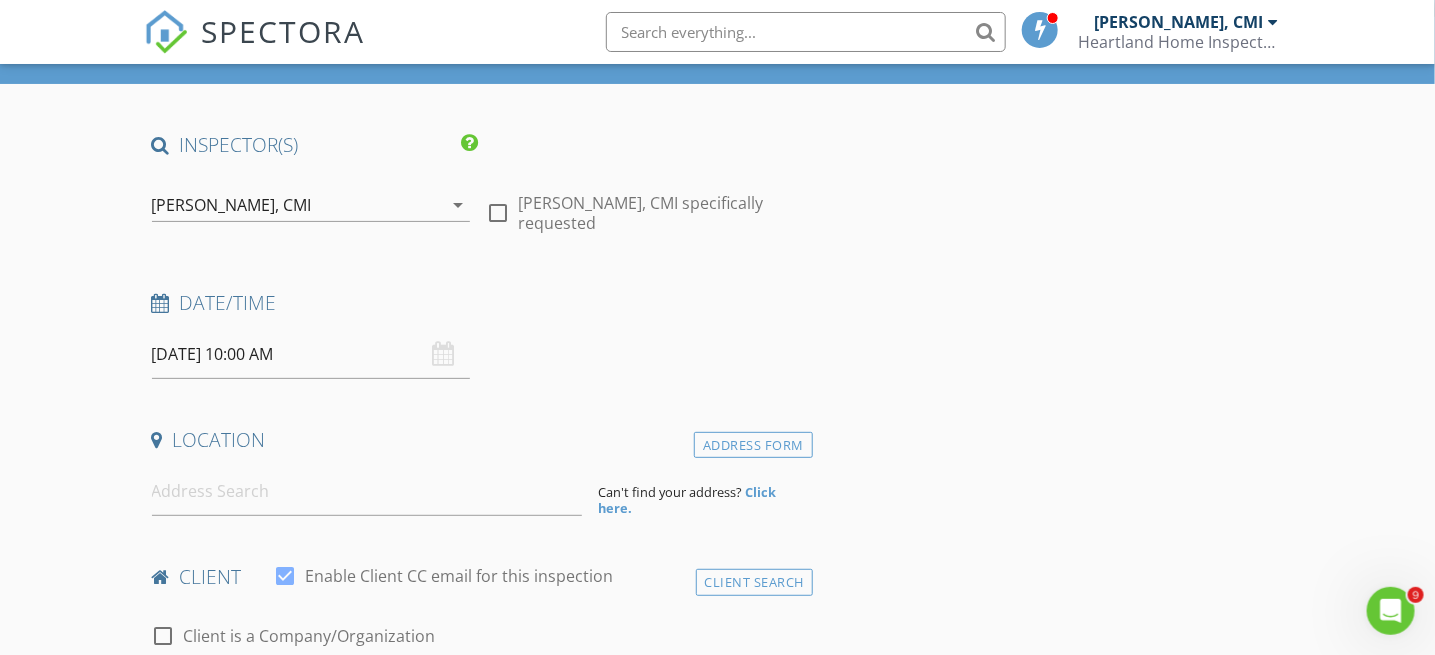 scroll, scrollTop: 200, scrollLeft: 0, axis: vertical 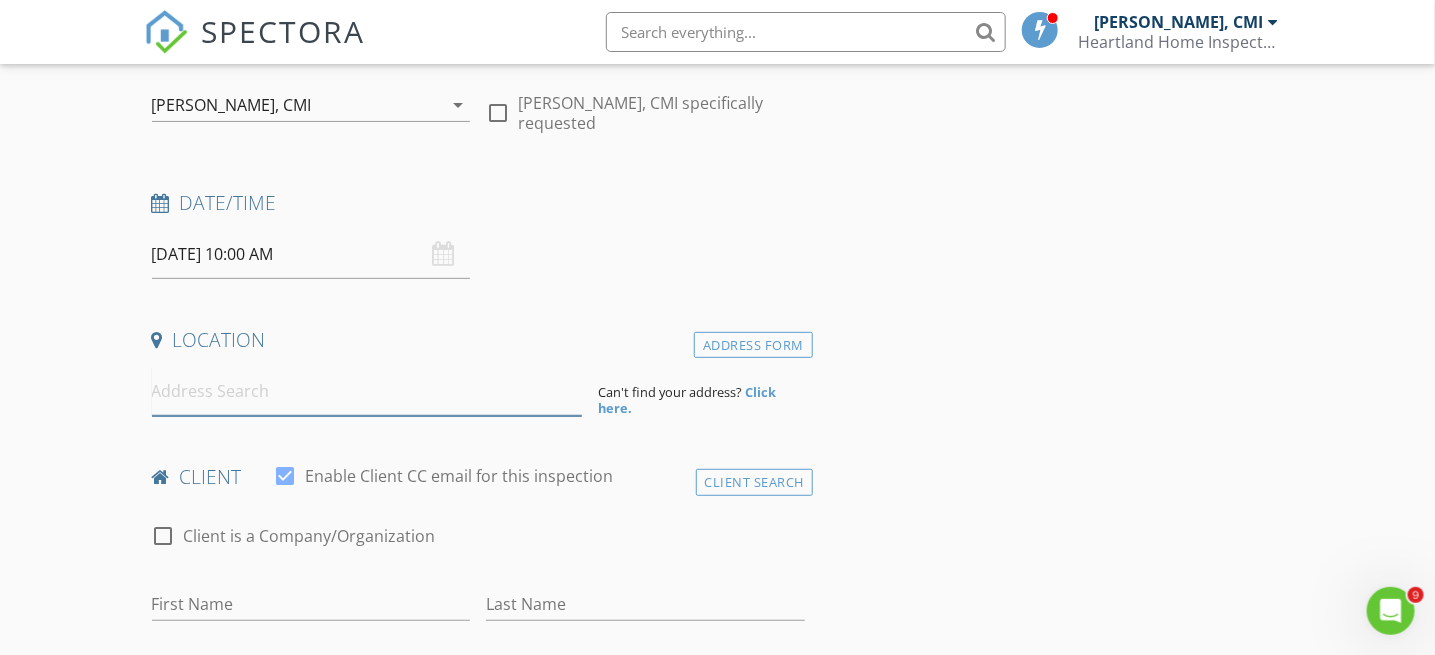 click at bounding box center [367, 391] 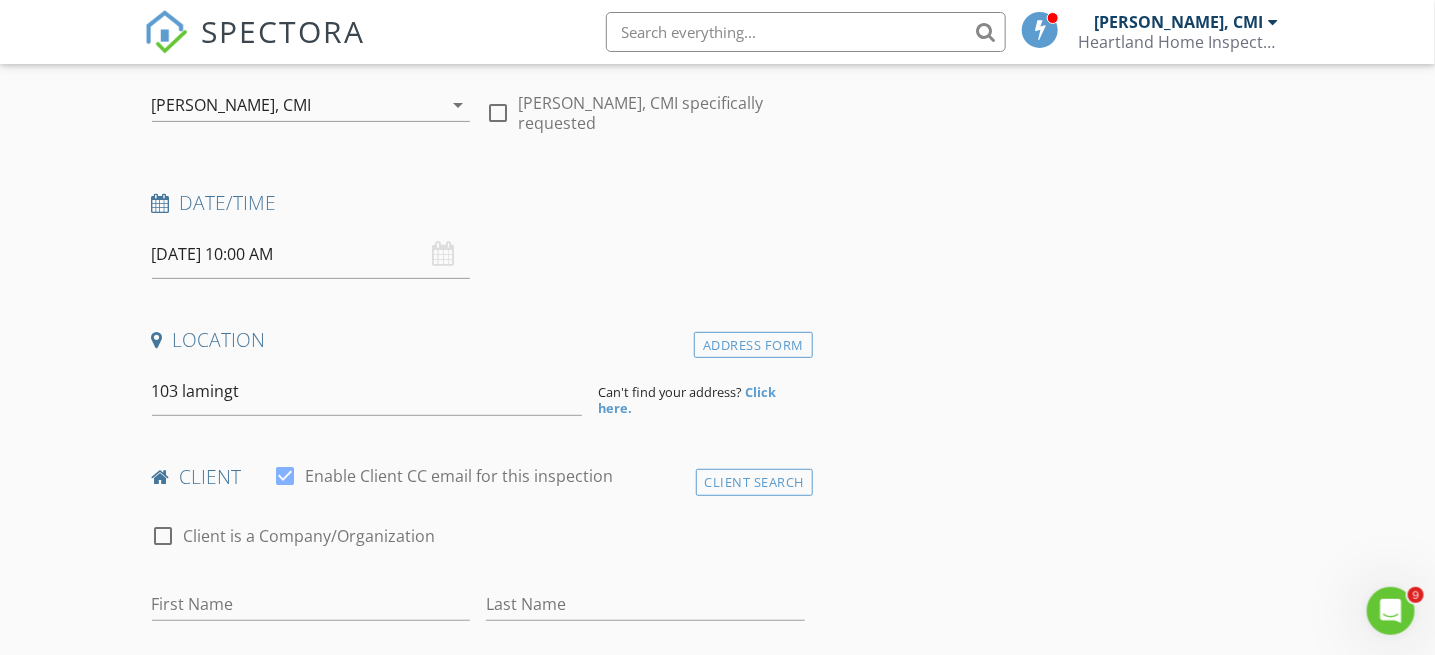 type on "103 Lamington Road, Branchburg, NJ, USA" 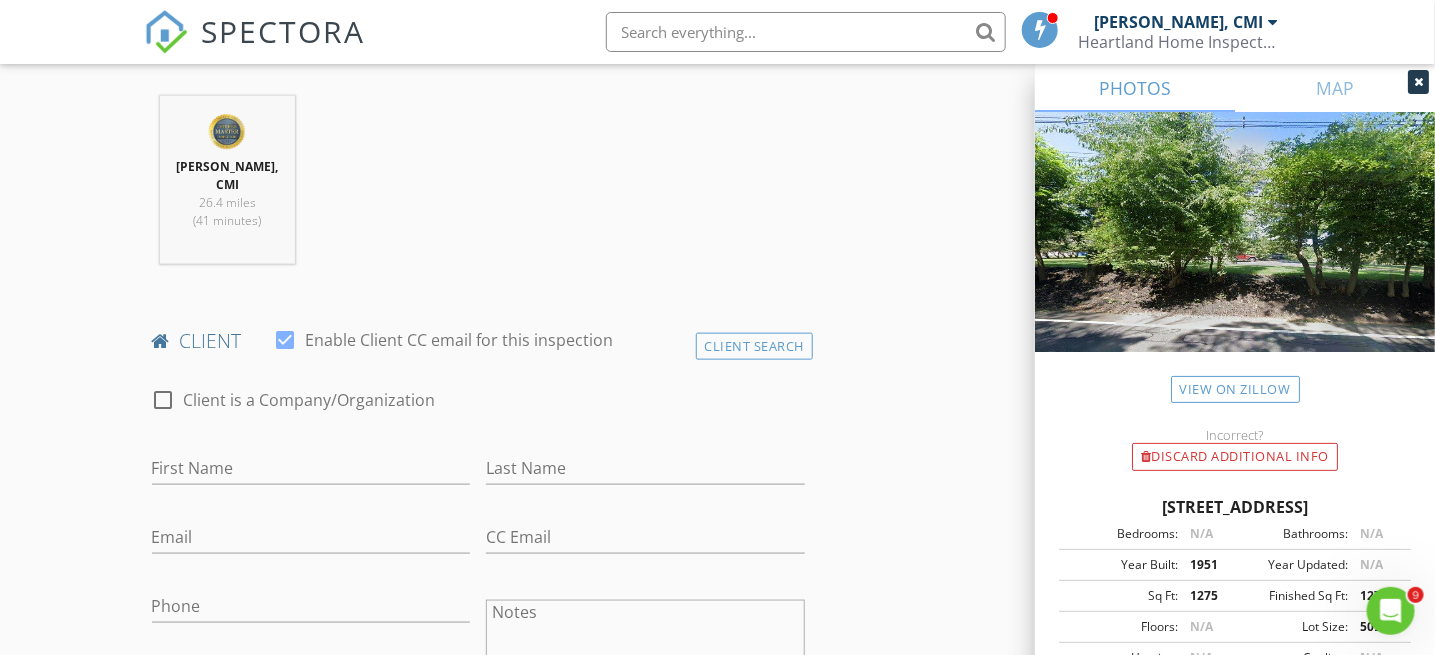 scroll, scrollTop: 900, scrollLeft: 0, axis: vertical 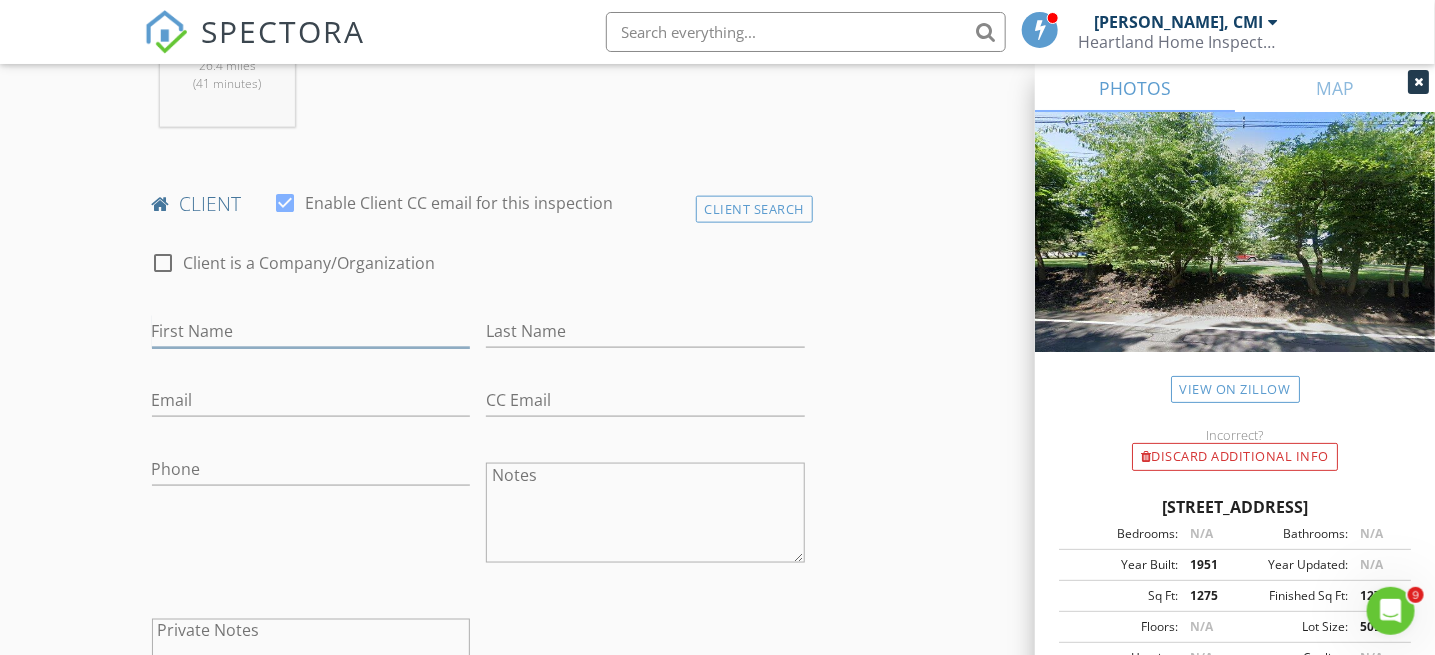 click on "First Name" at bounding box center [311, 331] 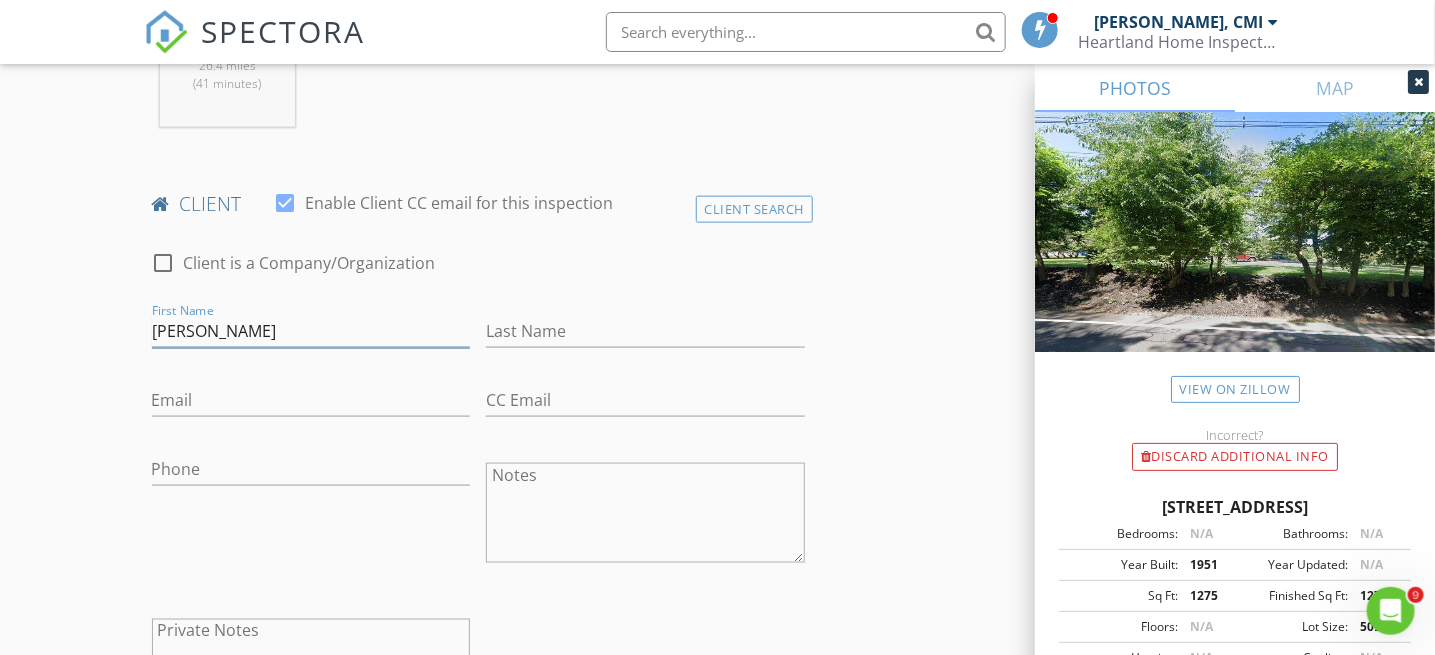 type on "[PERSON_NAME]" 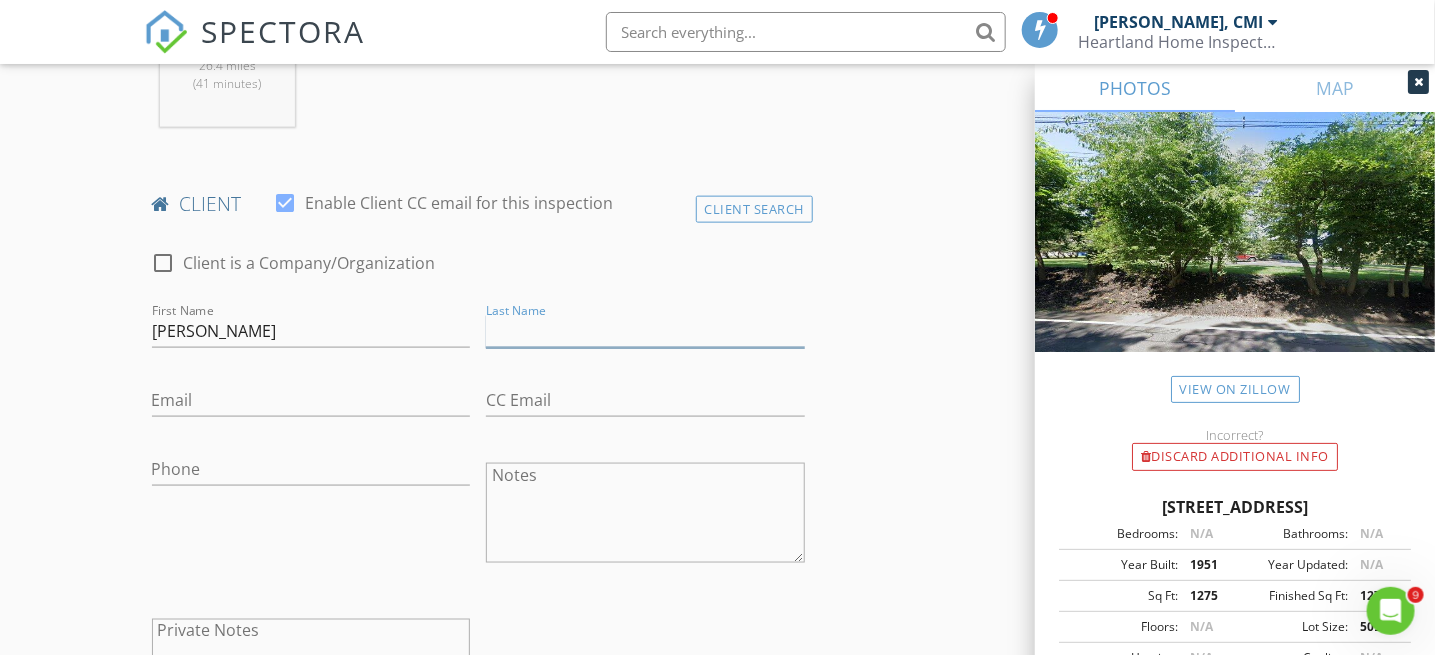 paste on "103 Lamington Rd, Branchburg, NJ 08876" 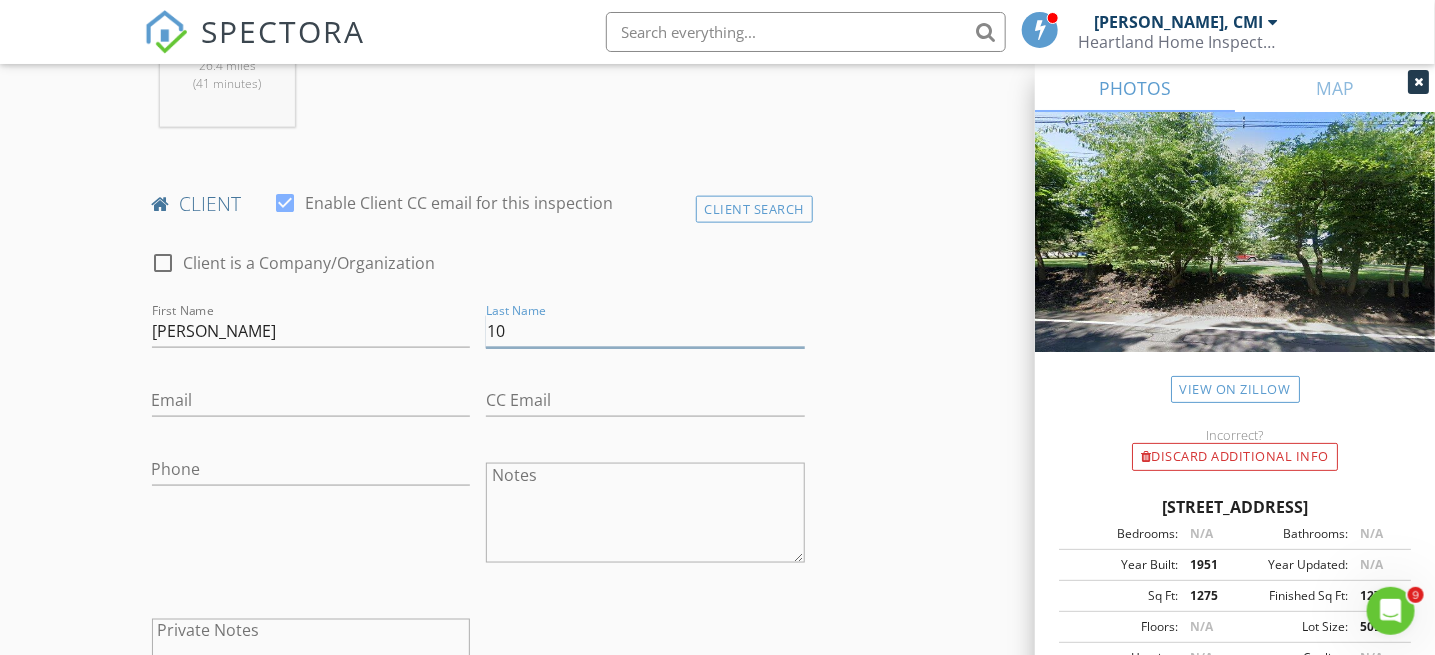 type on "1" 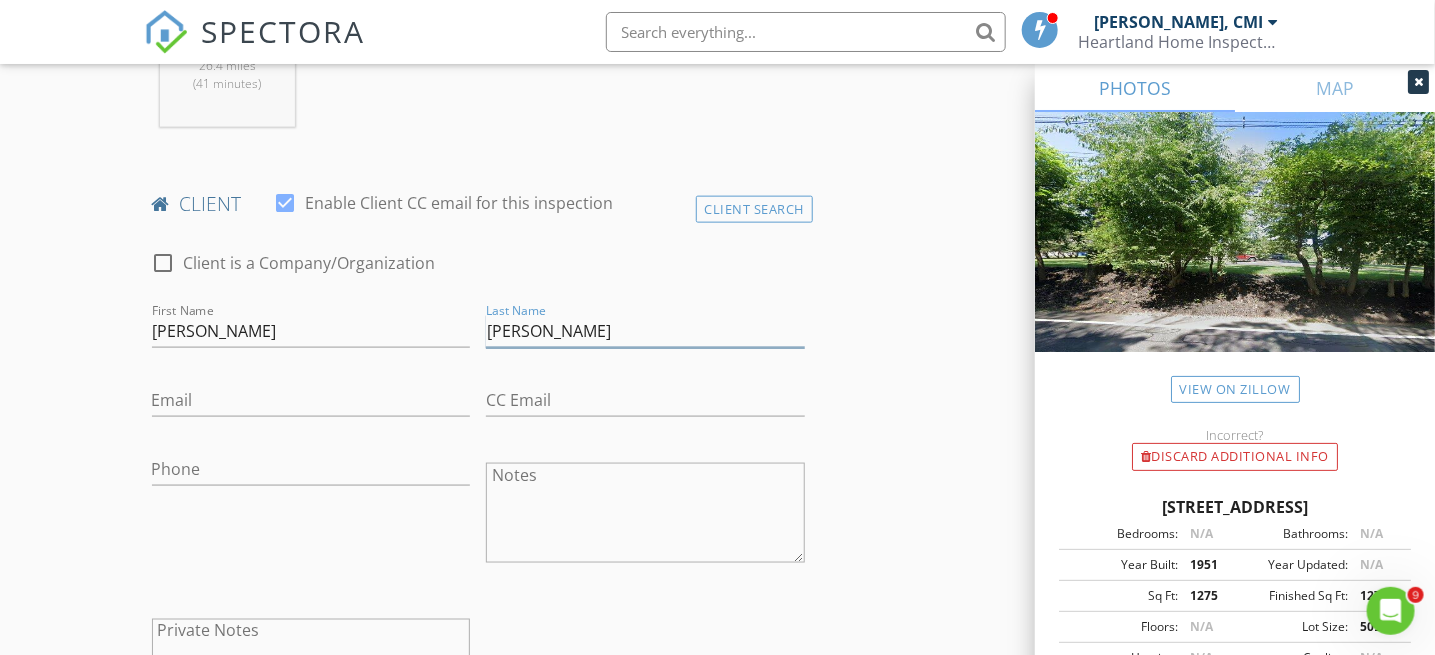 type on "[PERSON_NAME]" 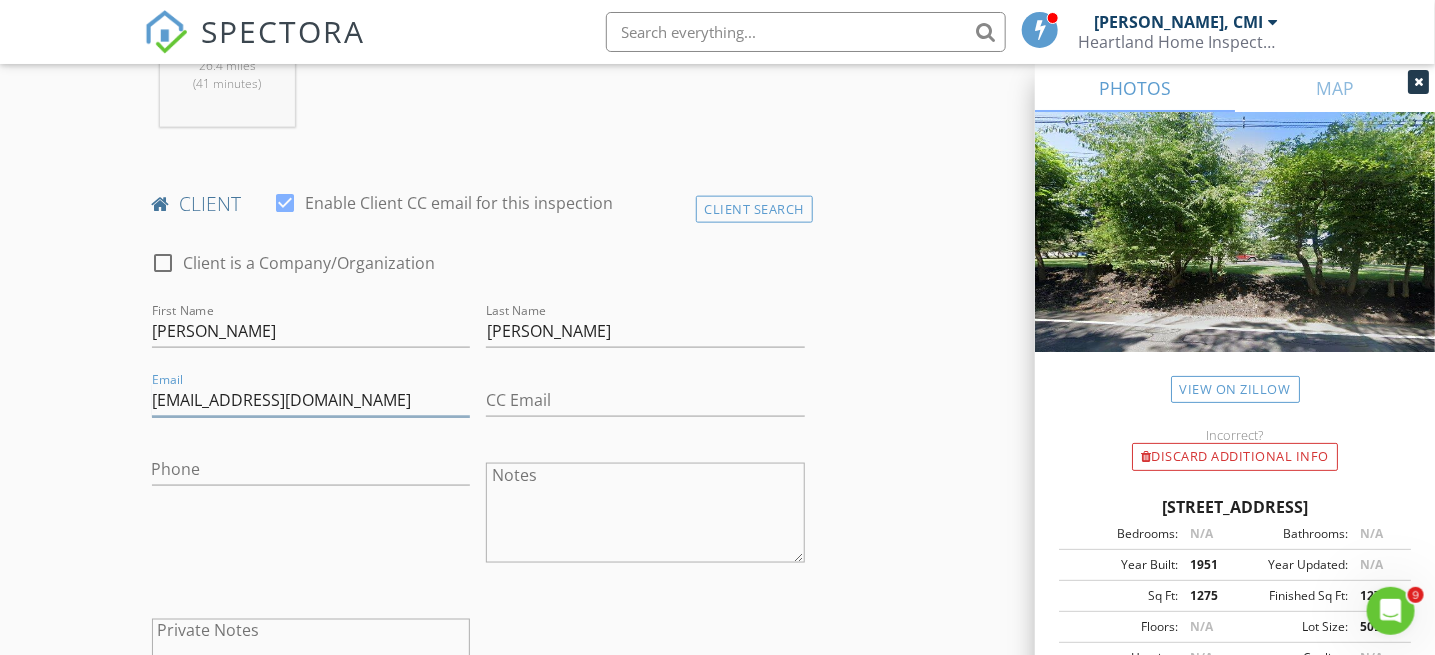 type on "cvandoren05@yahoo.com" 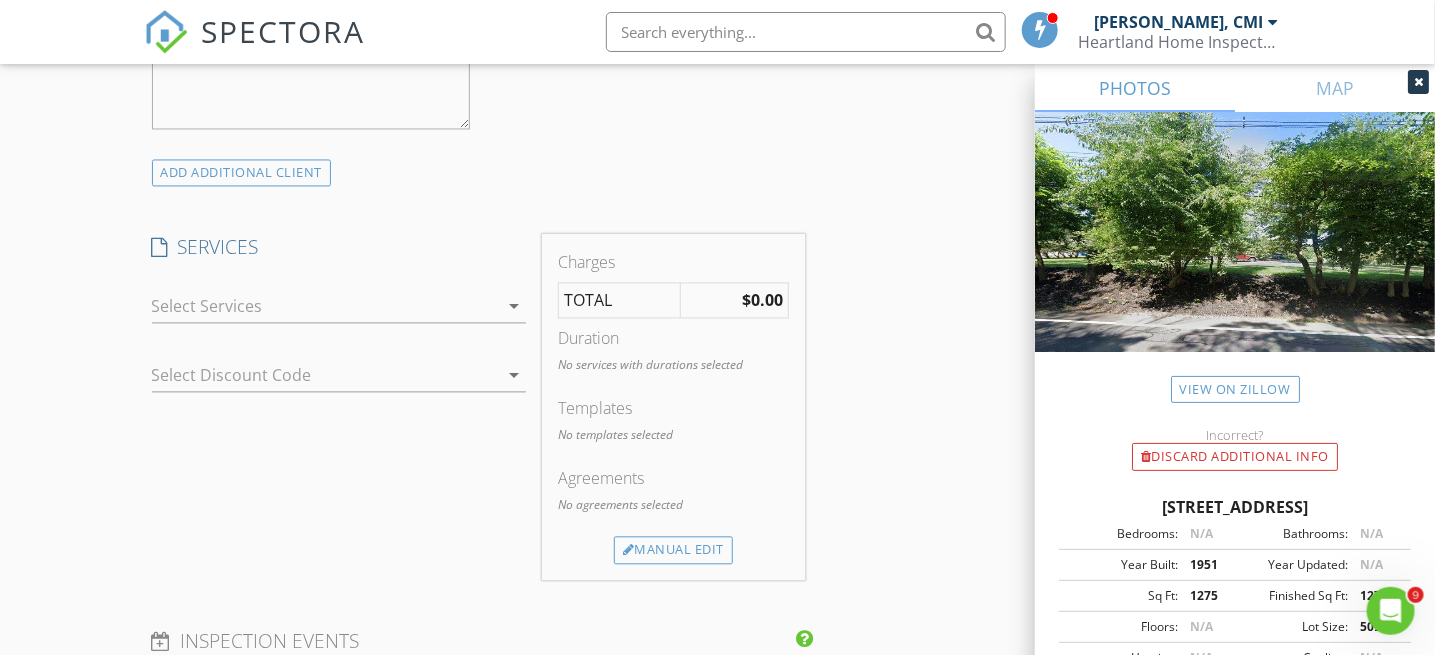 scroll, scrollTop: 1500, scrollLeft: 0, axis: vertical 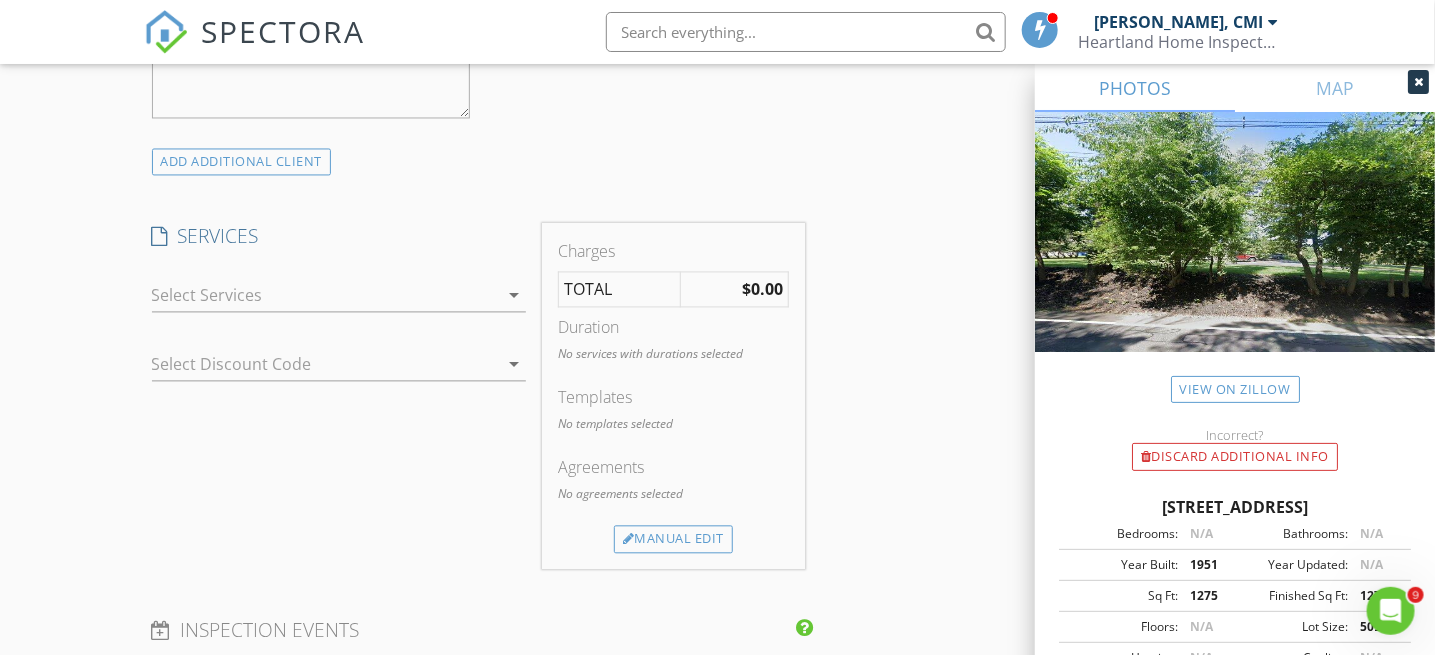 type on "908-285-7448" 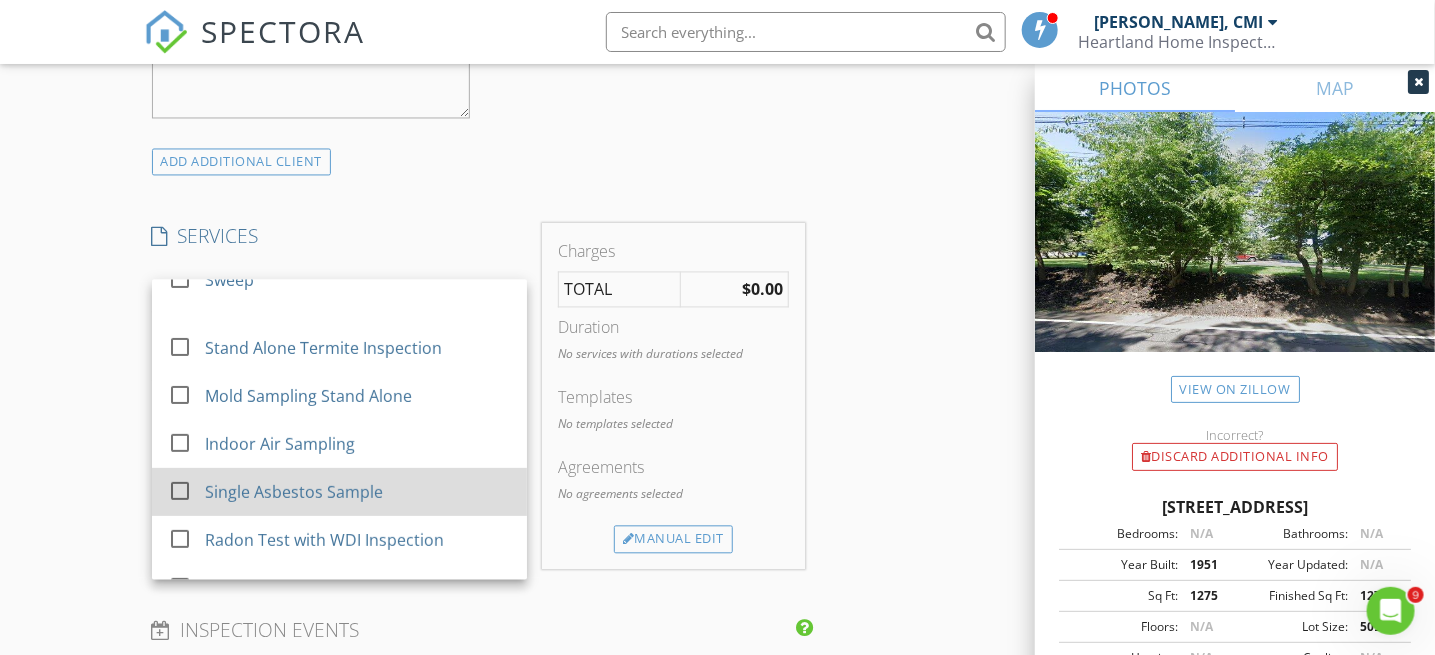 scroll, scrollTop: 400, scrollLeft: 0, axis: vertical 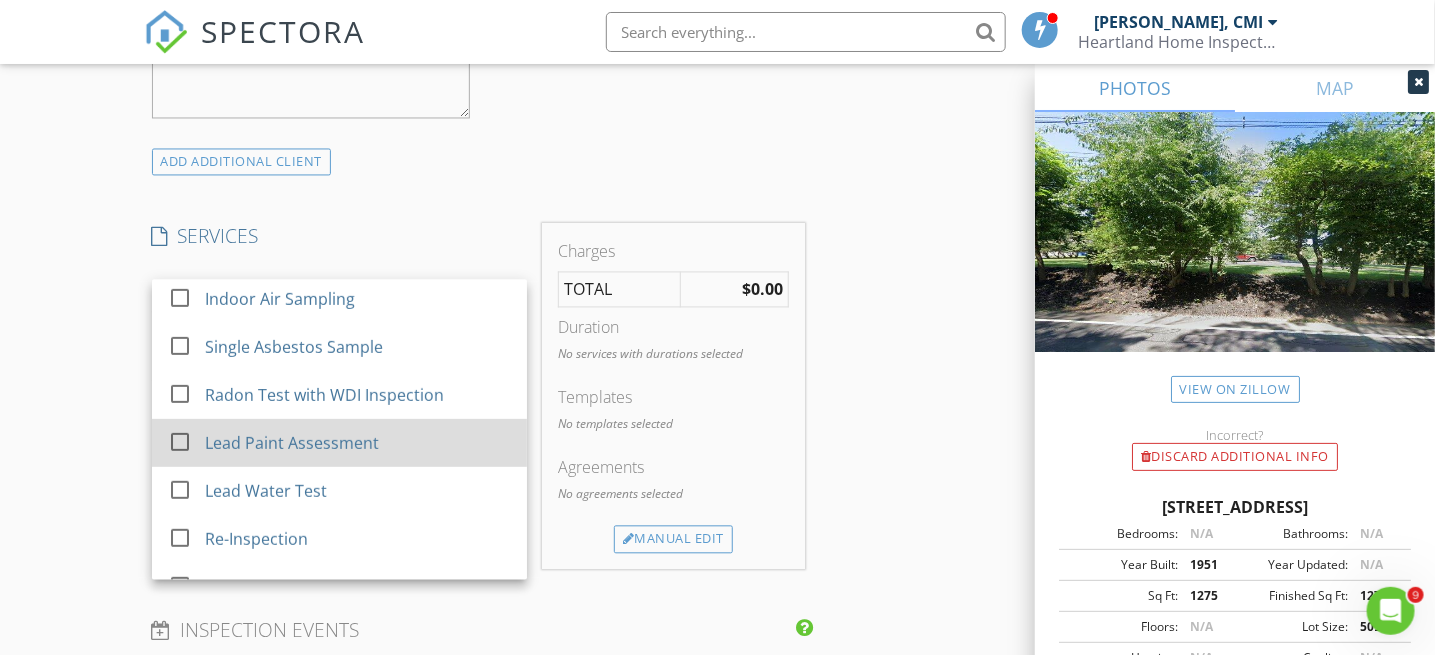 click on "Lead Paint Assessment" at bounding box center (357, 443) 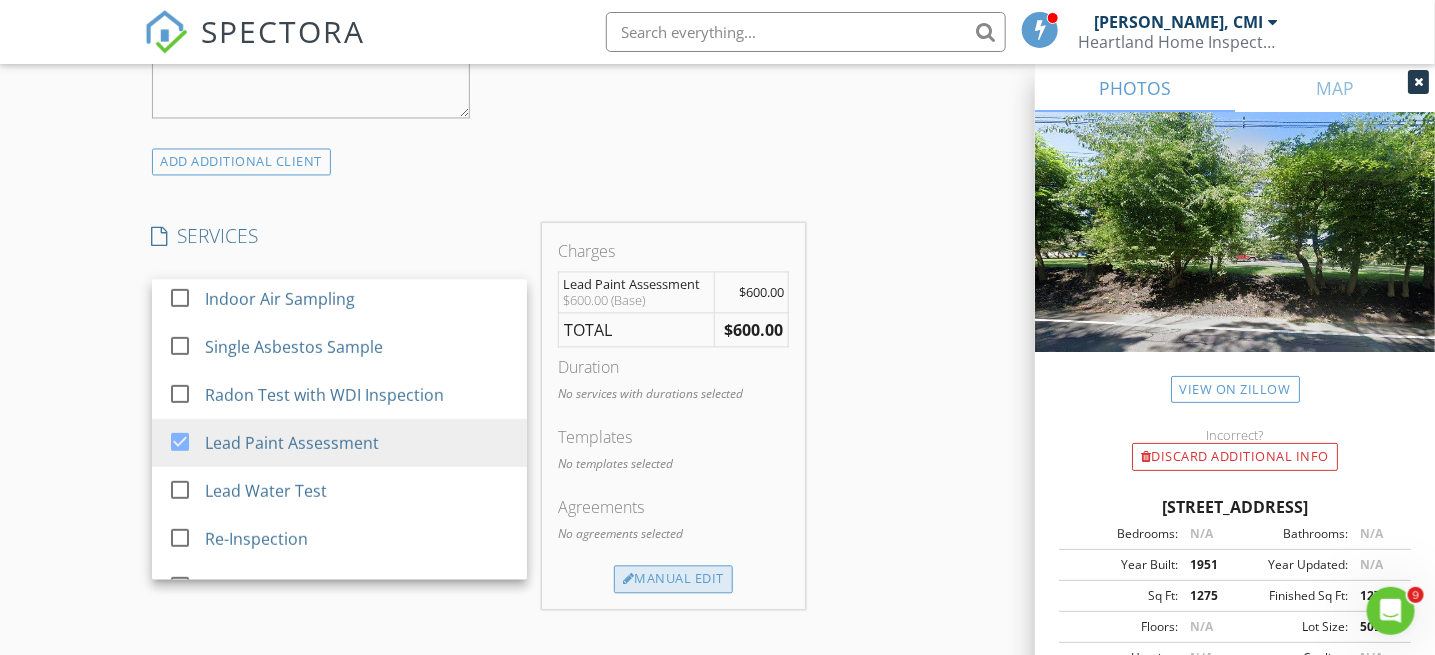 click on "Manual Edit" at bounding box center [673, 580] 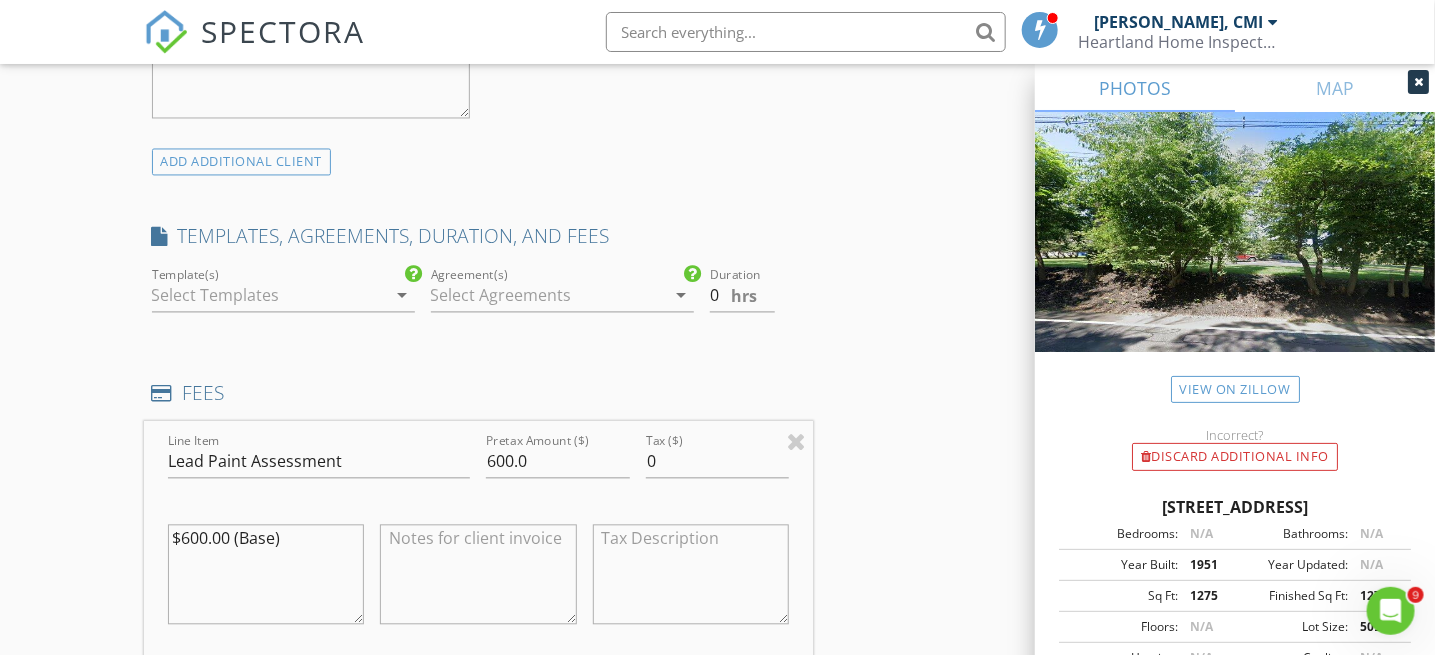 click at bounding box center (269, 296) 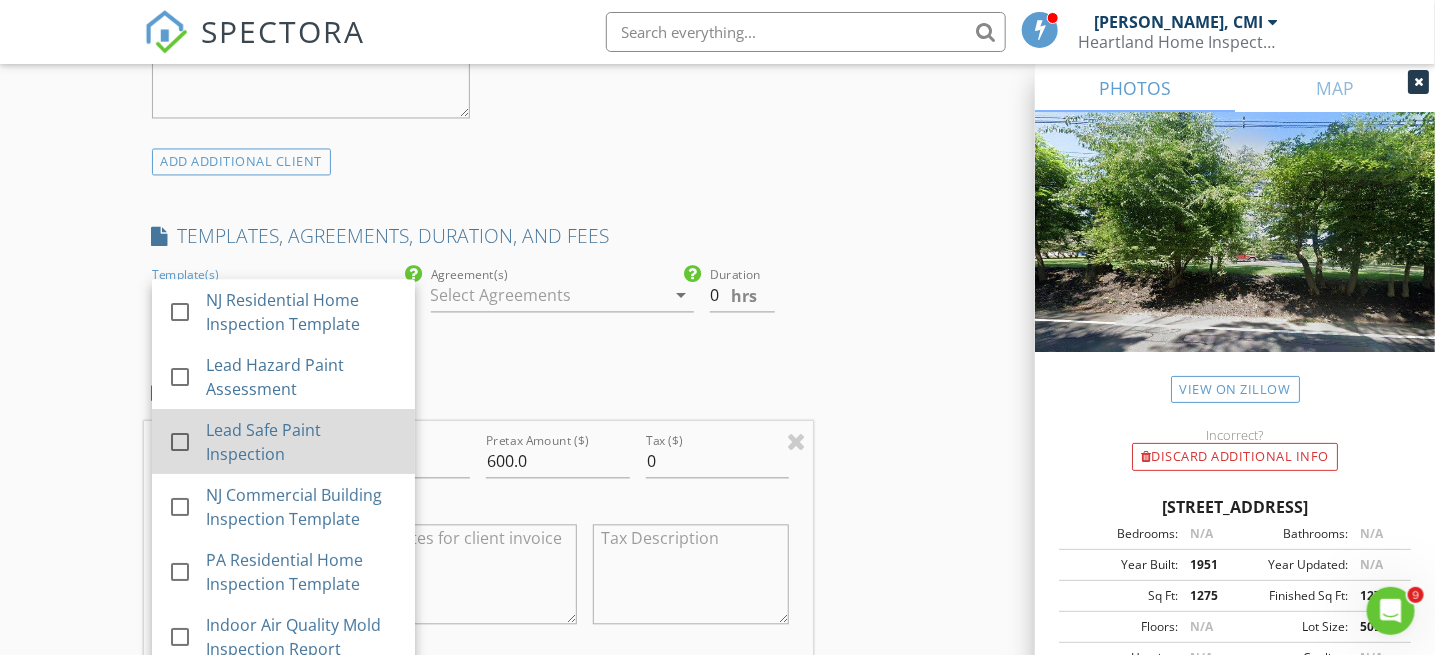 click on "Lead Safe Paint Inspection" at bounding box center [302, 443] 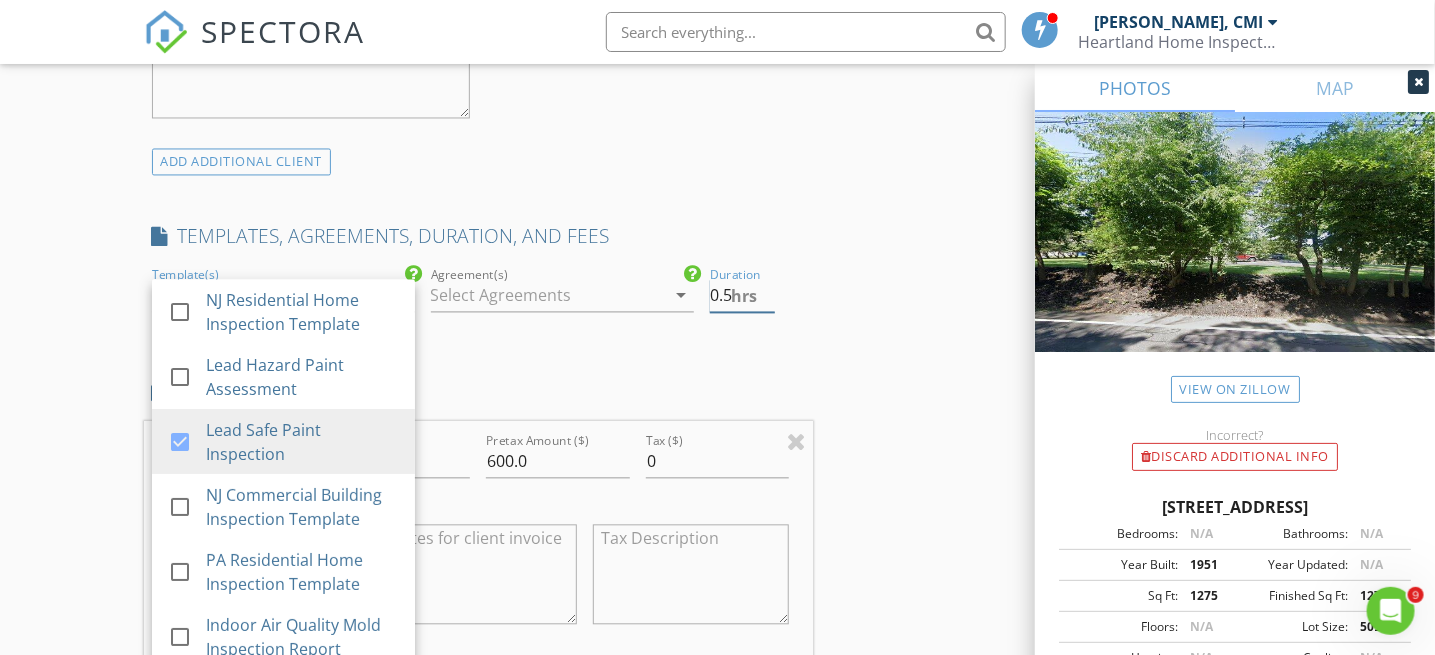 click on "0.5" at bounding box center (743, 296) 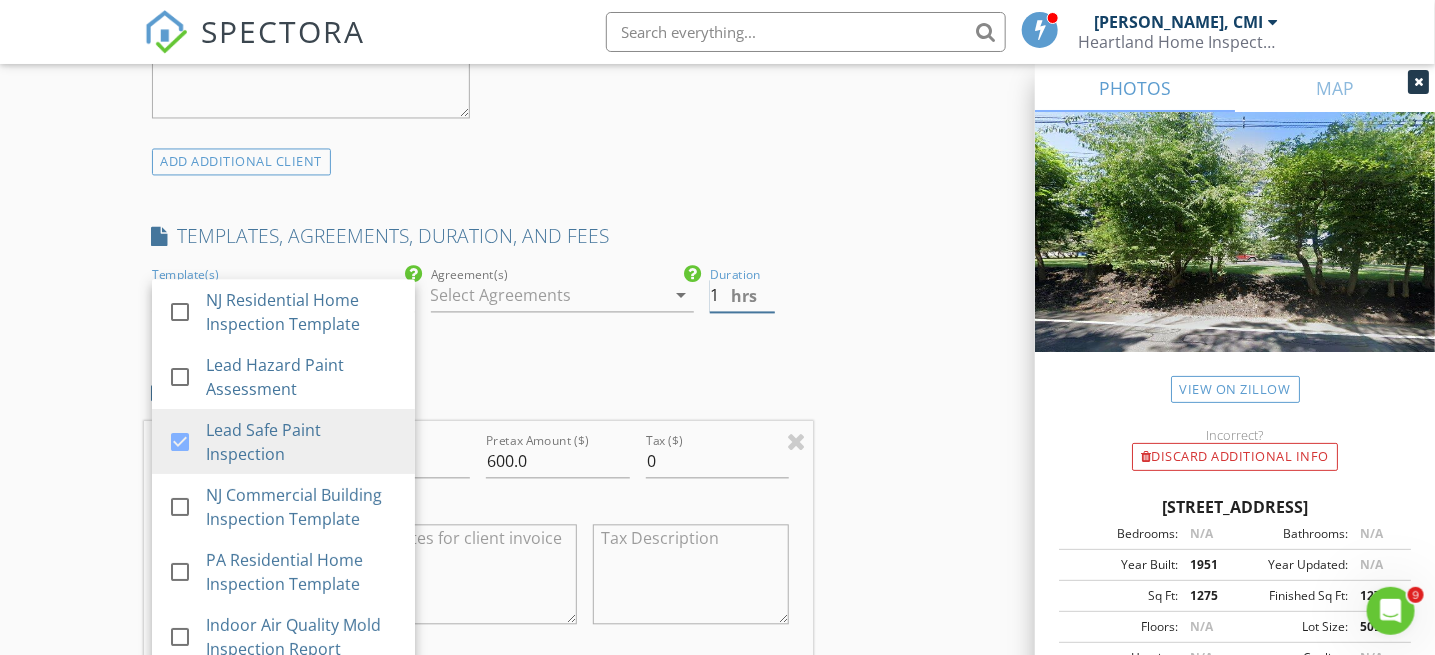 type on "1" 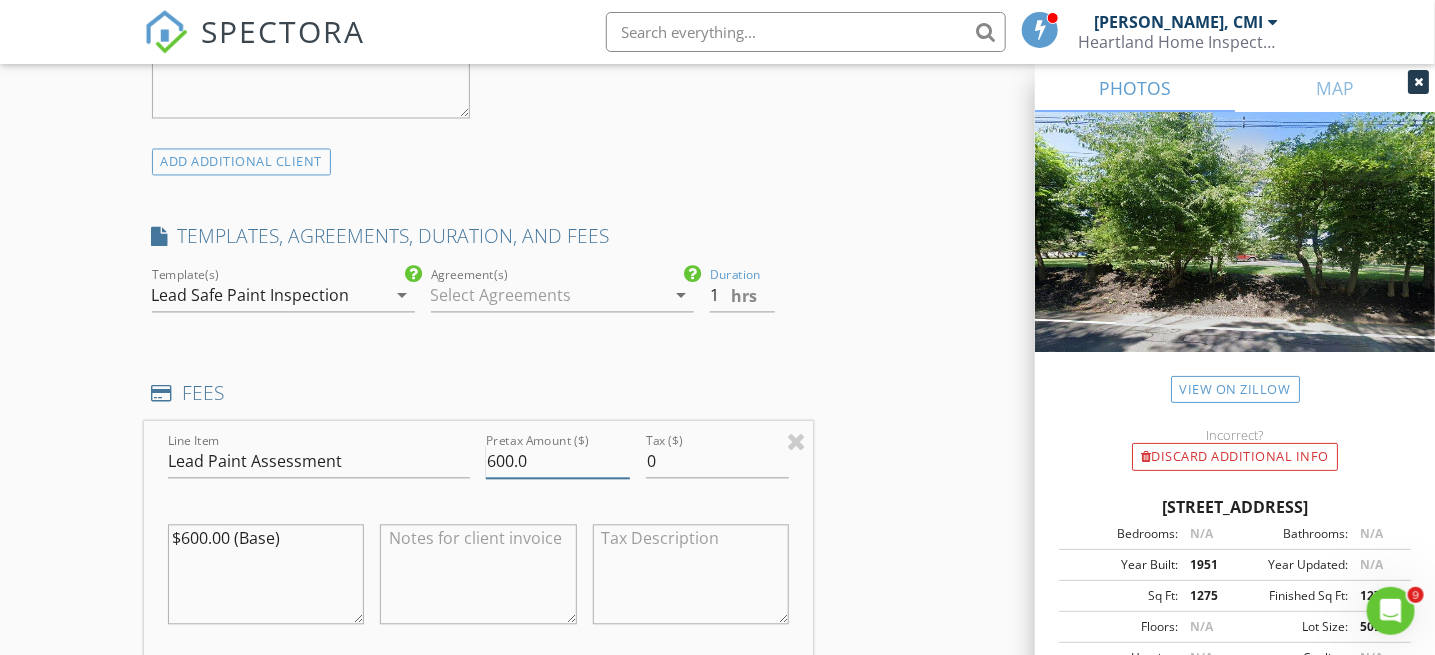 click on "600.0" at bounding box center [557, 462] 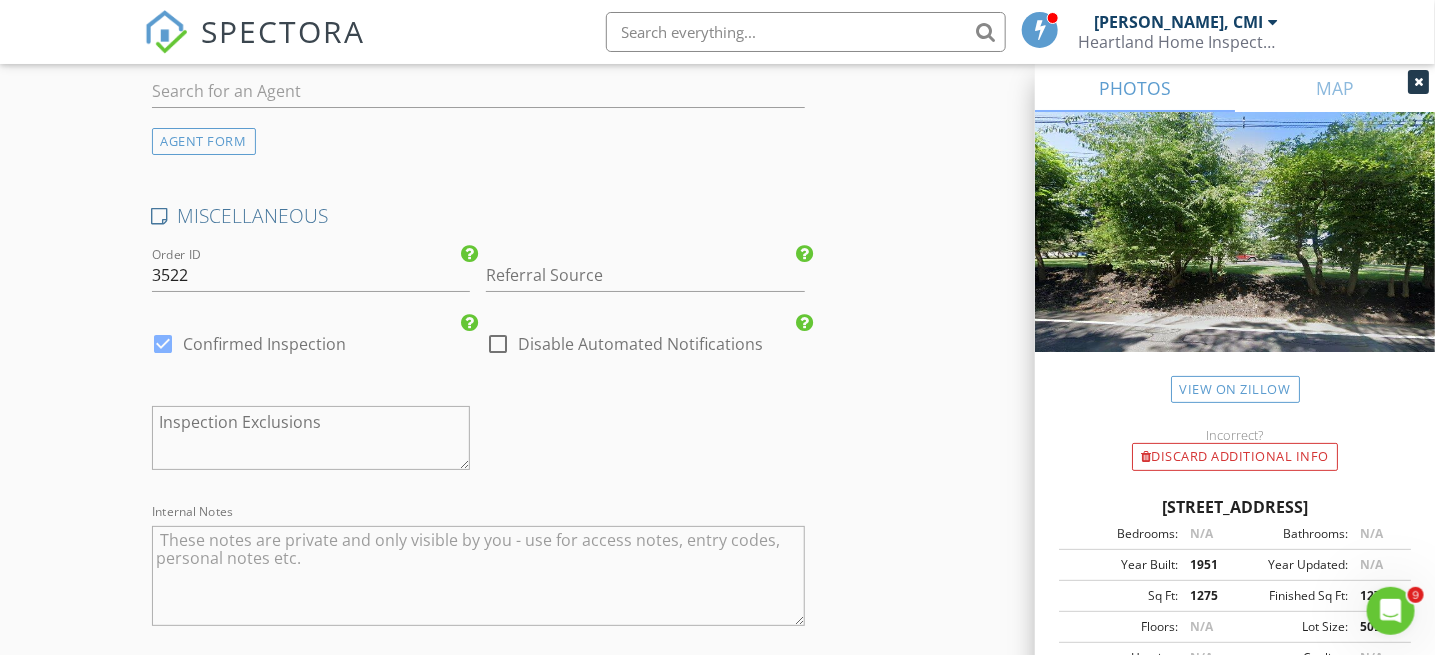 scroll, scrollTop: 2900, scrollLeft: 0, axis: vertical 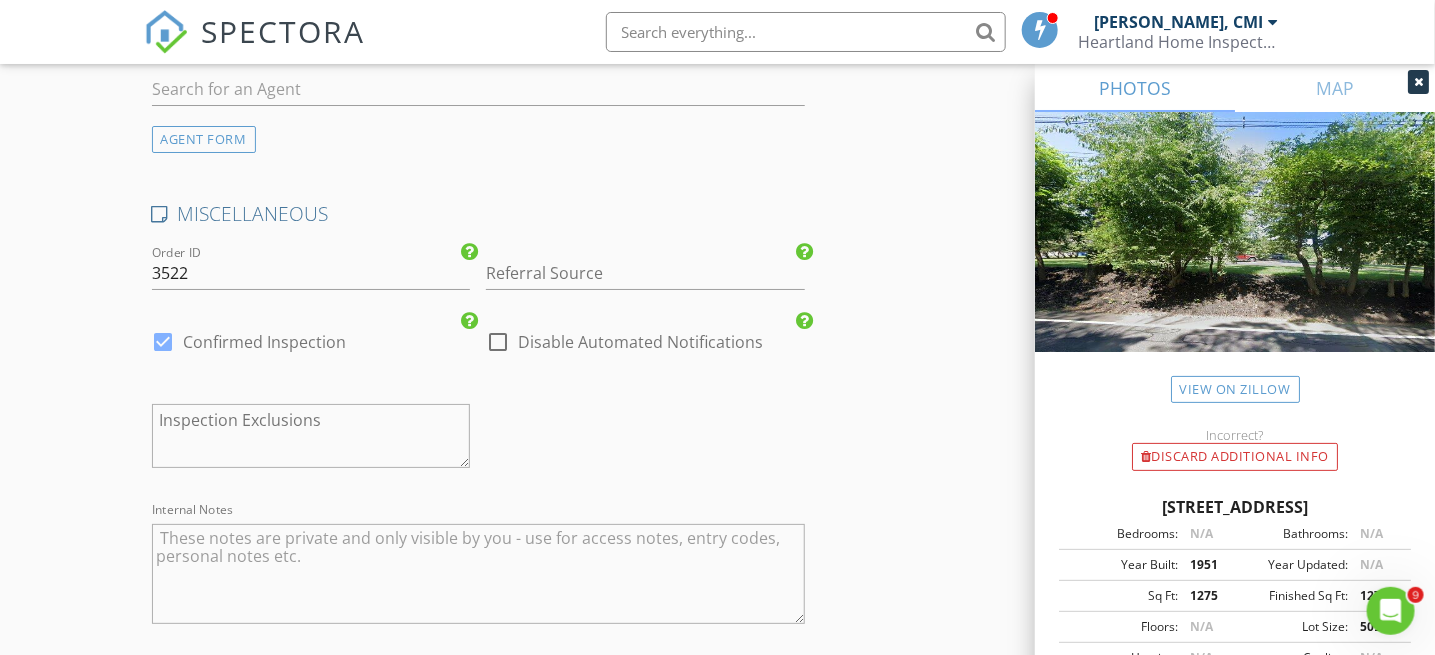type on "400.0" 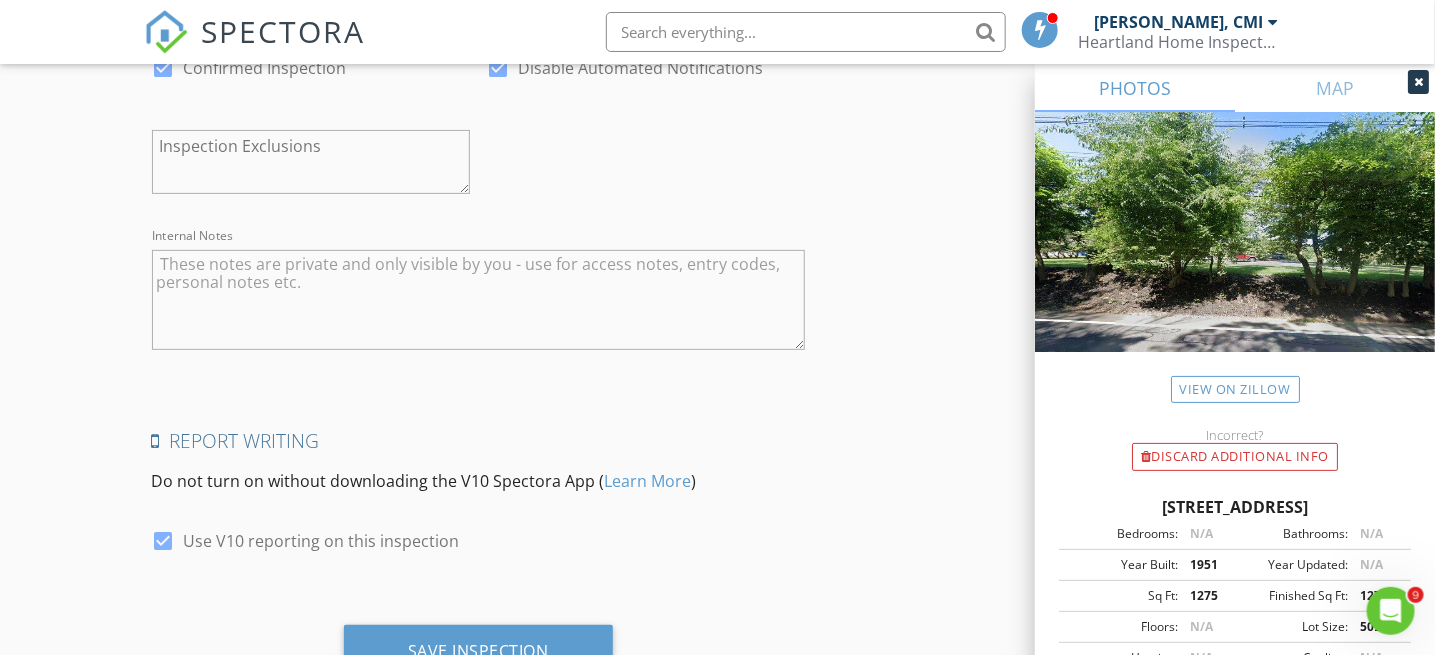 scroll, scrollTop: 3255, scrollLeft: 0, axis: vertical 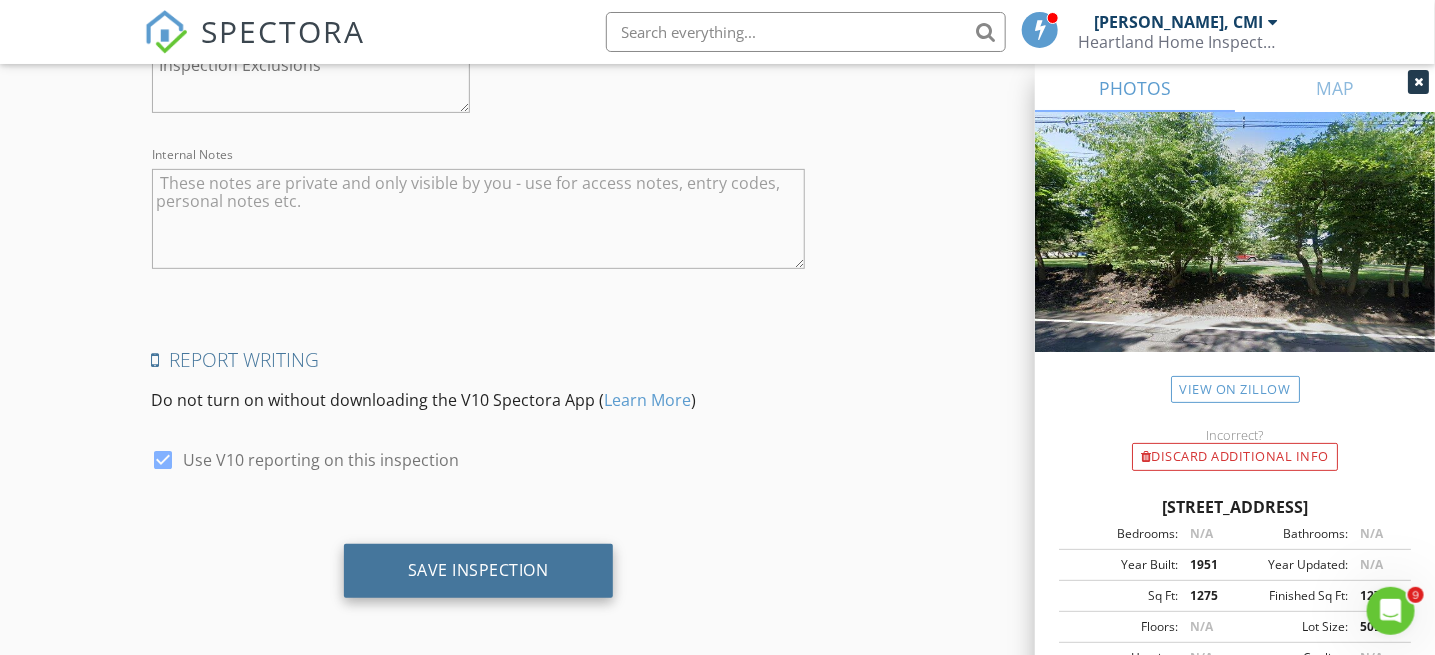 click on "Save Inspection" at bounding box center [478, 570] 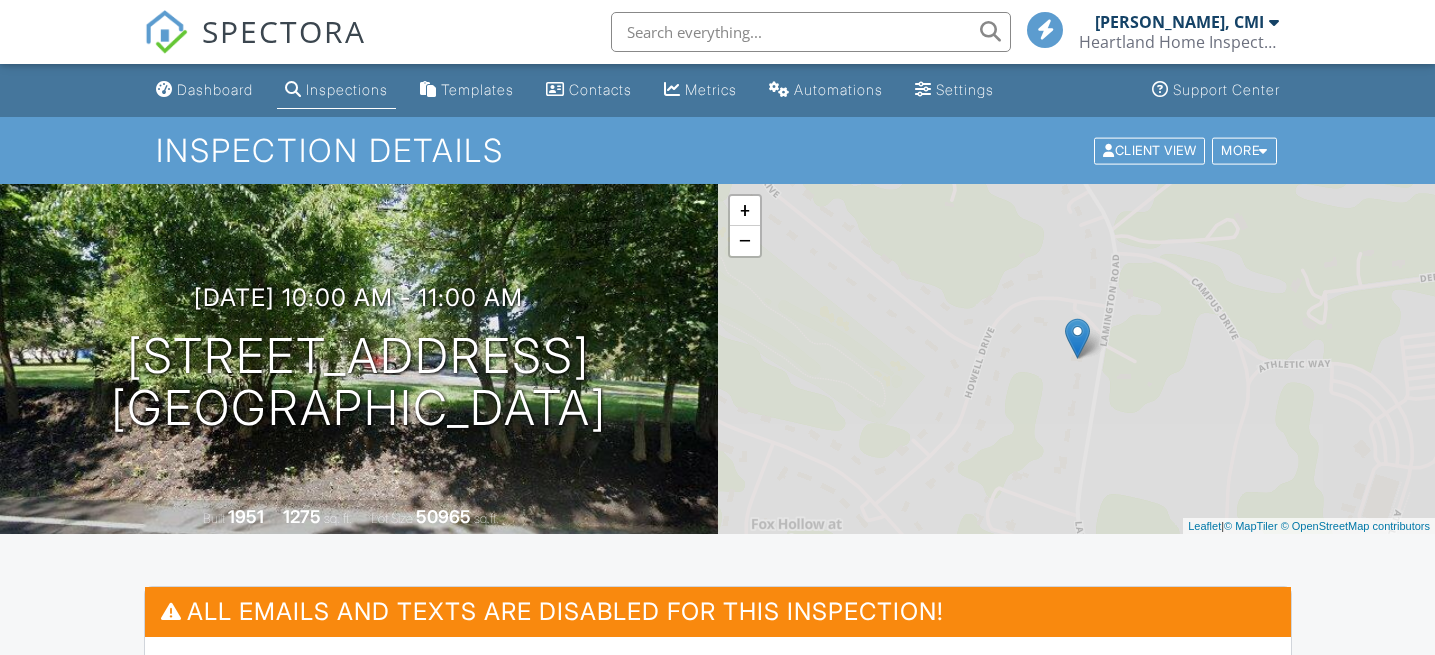 scroll, scrollTop: 0, scrollLeft: 0, axis: both 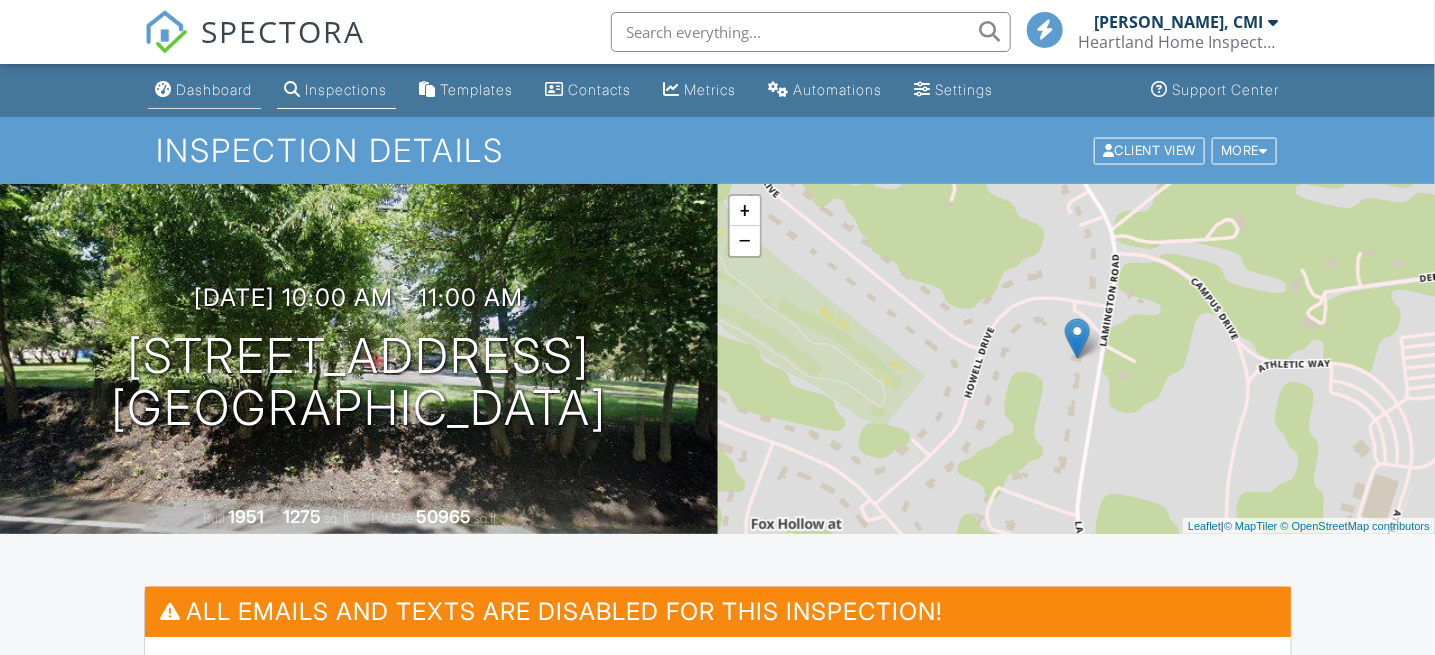 click on "Dashboard" at bounding box center [215, 89] 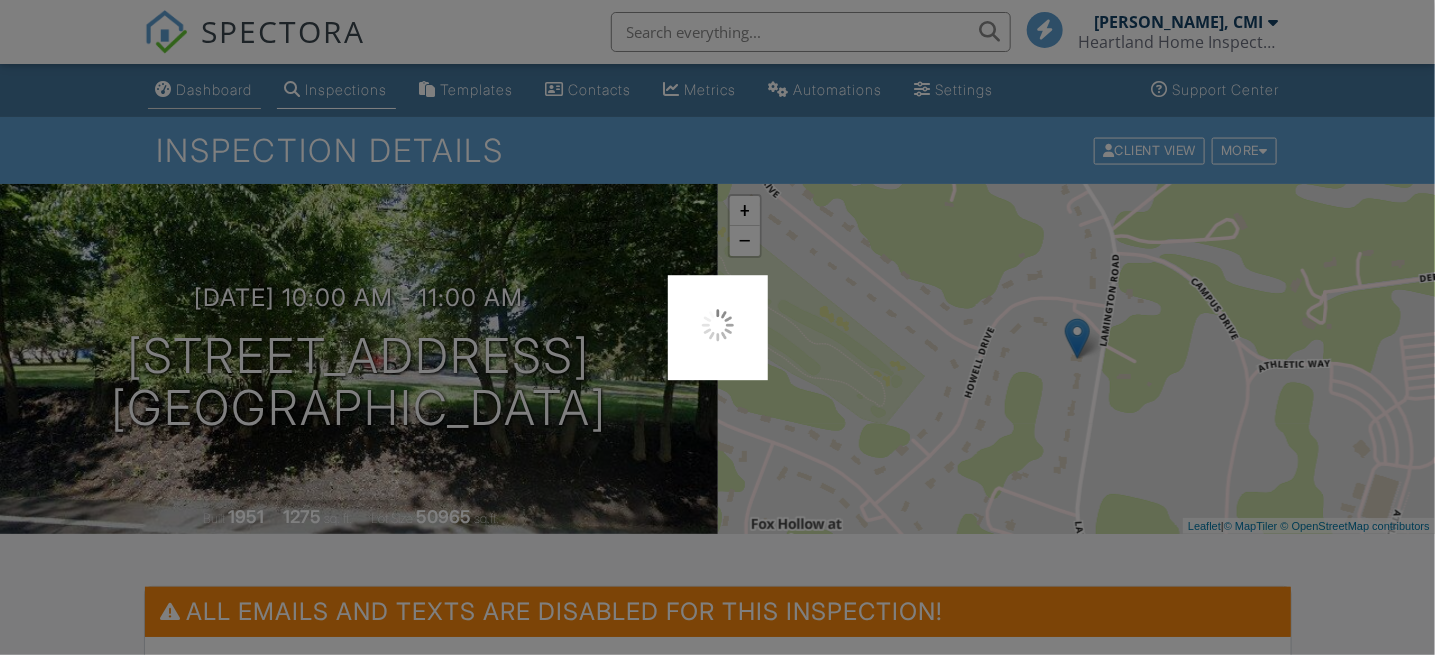 scroll, scrollTop: 0, scrollLeft: 0, axis: both 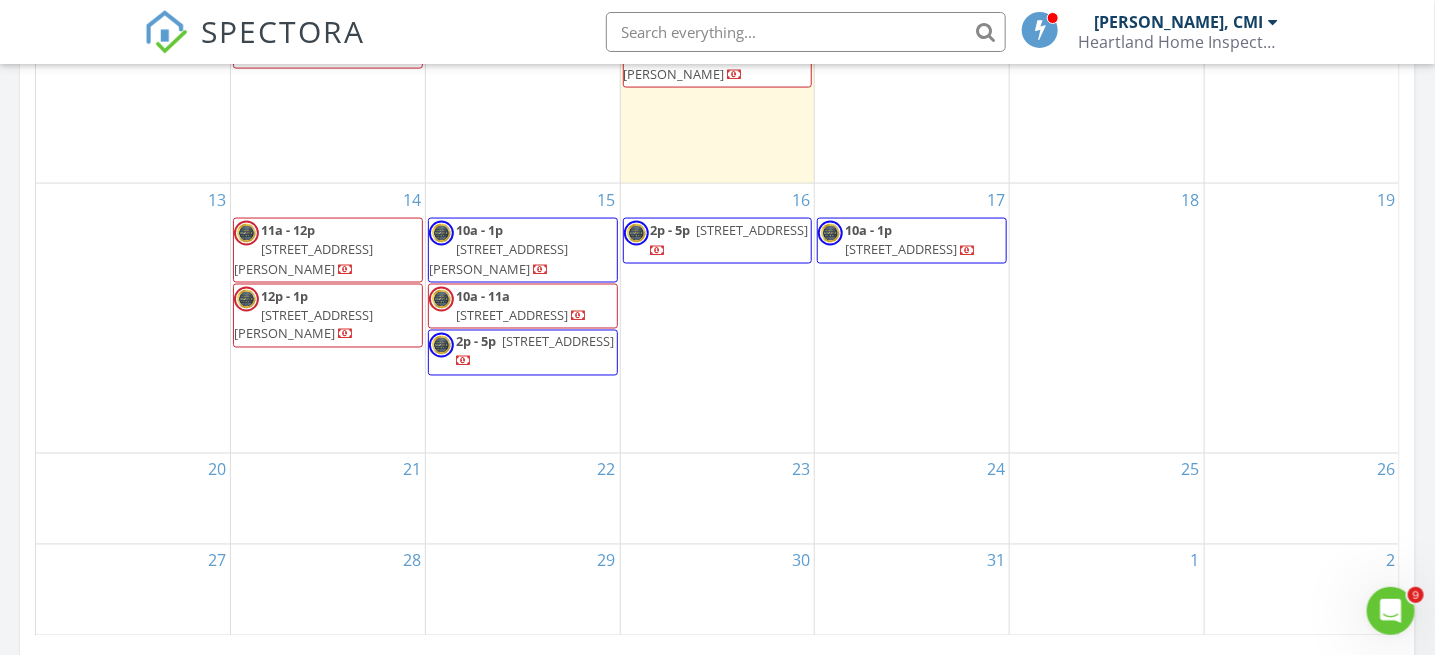 click on "55 Rotary Dr , Summit 07901" at bounding box center [558, 342] 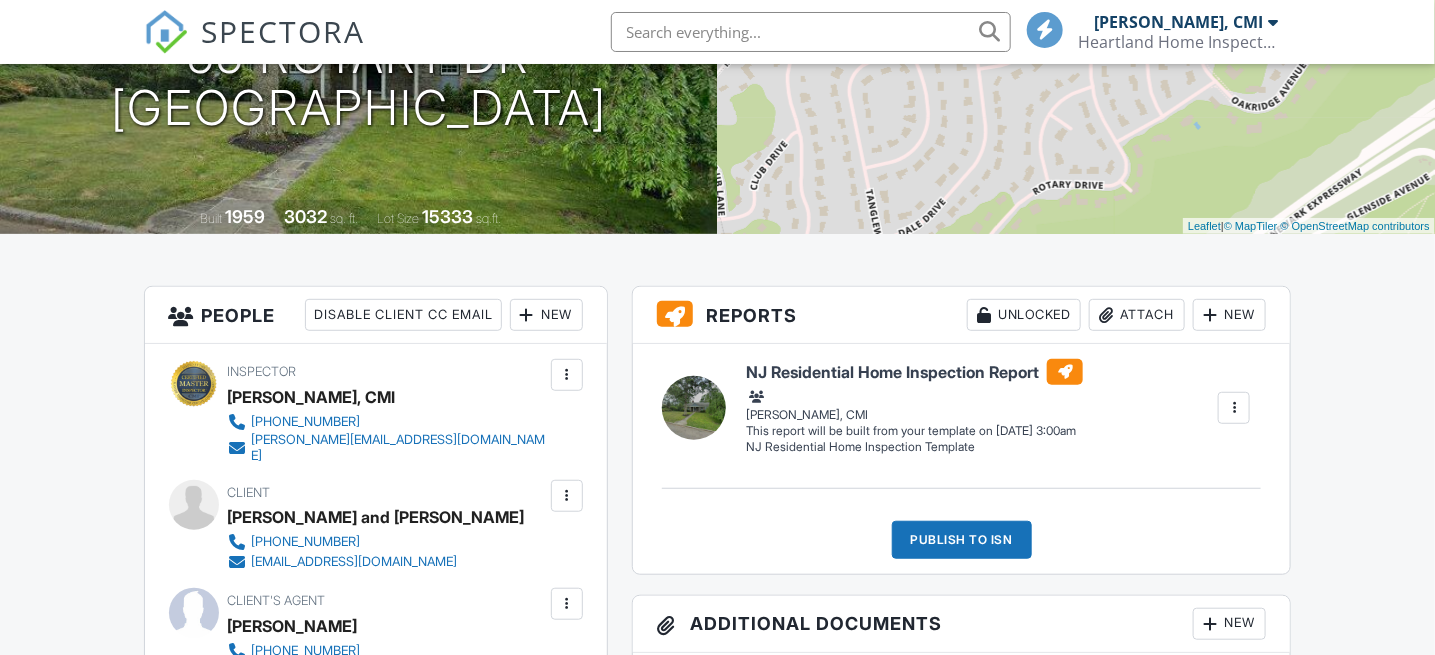 scroll, scrollTop: 300, scrollLeft: 0, axis: vertical 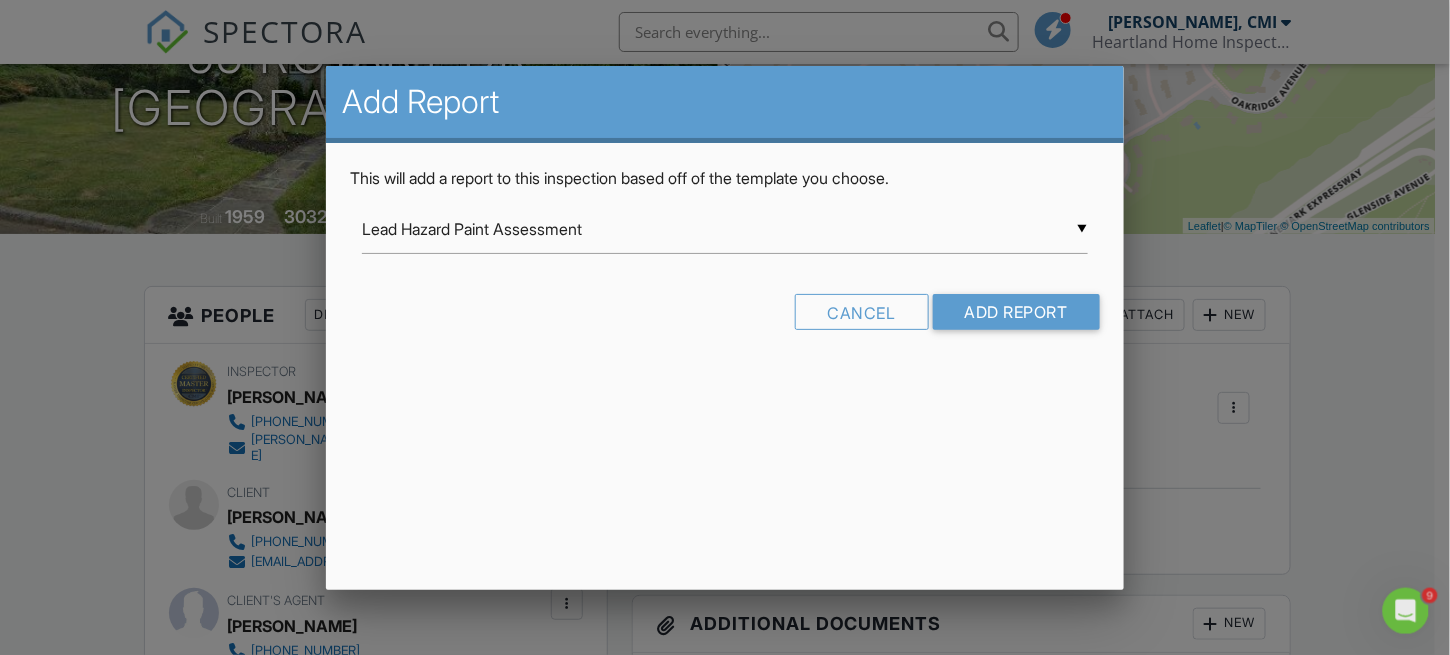 click on "▼ Lead Hazard Paint Assessment Lead Hazard Paint Assessment Lead Safe Paint Inspection NJ Commercial Building Inspection Template  NJ Residential Home Inspection Template PA Residential Home Inspection Template  Indoor Air Quality Mold Inspection Report  Mold Inspection Report  Radon Inspection Asbestos Survey NPMA-33  Underground Oil Tank Sweep Lead Hazard Paint Assessment
Lead Safe Paint Inspection
NJ Commercial Building Inspection Template
NJ Residential Home Inspection Template
PA Residential Home Inspection Template
Indoor Air Quality Mold Inspection Report
Mold Inspection Report
Radon Inspection
Asbestos Survey
NPMA-33
Underground Oil Tank Sweep" at bounding box center (725, 229) 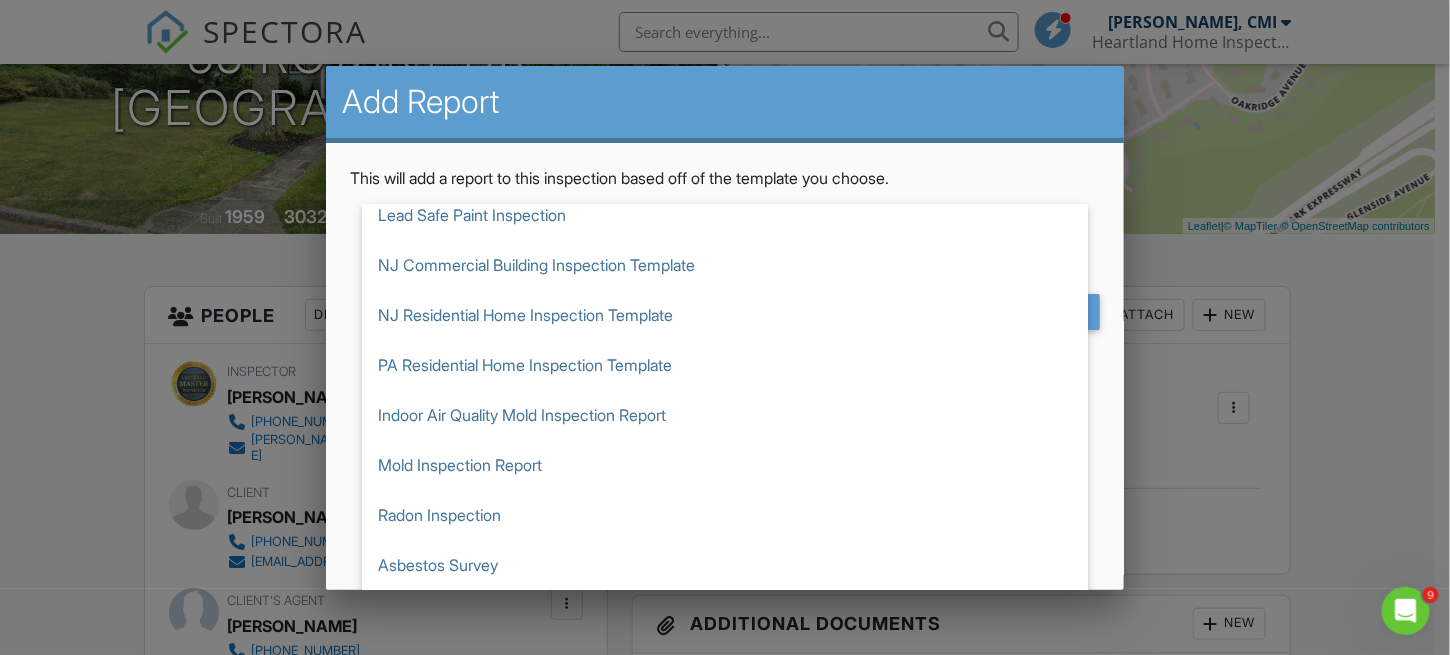 scroll, scrollTop: 99, scrollLeft: 0, axis: vertical 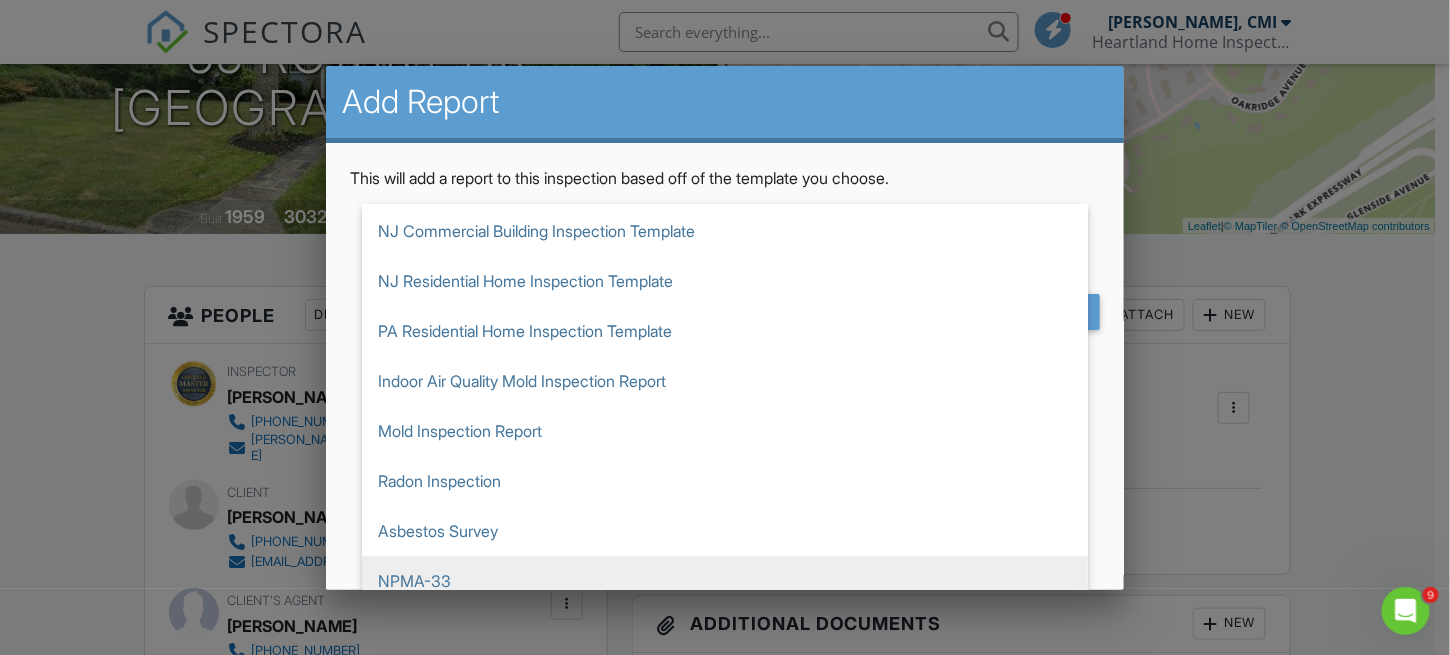 click on "NPMA-33" at bounding box center (725, 581) 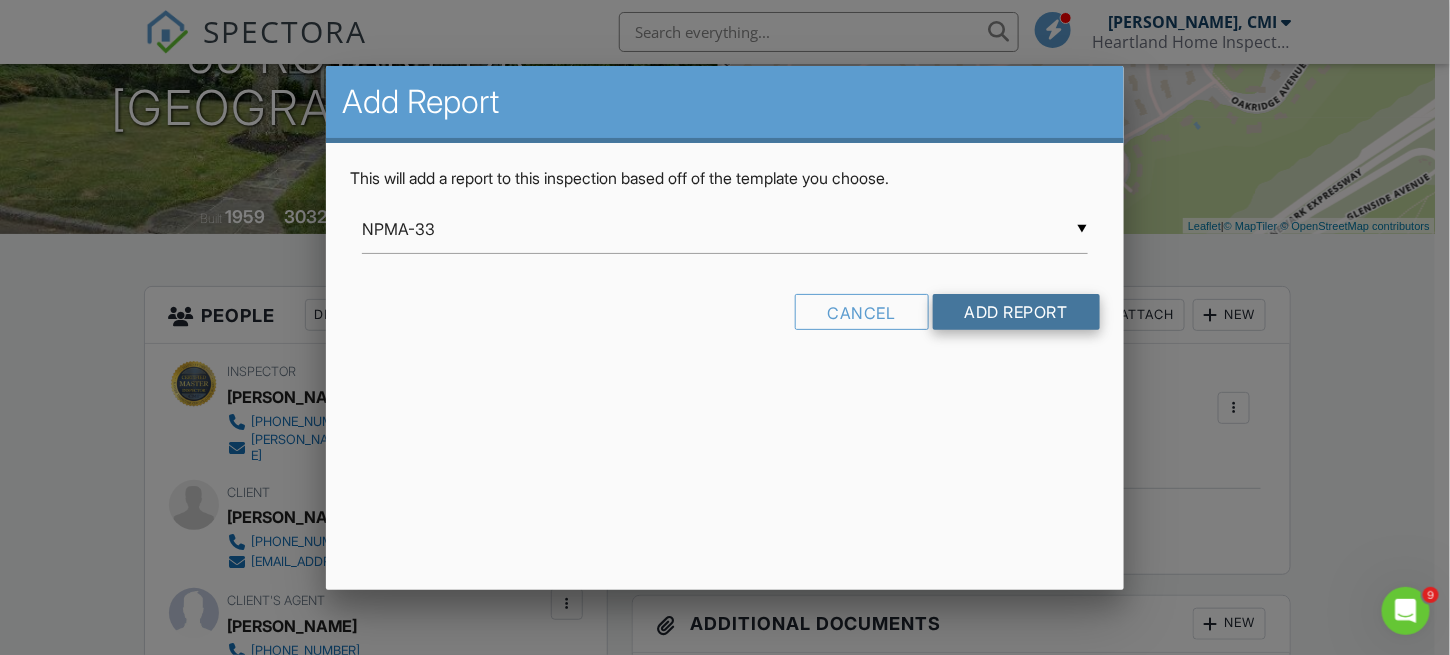 click on "Add Report" at bounding box center [1016, 312] 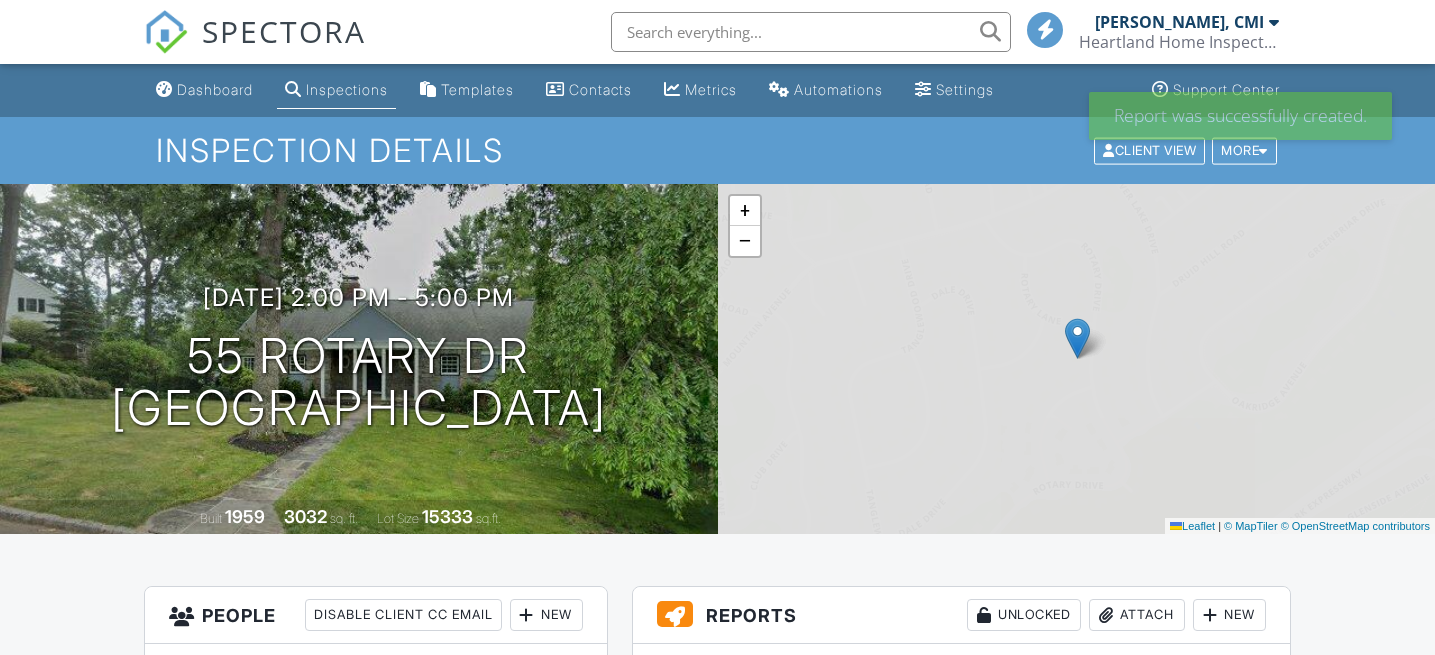 scroll, scrollTop: 0, scrollLeft: 0, axis: both 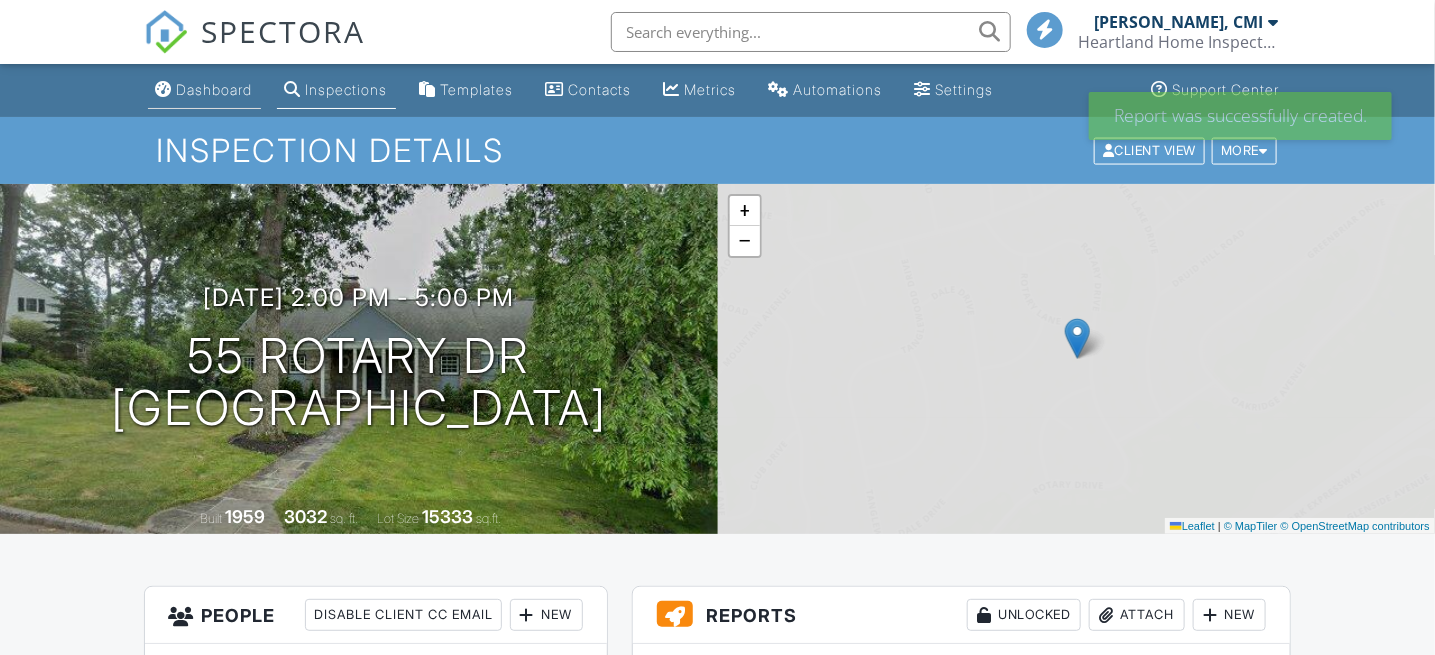 click on "Dashboard" at bounding box center [215, 89] 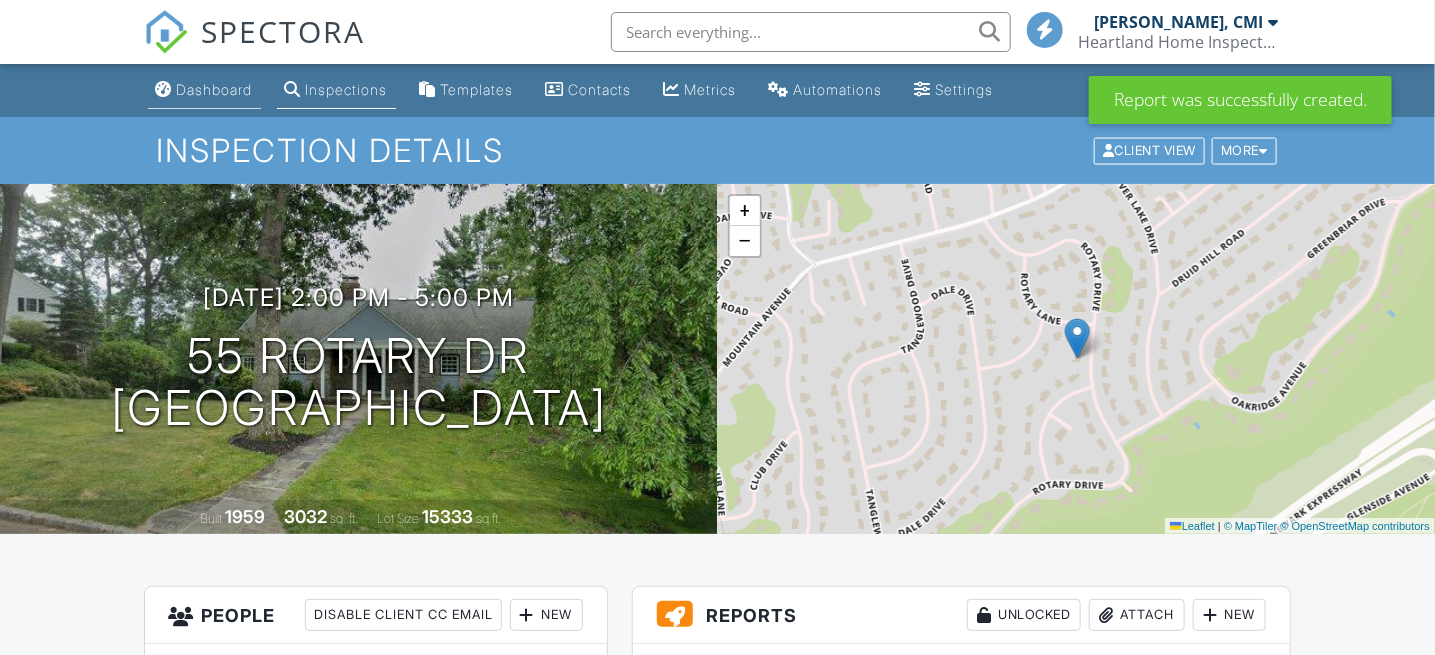 scroll, scrollTop: 0, scrollLeft: 0, axis: both 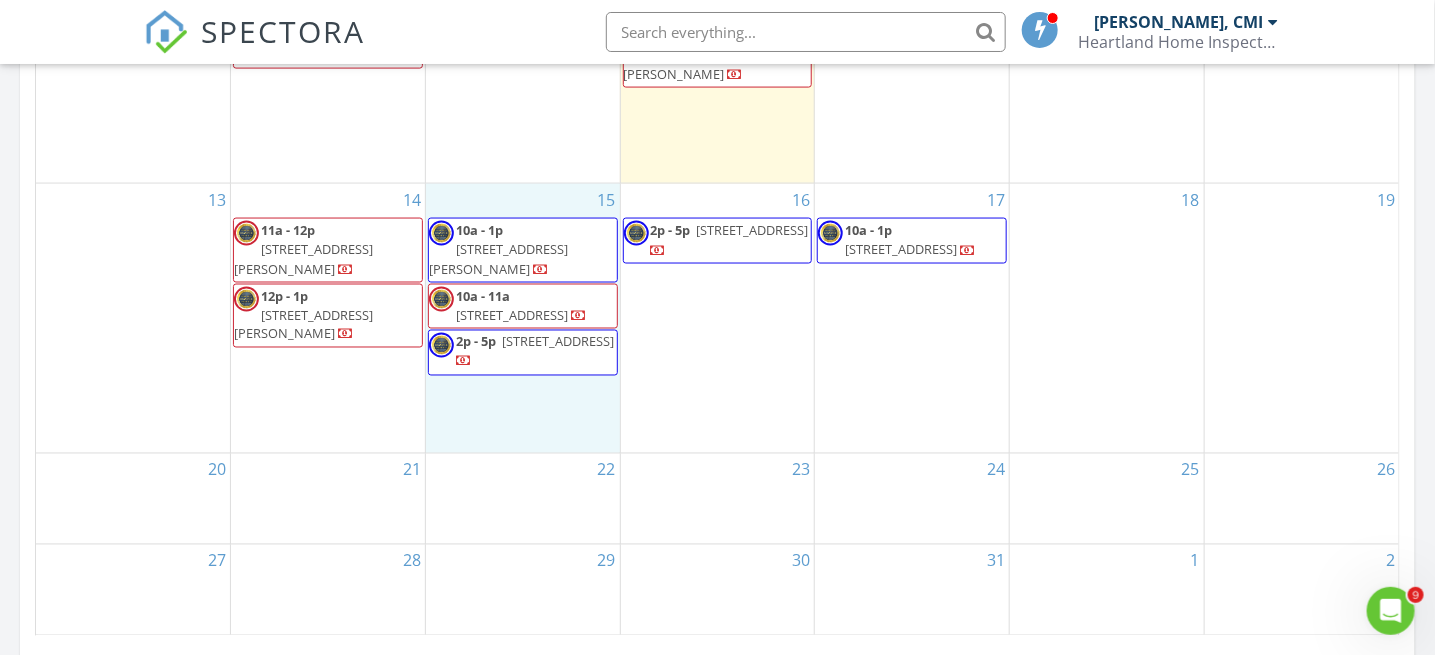 click on "15
10a - 1p
[STREET_ADDRESS][PERSON_NAME]
10a - 11a
[STREET_ADDRESS]
2p - 5p
[STREET_ADDRESS]" at bounding box center (523, 318) 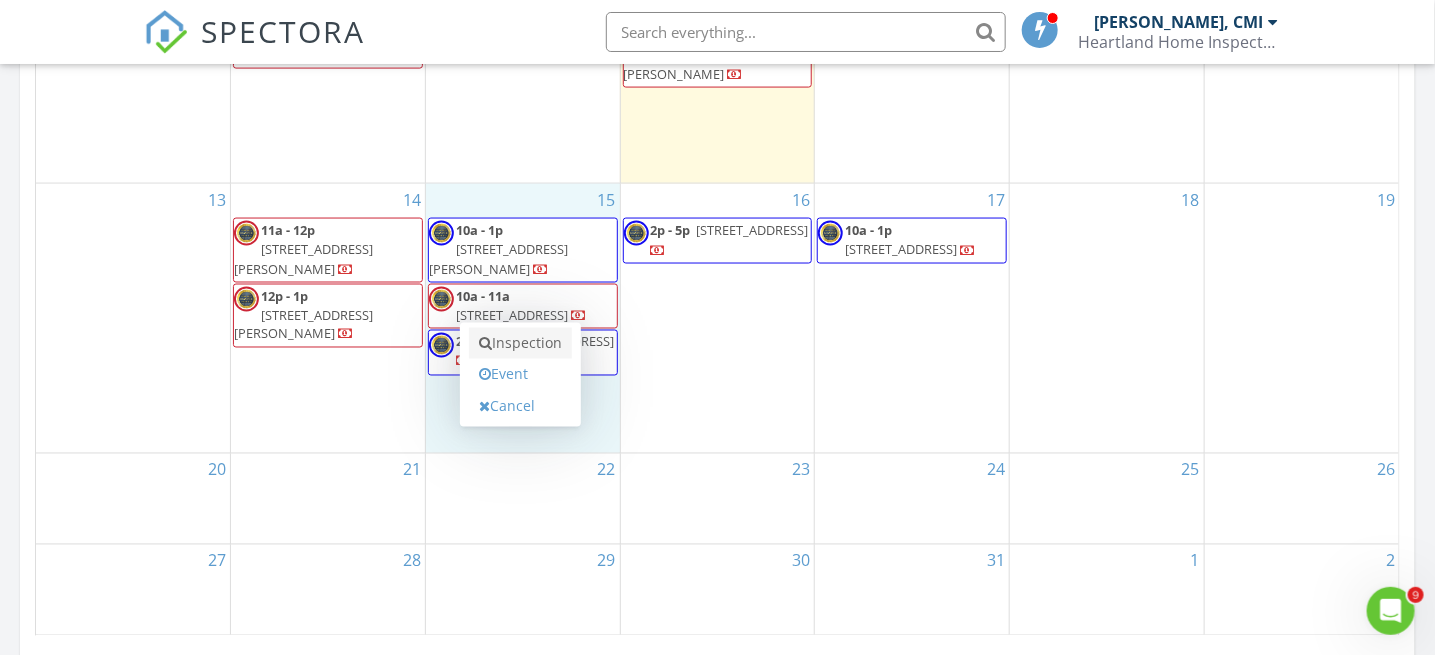 click on "Inspection" at bounding box center [520, 344] 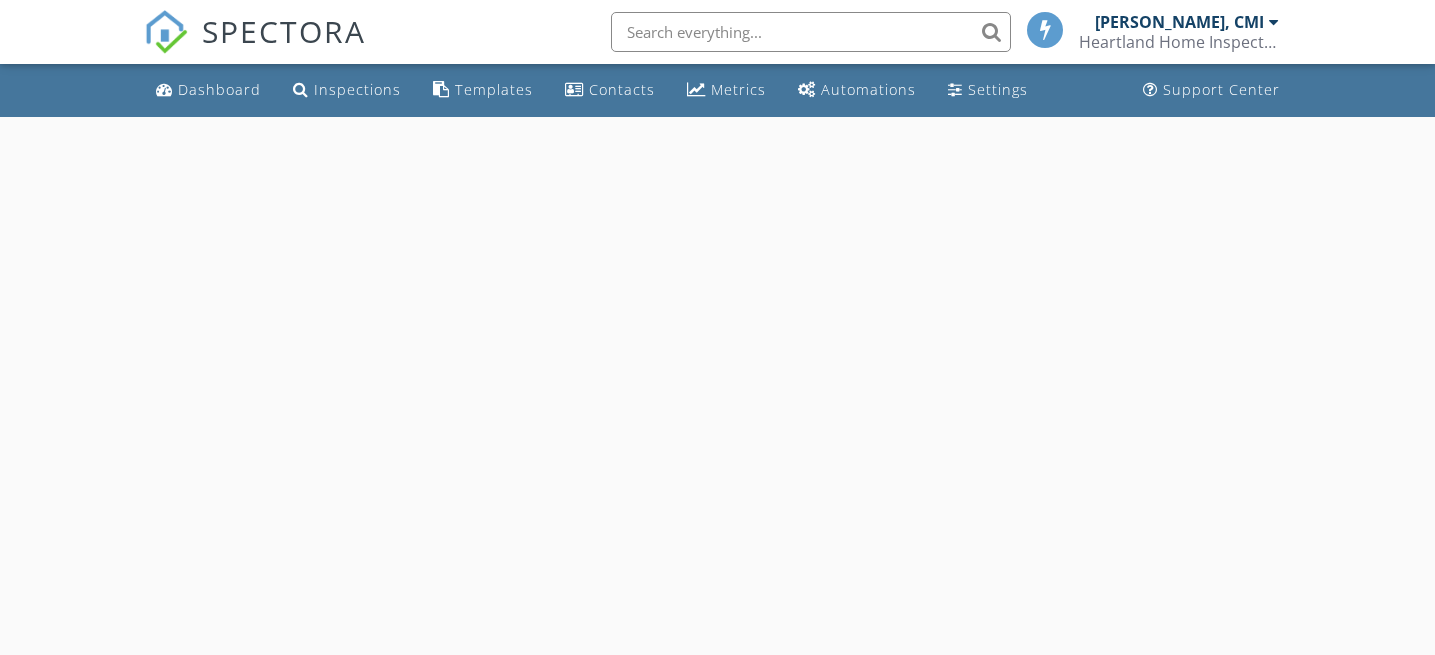 scroll, scrollTop: 0, scrollLeft: 0, axis: both 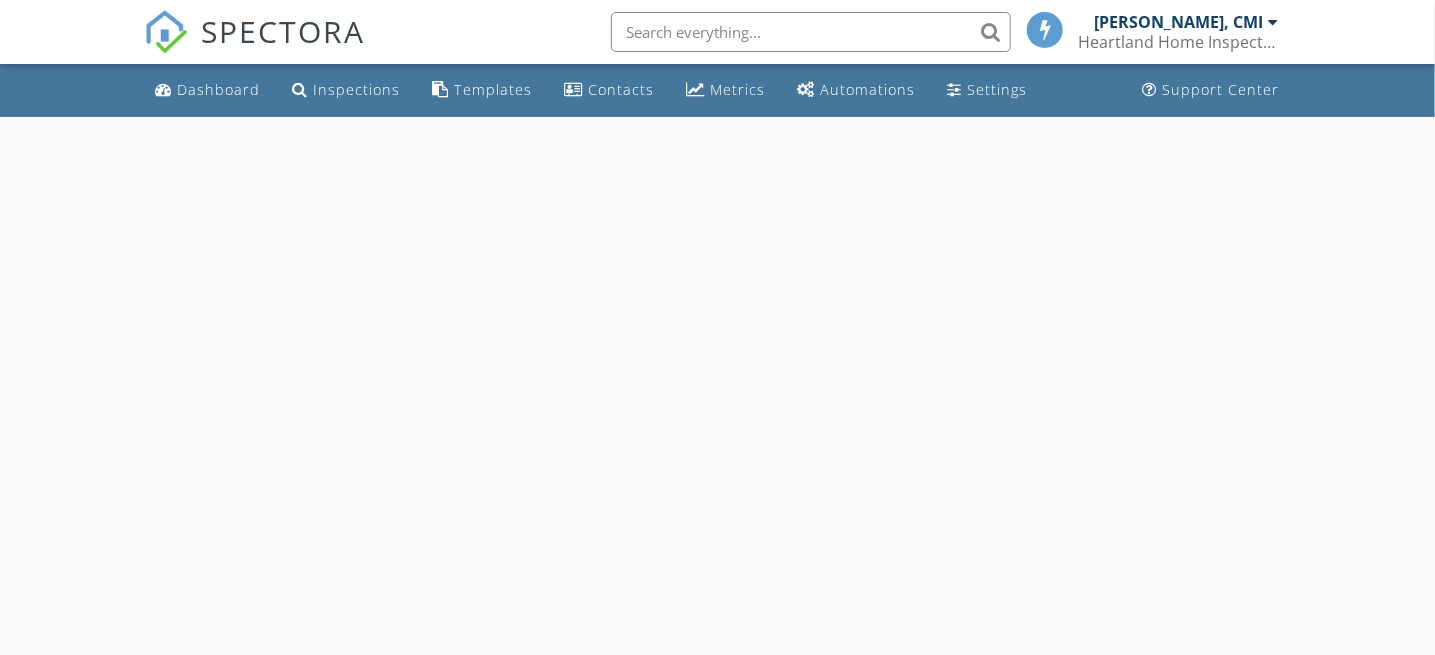 select on "6" 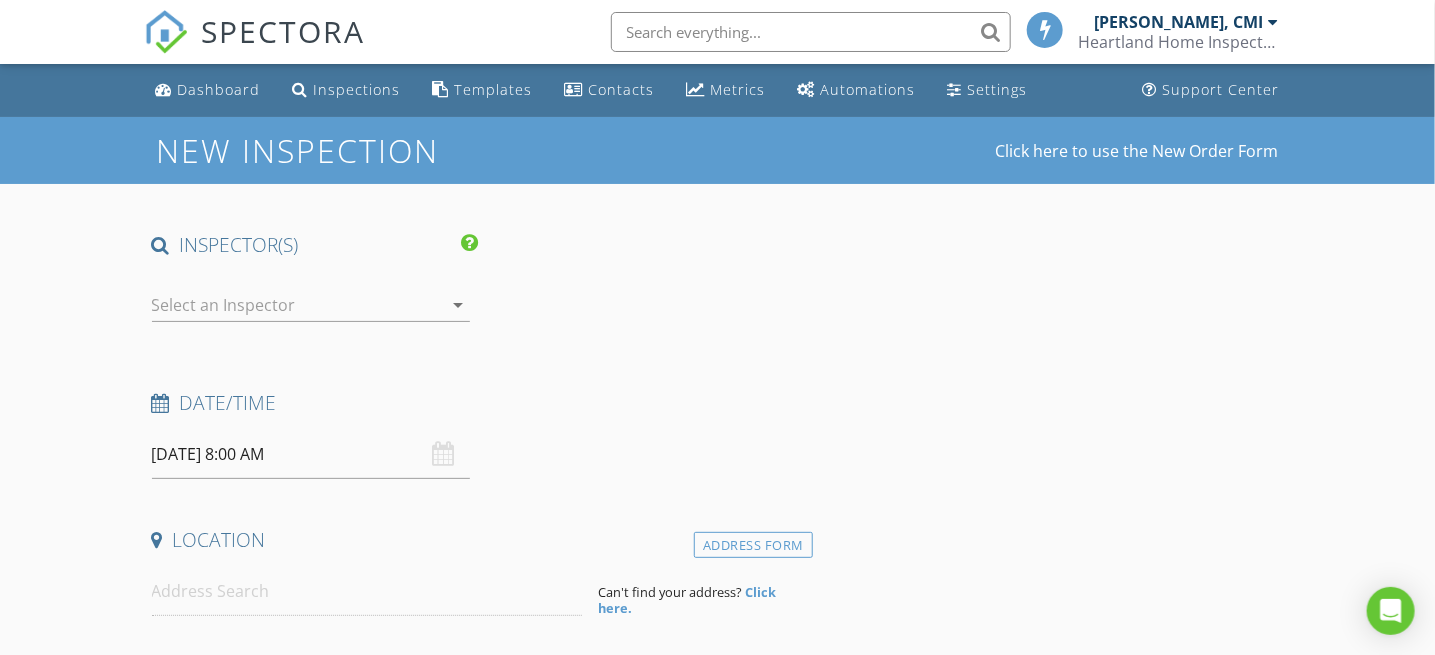 scroll, scrollTop: 0, scrollLeft: 0, axis: both 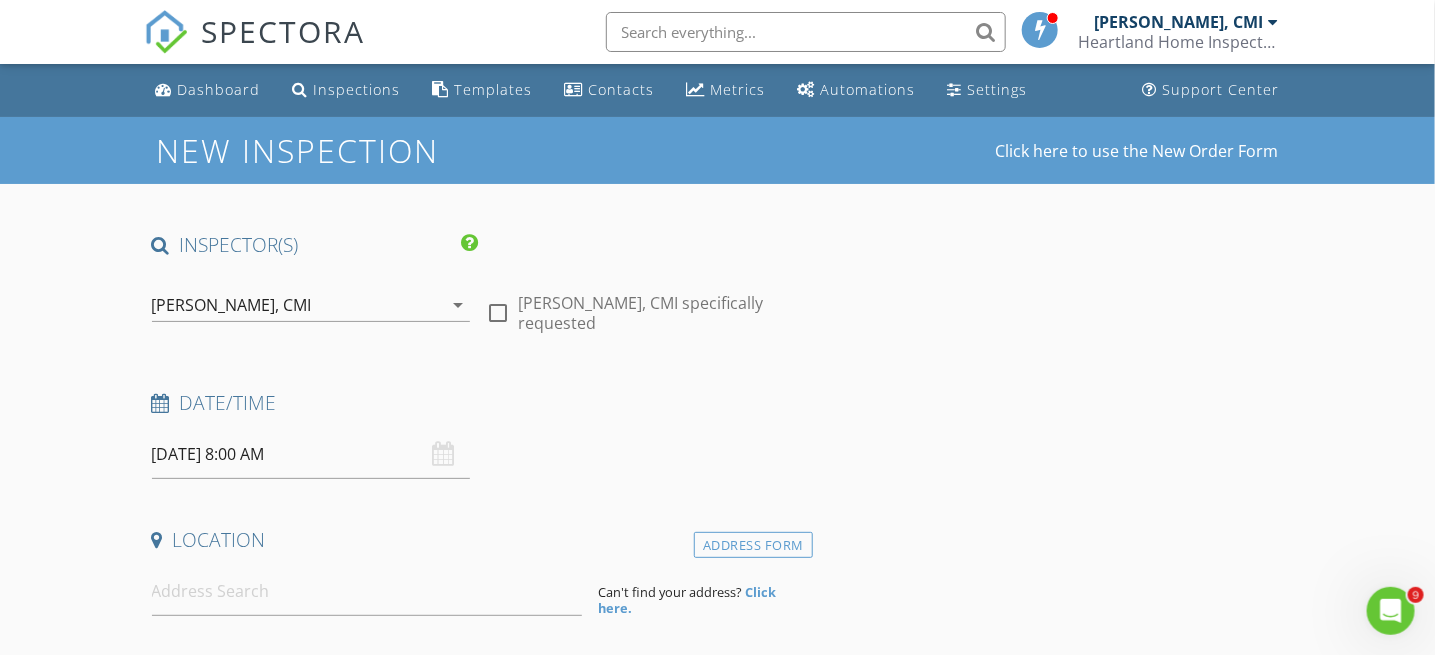 click on "[DATE] 8:00 AM" at bounding box center (311, 454) 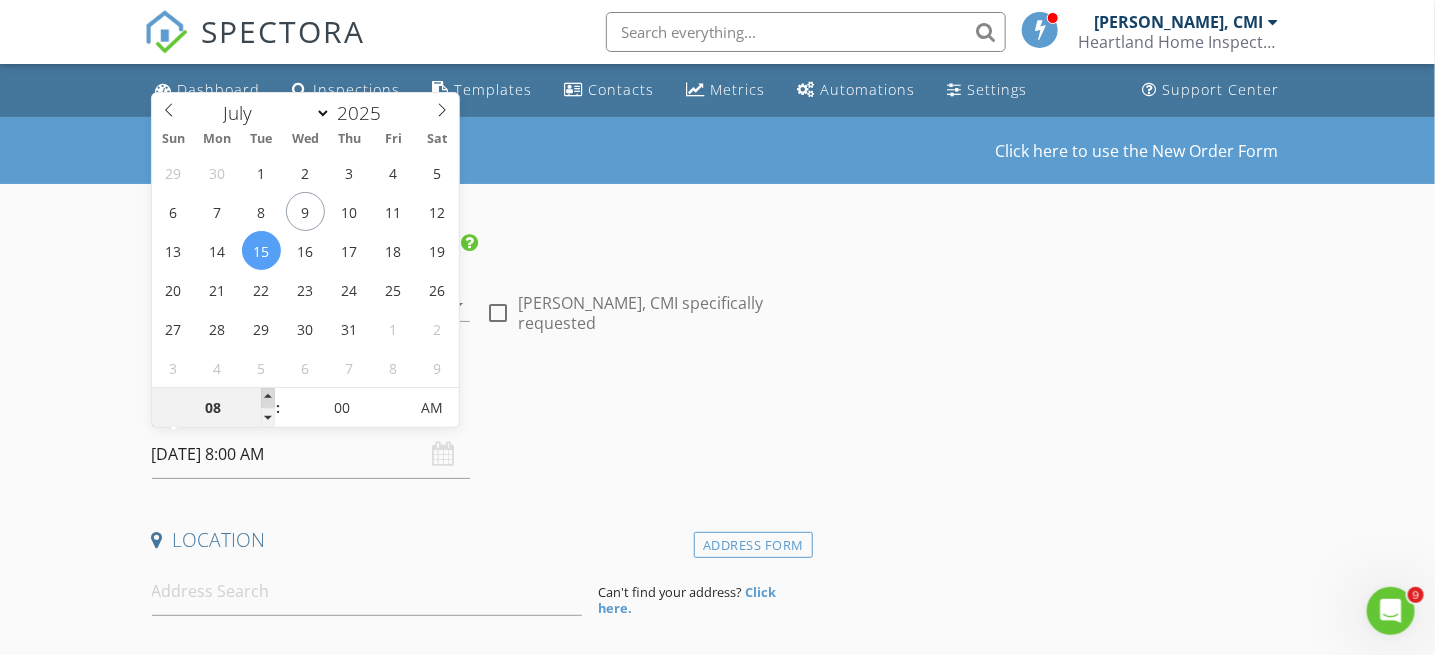 type on "09" 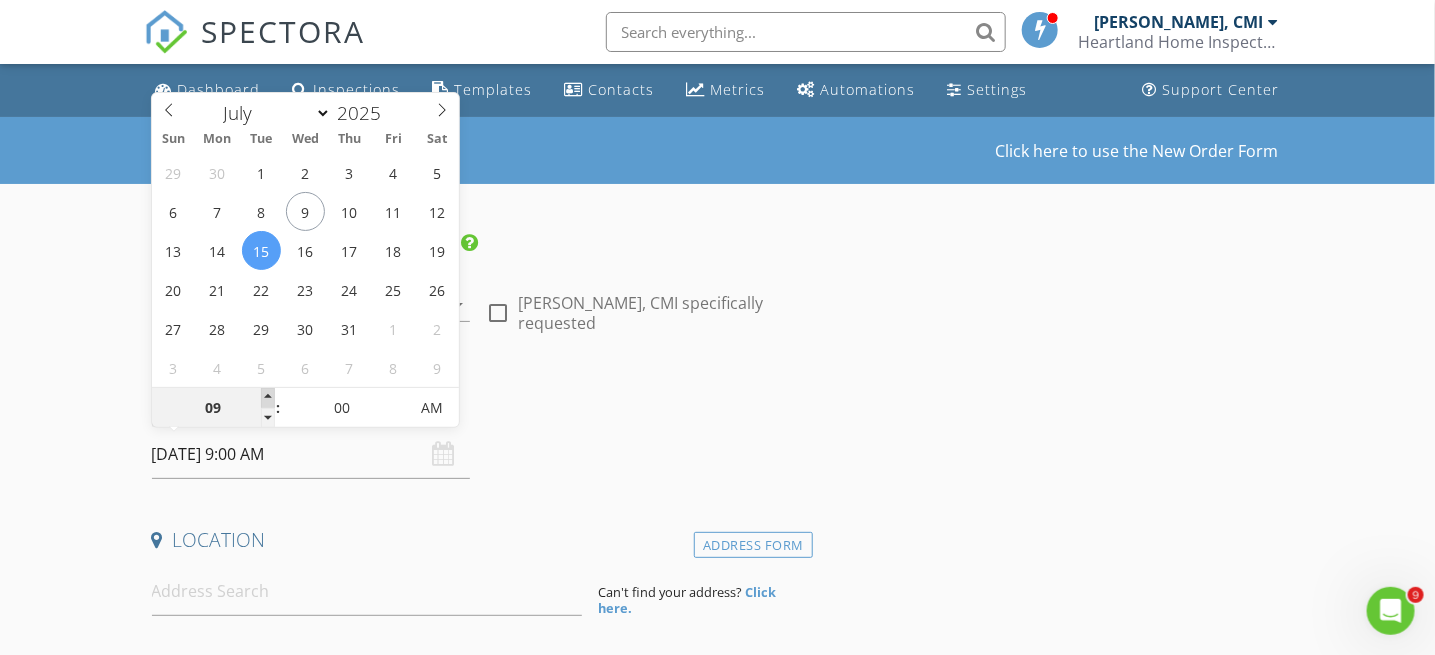 click at bounding box center [268, 398] 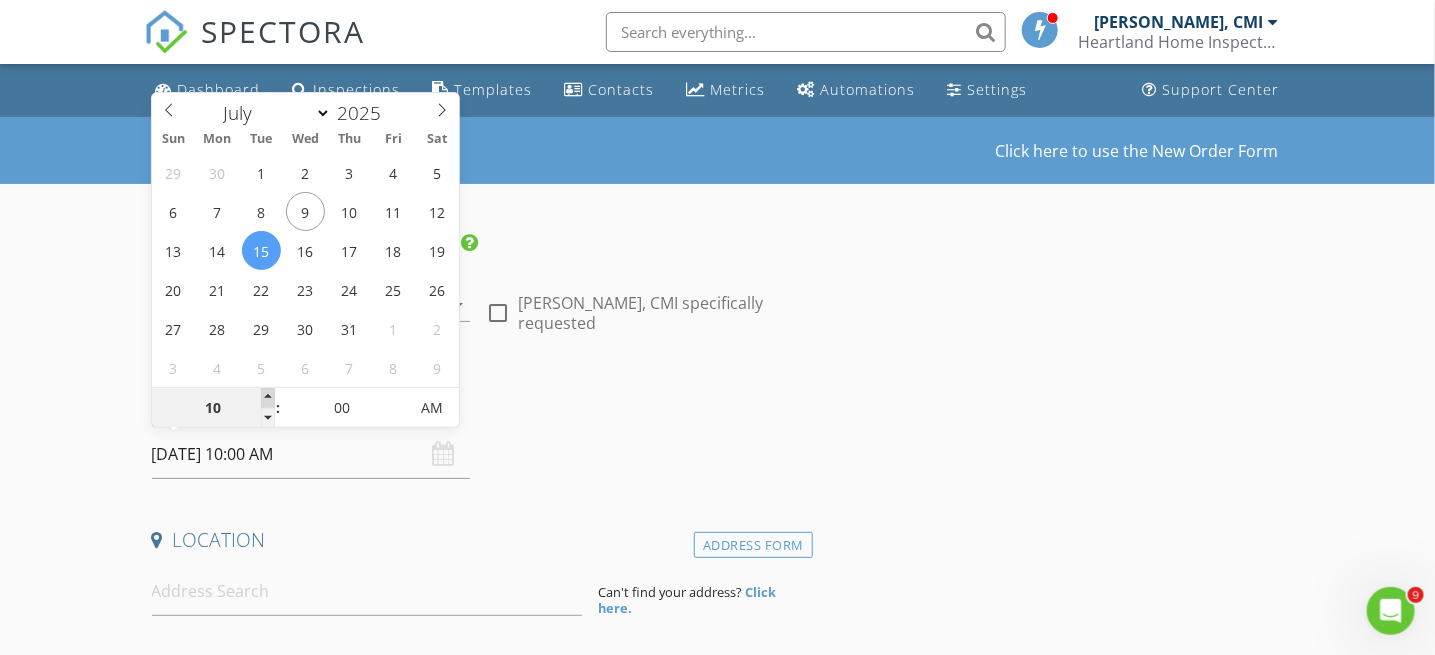 click at bounding box center (268, 398) 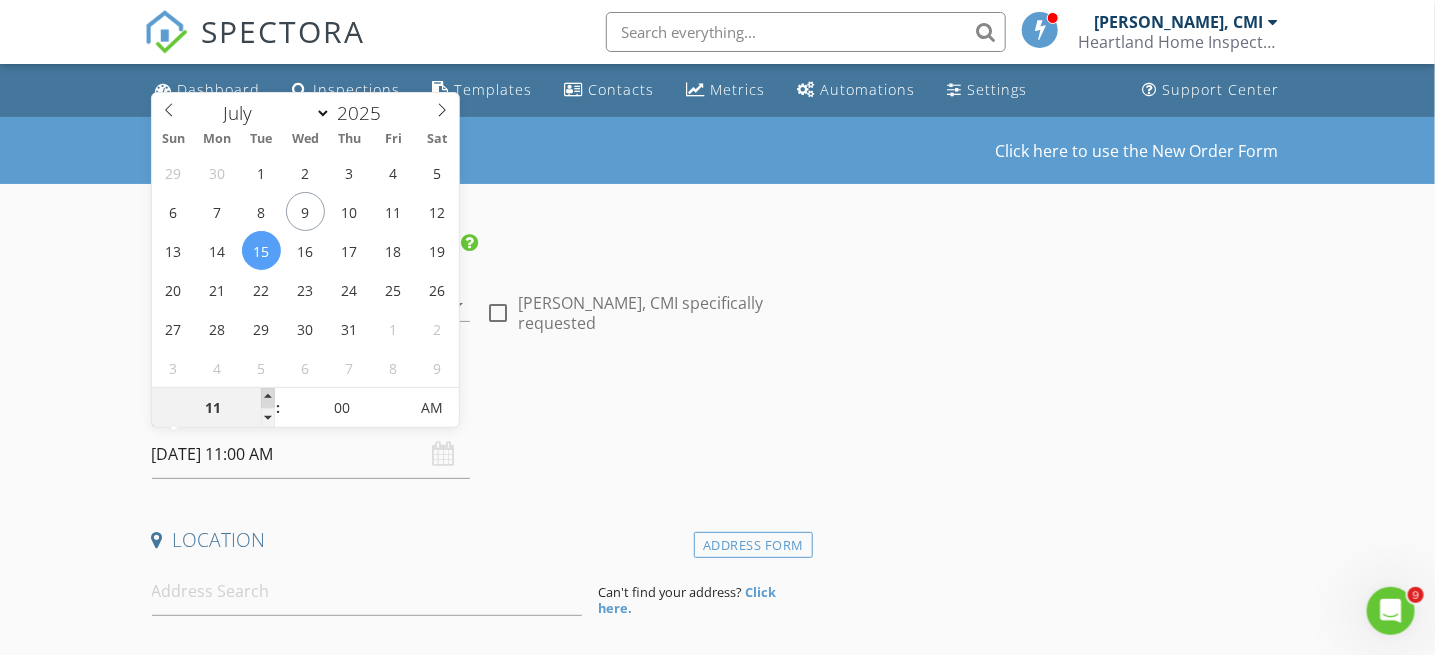 click at bounding box center (268, 398) 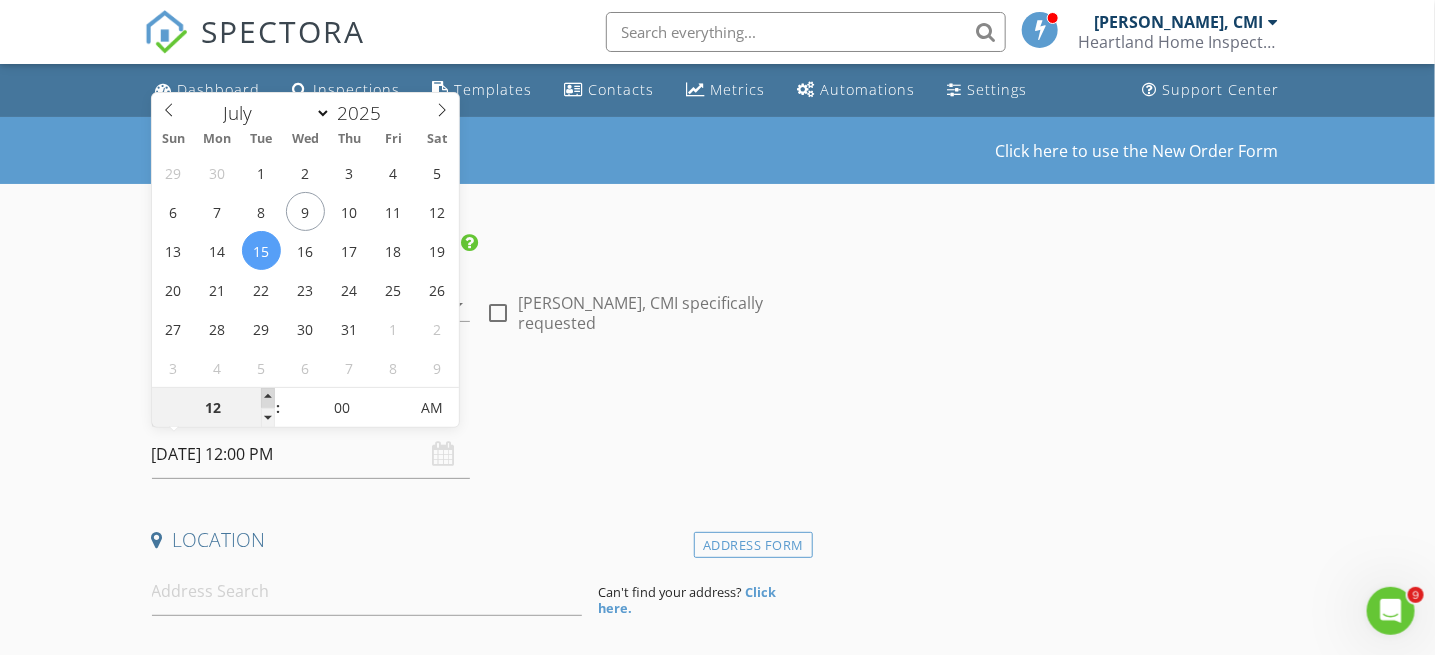 click at bounding box center (268, 398) 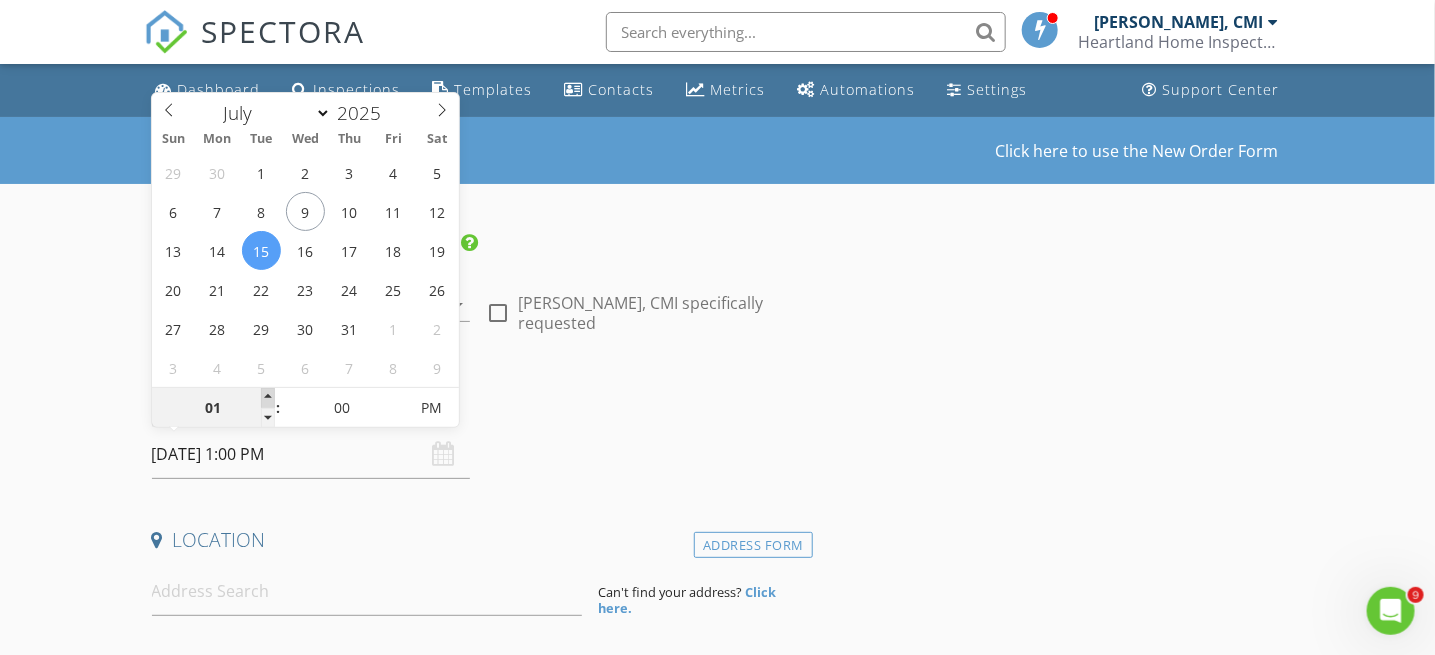 click at bounding box center (268, 398) 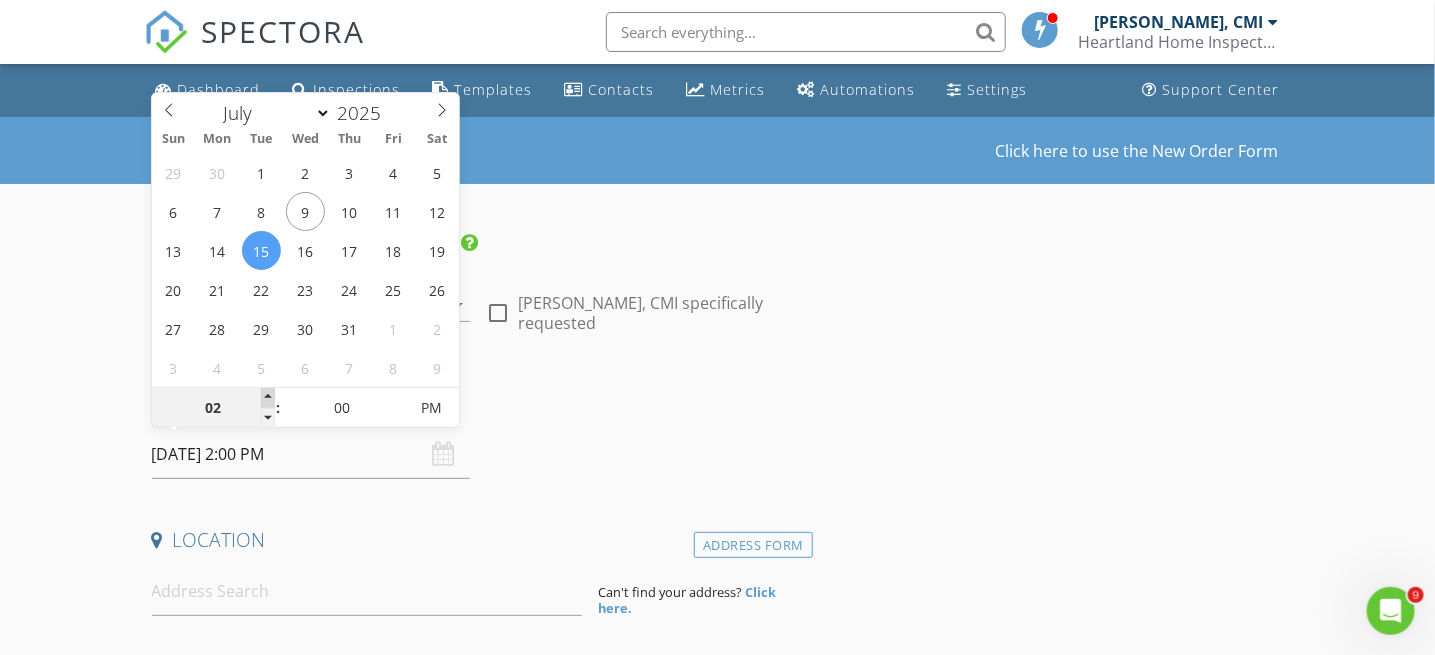 click at bounding box center [268, 398] 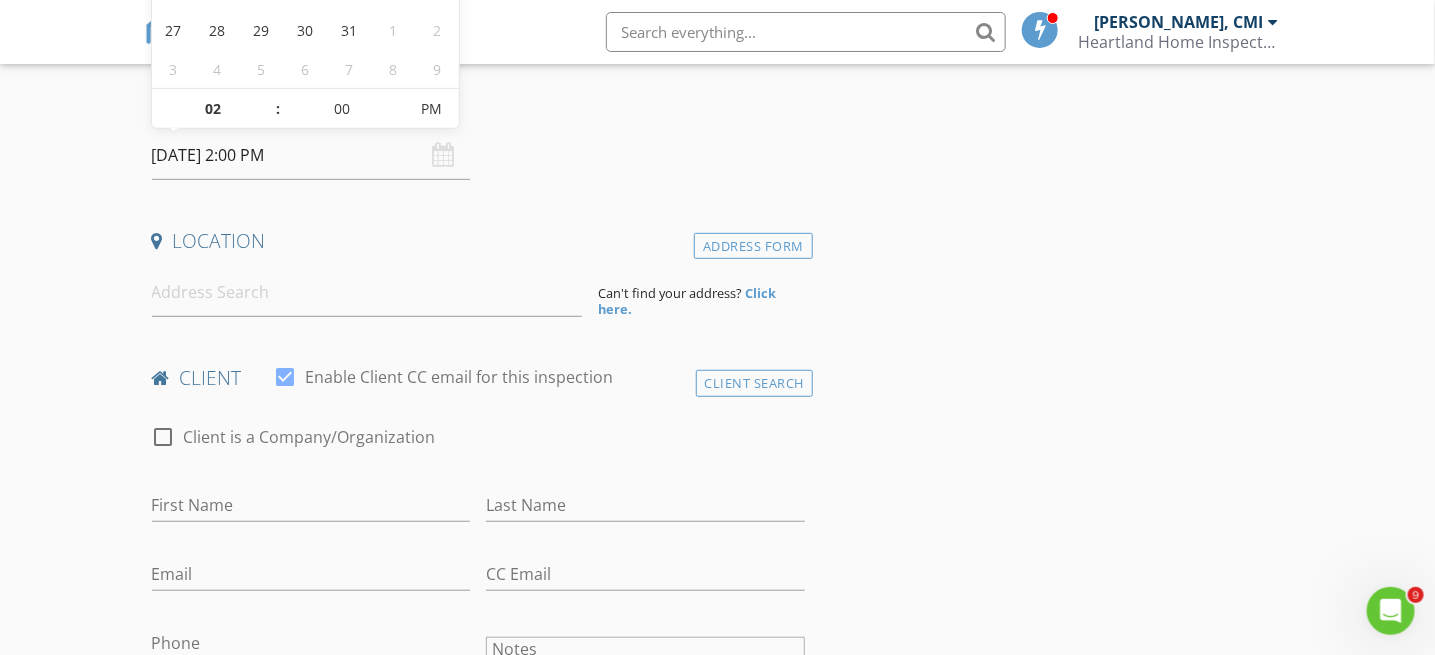 scroll, scrollTop: 300, scrollLeft: 0, axis: vertical 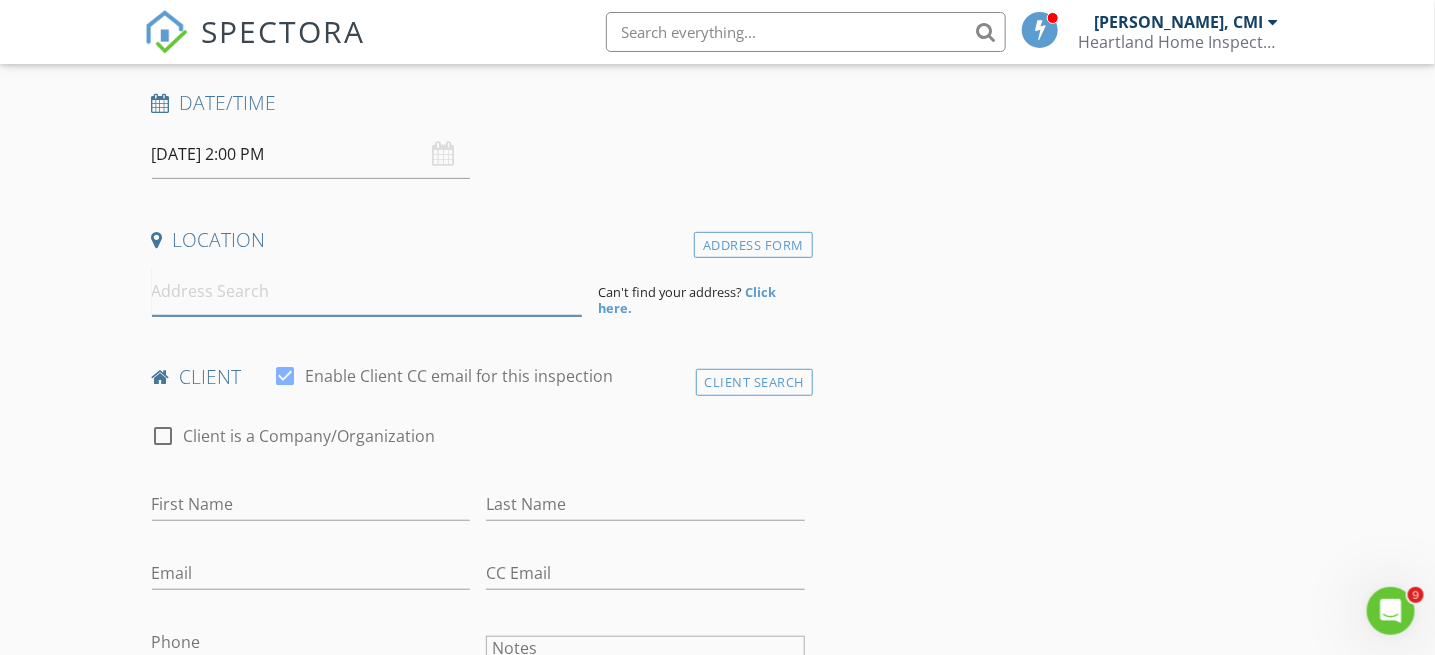 click at bounding box center [367, 291] 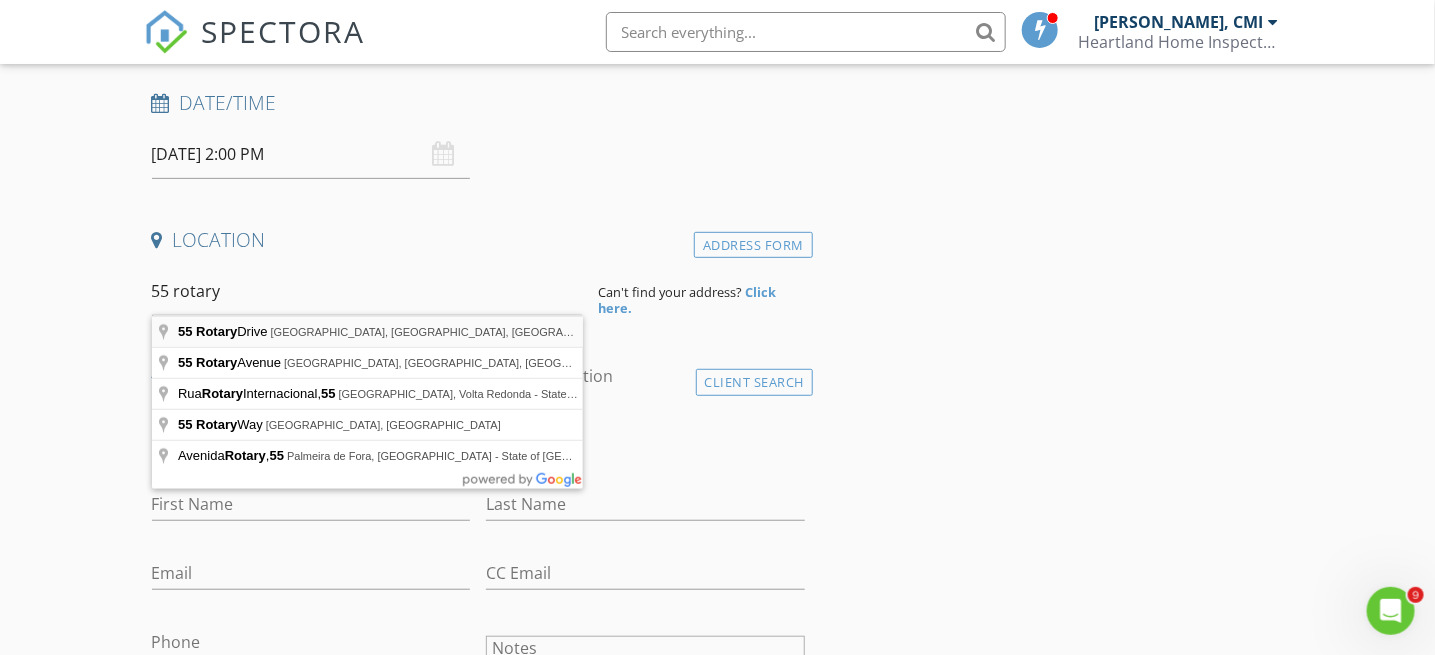 type on "55 Rotary Drive, Summit, NJ, USA" 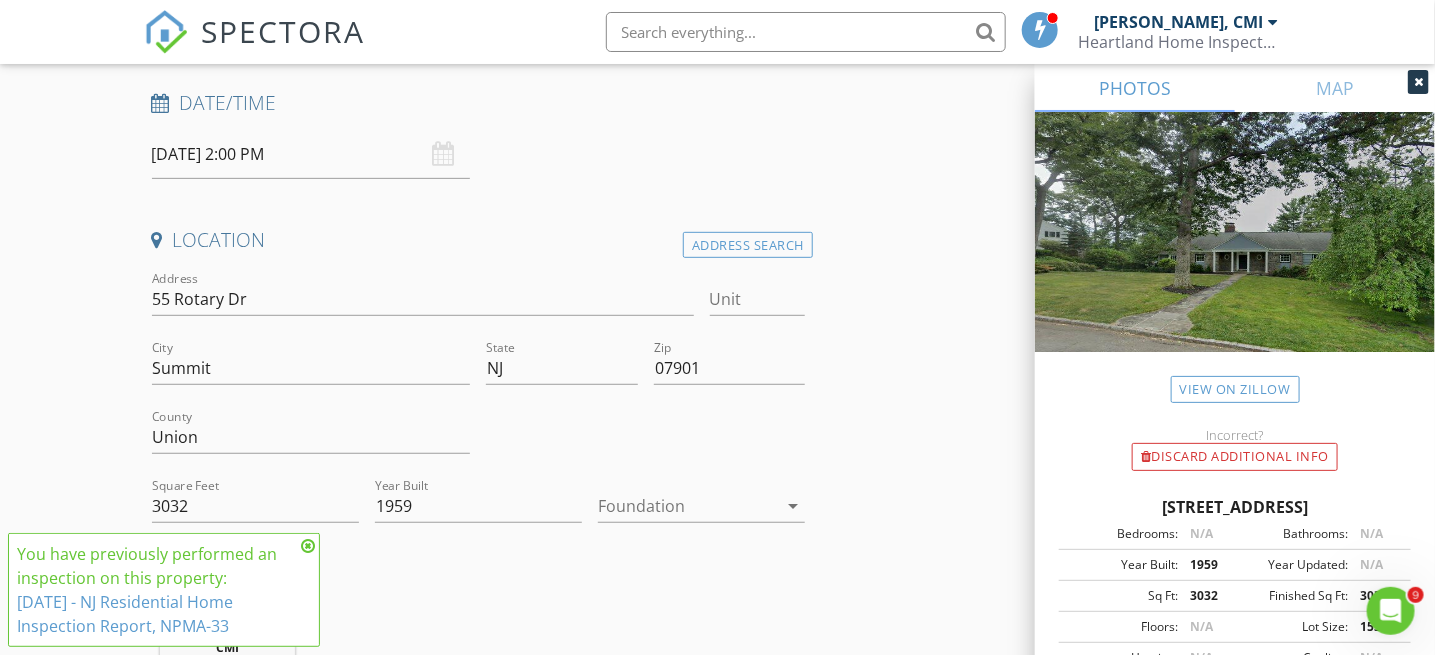 click at bounding box center (308, 546) 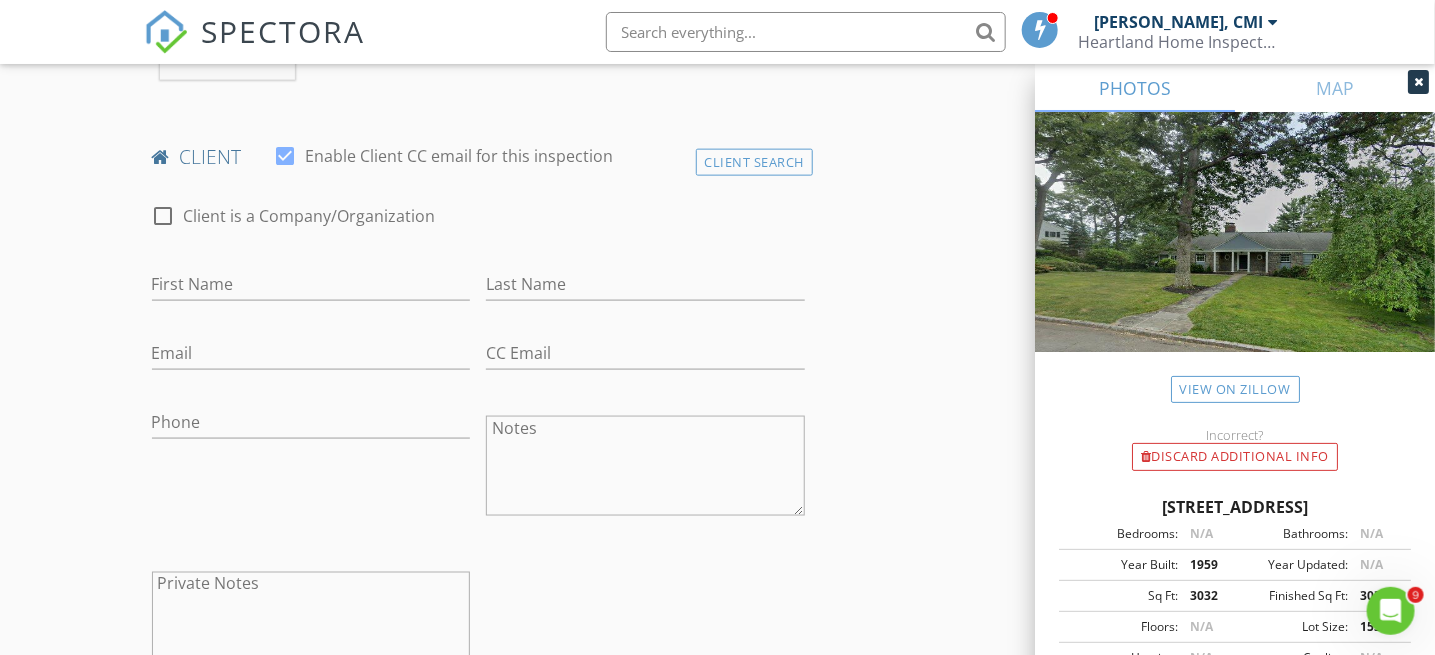 scroll, scrollTop: 999, scrollLeft: 0, axis: vertical 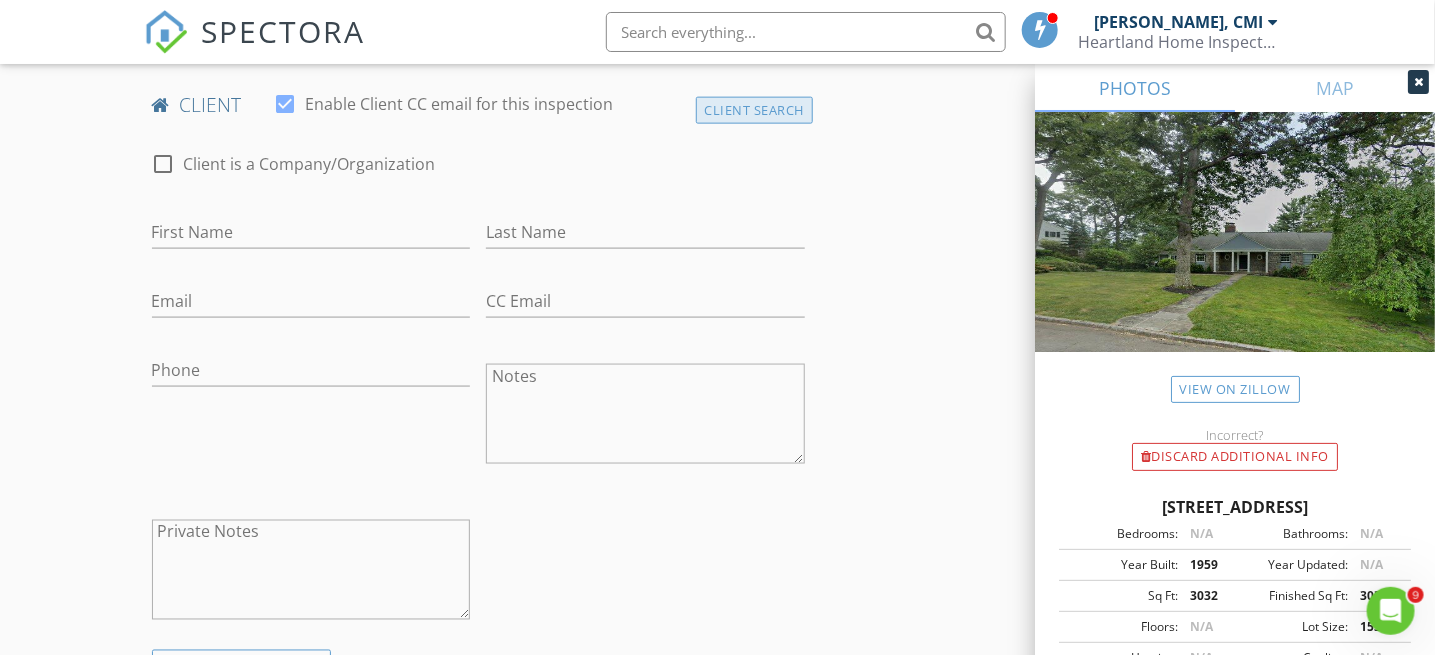 click on "Client Search" at bounding box center (755, 110) 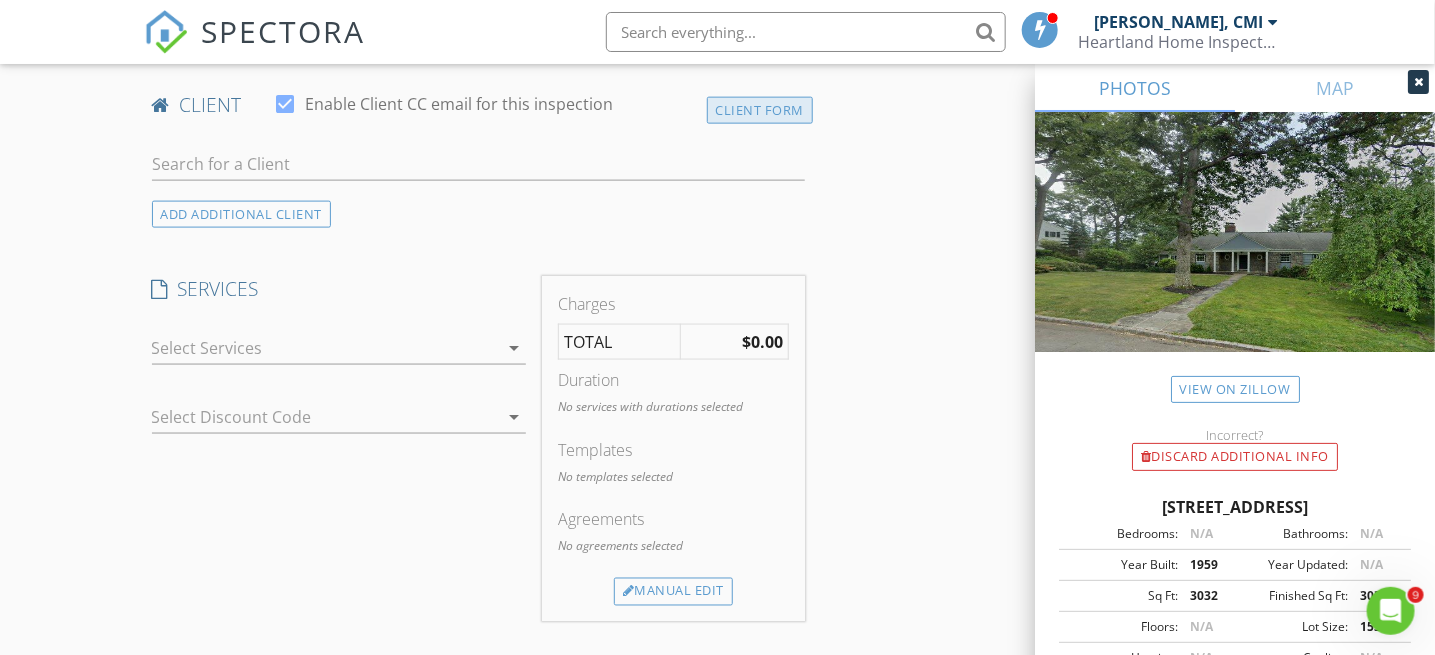 click on "Client Form" at bounding box center (760, 110) 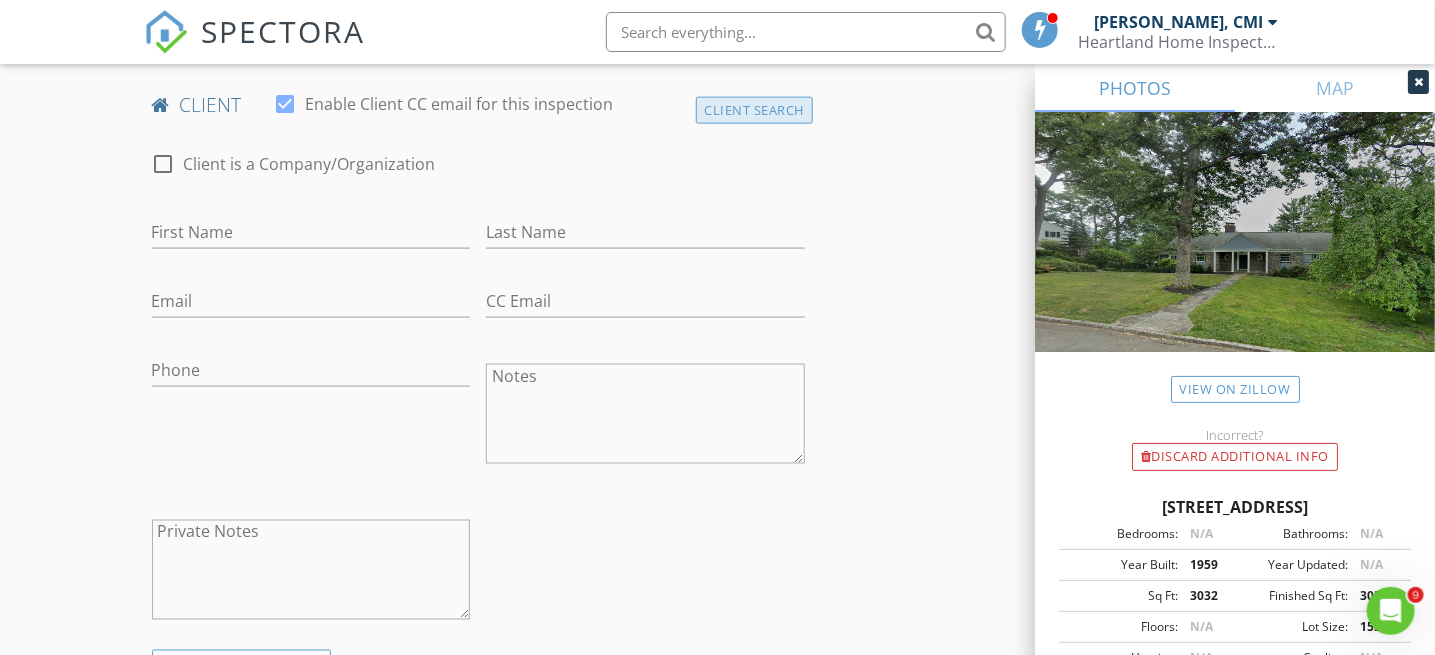 click on "Client Search" at bounding box center [755, 110] 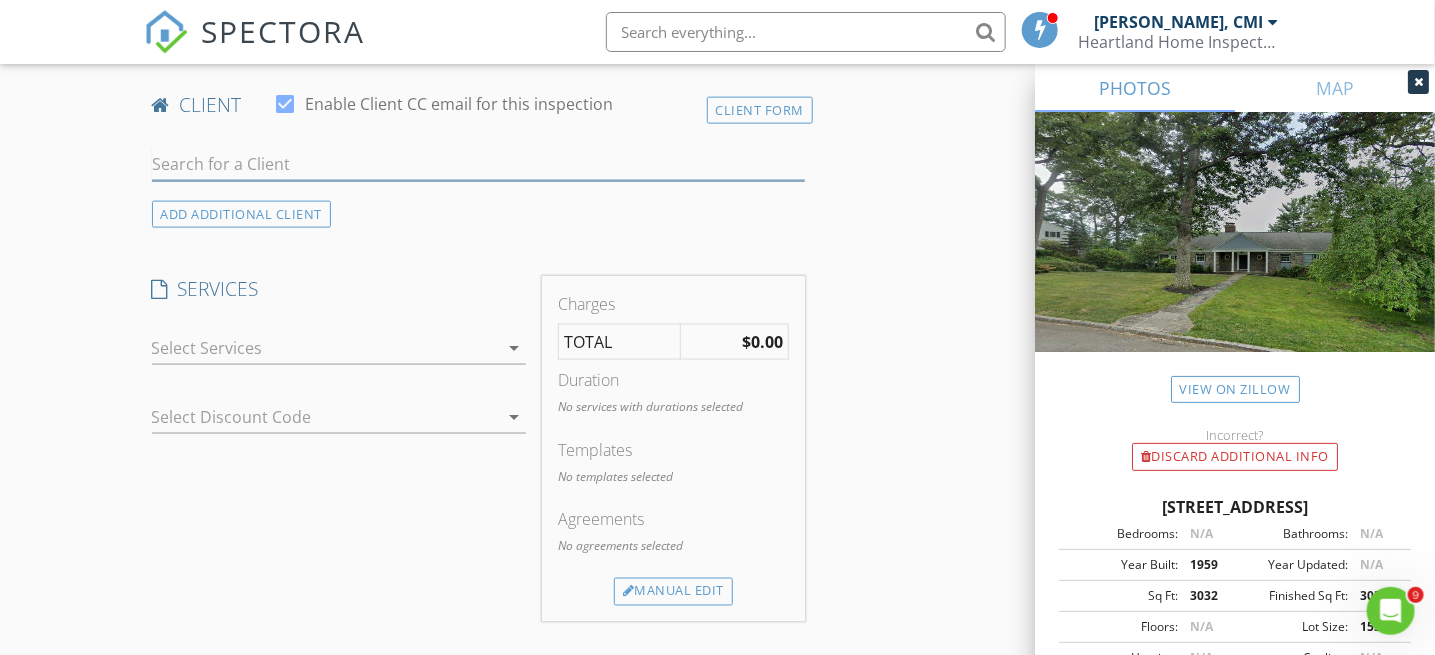 click at bounding box center [479, 164] 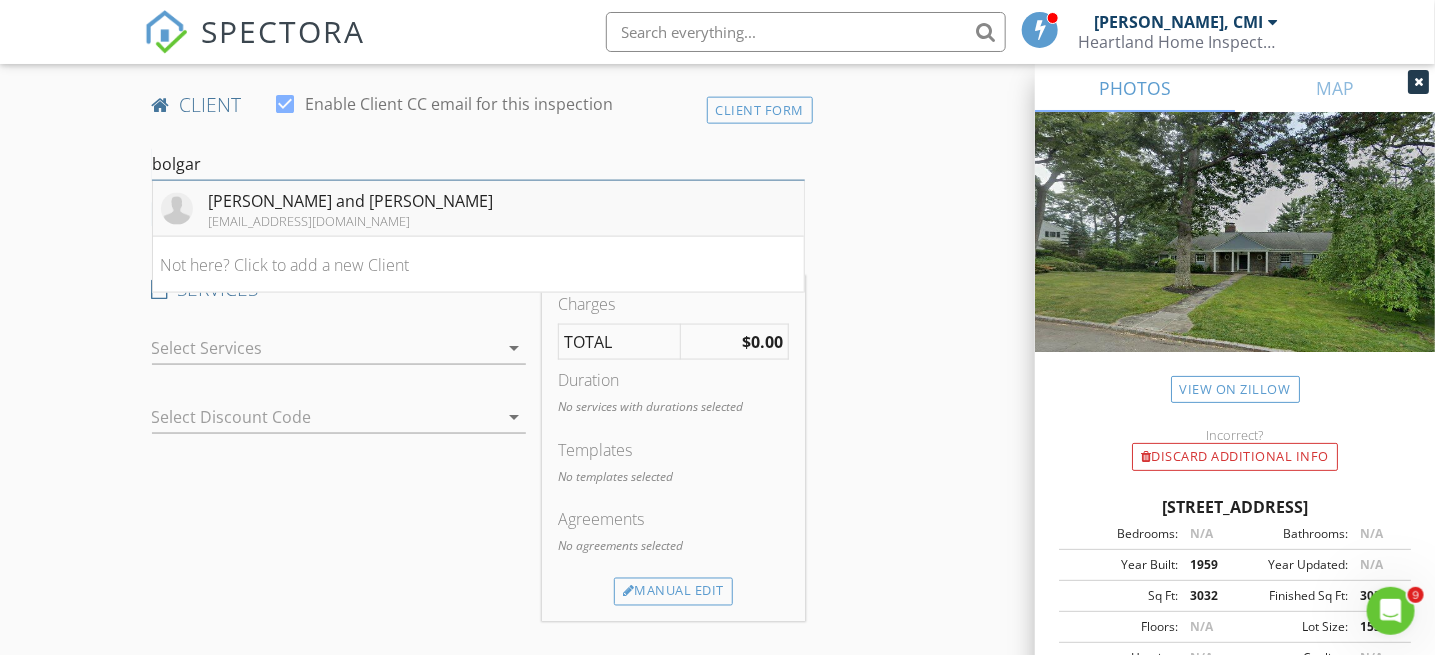 type on "bolgar" 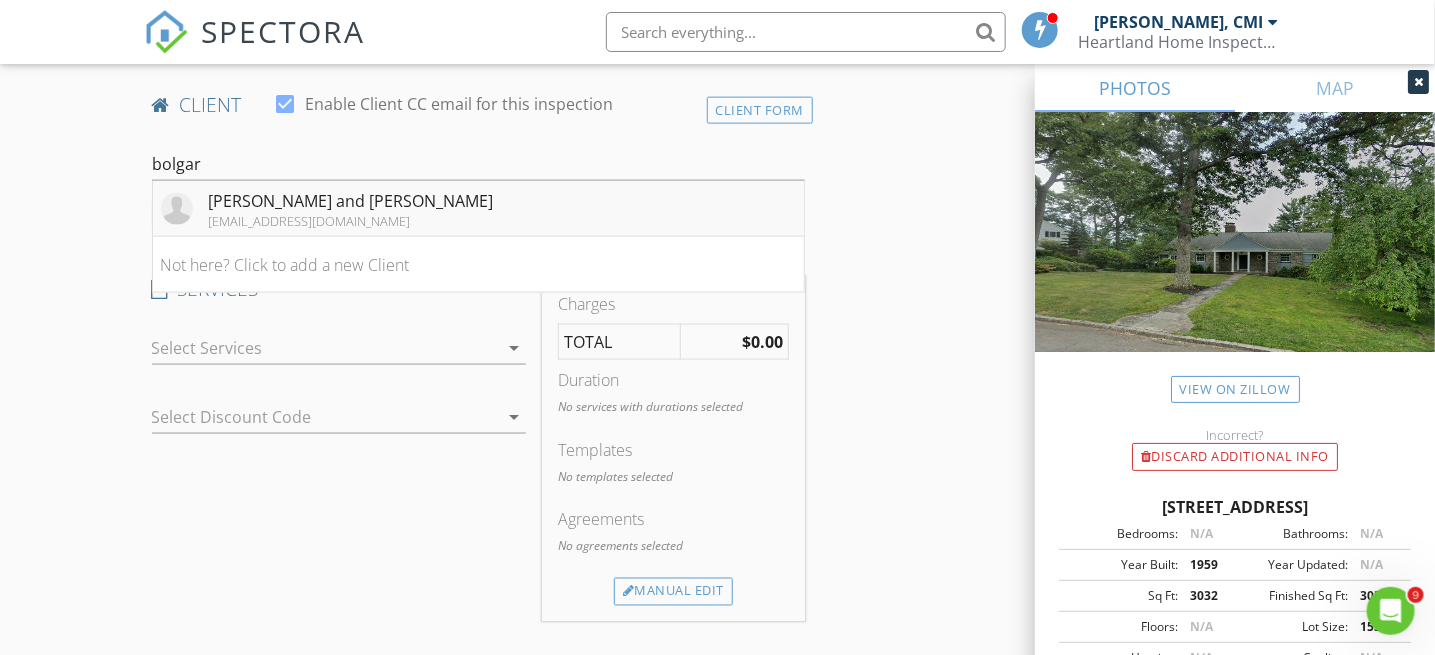 click on "[PERSON_NAME] and [PERSON_NAME]" at bounding box center (351, 201) 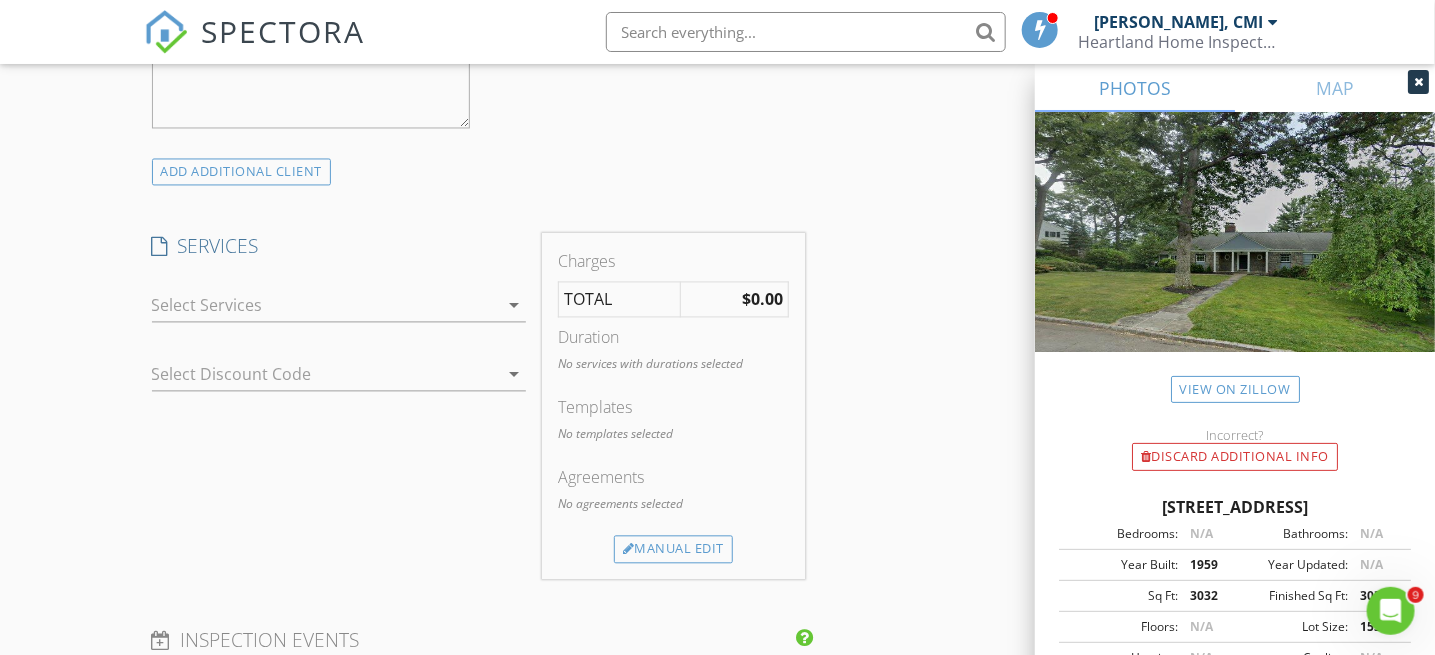 scroll, scrollTop: 1500, scrollLeft: 0, axis: vertical 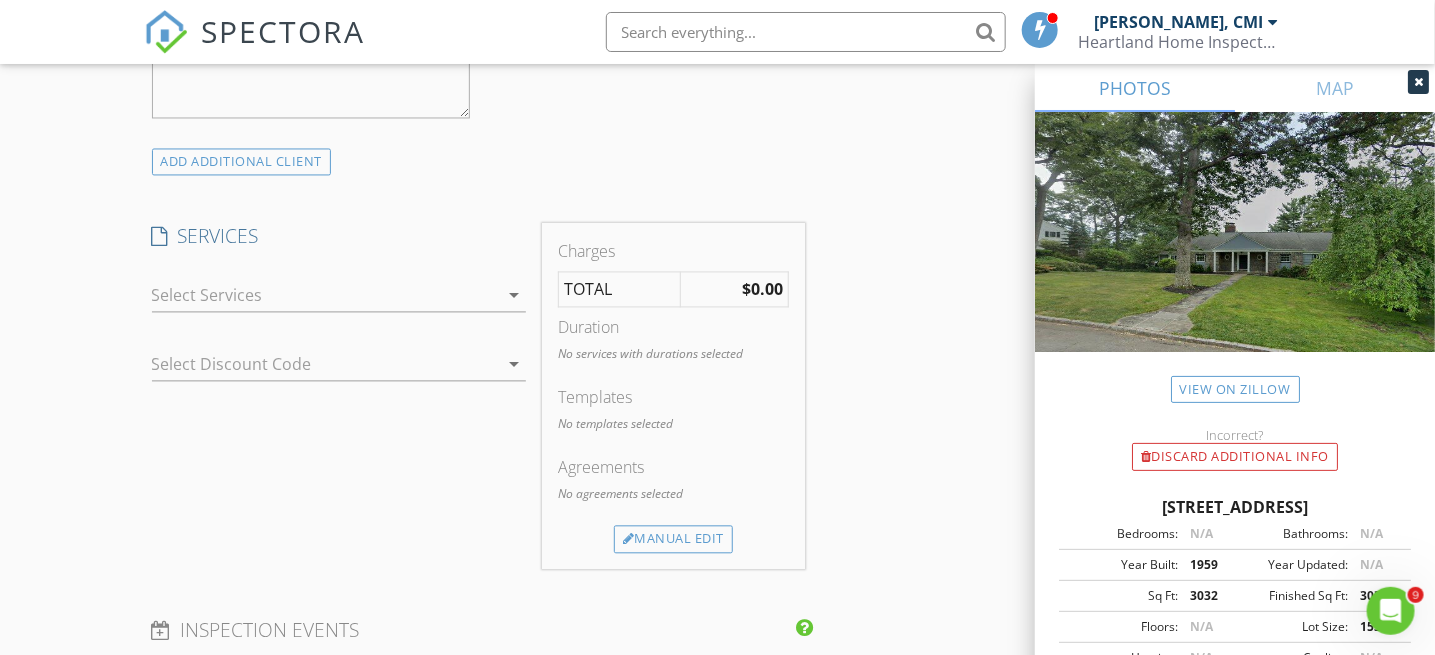 click at bounding box center [325, 296] 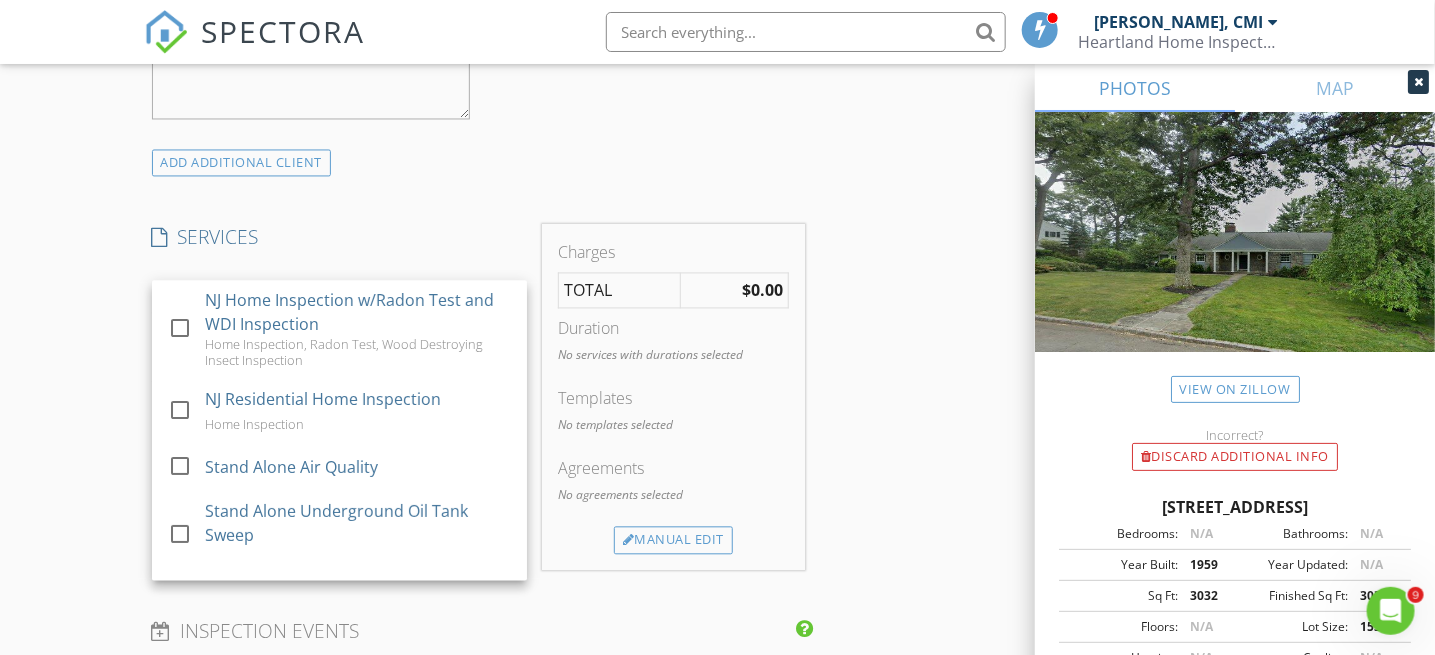 scroll, scrollTop: 1500, scrollLeft: 0, axis: vertical 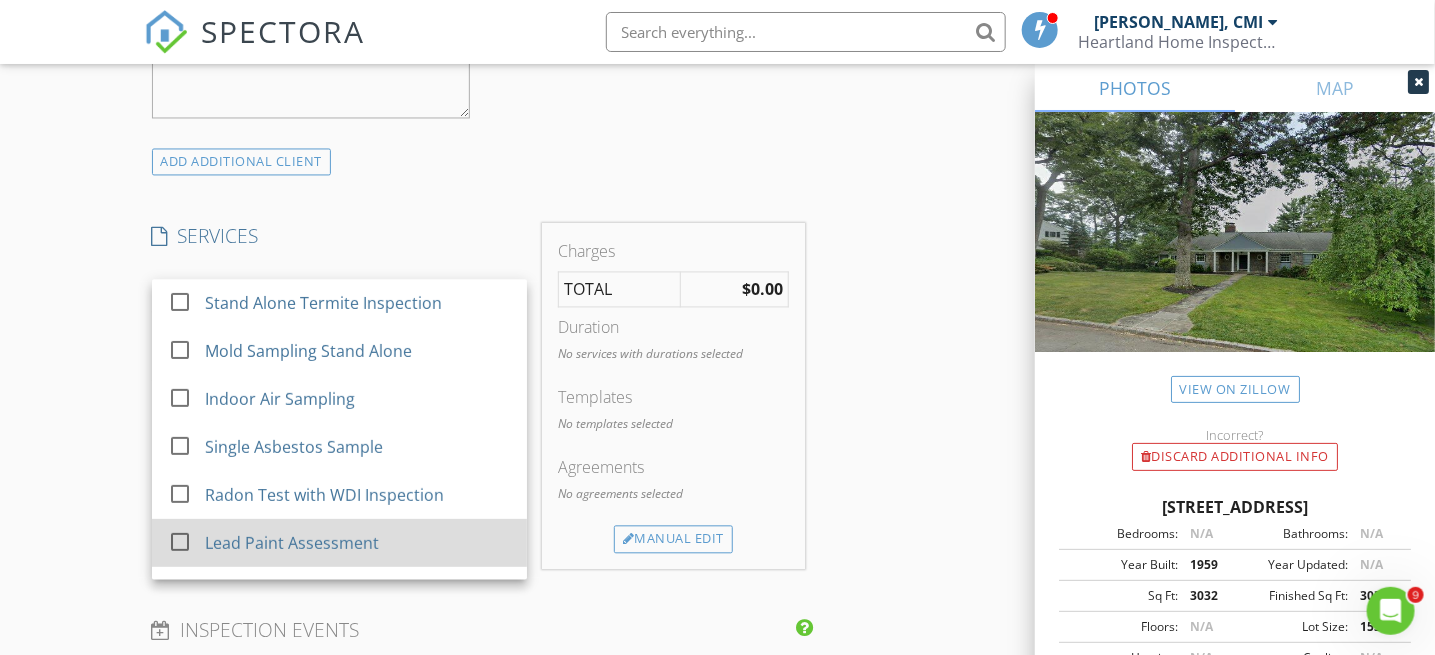 click on "Lead Paint Assessment" at bounding box center [291, 543] 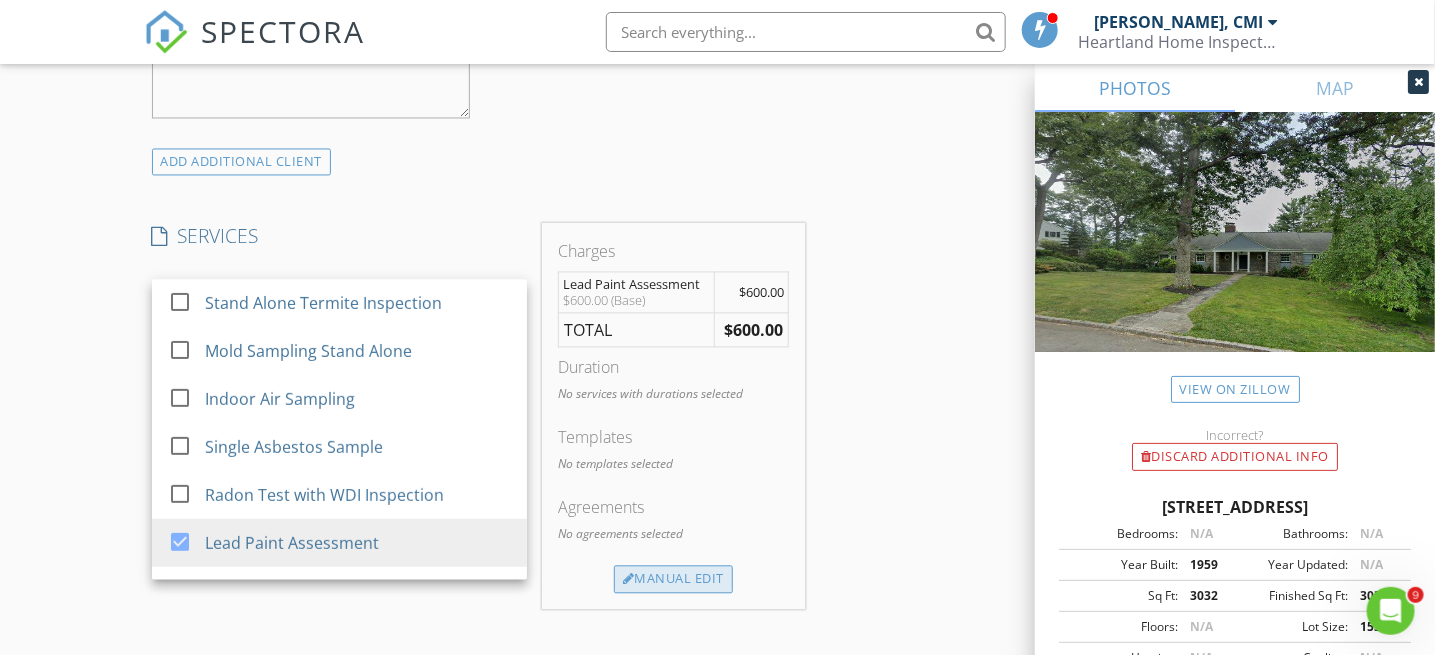 click on "Manual Edit" at bounding box center (673, 580) 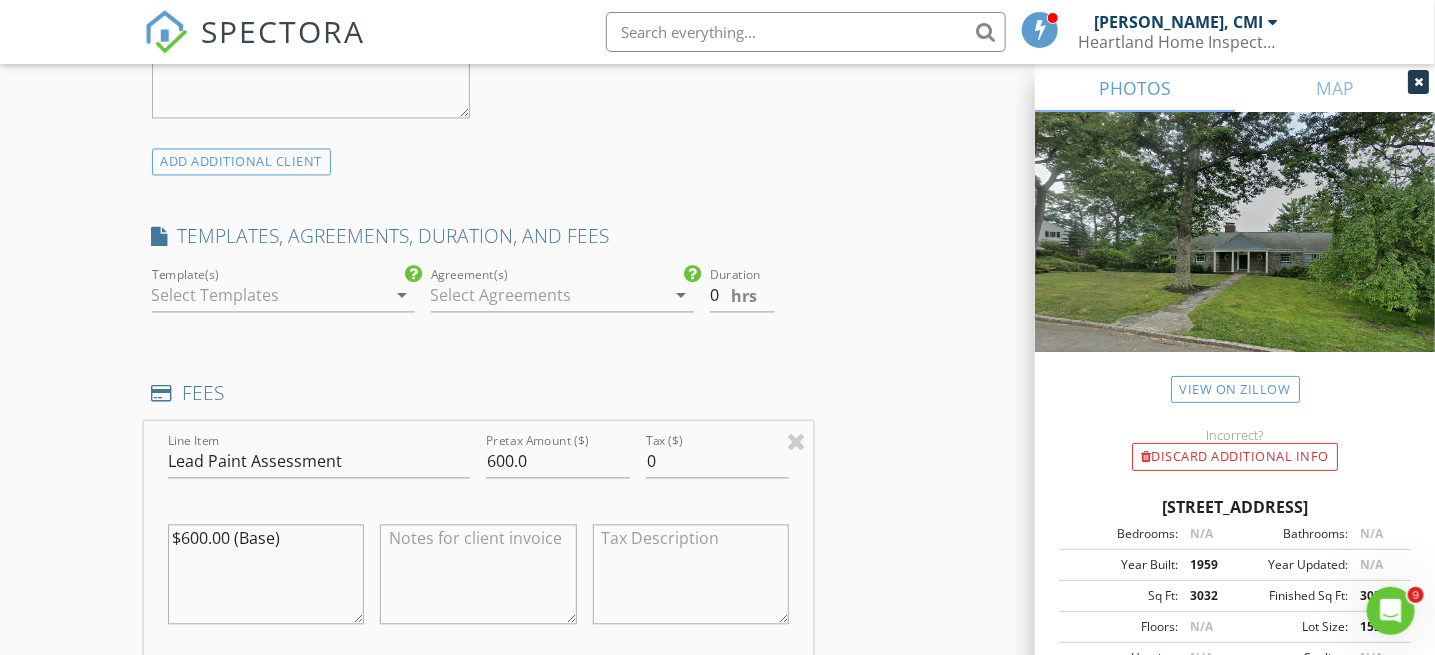 click at bounding box center [269, 296] 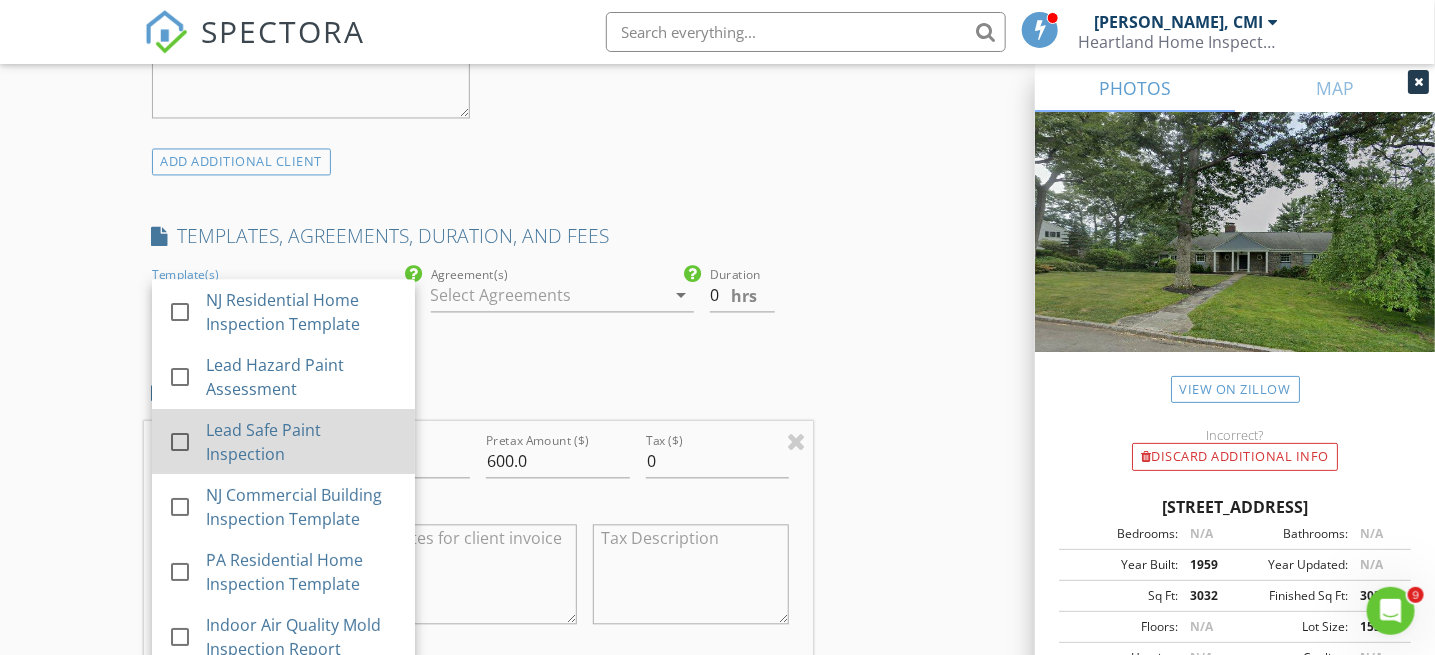click on "Lead Safe Paint Inspection" at bounding box center [302, 443] 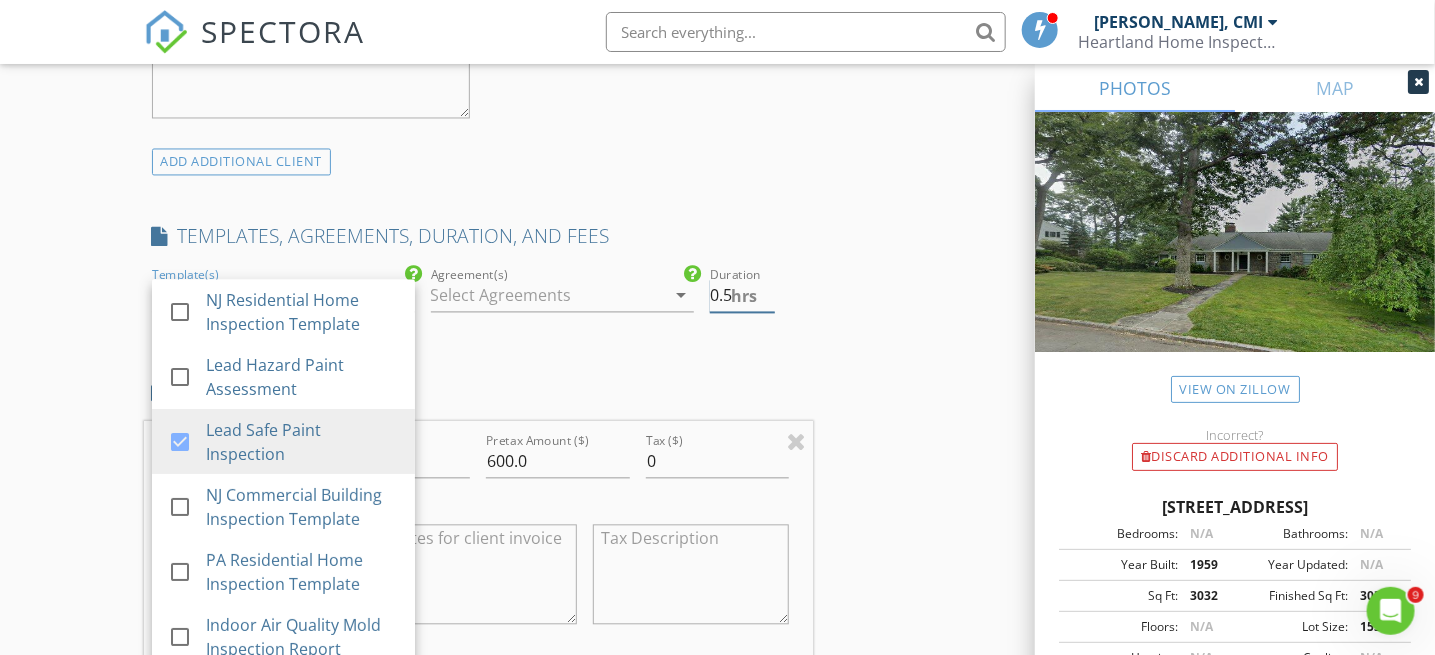 click on "0.5" at bounding box center (743, 296) 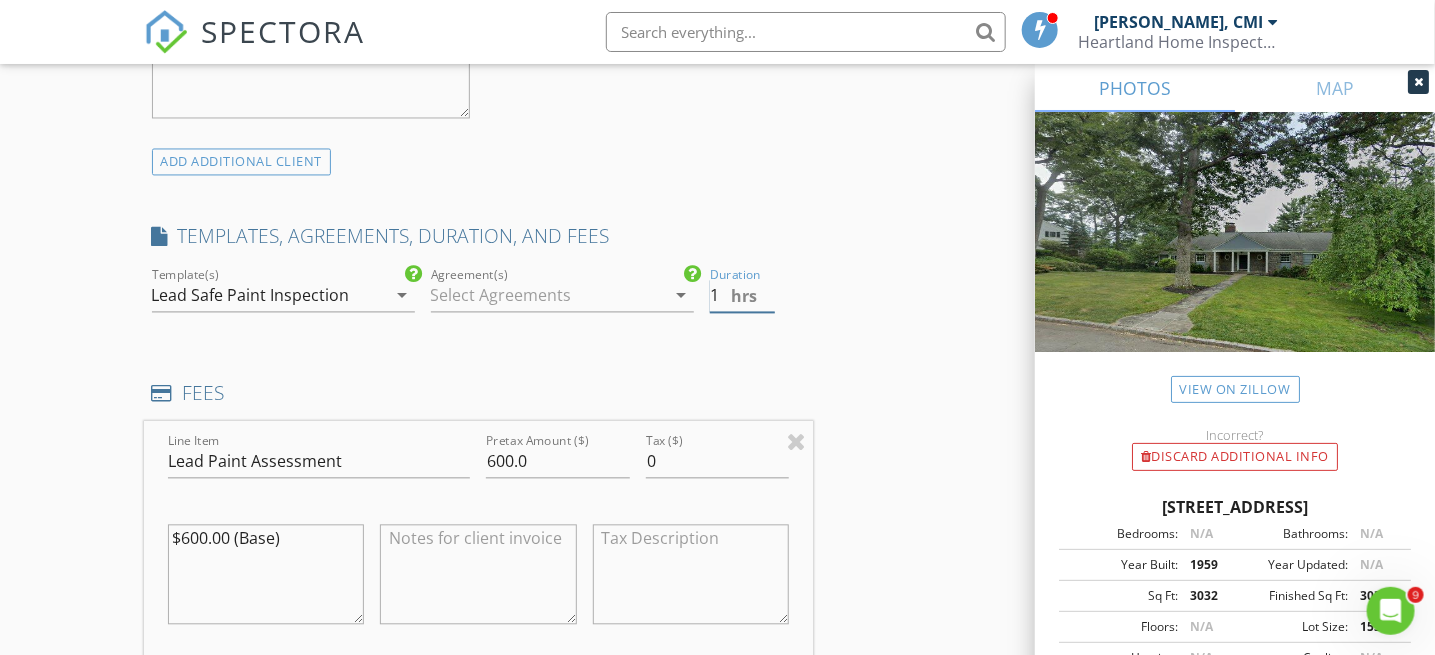 type on "1" 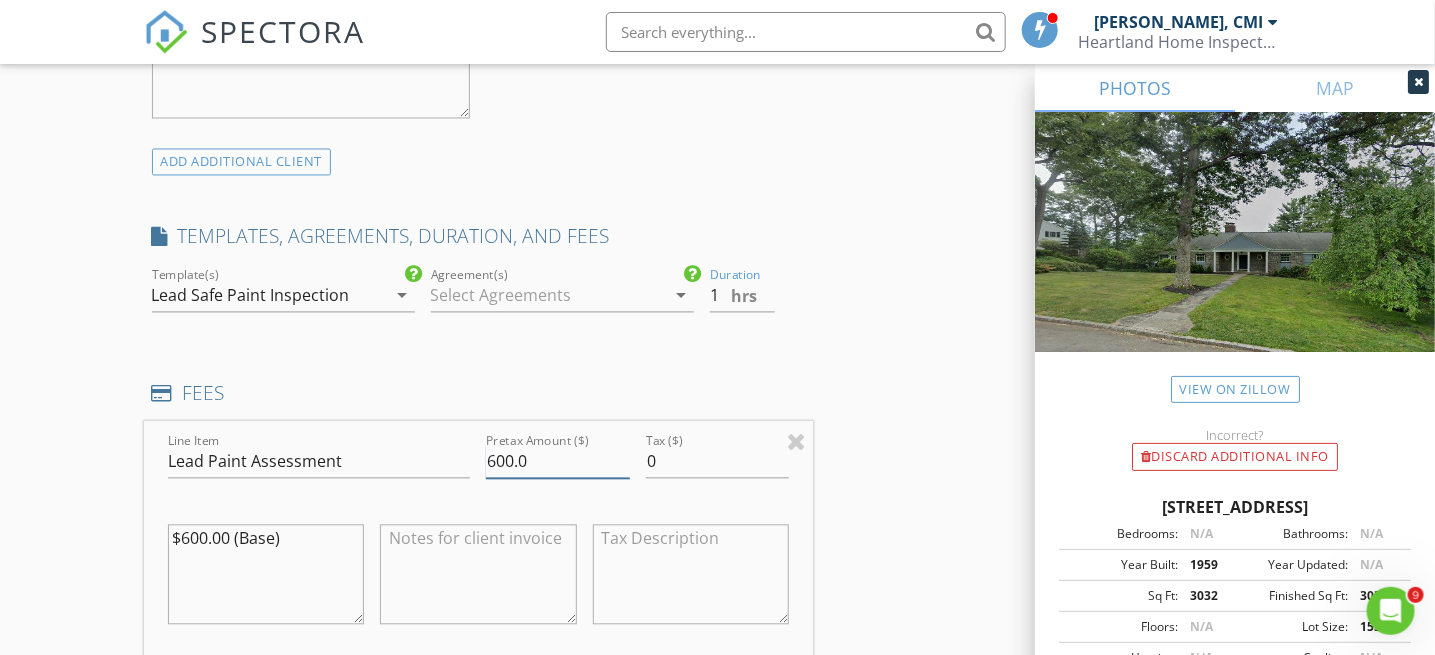 click on "600.0" at bounding box center [557, 462] 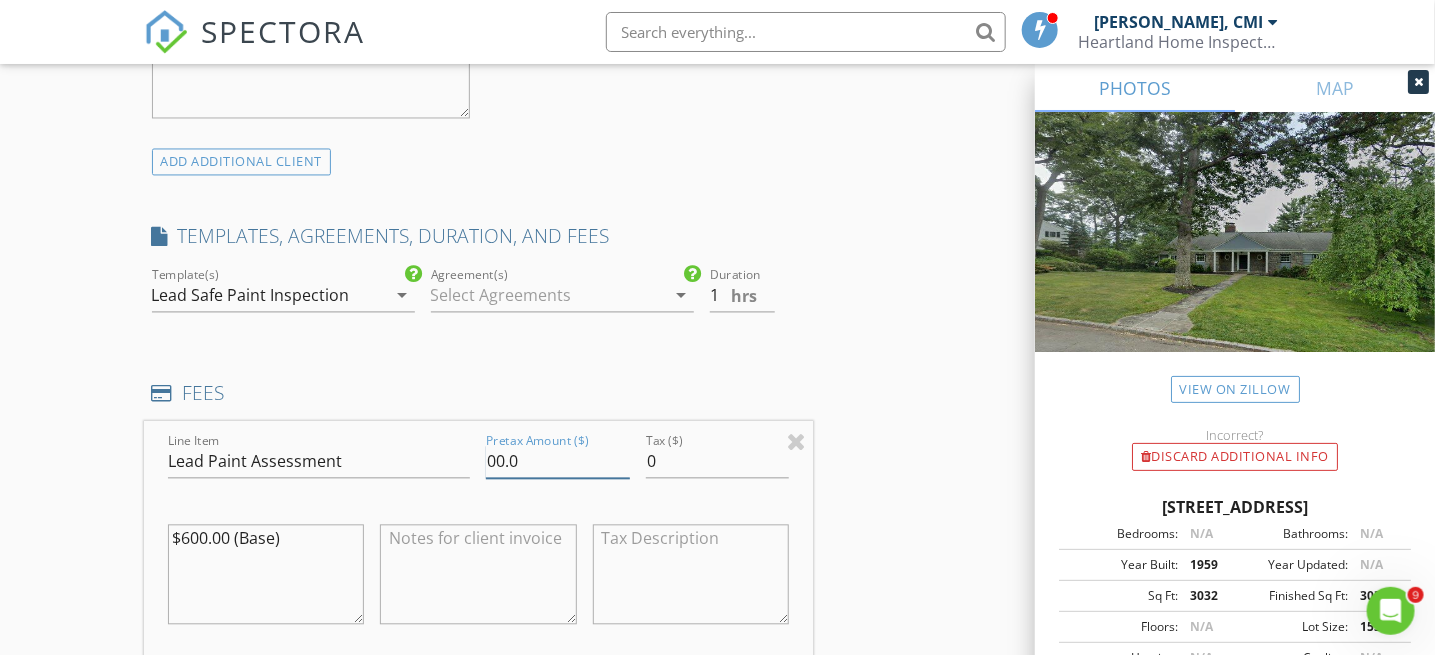 click on "00.0" at bounding box center (557, 462) 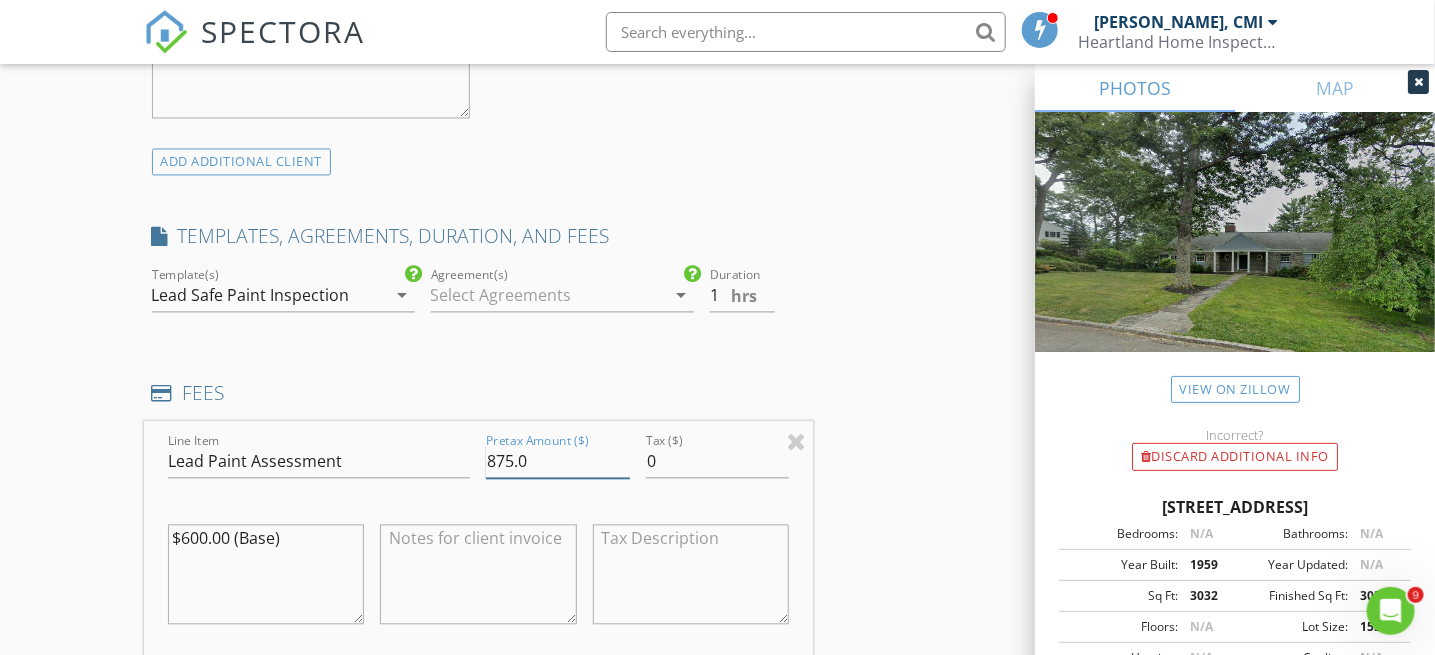 type on "875.0" 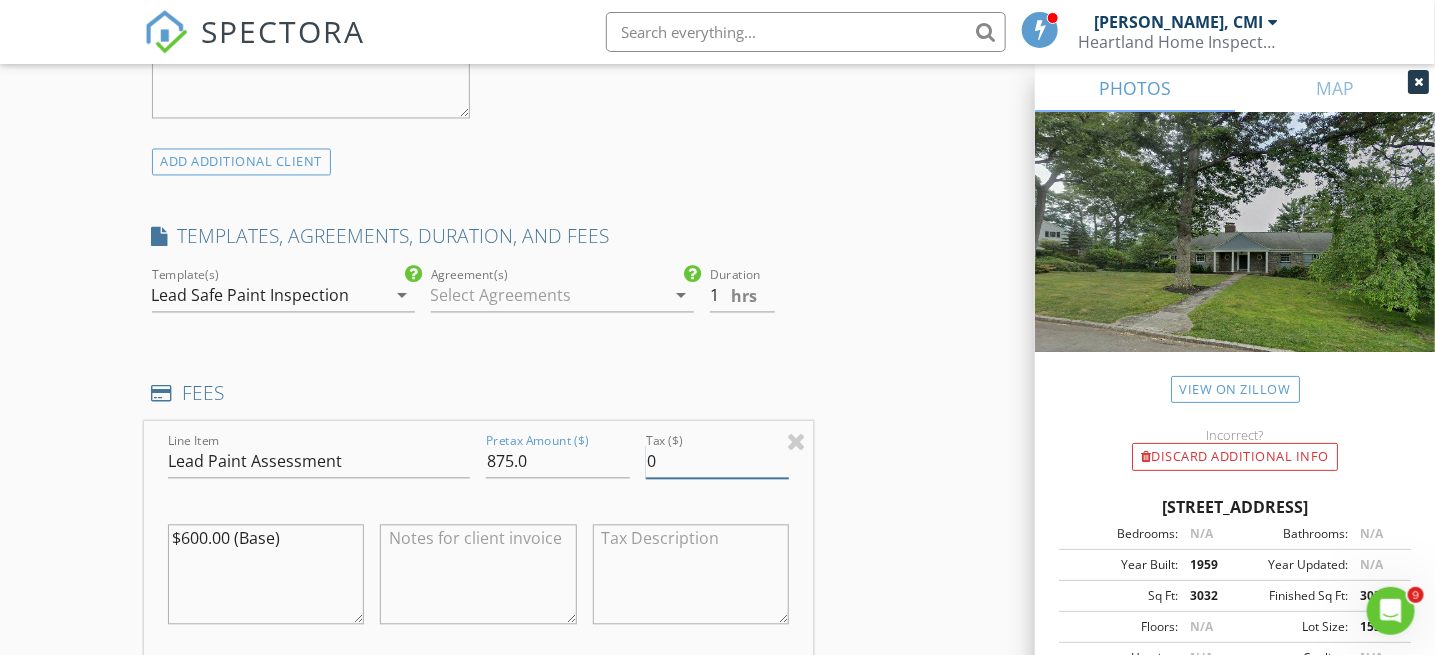 click on "INSPECTOR(S)
check_box   Edward Novak III, CMI   PRIMARY   check_box_outline_blank   Lee Turkowski, CMI     Edward Novak III, CMI arrow_drop_down   check_box_outline_blank Edward Novak III, CMI specifically requested
Date/Time
07/15/2025 2:00 PM
Location
Address Search       Address 55 Rotary Dr   Unit   City Summit   State NJ   Zip 07901   County Union     Square Feet 3032   Year Built 1959   Foundation arrow_drop_down     Edward Novak III, CMI     22.8 miles     (32 minutes)
client
check_box Enable Client CC email for this inspection   Client Search     check_box_outline_blank Client is a Company/Organization     First Name Josh Bolgar and   Last Name Ariel Goldenthal   Email arigo127@gmail.com   CC Email   Phone (973) 220-2596           Notes   Private Notes
ADD ADDITIONAL client
check_box_outline_blank" at bounding box center (718, 549) 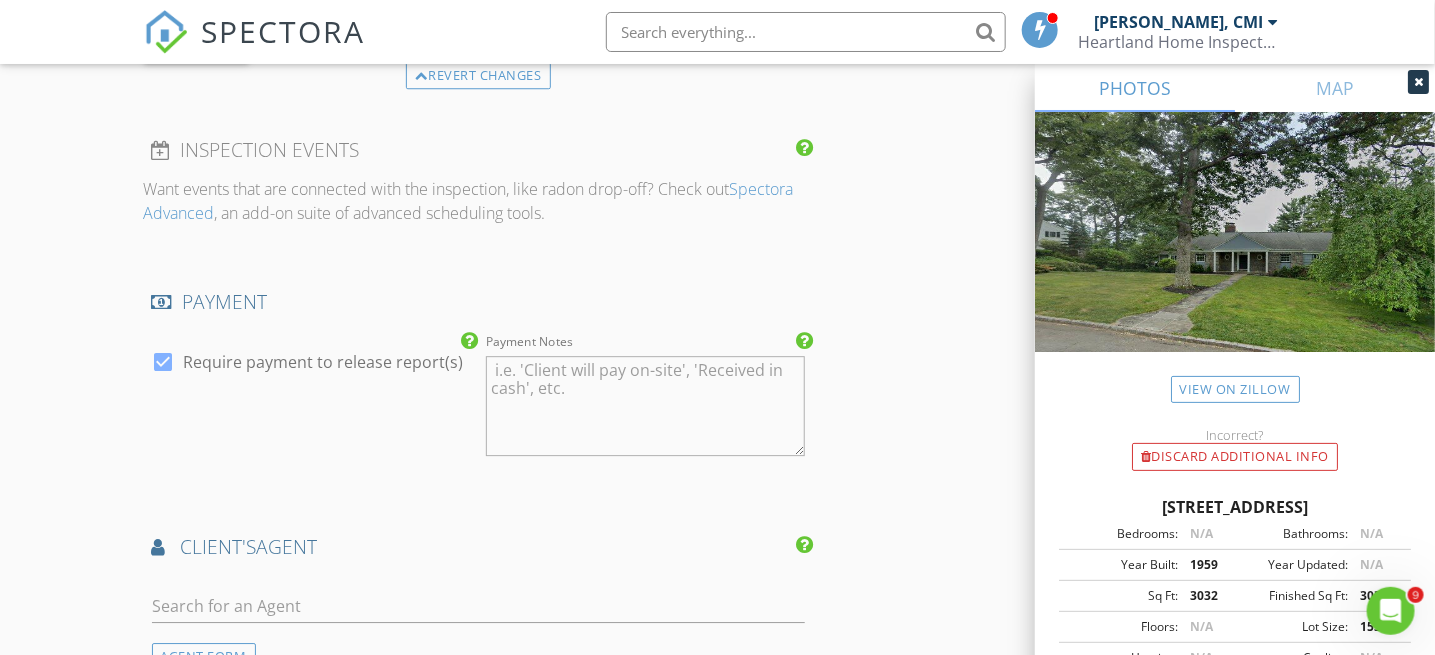 scroll, scrollTop: 2200, scrollLeft: 0, axis: vertical 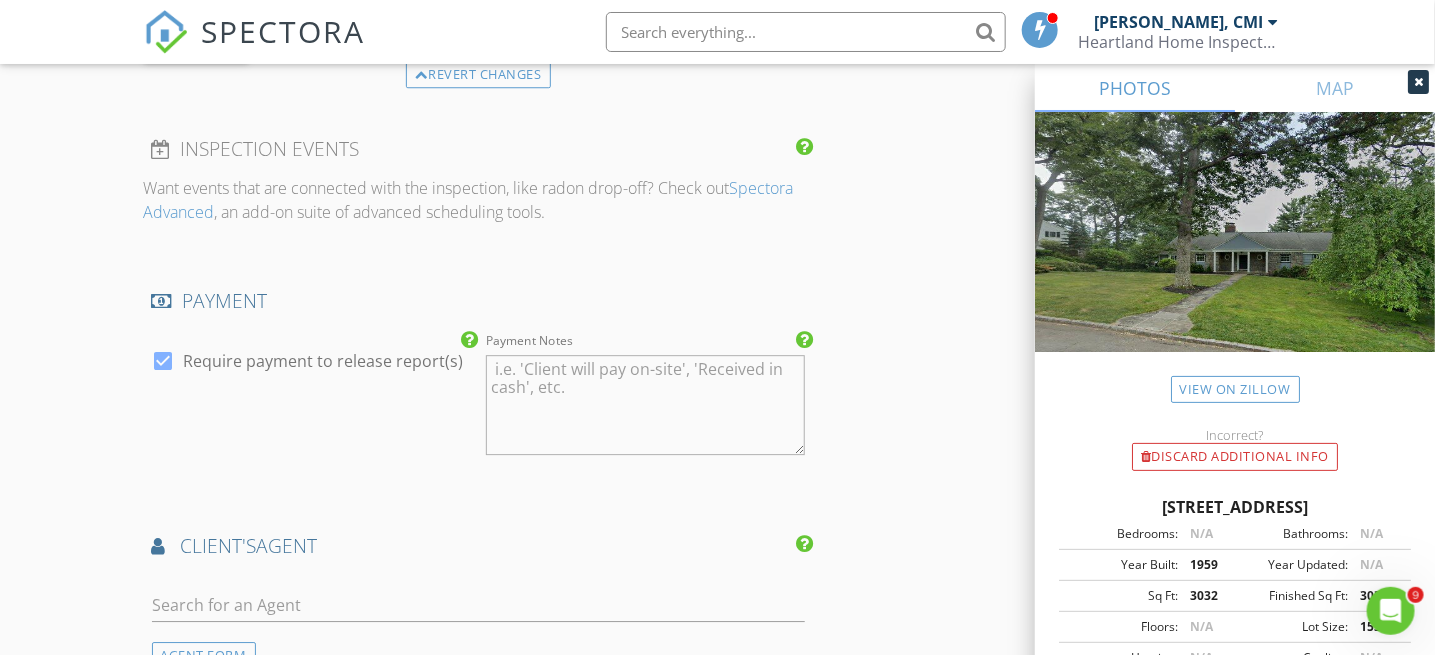 click on "Require payment to release report(s)" at bounding box center [324, 361] 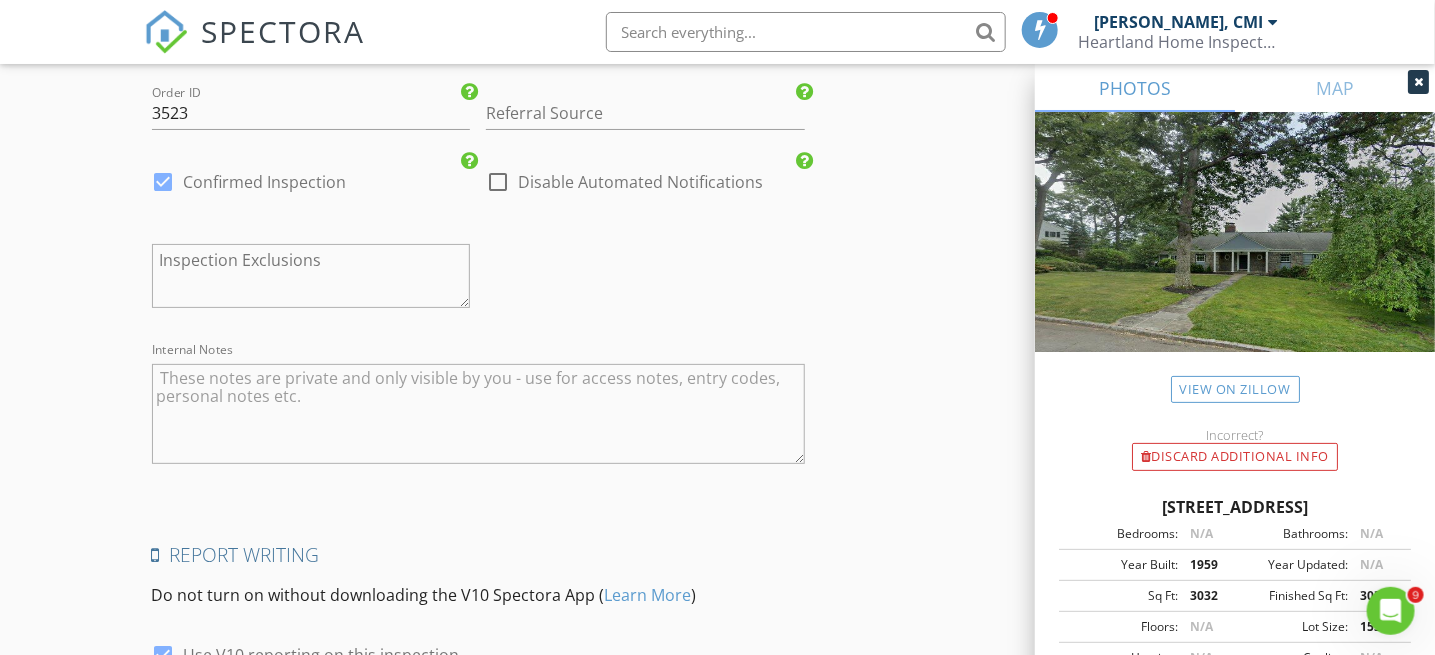 scroll, scrollTop: 3100, scrollLeft: 0, axis: vertical 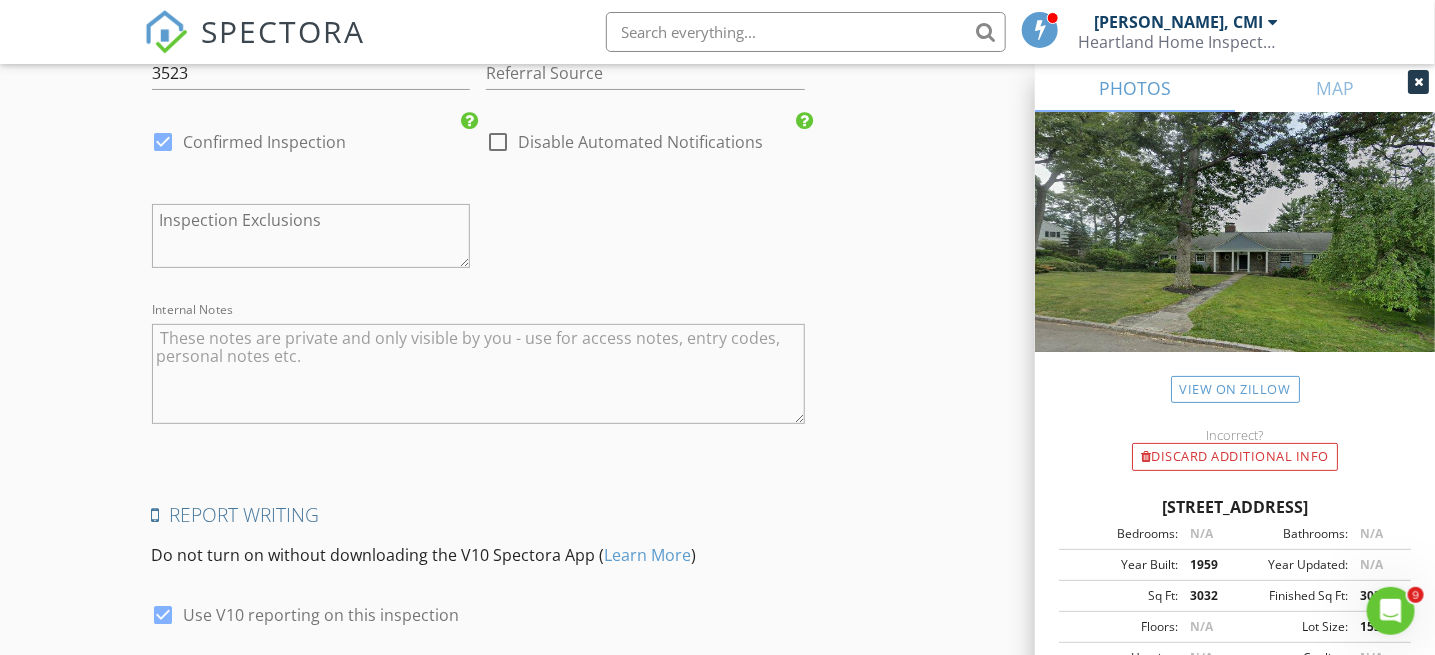 click on "check_box_outline_blank Disable Automated Notifications" at bounding box center (624, 154) 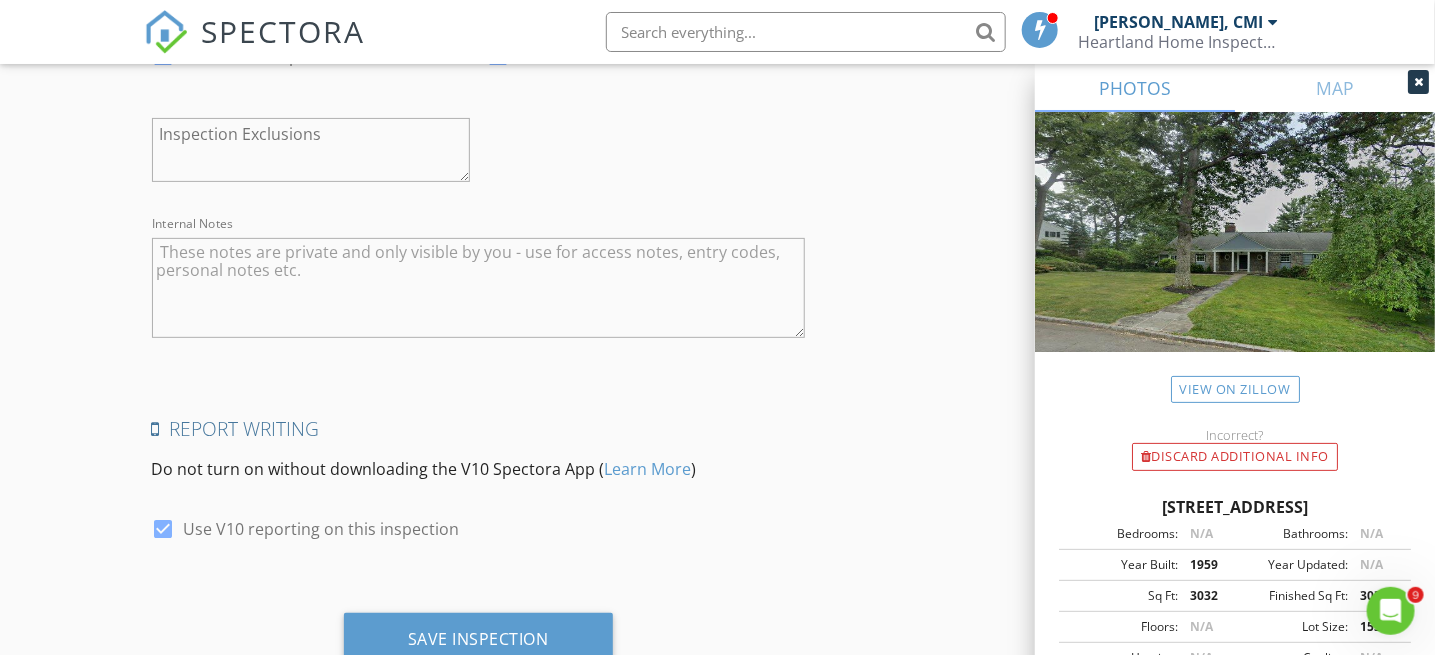 scroll, scrollTop: 3255, scrollLeft: 0, axis: vertical 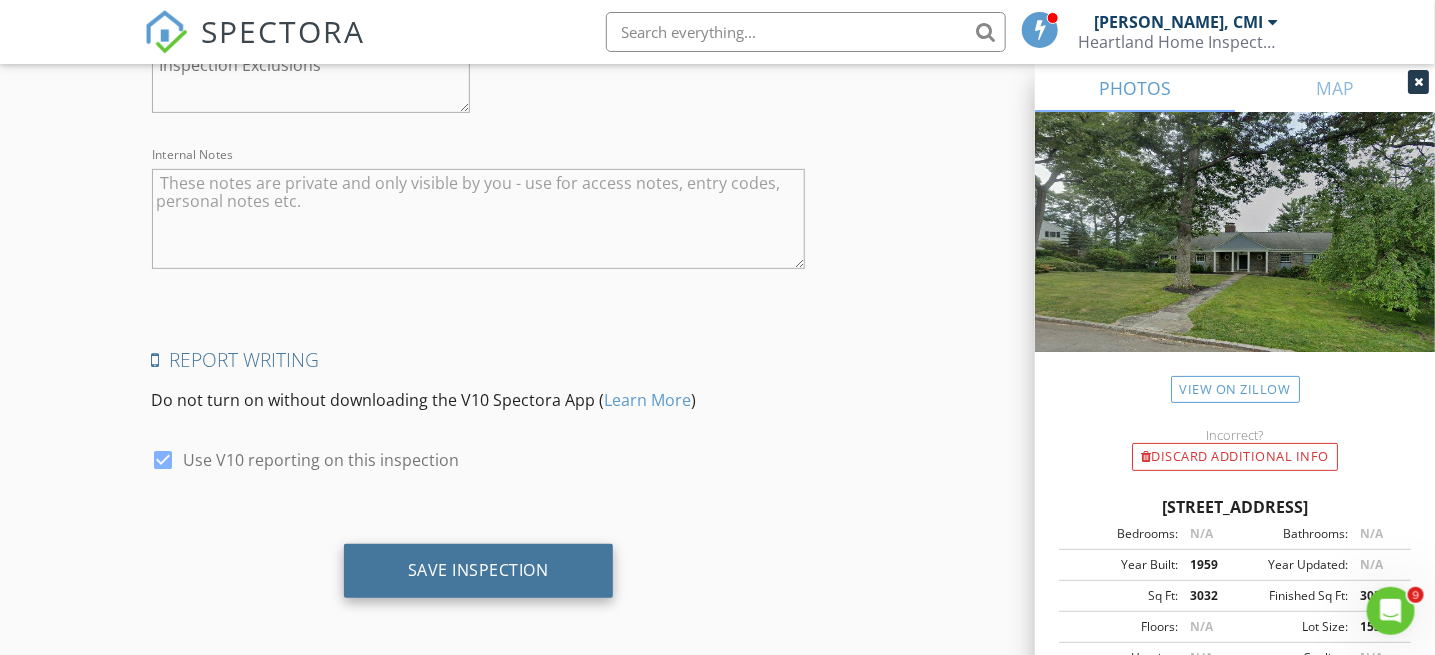 click on "Save Inspection" at bounding box center (478, 570) 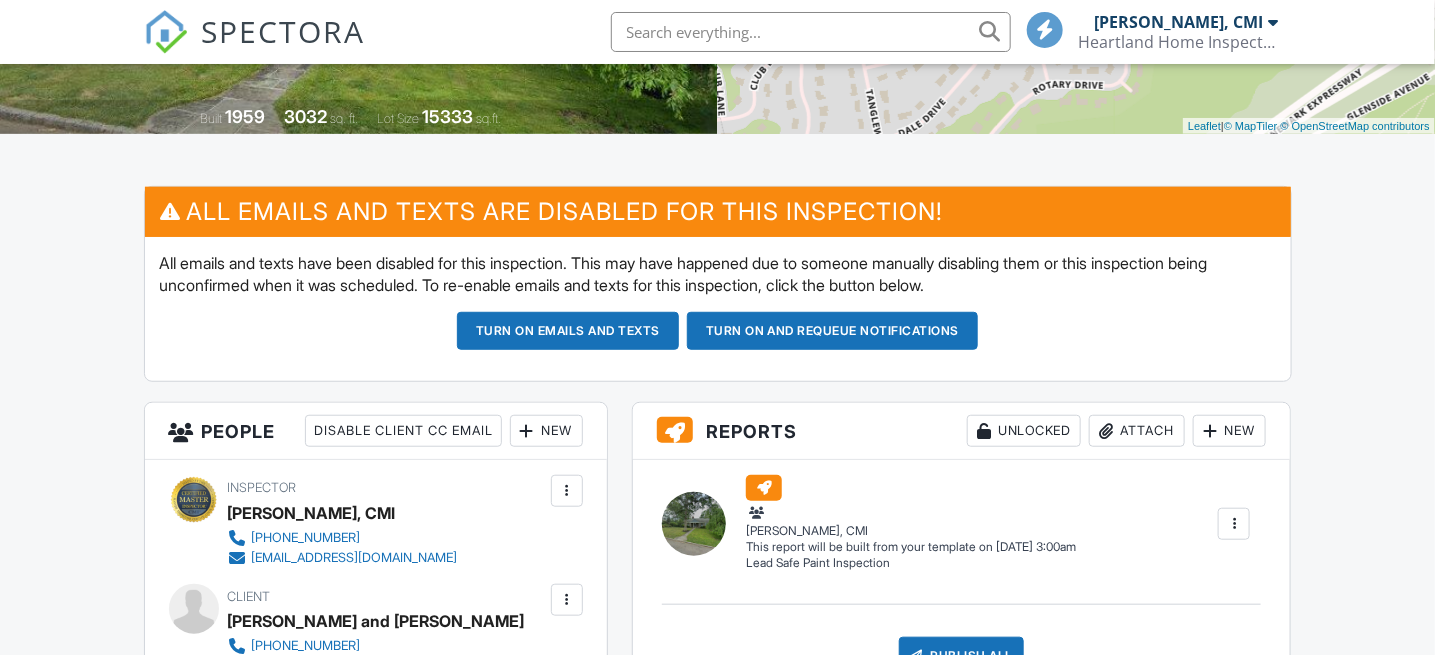 scroll, scrollTop: 600, scrollLeft: 0, axis: vertical 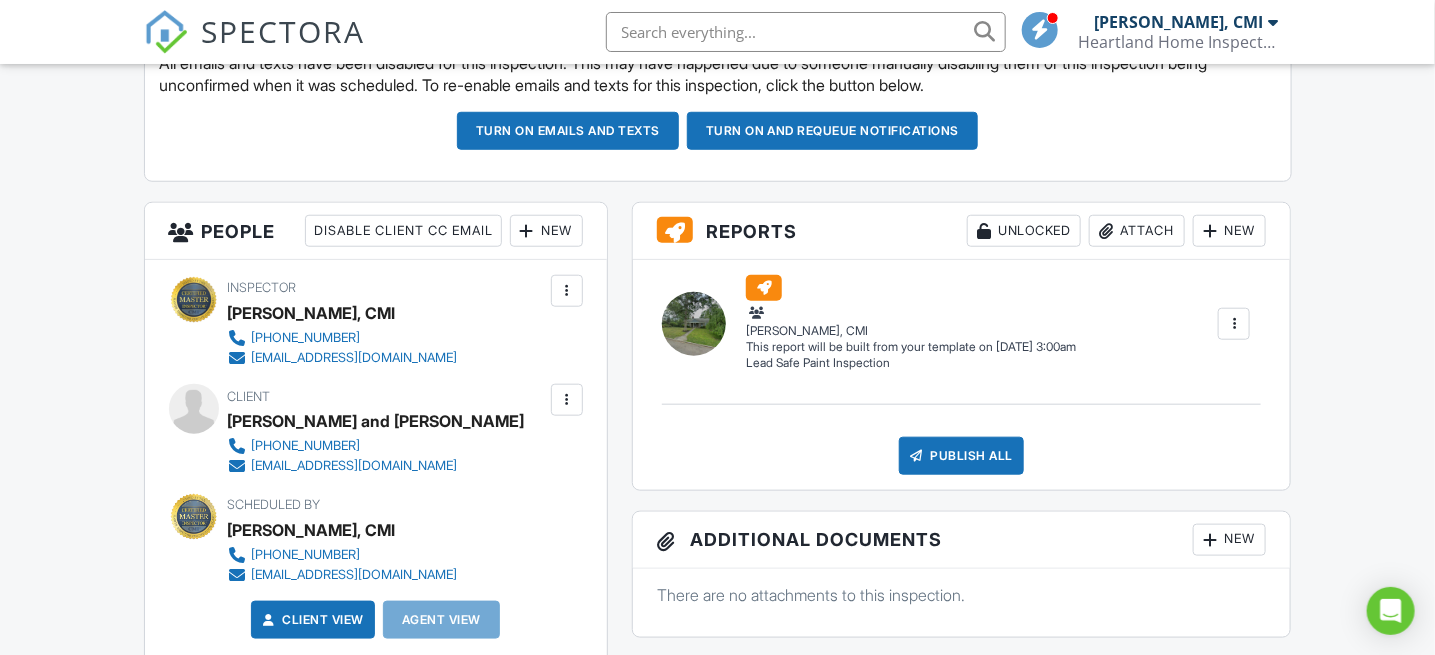 click on "New" at bounding box center (1229, 231) 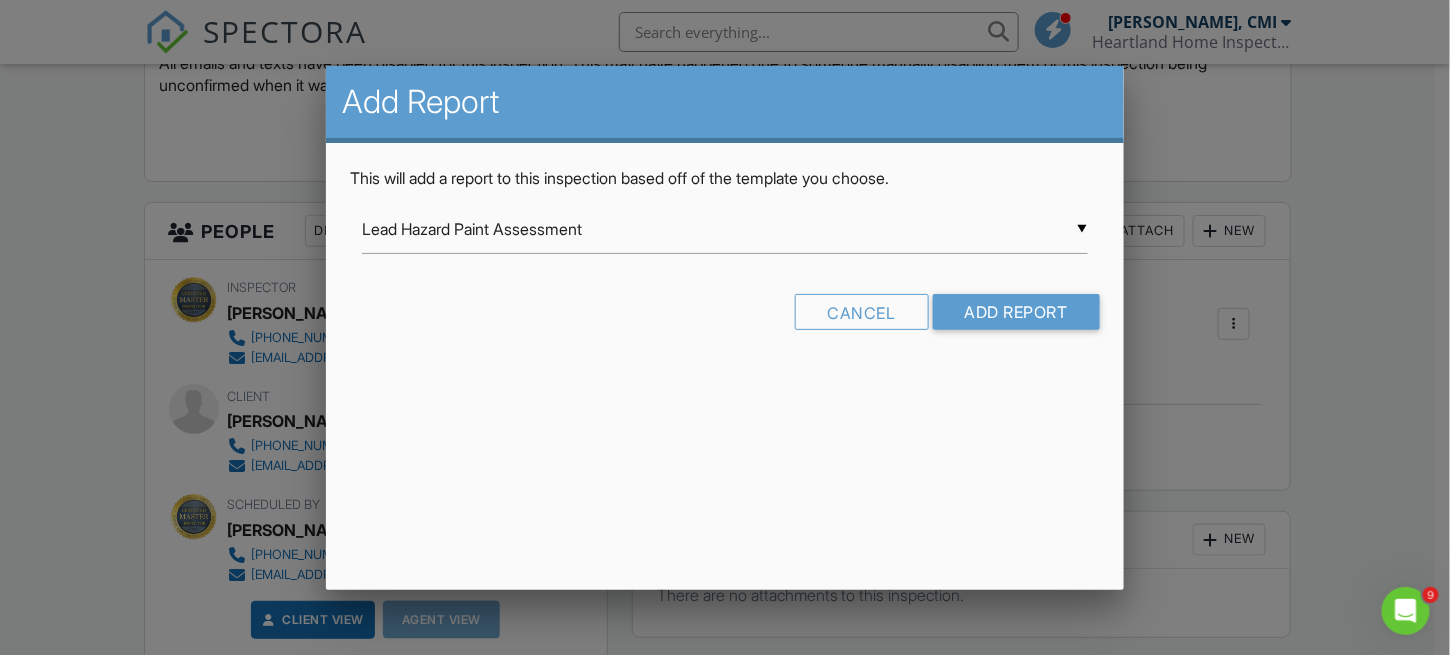scroll, scrollTop: 0, scrollLeft: 0, axis: both 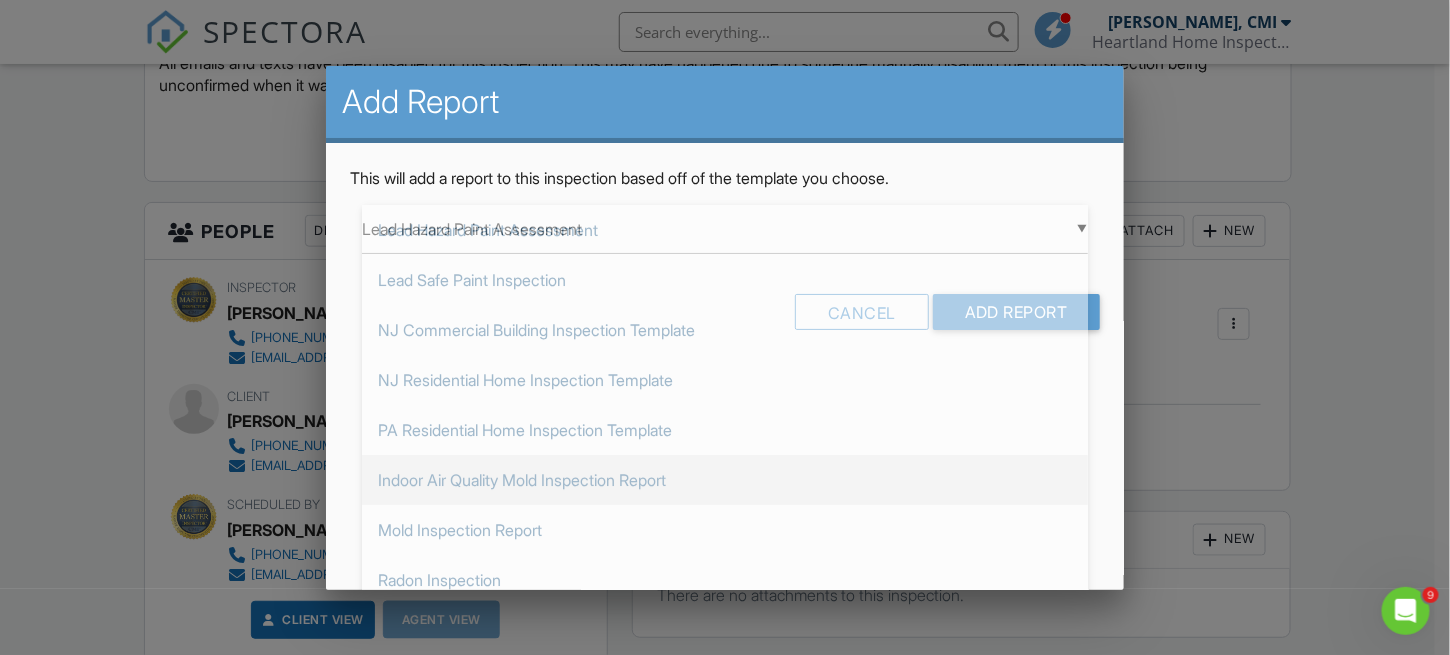click on "Indoor Air Quality Mold Inspection Report" at bounding box center [725, 480] 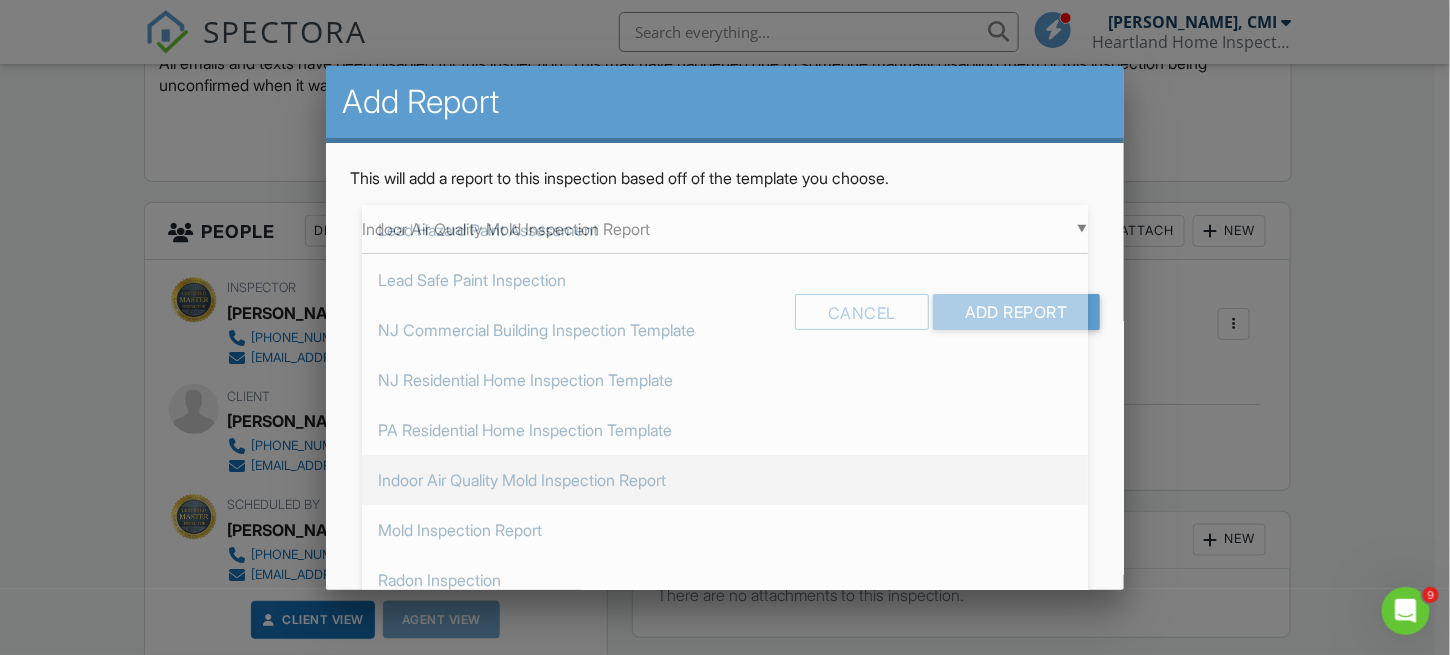 scroll, scrollTop: 99, scrollLeft: 0, axis: vertical 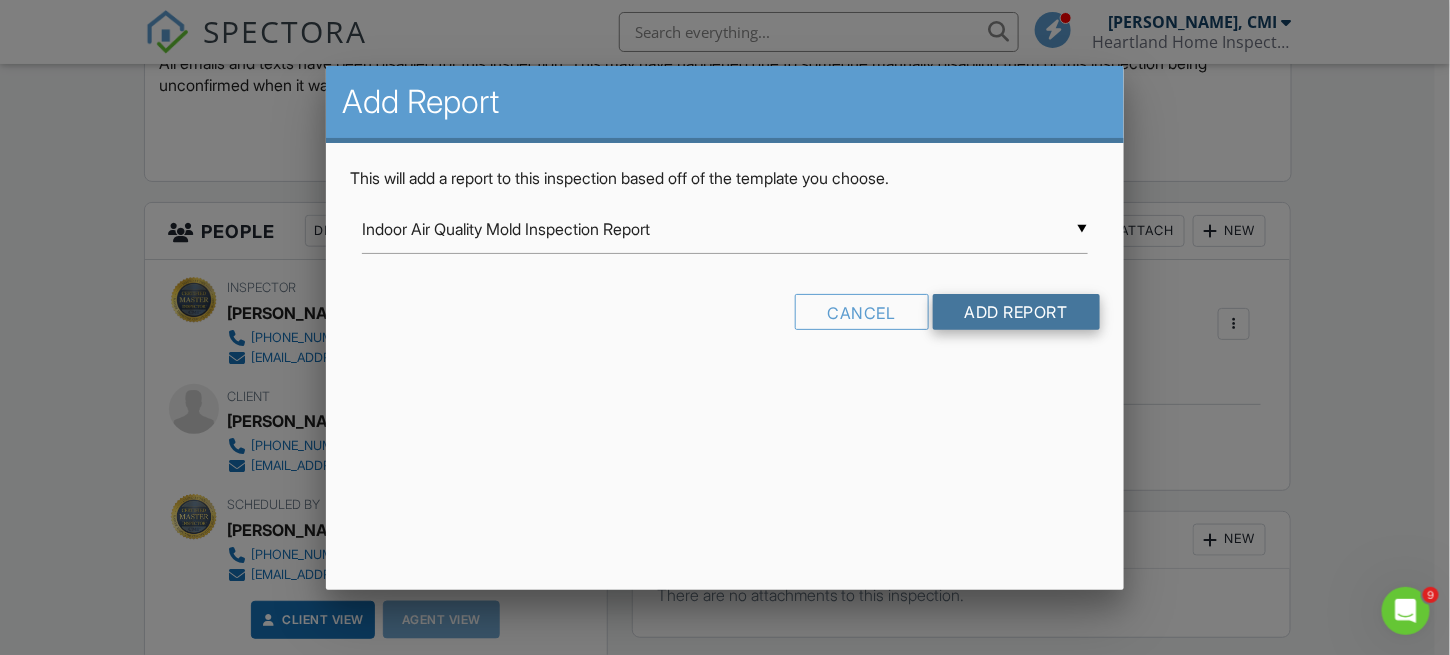 click on "Add Report" at bounding box center (1016, 312) 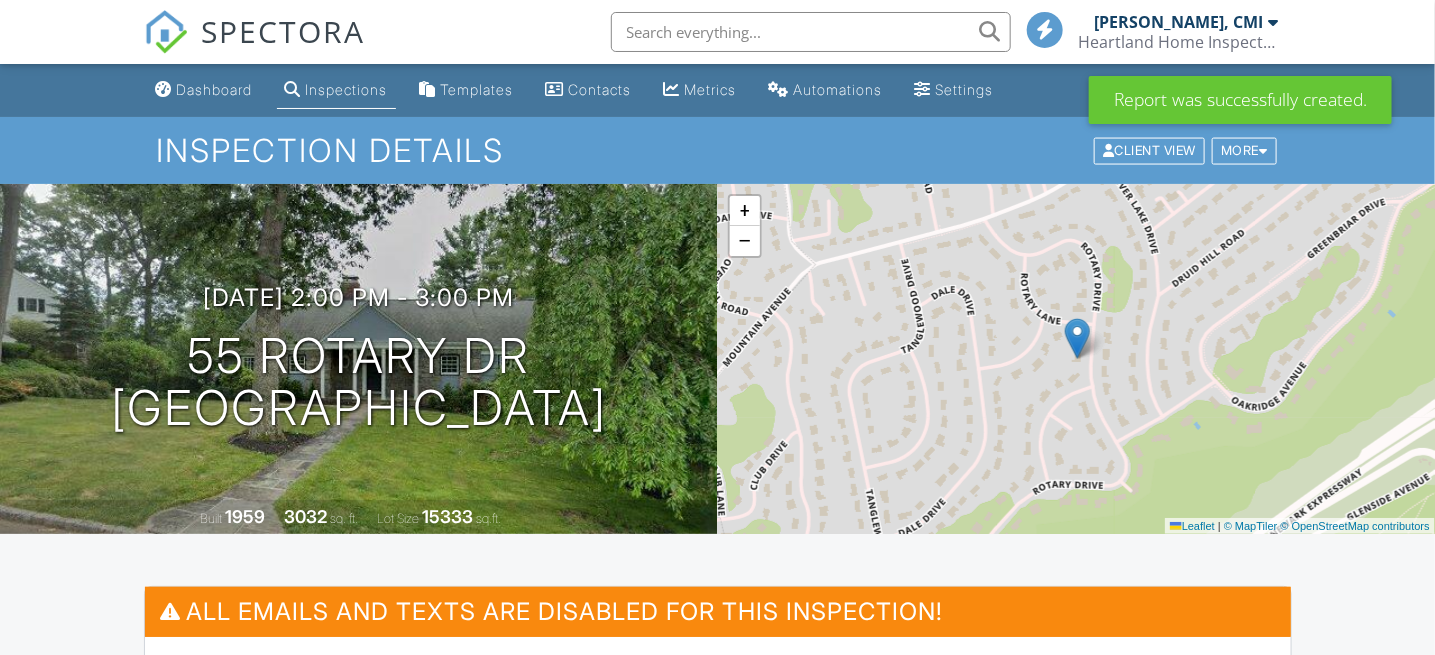 scroll, scrollTop: 600, scrollLeft: 0, axis: vertical 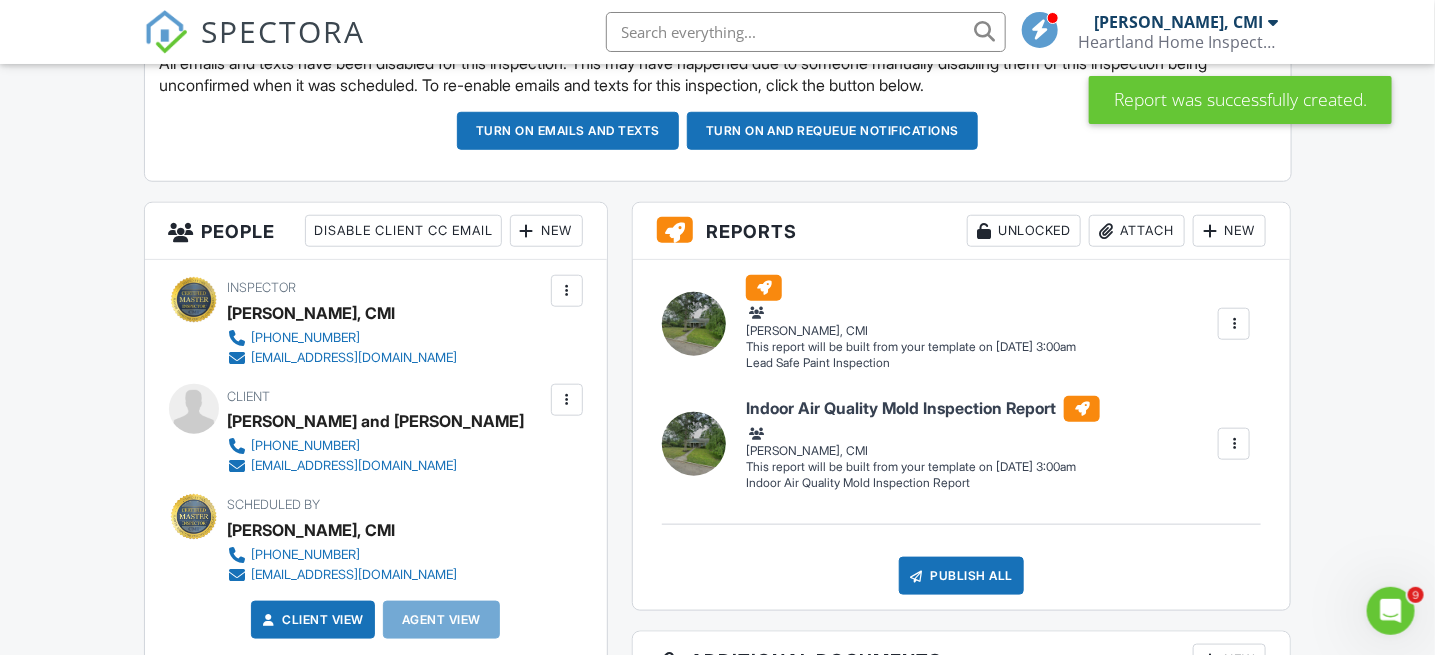 click on "New" at bounding box center (1229, 231) 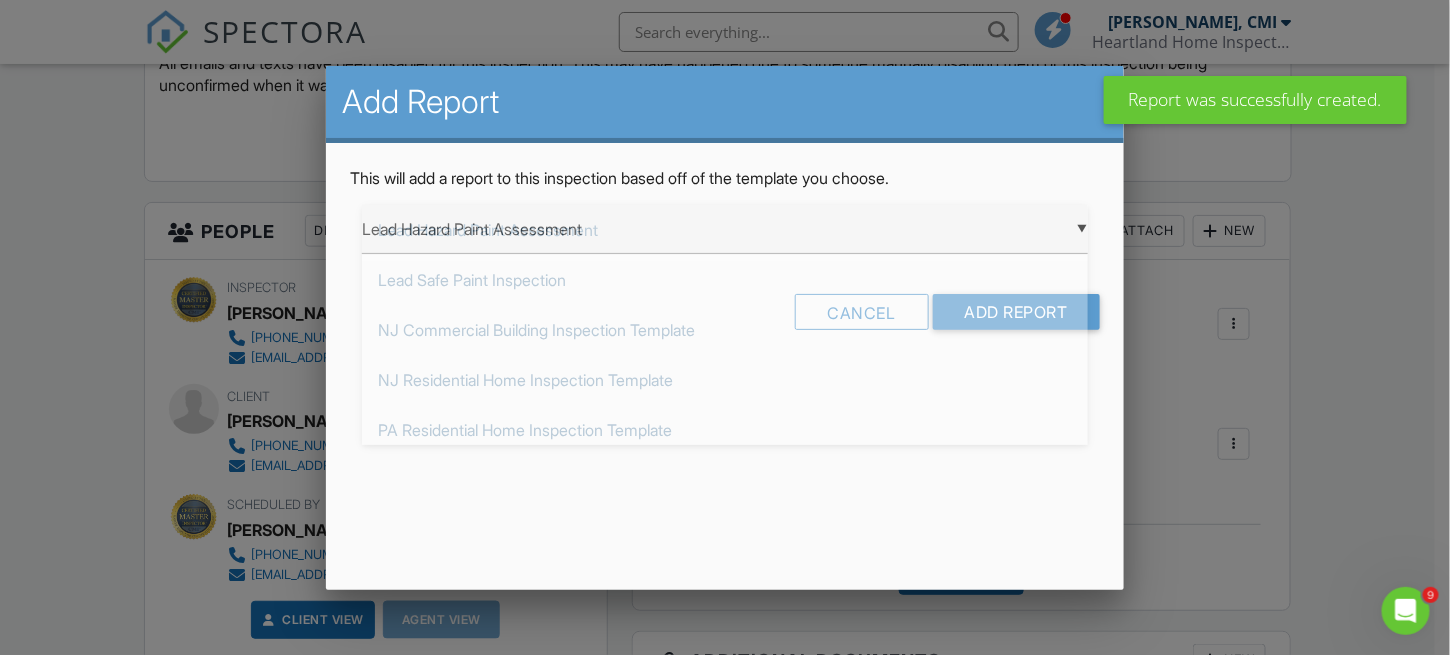 click on "▼ Lead Hazard Paint Assessment Lead Hazard Paint Assessment Lead Safe Paint Inspection NJ Commercial Building Inspection Template  NJ Residential Home Inspection Template PA Residential Home Inspection Template  Indoor Air Quality Mold Inspection Report  Mold Inspection Report  Radon Inspection Asbestos Survey NPMA-33  Underground Oil Tank Sweep Lead Hazard Paint Assessment
Lead Safe Paint Inspection
NJ Commercial Building Inspection Template
NJ Residential Home Inspection Template
PA Residential Home Inspection Template
Indoor Air Quality Mold Inspection Report
Mold Inspection Report
Radon Inspection
Asbestos Survey
NPMA-33
Underground Oil Tank Sweep" at bounding box center (725, 229) 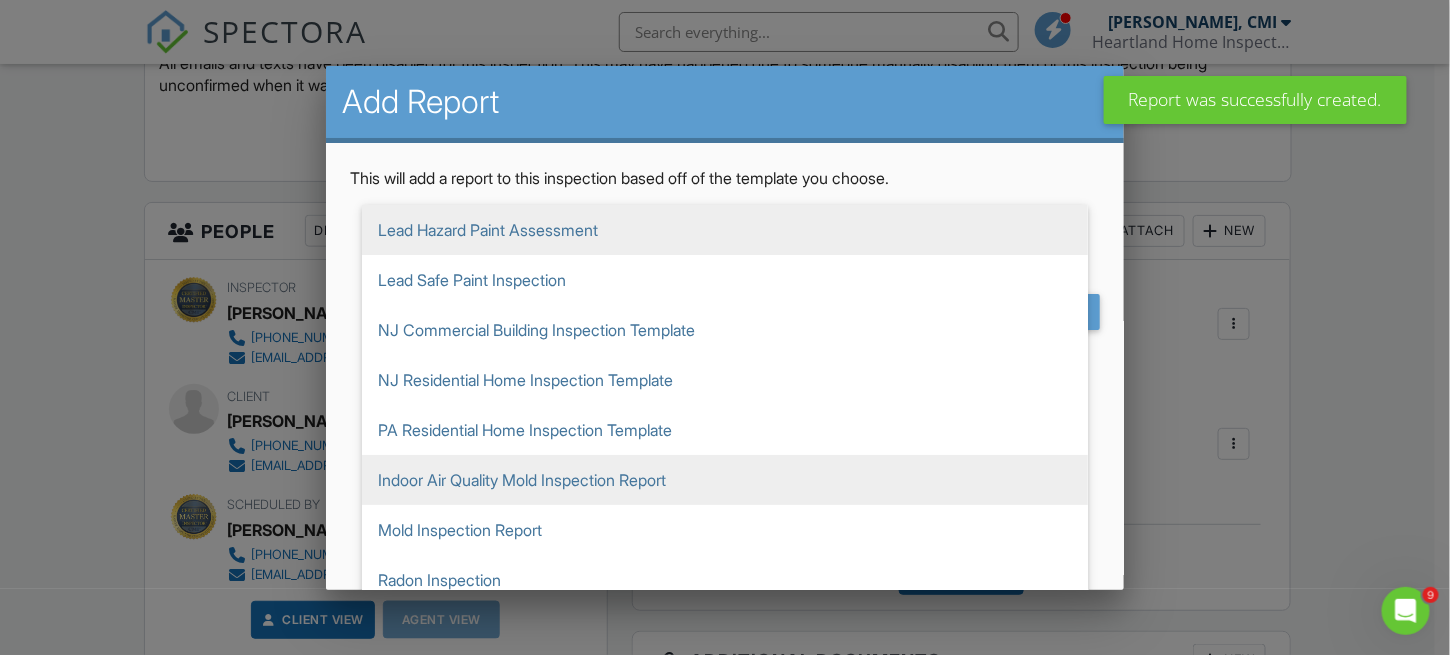 scroll, scrollTop: 99, scrollLeft: 0, axis: vertical 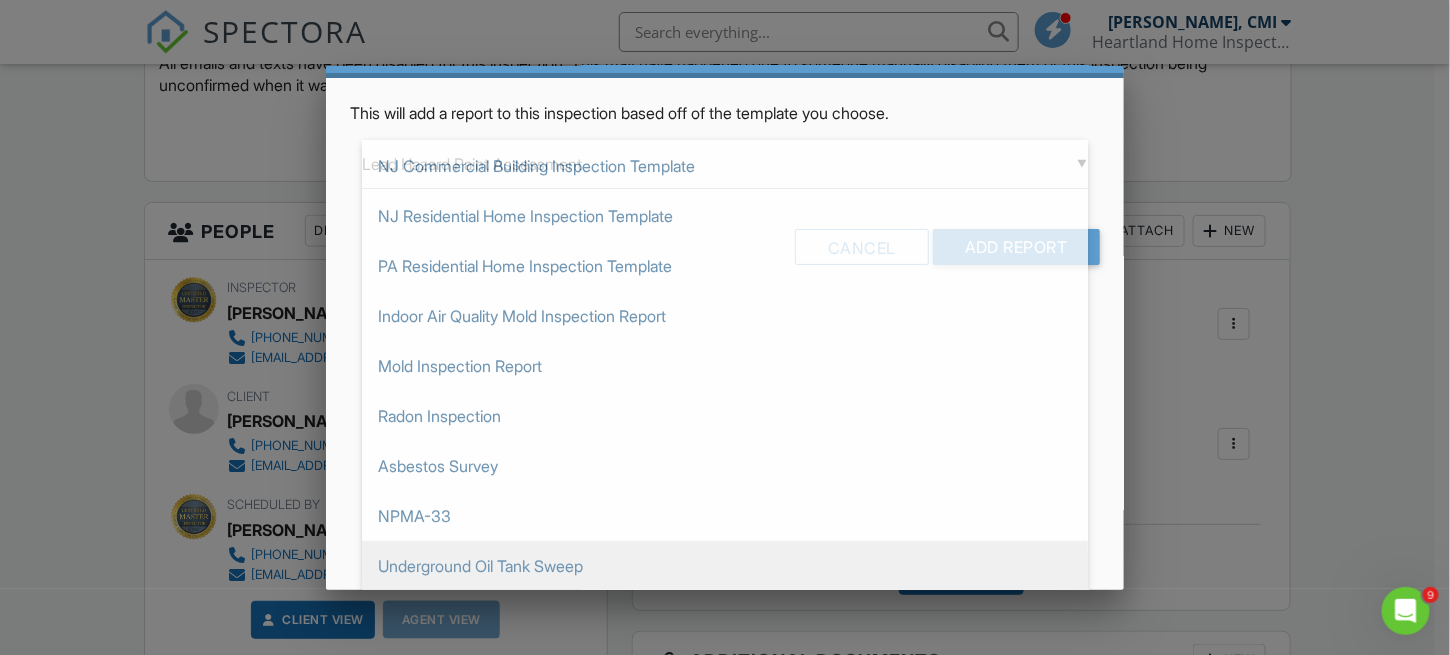 click on "Underground Oil Tank Sweep" at bounding box center (725, 566) 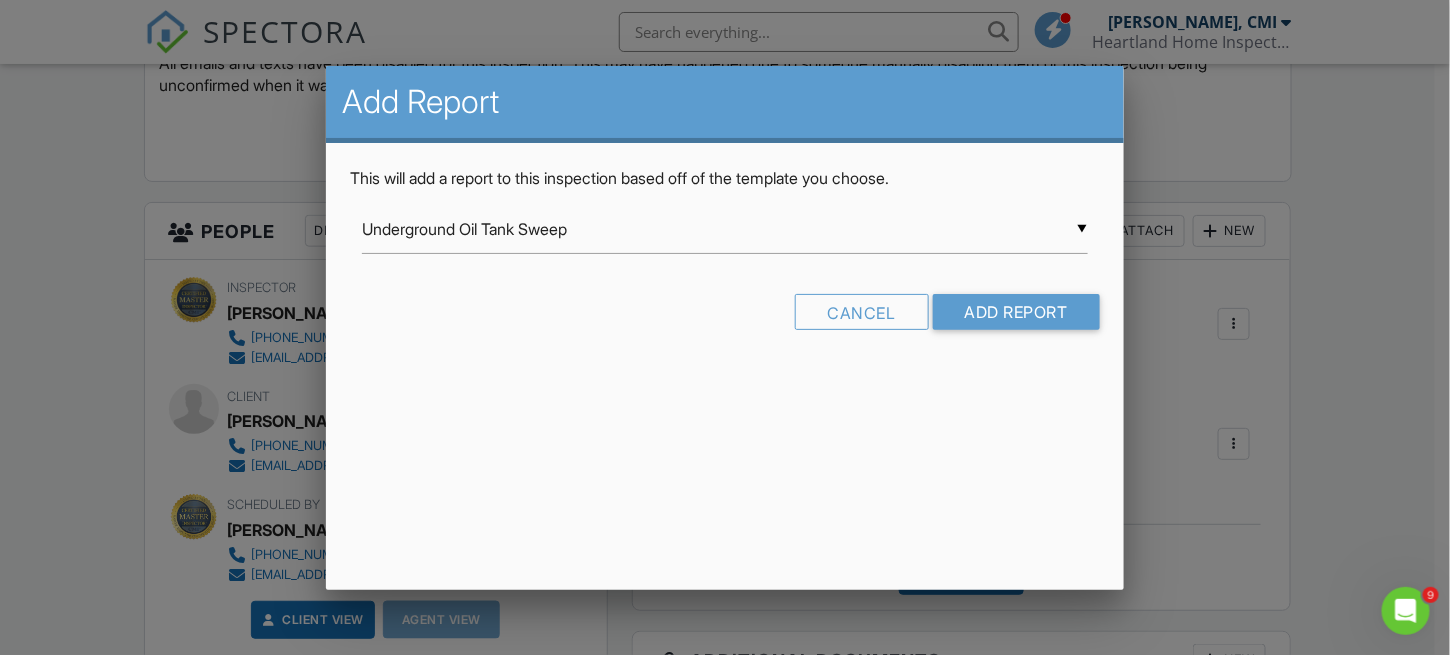 scroll, scrollTop: 0, scrollLeft: 0, axis: both 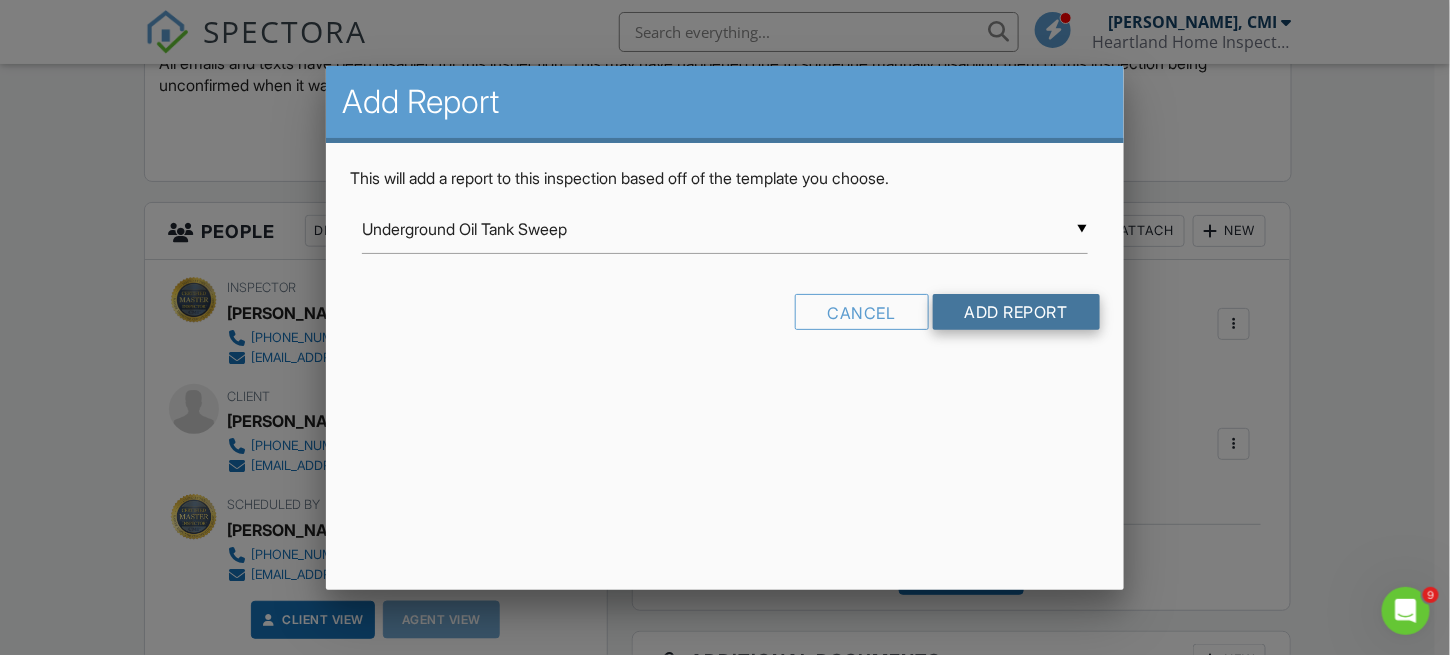 click on "Add Report" at bounding box center [1016, 312] 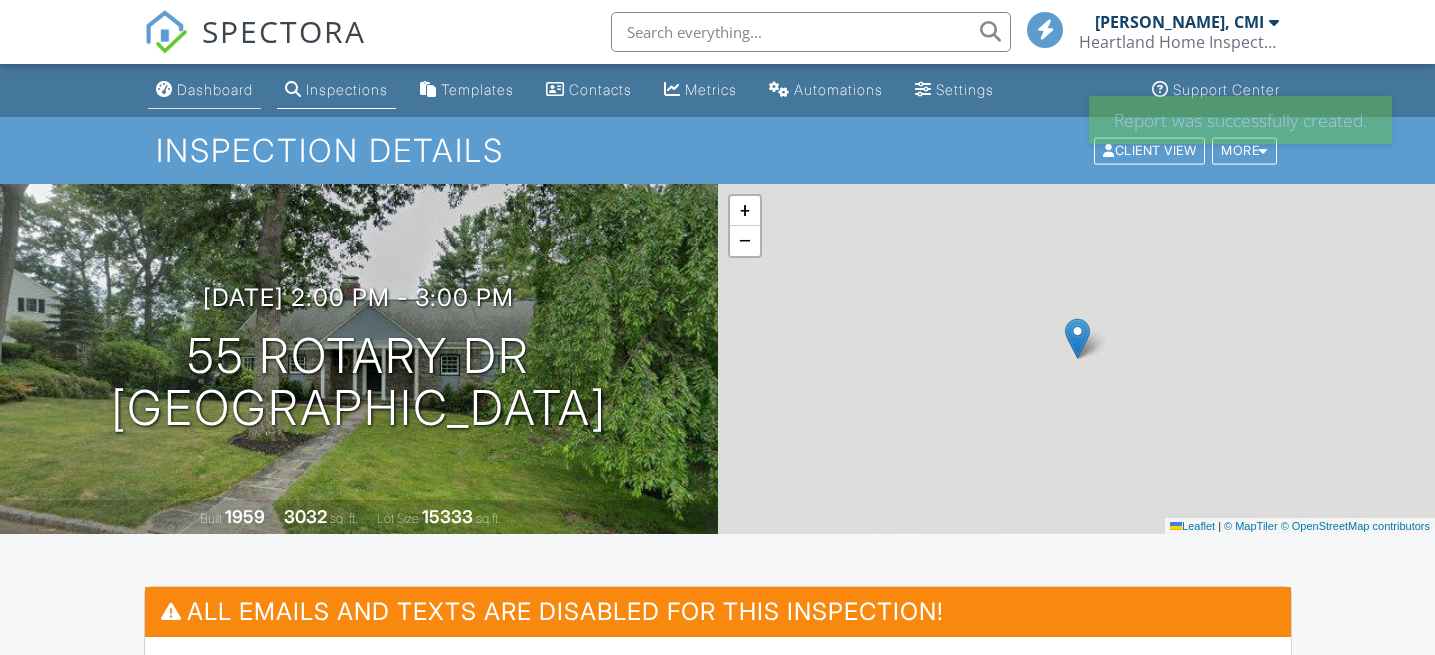 scroll, scrollTop: 0, scrollLeft: 0, axis: both 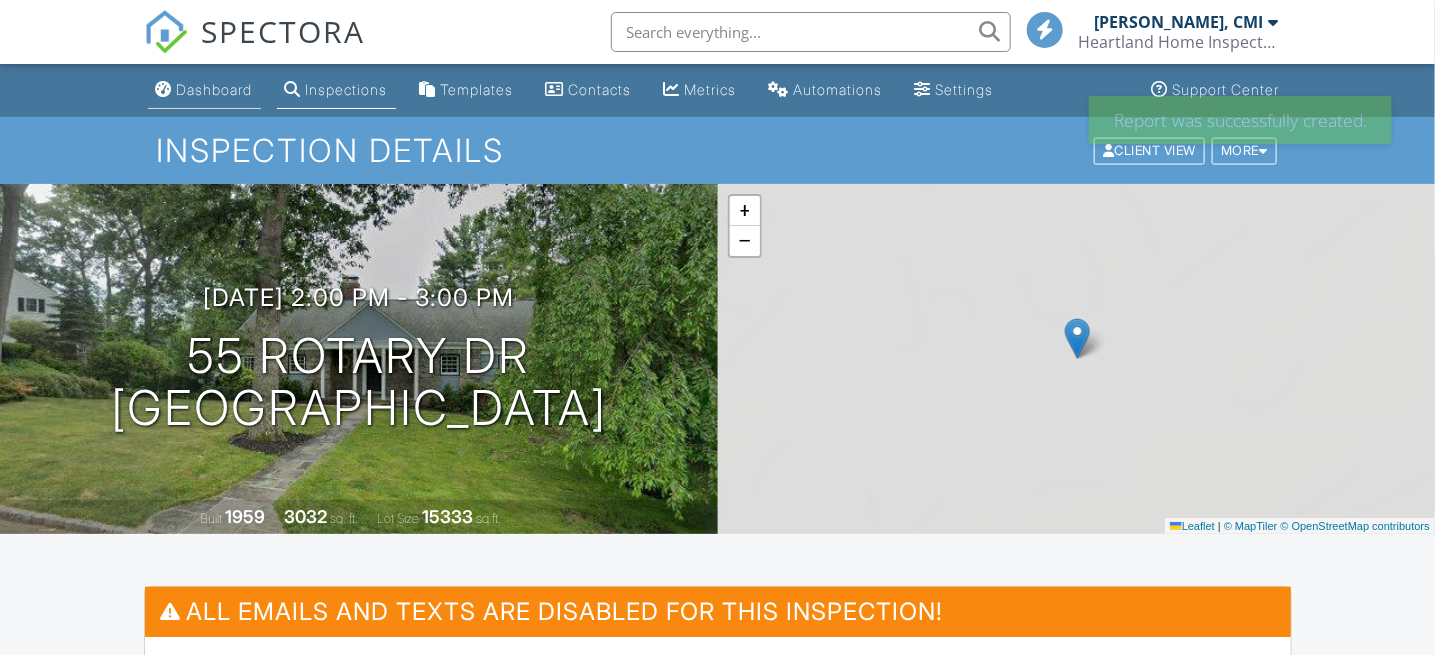 click on "Dashboard" at bounding box center [215, 89] 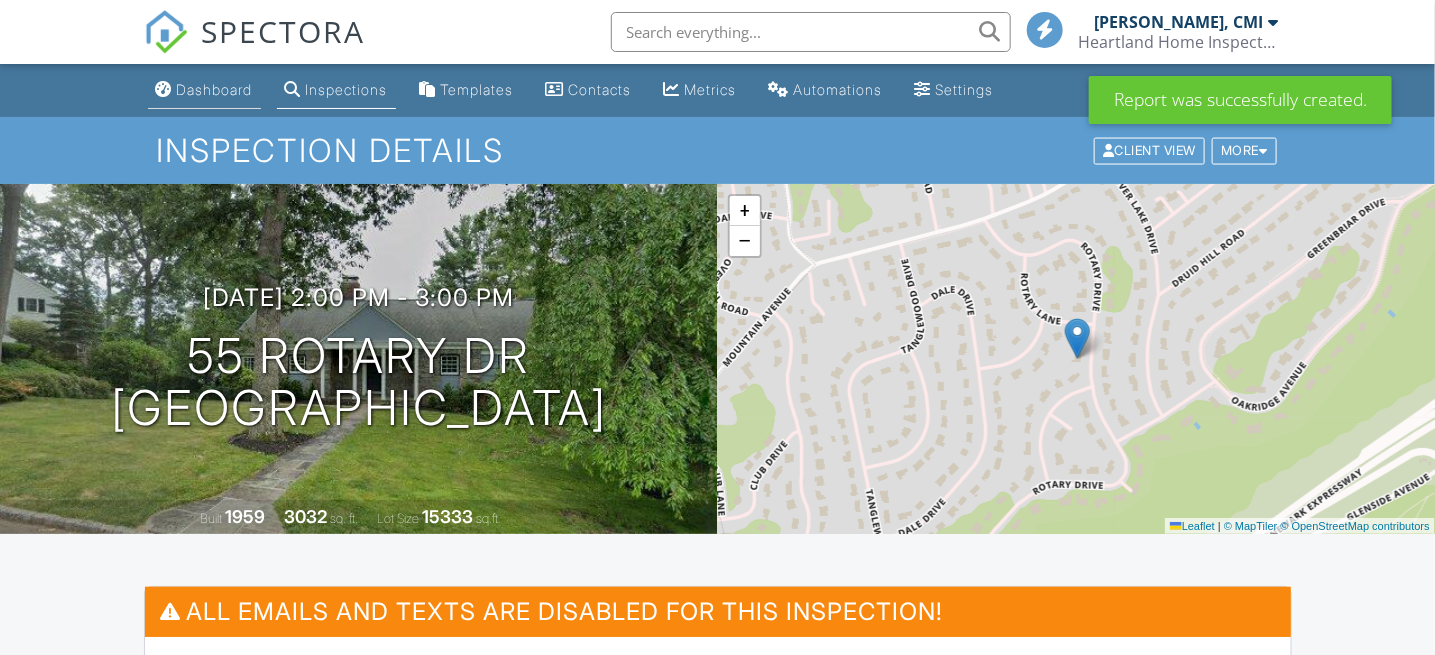 scroll, scrollTop: 0, scrollLeft: 0, axis: both 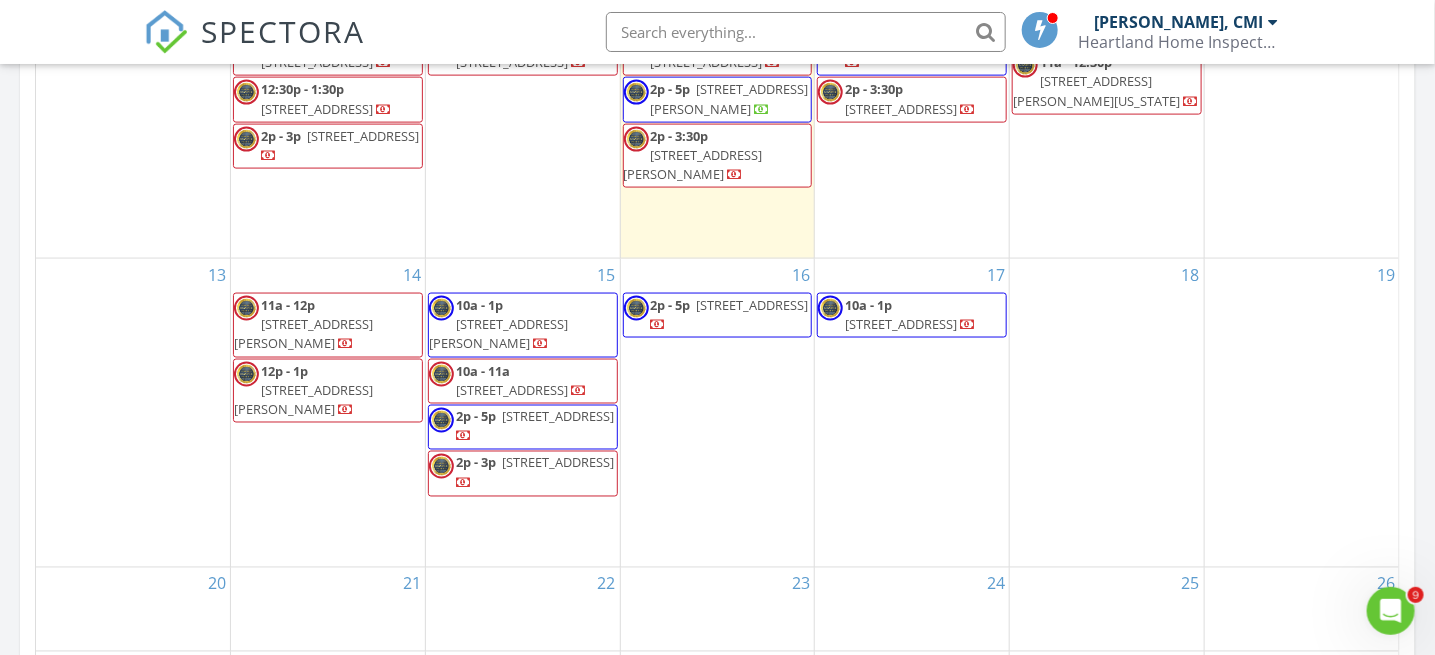 click on "[STREET_ADDRESS]" at bounding box center (753, 305) 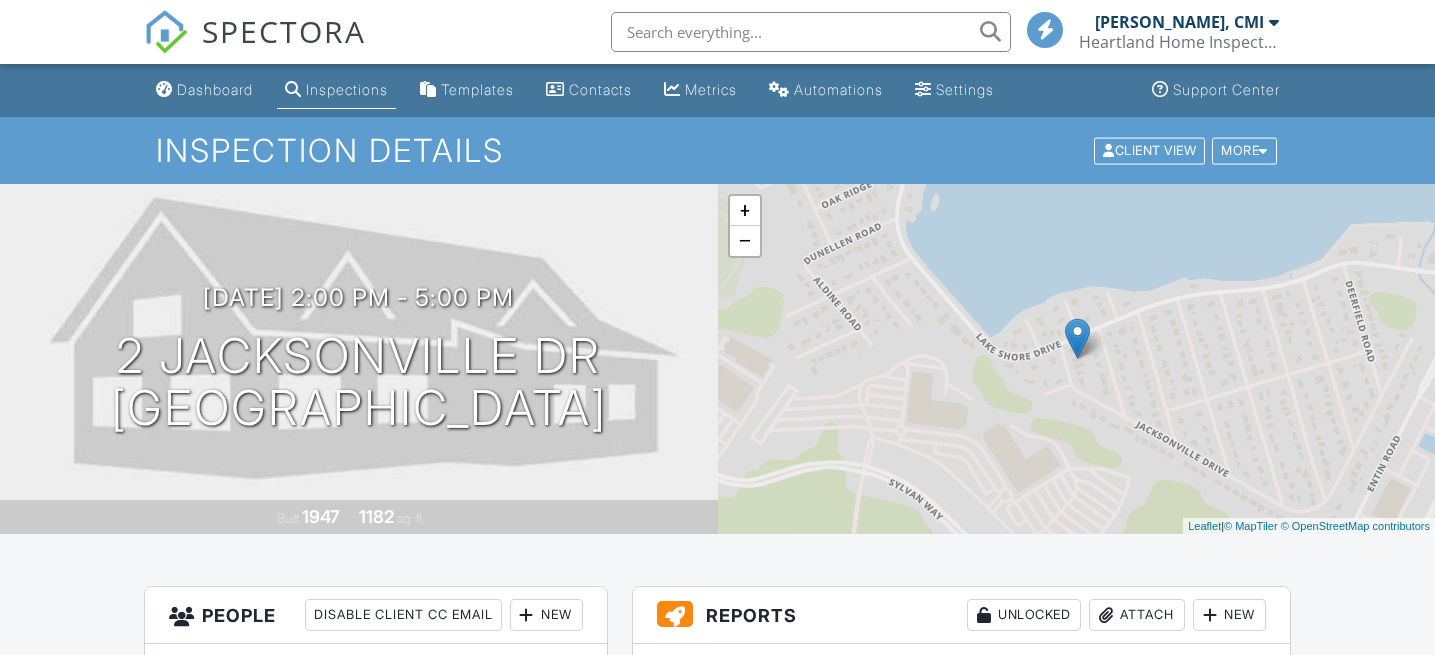 click at bounding box center (1210, 615) 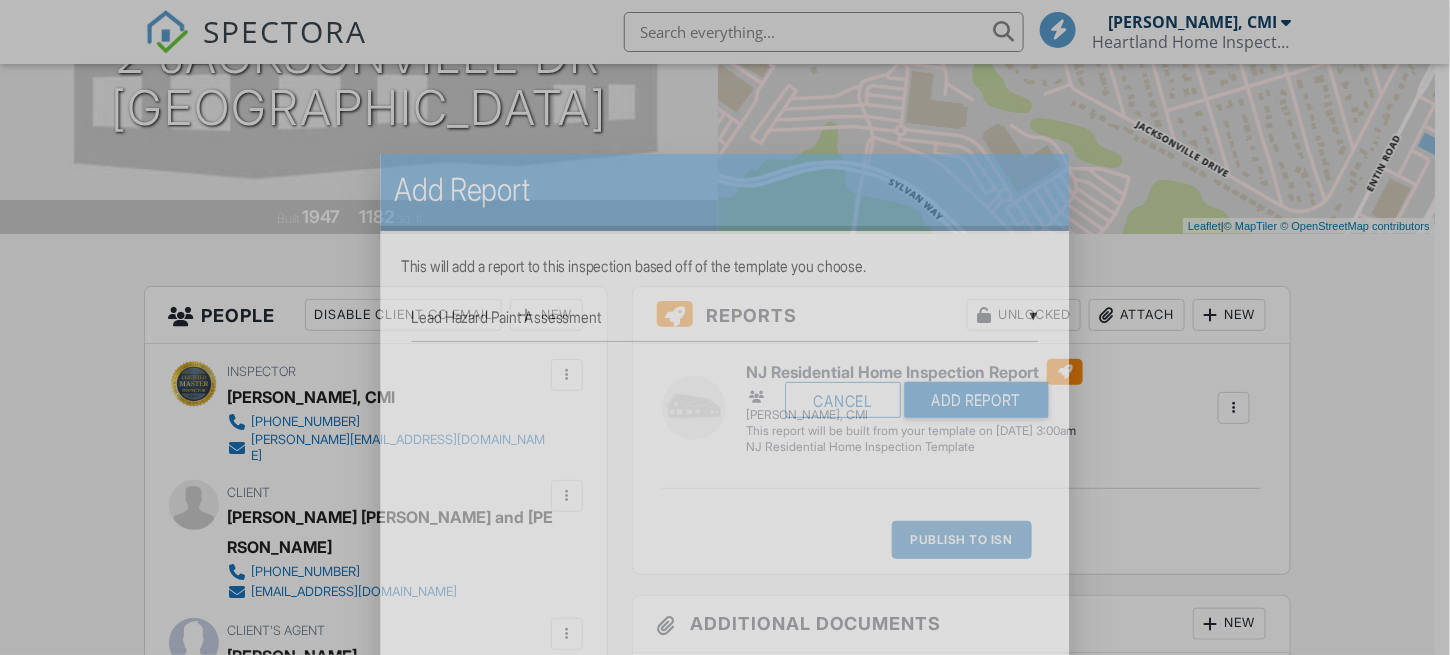 scroll, scrollTop: 300, scrollLeft: 0, axis: vertical 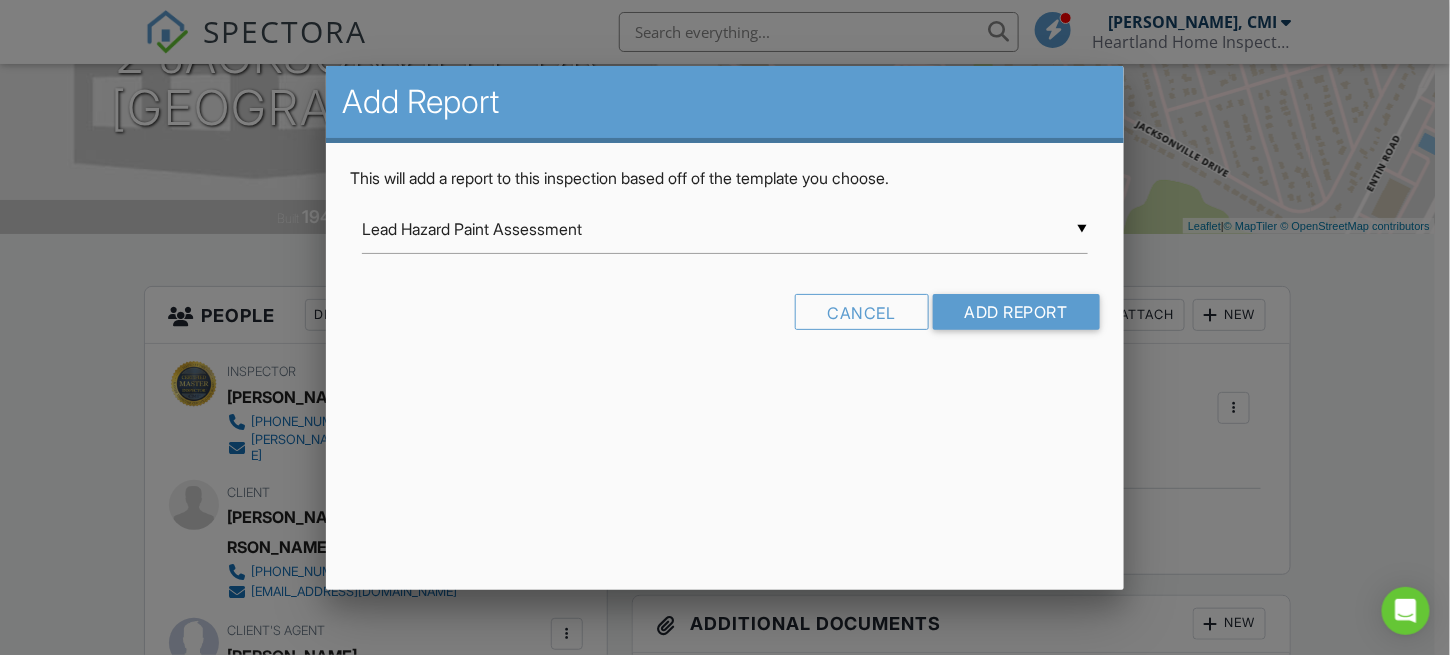 click on "▼ Lead Hazard Paint Assessment Lead Hazard Paint Assessment Lead Safe Paint Inspection NJ Commercial Building Inspection Template  NJ Residential Home Inspection Template PA Residential Home Inspection Template  Indoor Air Quality Mold Inspection Report  Mold Inspection Report  Radon Inspection Asbestos Survey NPMA-33  Underground Oil Tank Sweep Lead Hazard Paint Assessment
Lead Safe Paint Inspection
NJ Commercial Building Inspection Template
NJ Residential Home Inspection Template
PA Residential Home Inspection Template
Indoor Air Quality Mold Inspection Report
Mold Inspection Report
Radon Inspection
Asbestos Survey
NPMA-33
Underground Oil Tank Sweep" at bounding box center (725, 229) 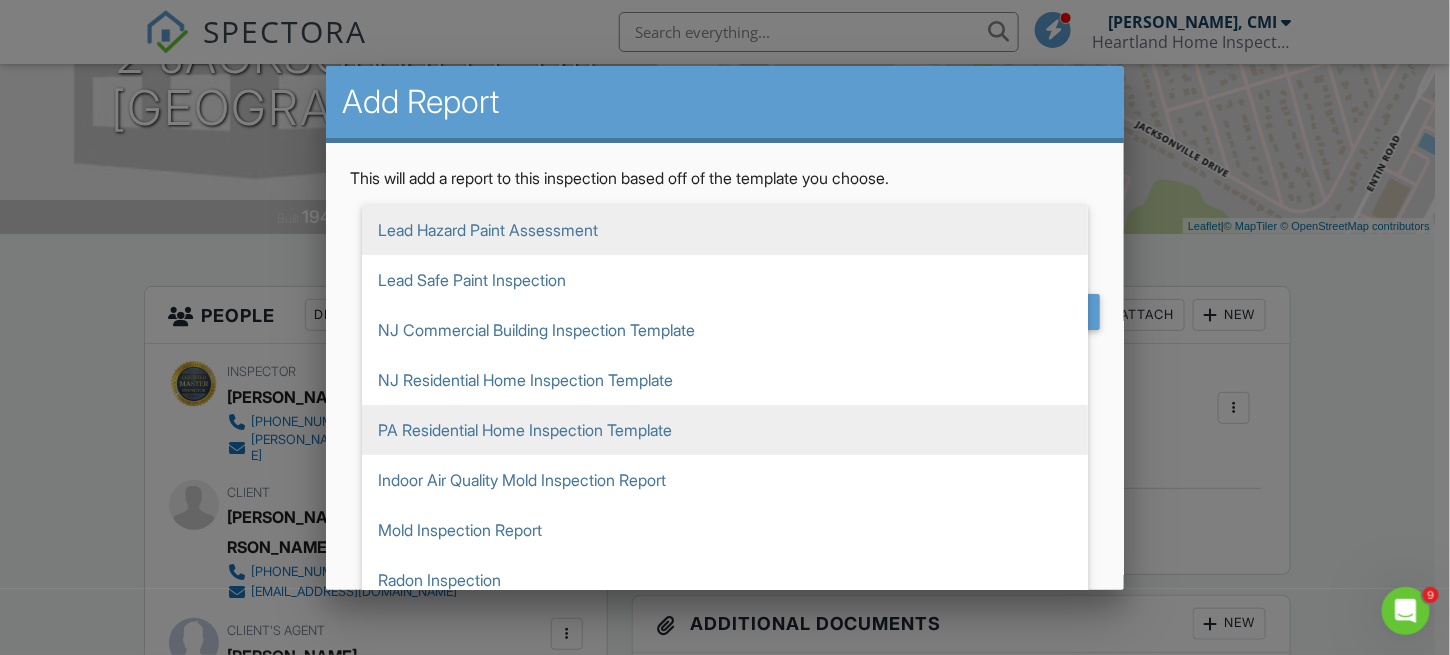 scroll, scrollTop: 0, scrollLeft: 0, axis: both 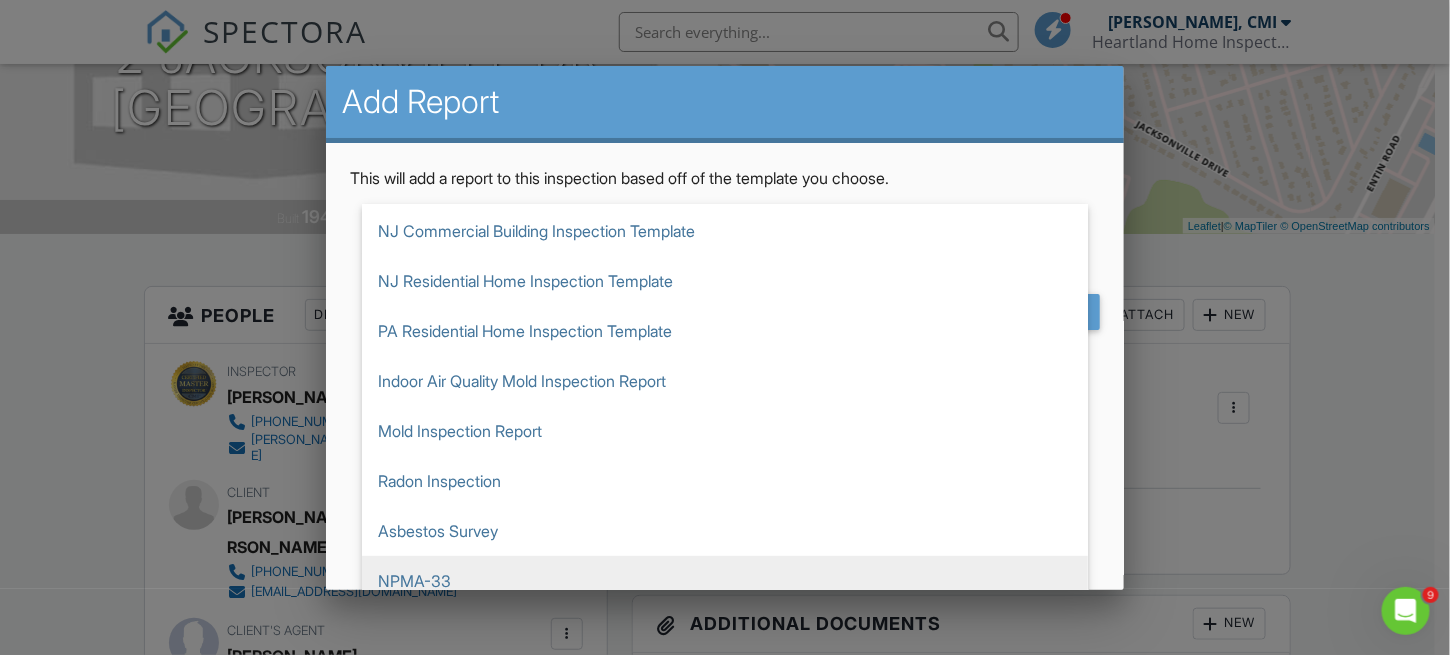 click on "NPMA-33" at bounding box center [725, 581] 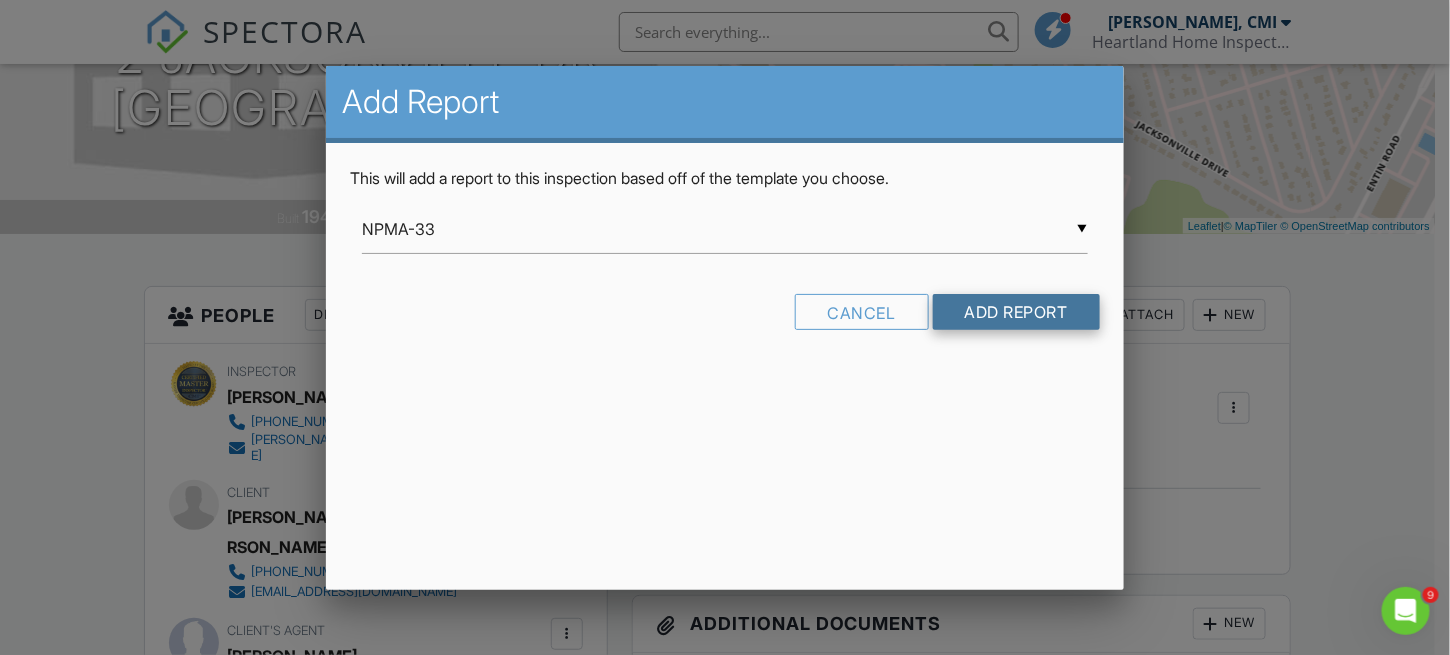 click on "Add Report" at bounding box center (1016, 312) 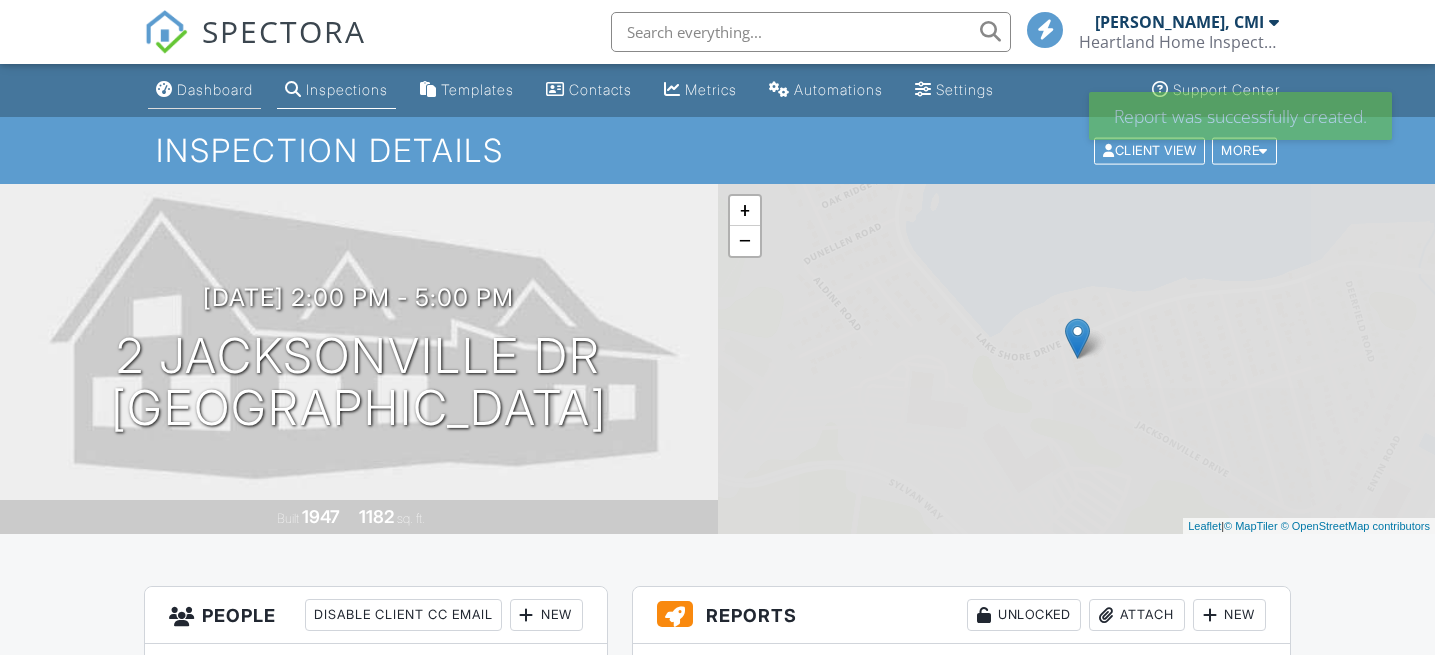 scroll, scrollTop: 0, scrollLeft: 0, axis: both 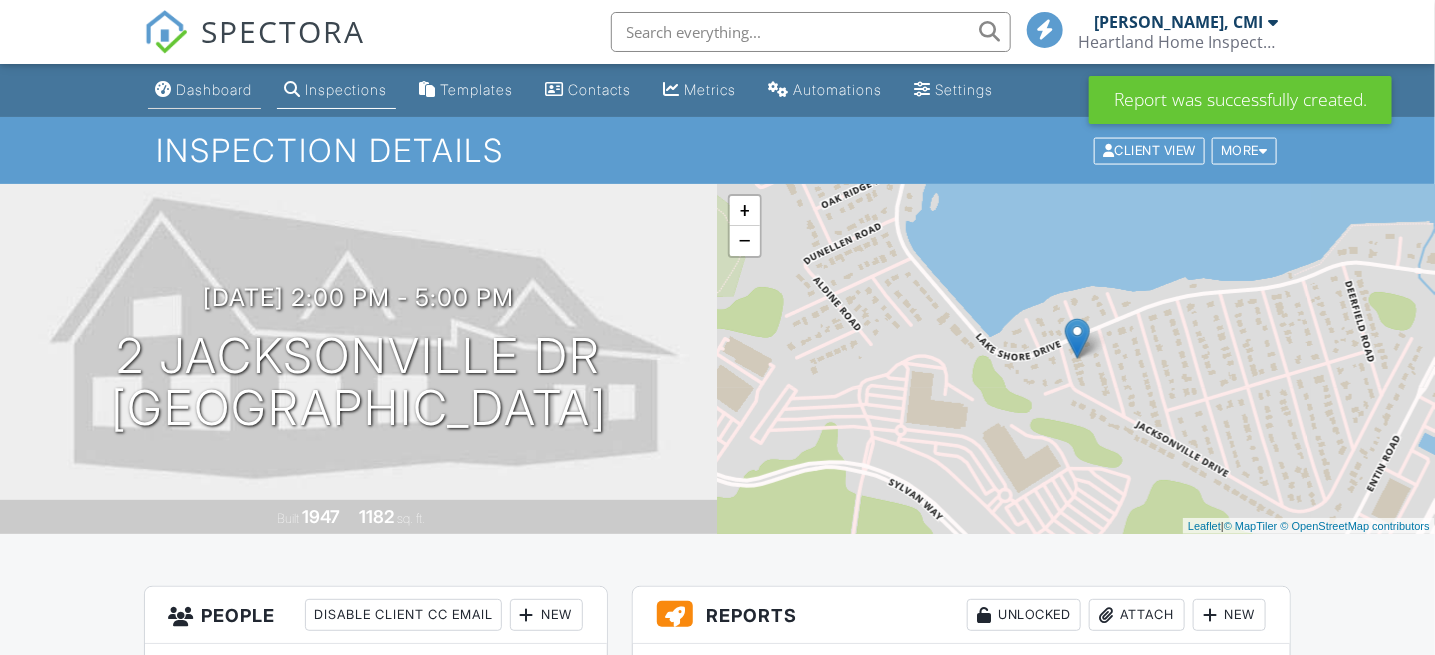 click on "Dashboard" at bounding box center (215, 89) 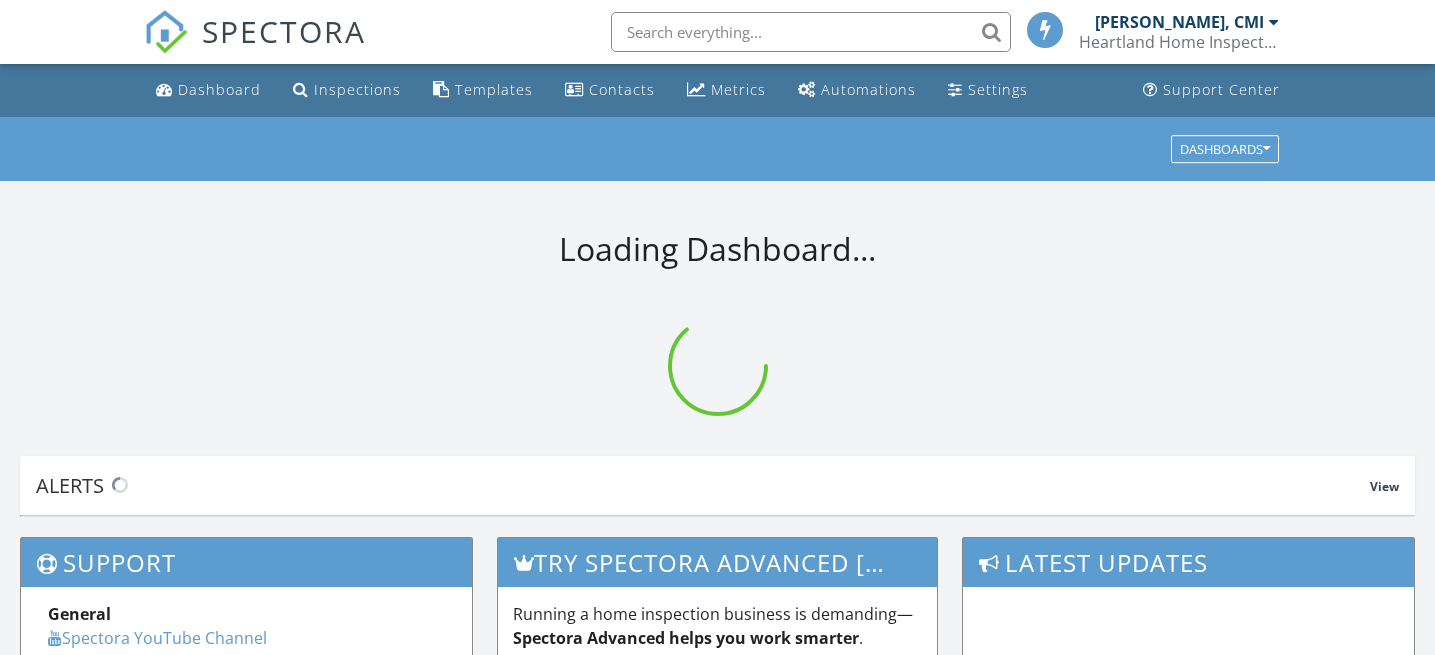 scroll, scrollTop: 0, scrollLeft: 0, axis: both 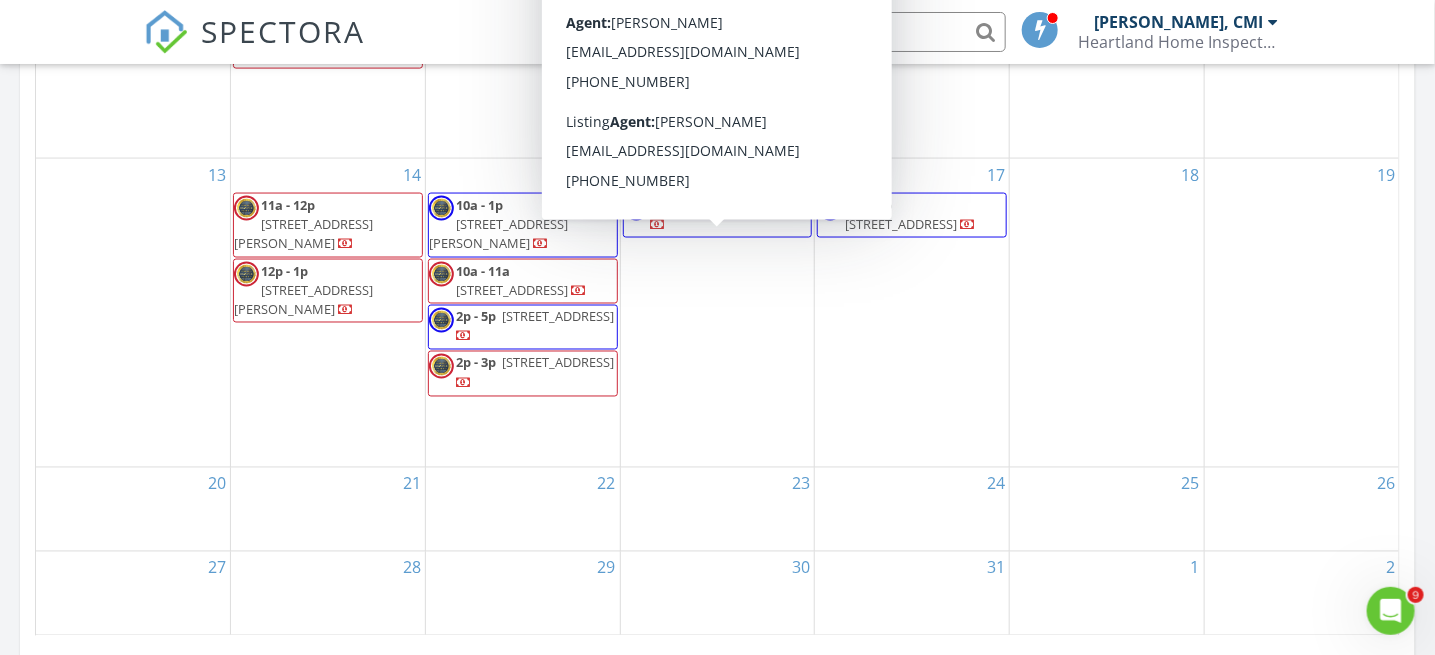 click on "16
2p - 5p
[STREET_ADDRESS]" at bounding box center (718, 313) 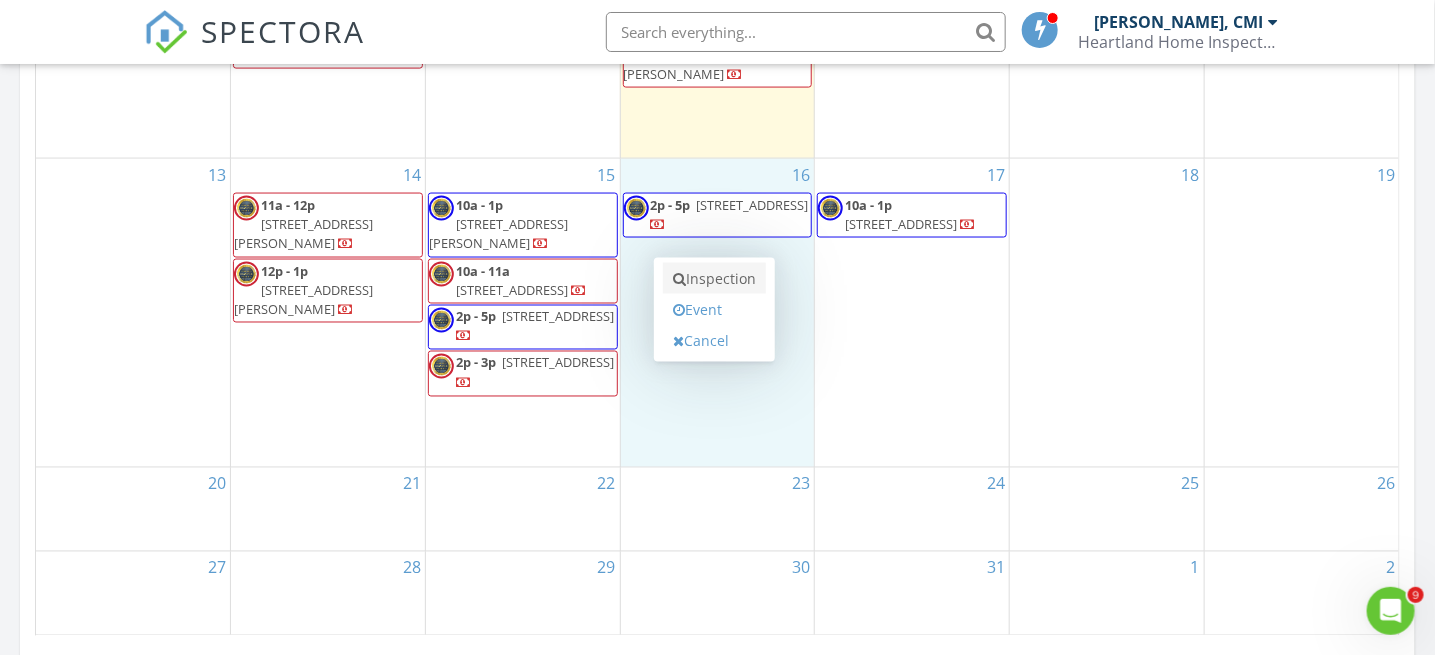 click on "Inspection" at bounding box center [714, 279] 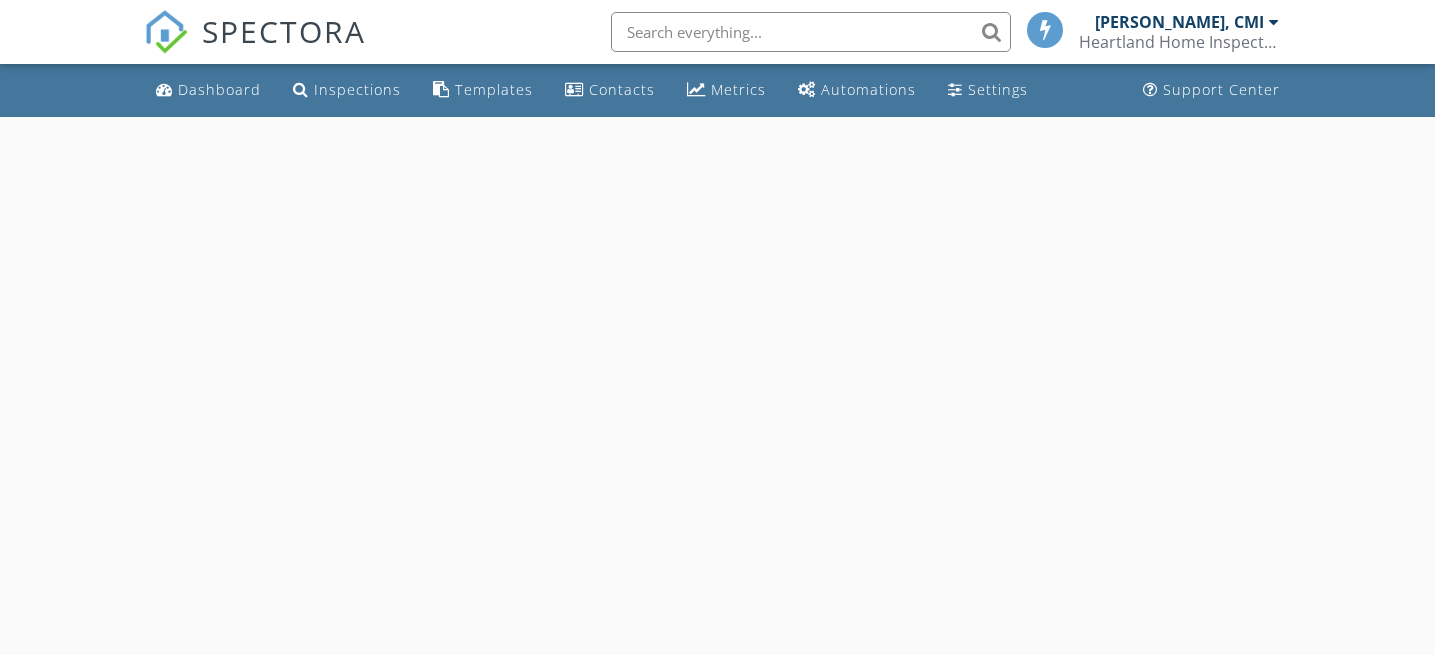 scroll, scrollTop: 0, scrollLeft: 0, axis: both 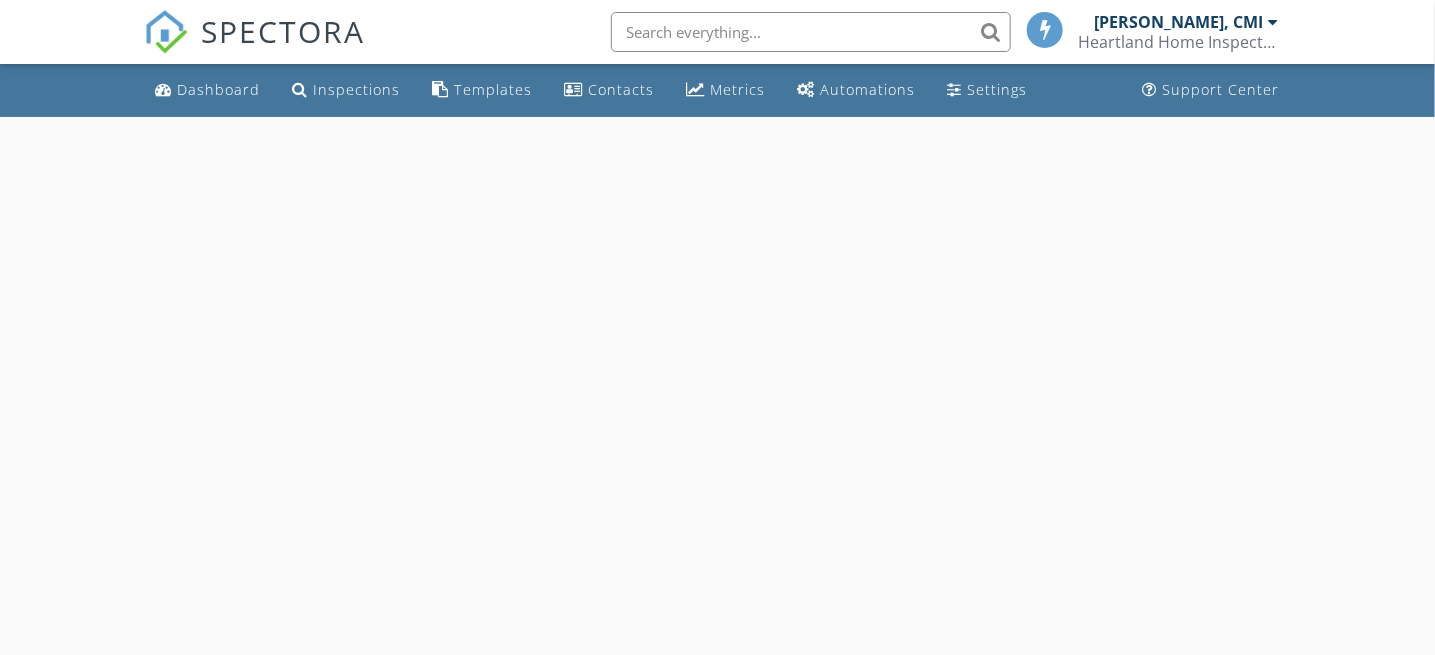 select on "6" 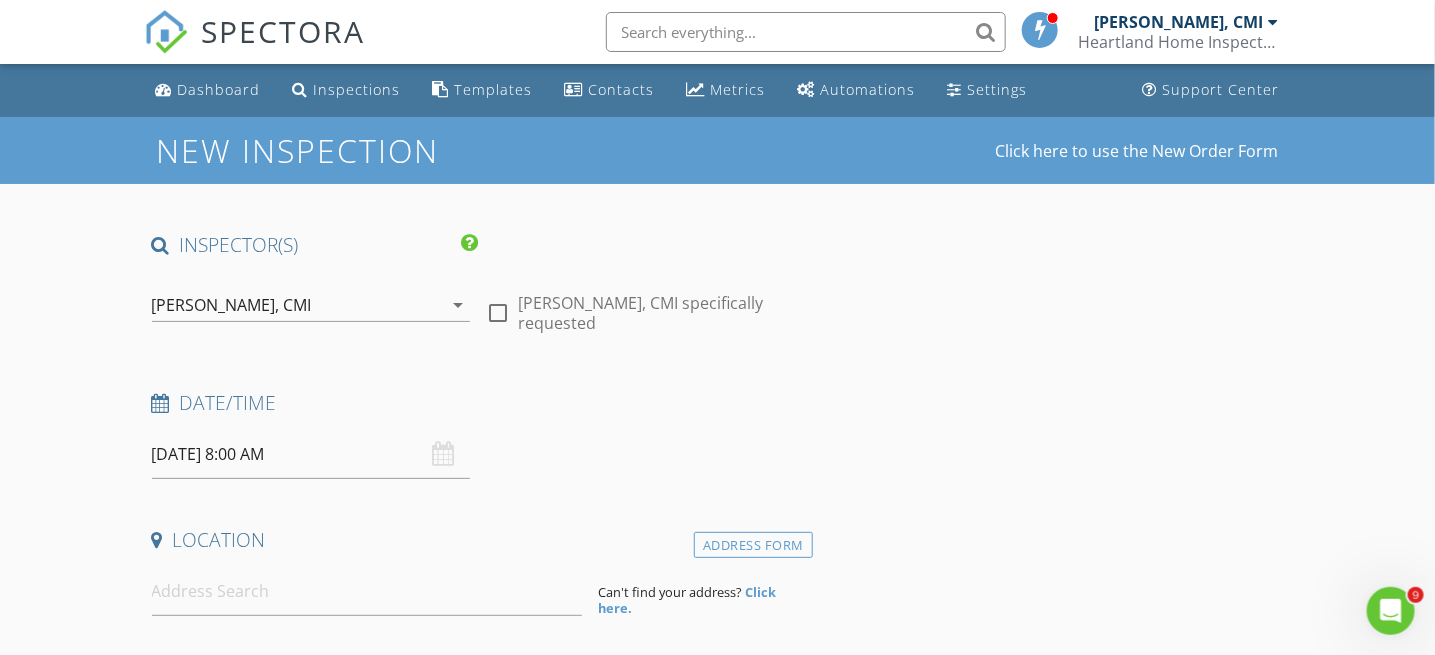 scroll, scrollTop: 0, scrollLeft: 0, axis: both 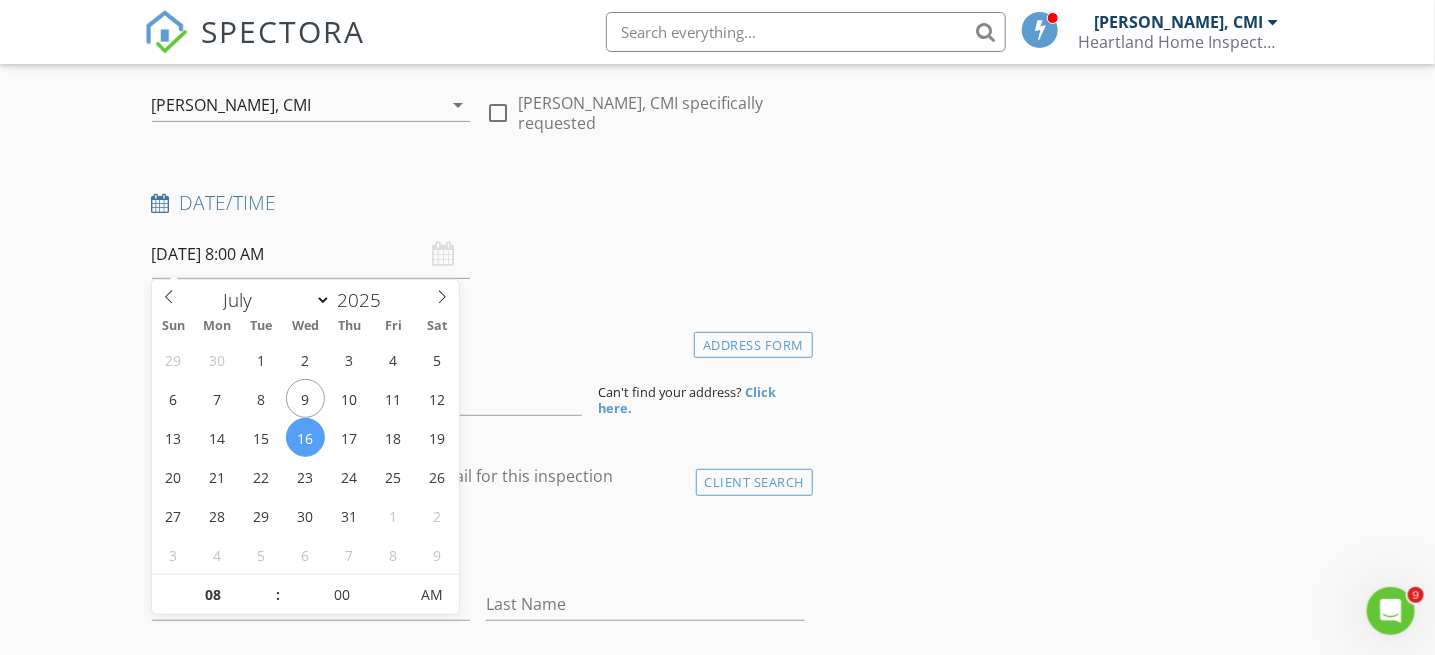 click on "07/16/2025 8:00 AM" at bounding box center [311, 254] 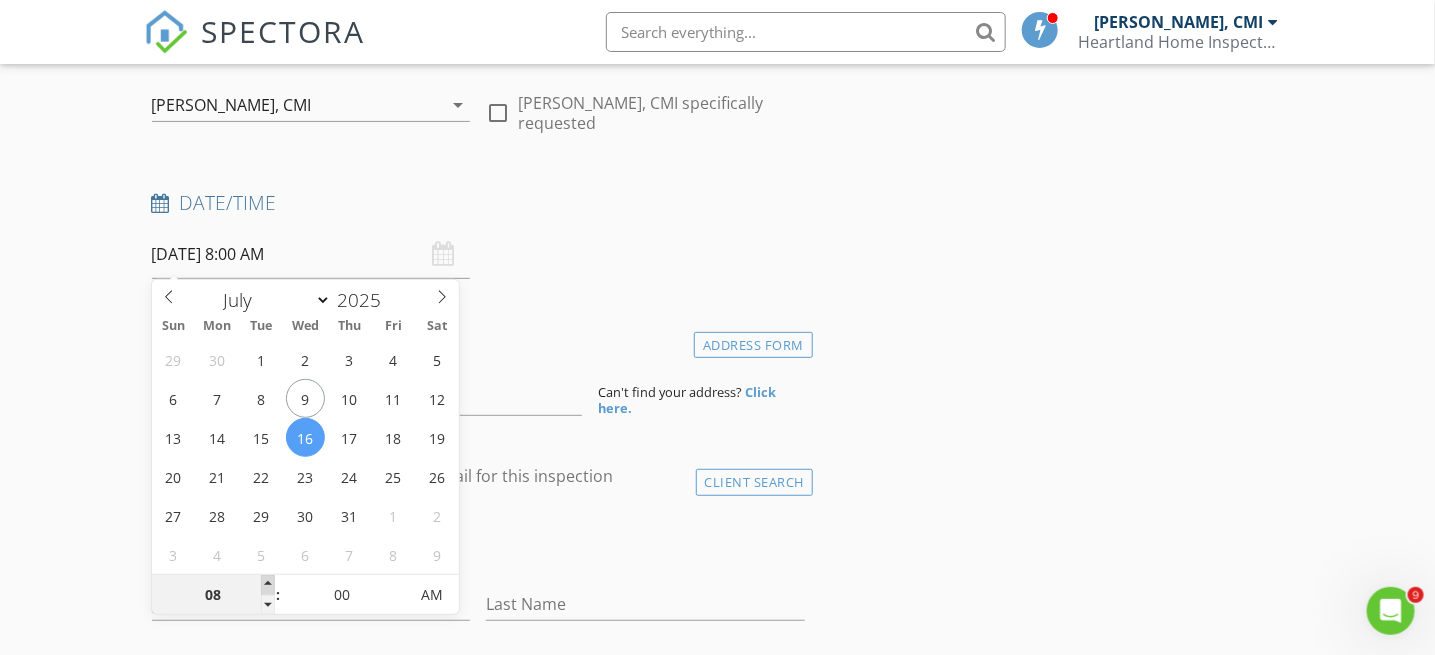 type on "09" 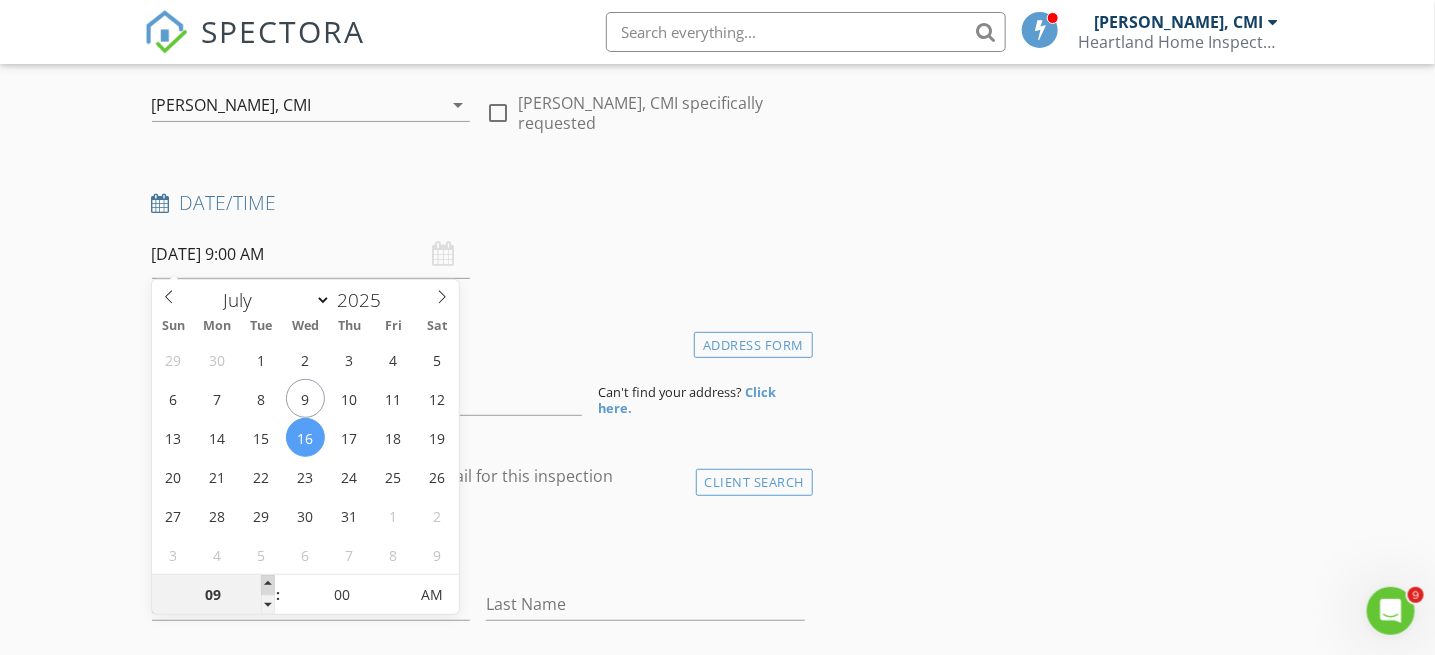 click at bounding box center [268, 585] 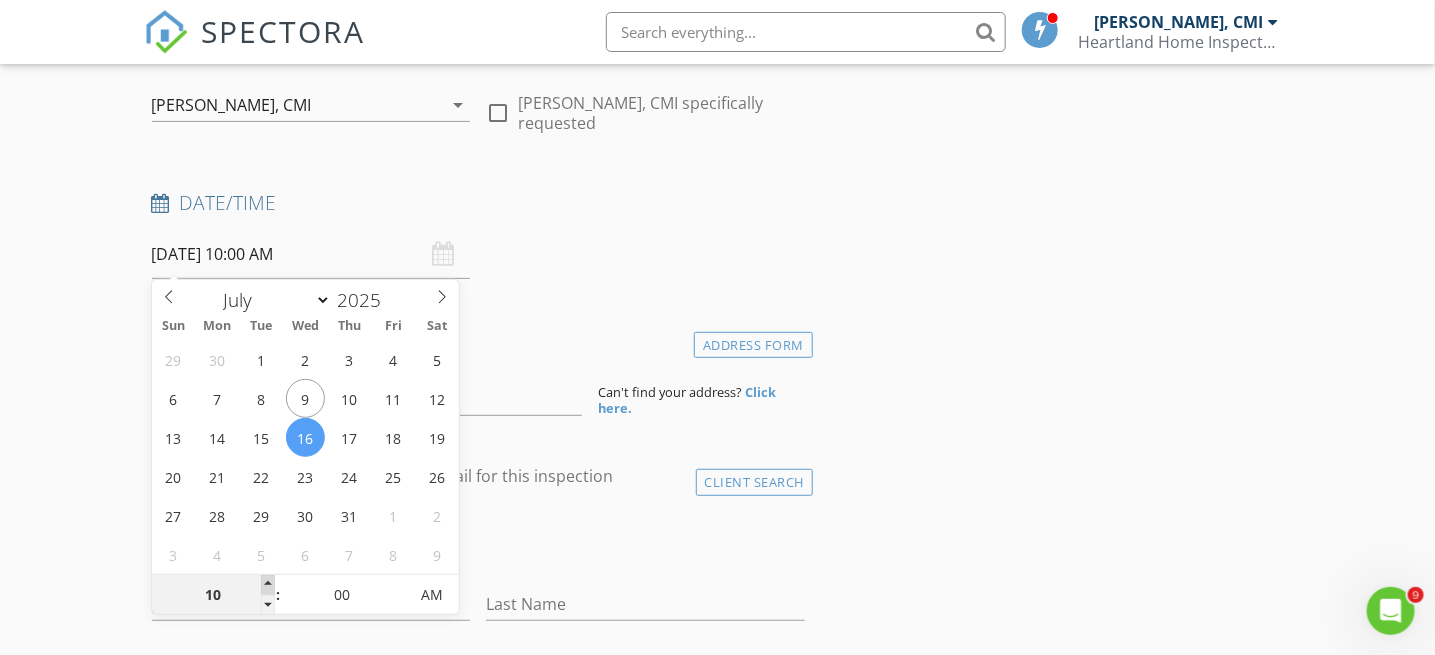 click at bounding box center [268, 585] 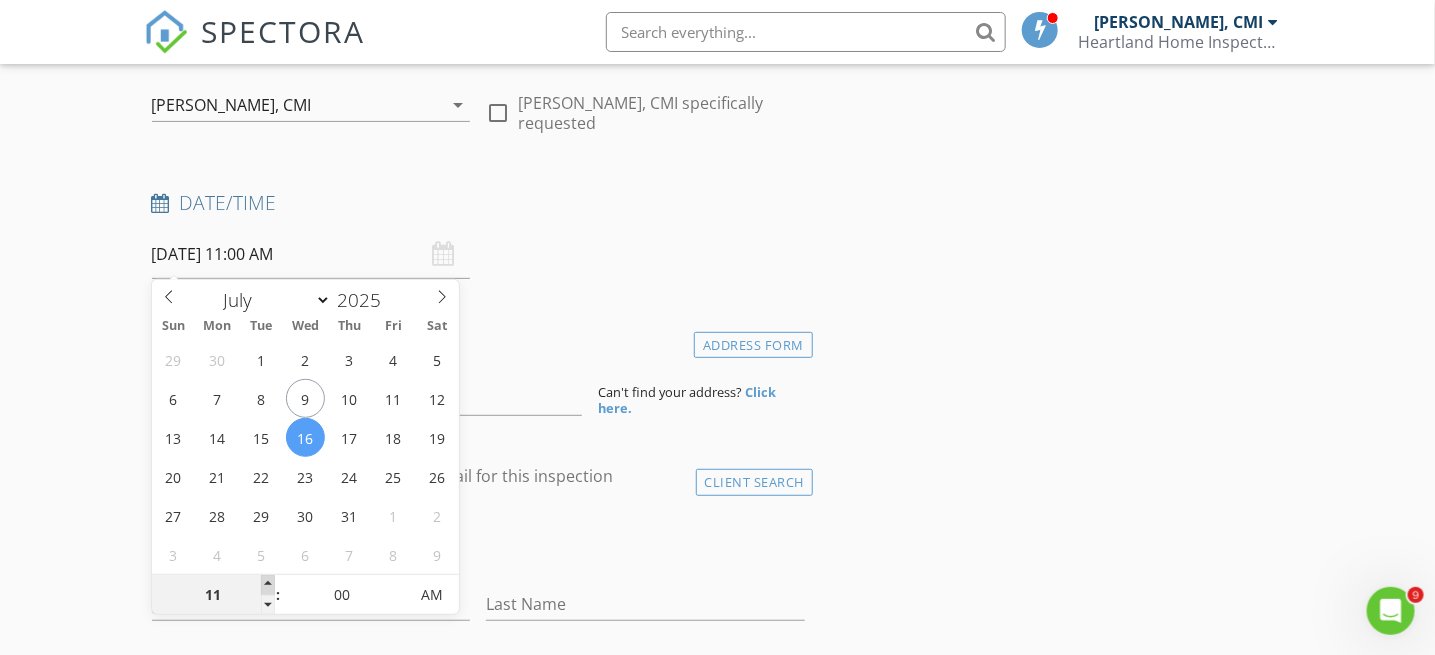 click at bounding box center [268, 585] 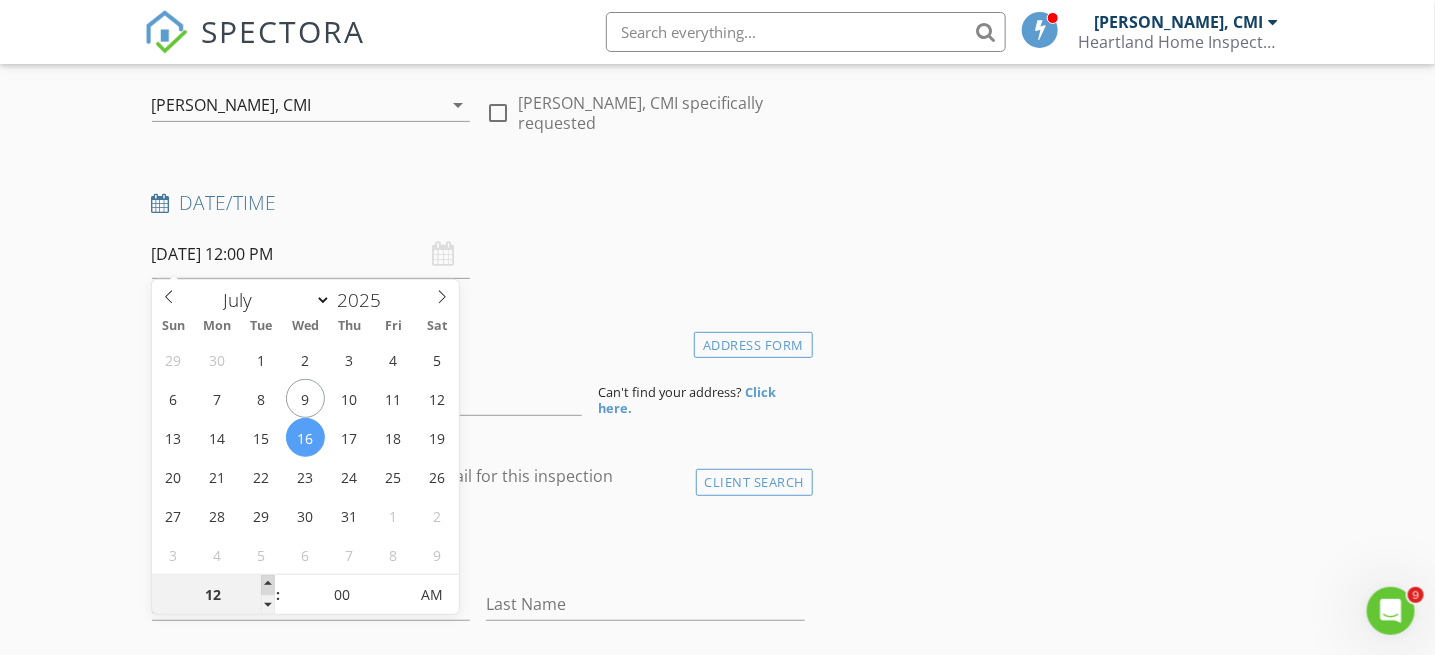 click at bounding box center (268, 585) 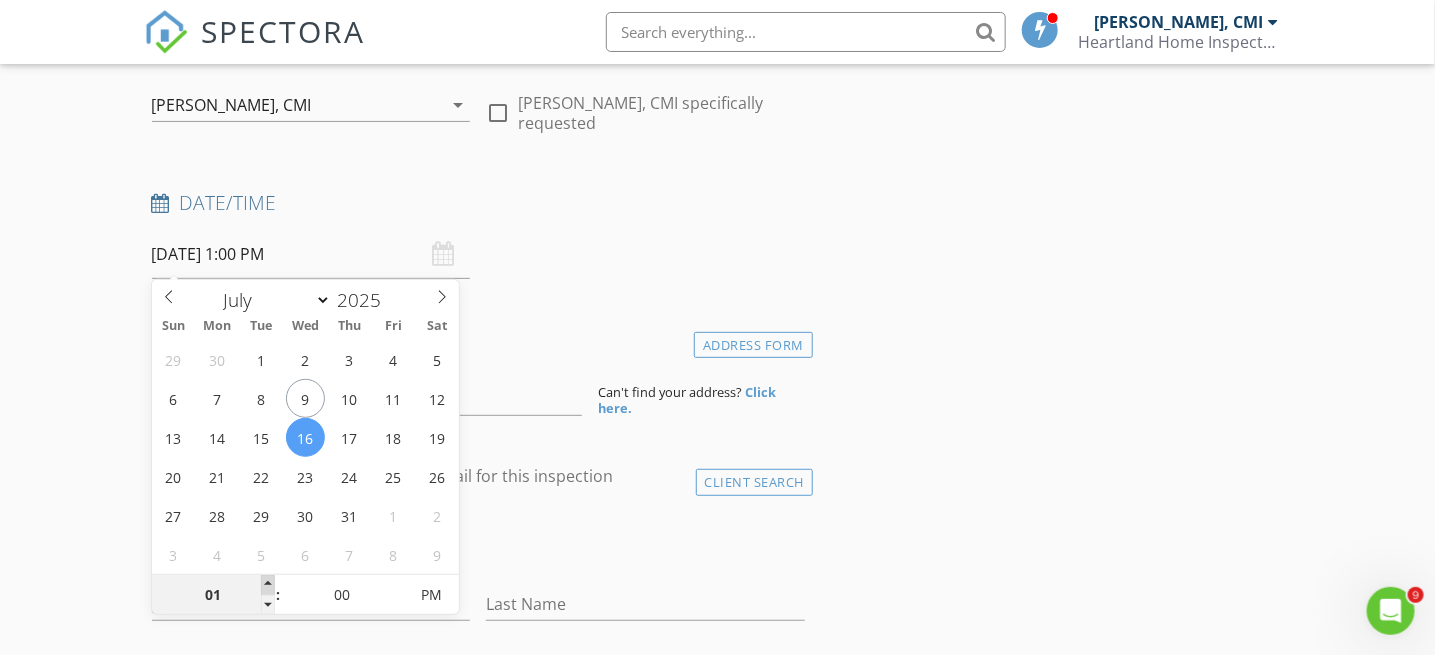 click at bounding box center (268, 585) 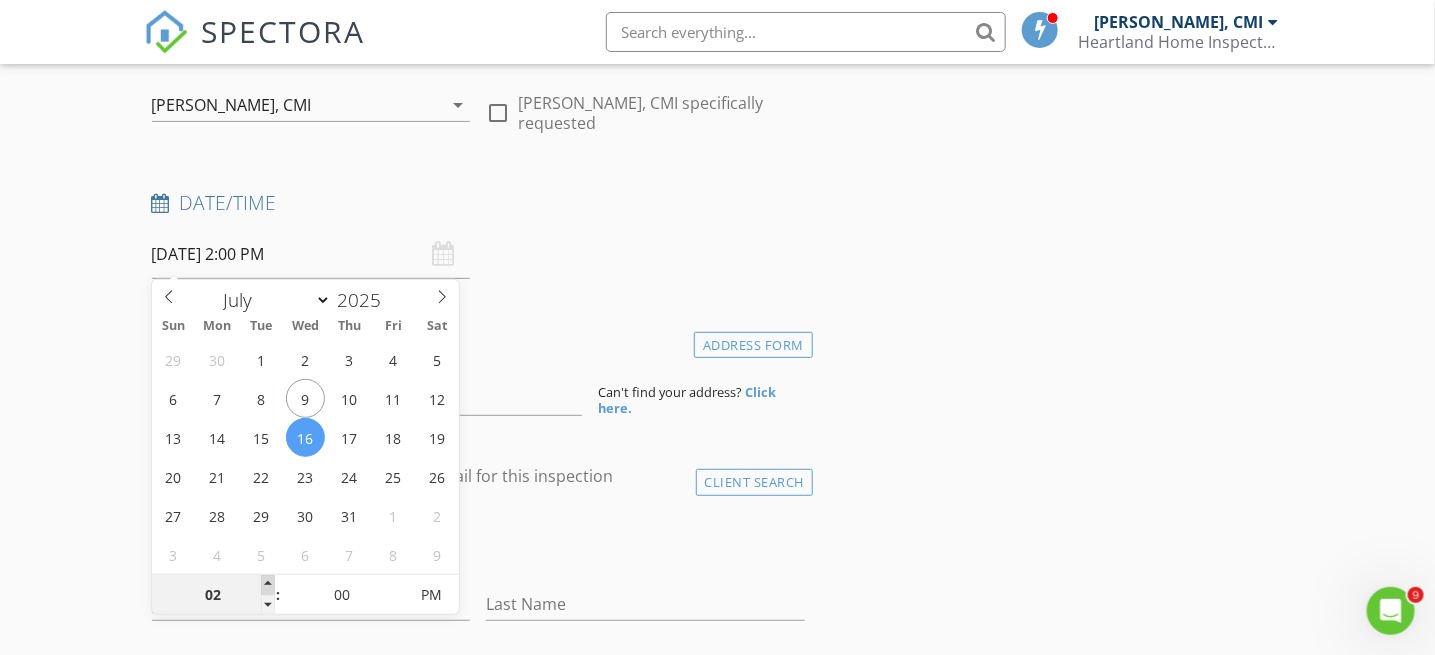 click at bounding box center (268, 585) 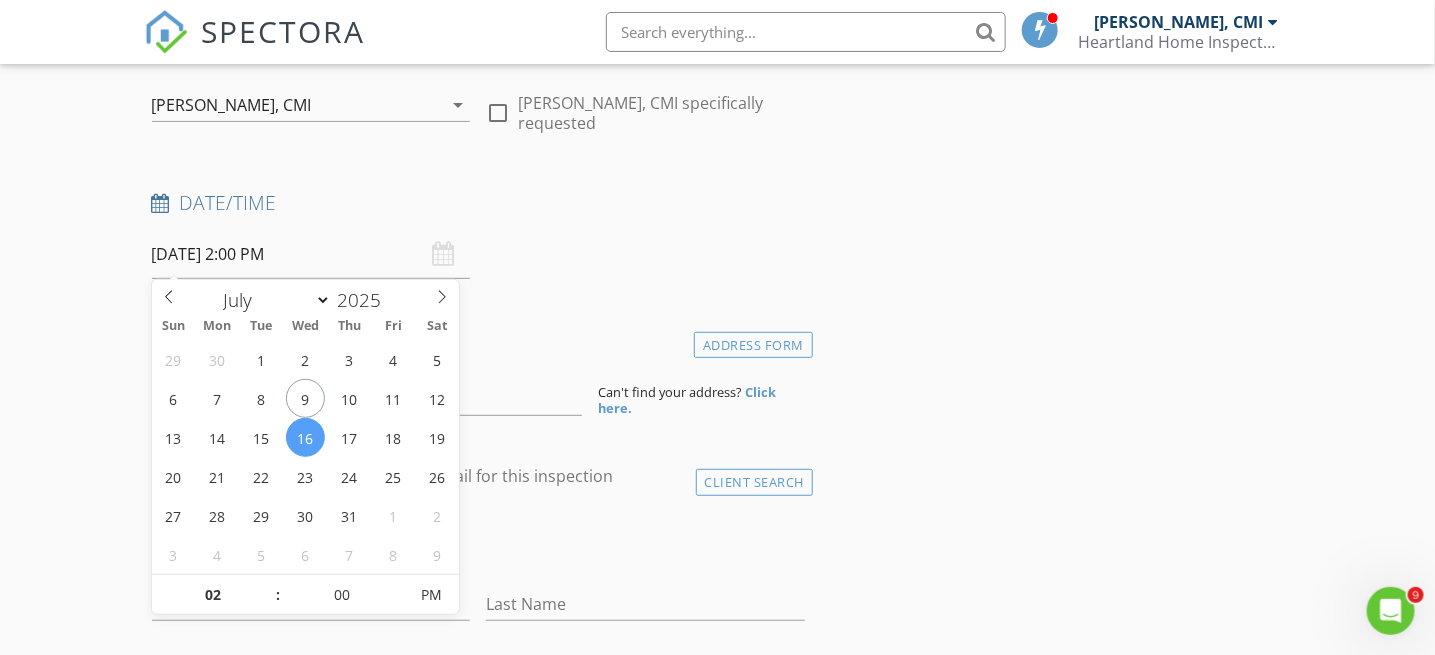 click on "New Inspection
Click here to use the New Order Form
INSPECTOR(S)
check_box   Edward Novak III, CMI   PRIMARY   check_box_outline_blank   Lee Turkowski, CMI     Edward Novak III, CMI arrow_drop_down   check_box_outline_blank Edward Novak III, CMI specifically requested
Date/Time
07/16/2025 2:00 PM
Location
Address Form       Can't find your address?   Click here.
client
check_box Enable Client CC email for this inspection   Client Search     check_box_outline_blank Client is a Company/Organization     First Name   Last Name   Email   CC Email   Phone           Notes   Private Notes
ADD ADDITIONAL client
SERVICES
check_box_outline_blank   NJ Home Inspection w/Radon Test and WDI Inspection   Home Inspection, Radon Test, Wood Destroying Insect Inspection" at bounding box center [717, 1493] 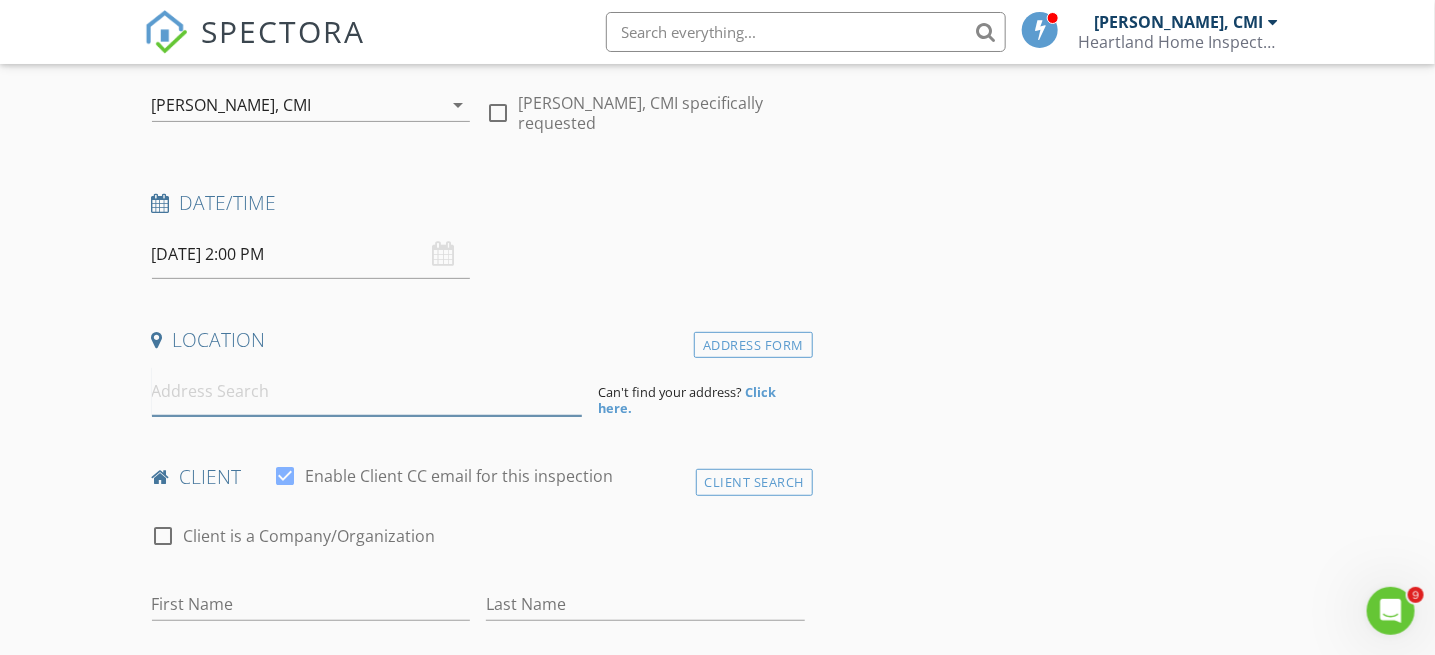 click at bounding box center [367, 391] 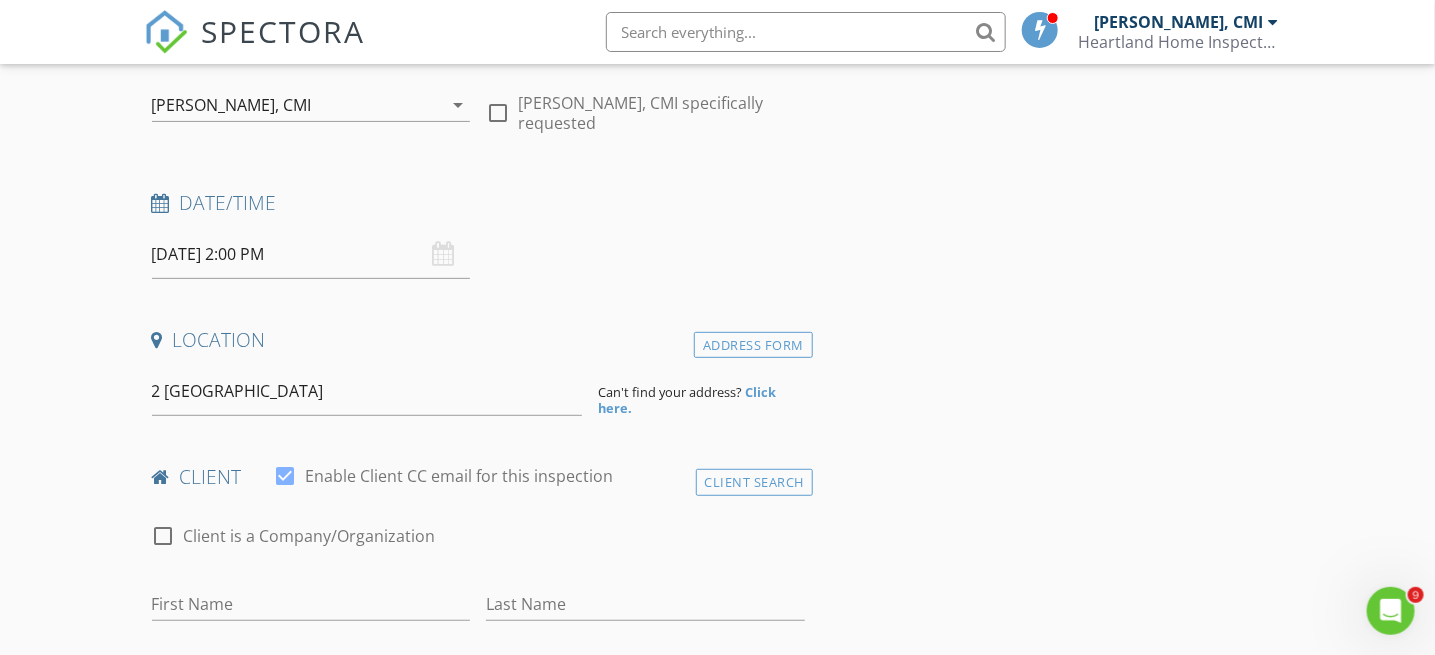 type on "2 Jacksonville Dr, Parsippany, NJ, USA" 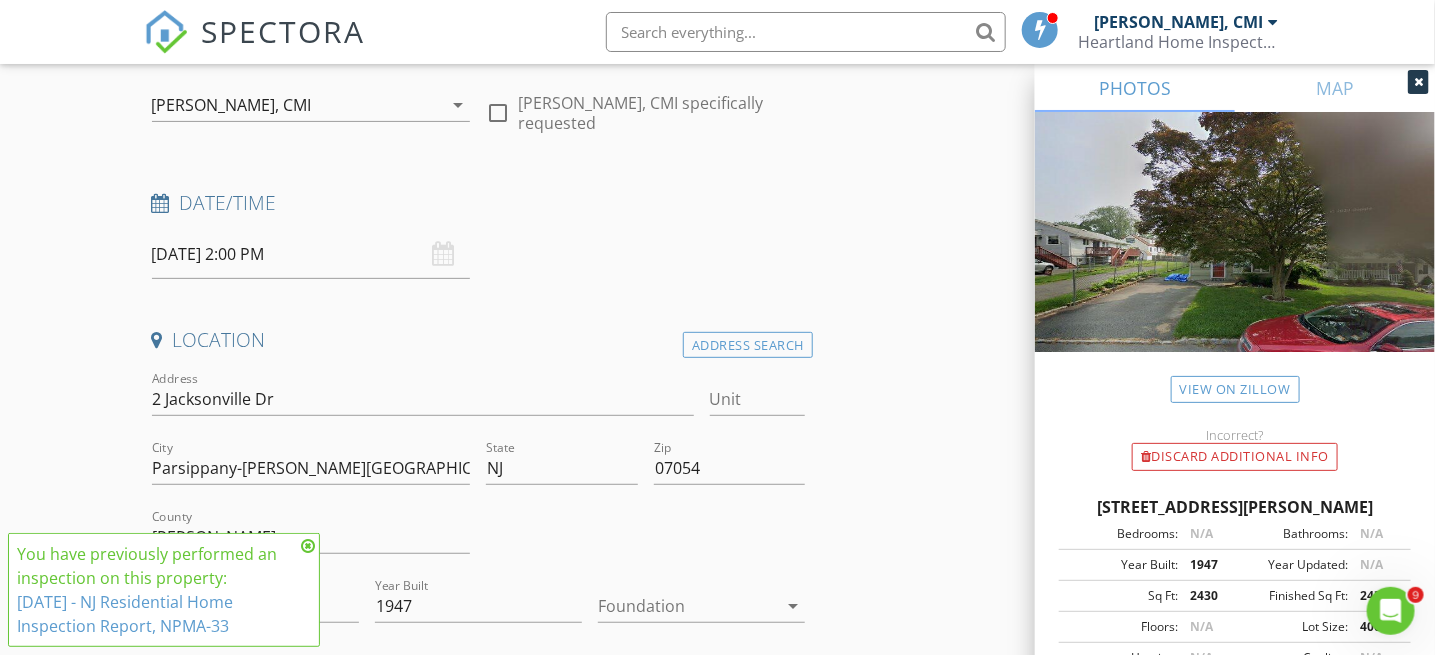 click at bounding box center (308, 546) 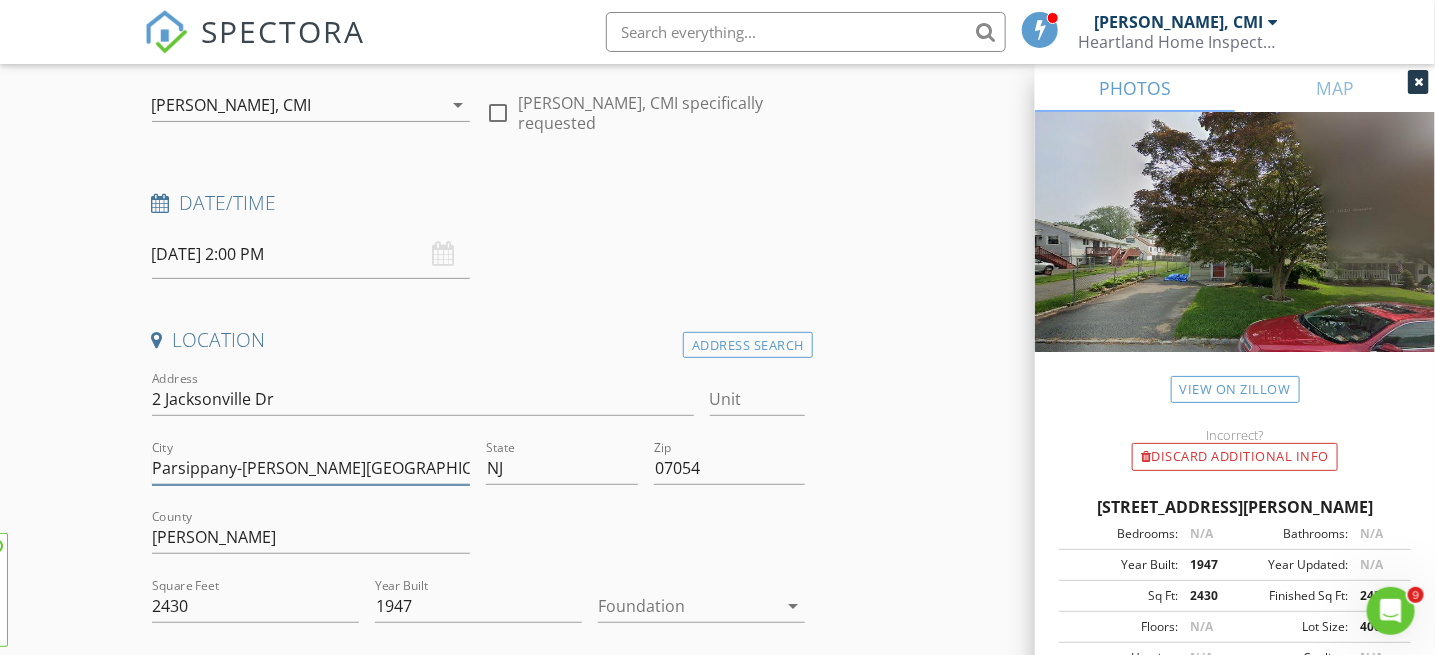 click on "Parsippany-Troy Hills" at bounding box center (311, 468) 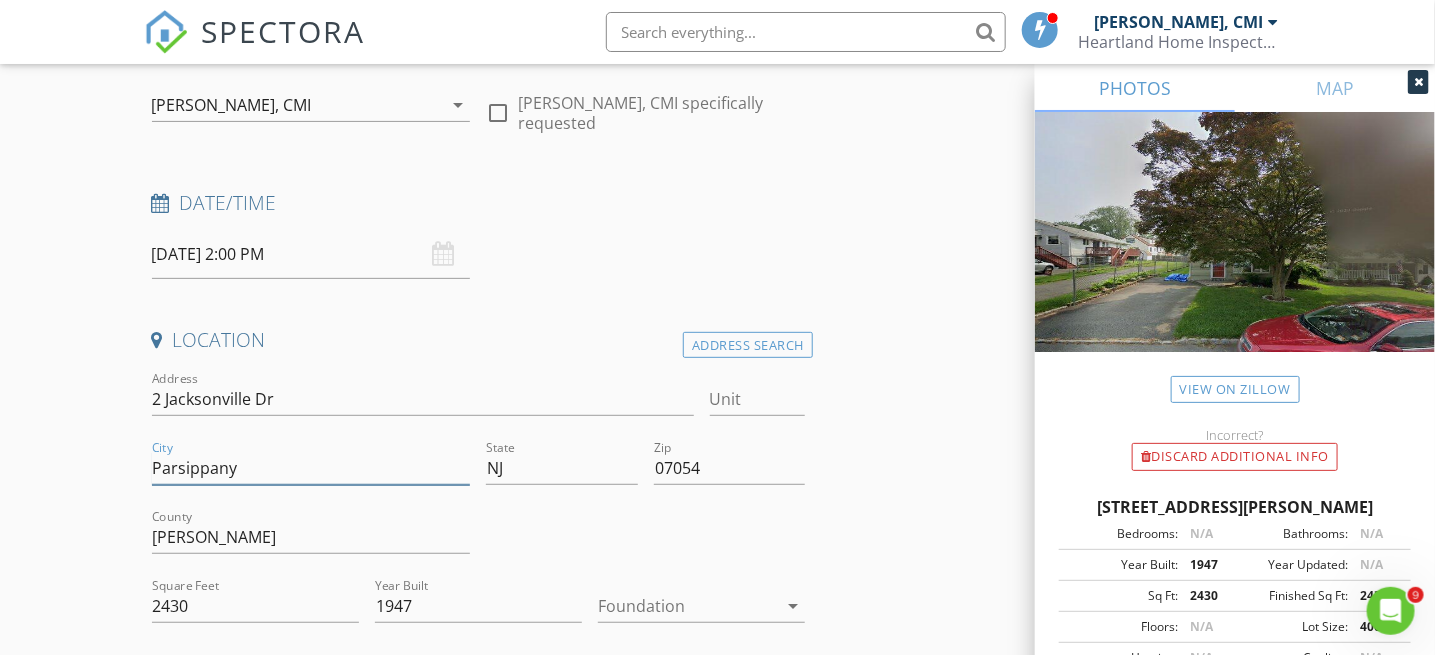 type on "Parsippany" 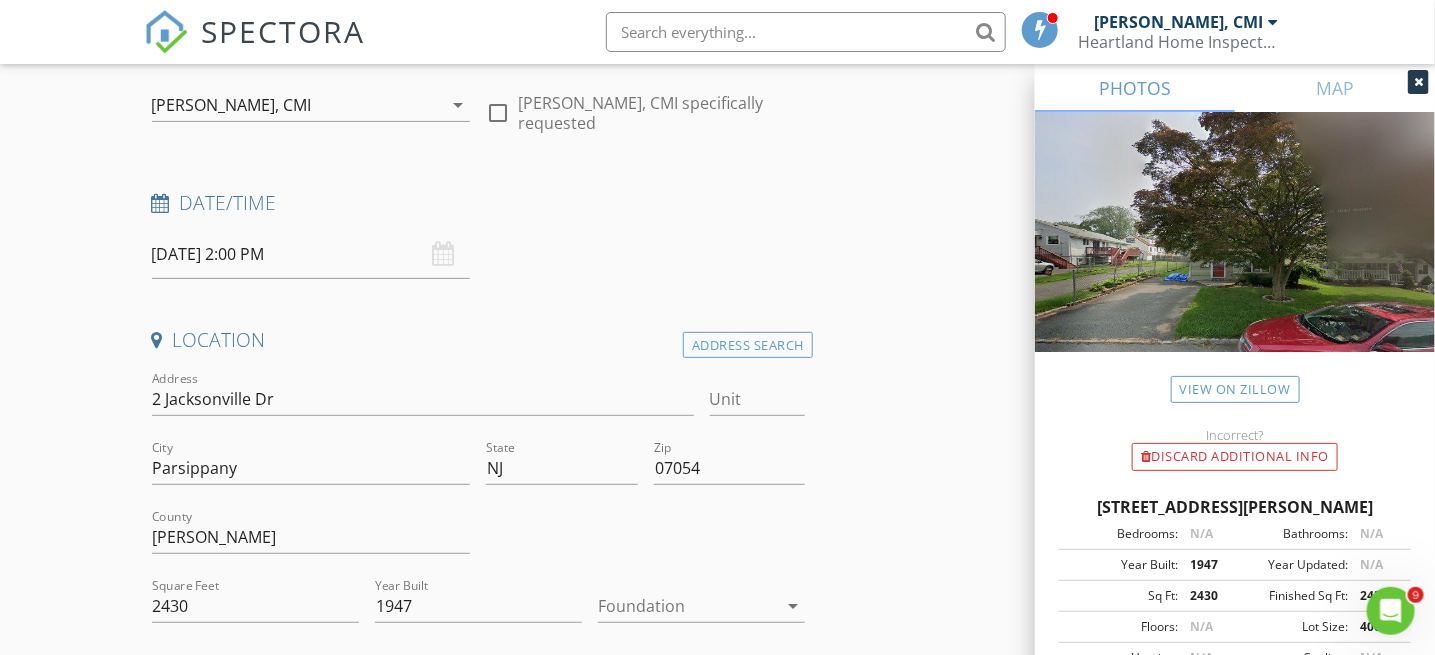 click on "New Inspection
Click here to use the New Order Form
INSPECTOR(S)
check_box   Edward Novak III, CMI   PRIMARY   check_box_outline_blank   Lee Turkowski, CMI     Edward Novak III, CMI arrow_drop_down   check_box_outline_blank Edward Novak III, CMI specifically requested
Date/Time
07/16/2025 2:00 PM
Location
Address Search       Address 2 Jacksonville Dr   Unit   City Parsippany   State NJ   Zip 07054   County Morris     Square Feet 2430   Year Built 1947   Foundation arrow_drop_down     Edward Novak III, CMI     43.6 miles     (an hour)
client
check_box Enable Client CC email for this inspection   Client Search     check_box_outline_blank Client is a Company/Organization     First Name   Last Name   Email   CC Email   Phone           Notes   Private Notes
ADD ADDITIONAL client" at bounding box center (717, 1707) 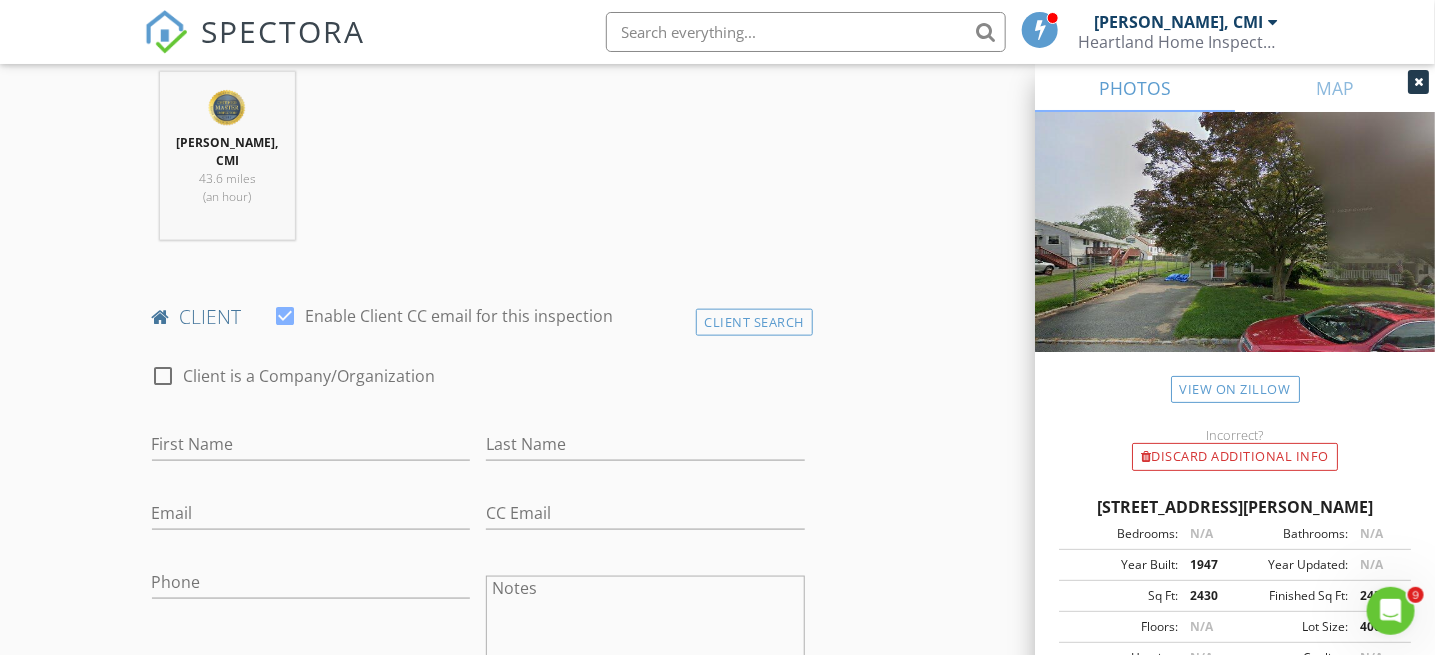 scroll, scrollTop: 900, scrollLeft: 0, axis: vertical 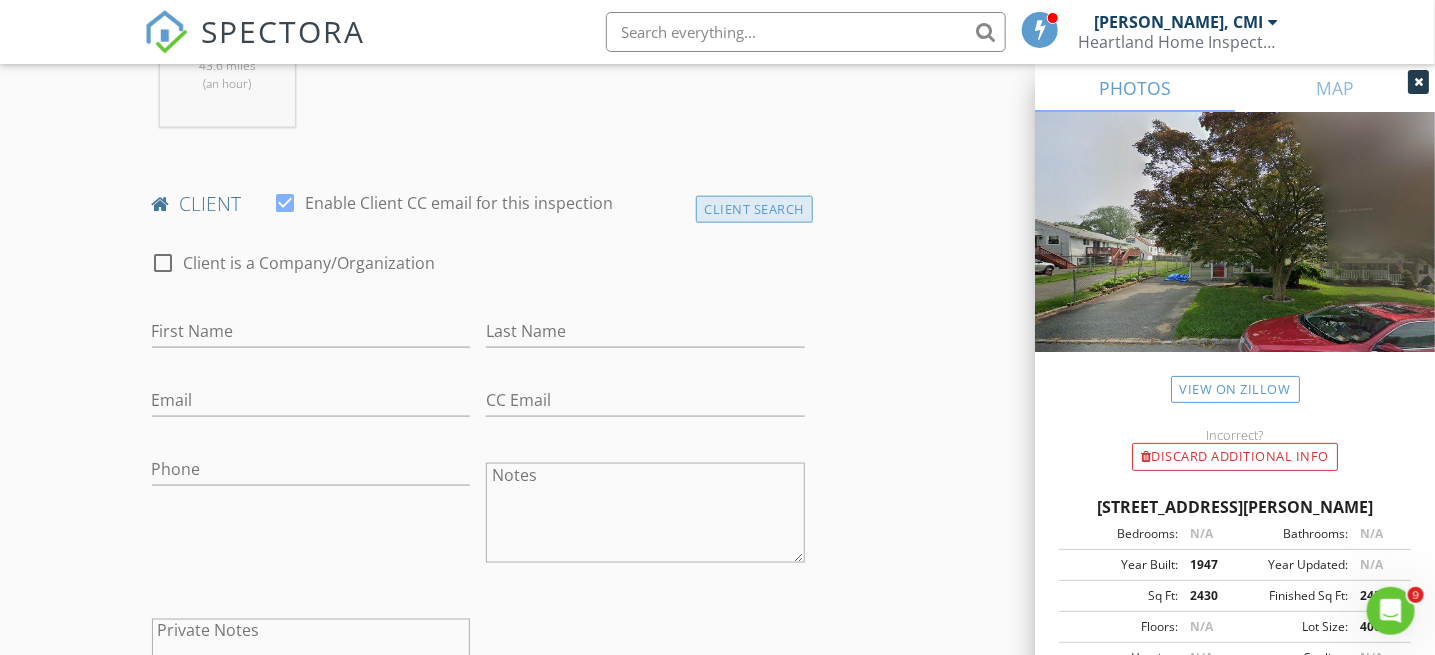 click on "Client Search" at bounding box center [755, 209] 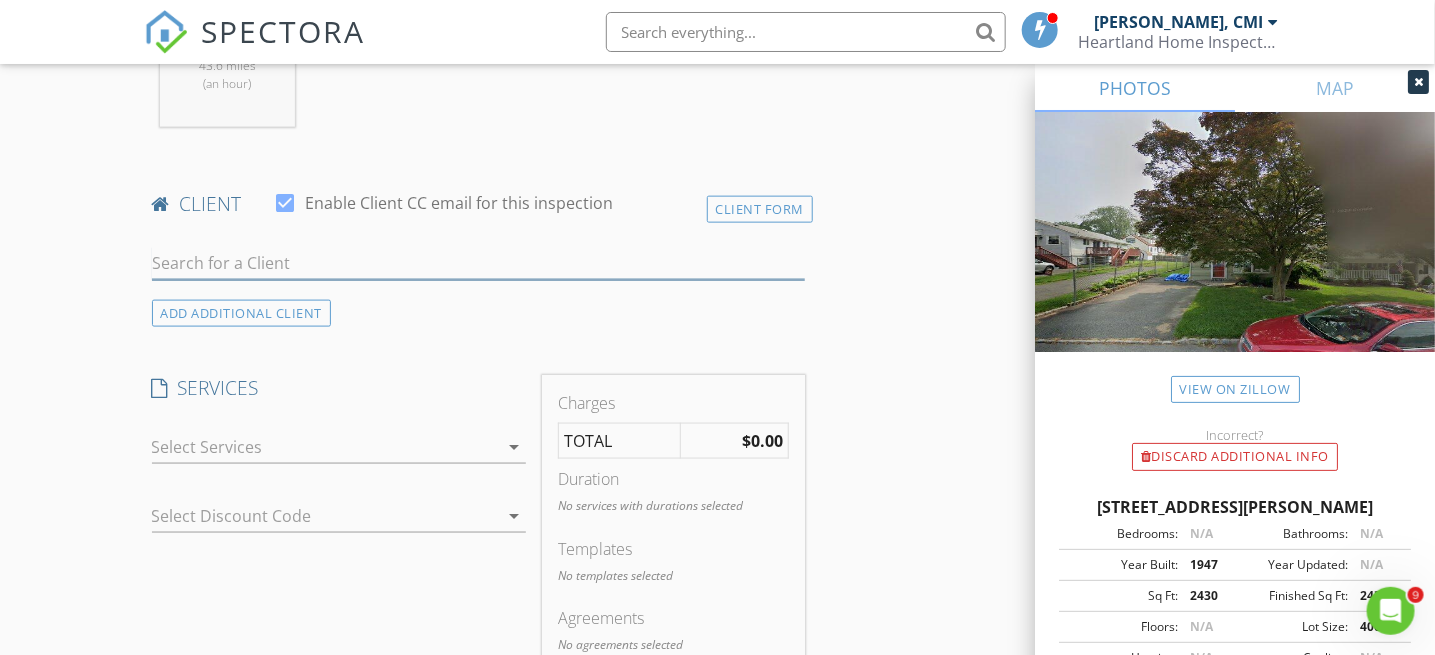 click at bounding box center (479, 263) 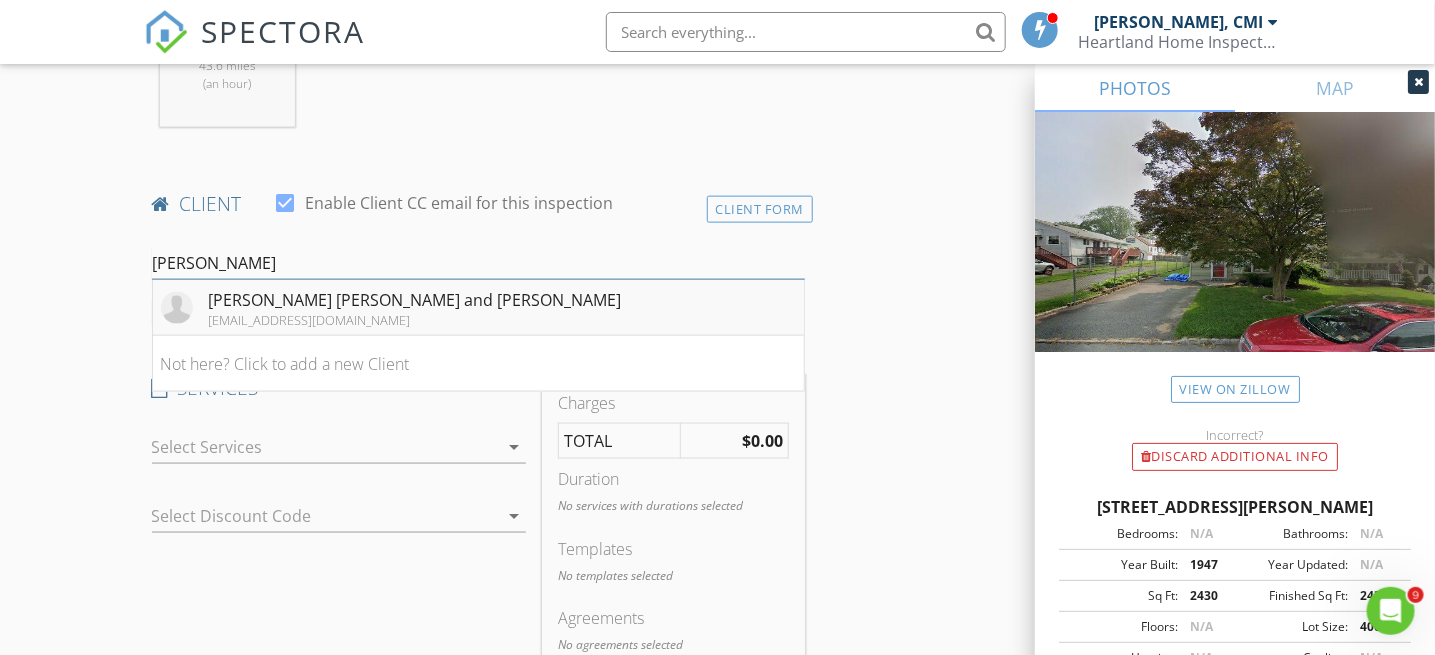 type on "prateek" 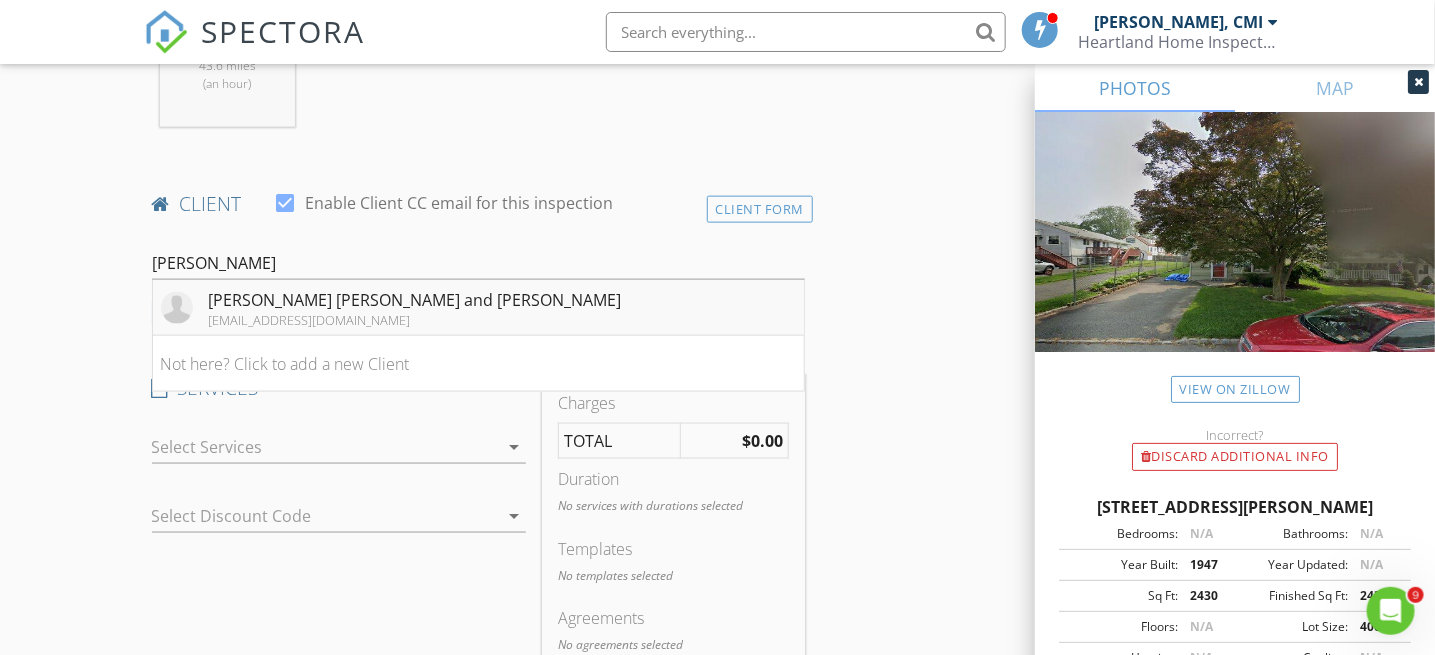 click on "Vamsee Prateek Gurram and Mathangi Swaminathan" at bounding box center [415, 300] 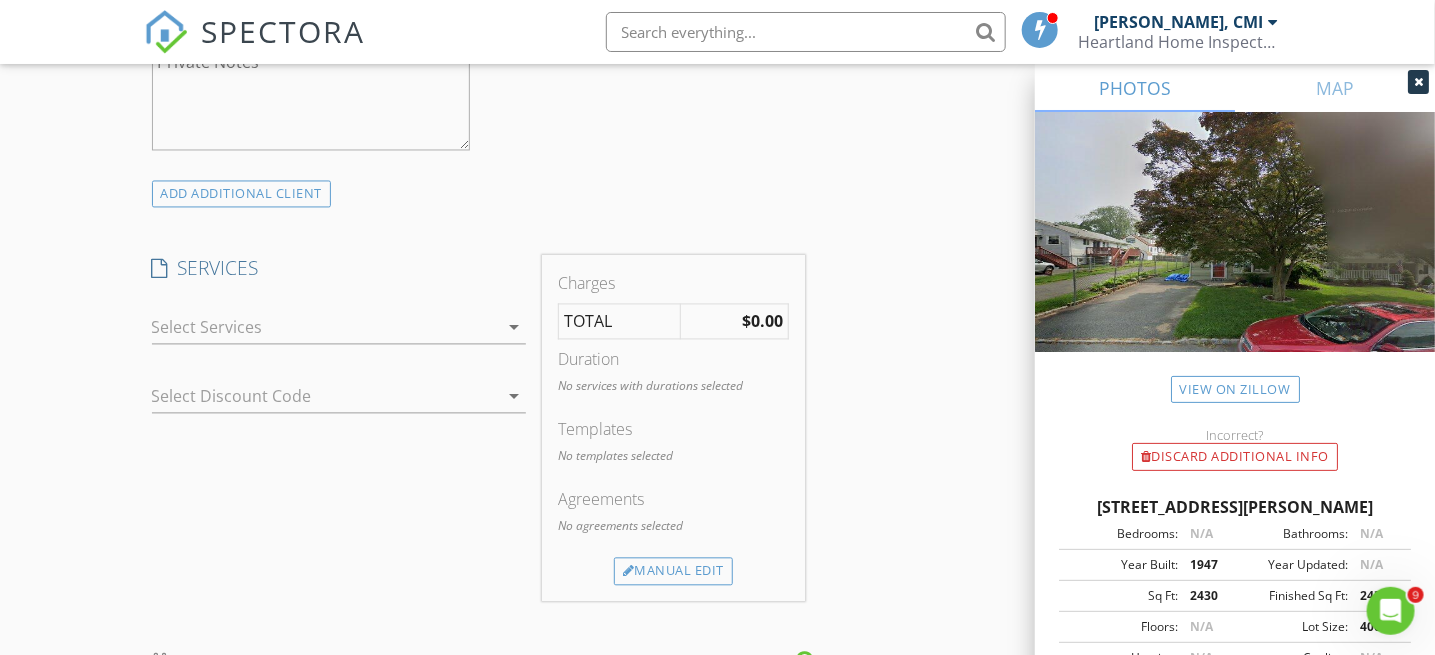 scroll, scrollTop: 1500, scrollLeft: 0, axis: vertical 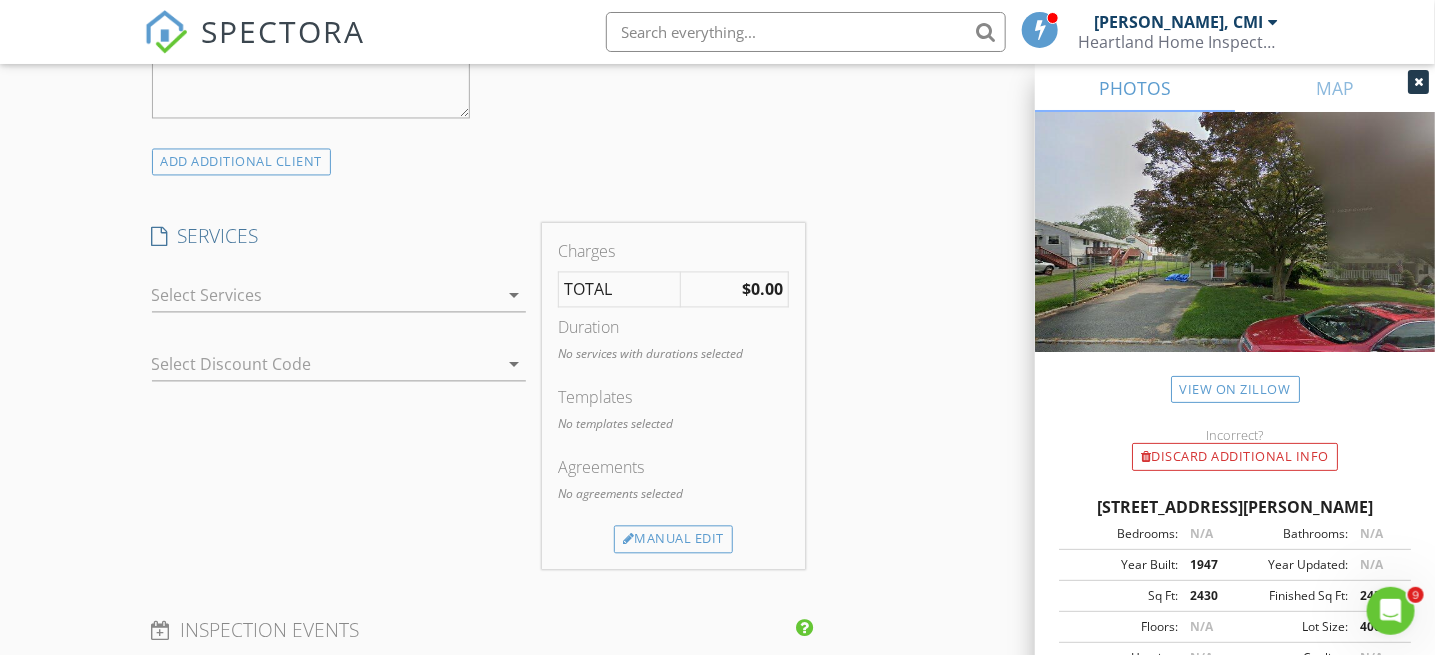 click at bounding box center (325, 296) 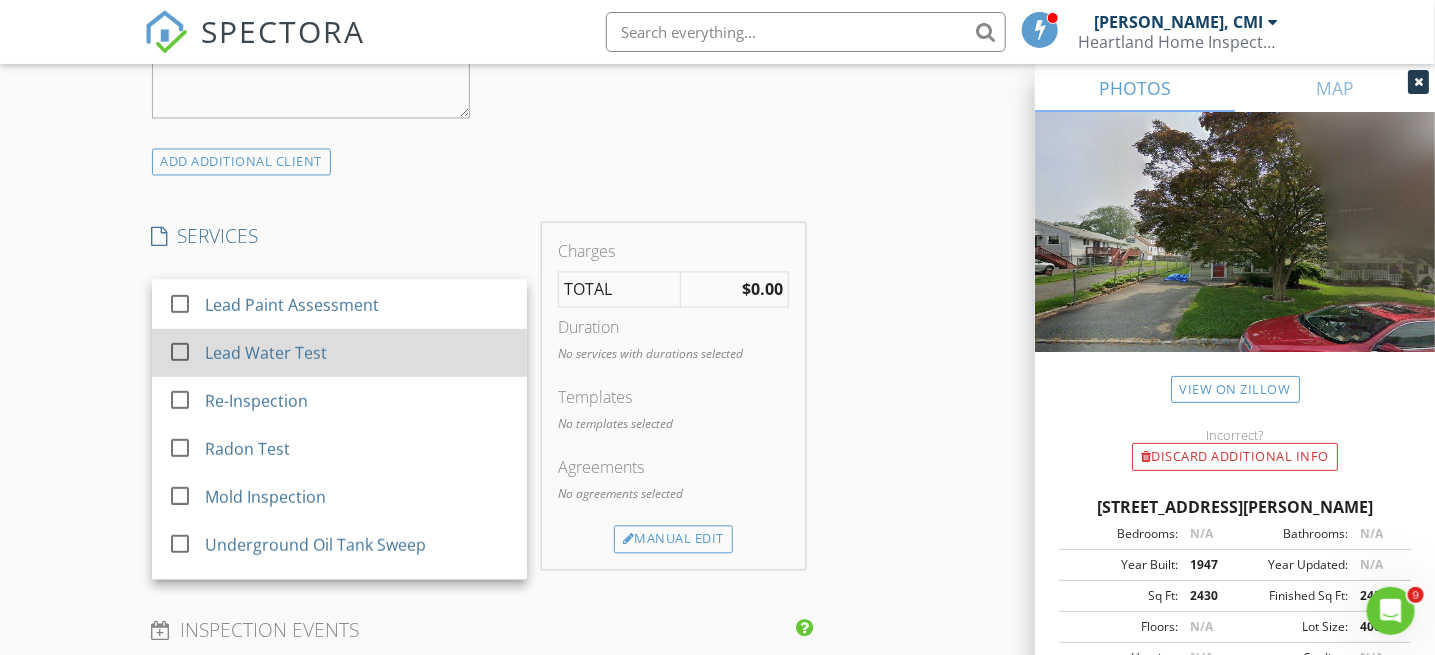scroll, scrollTop: 600, scrollLeft: 0, axis: vertical 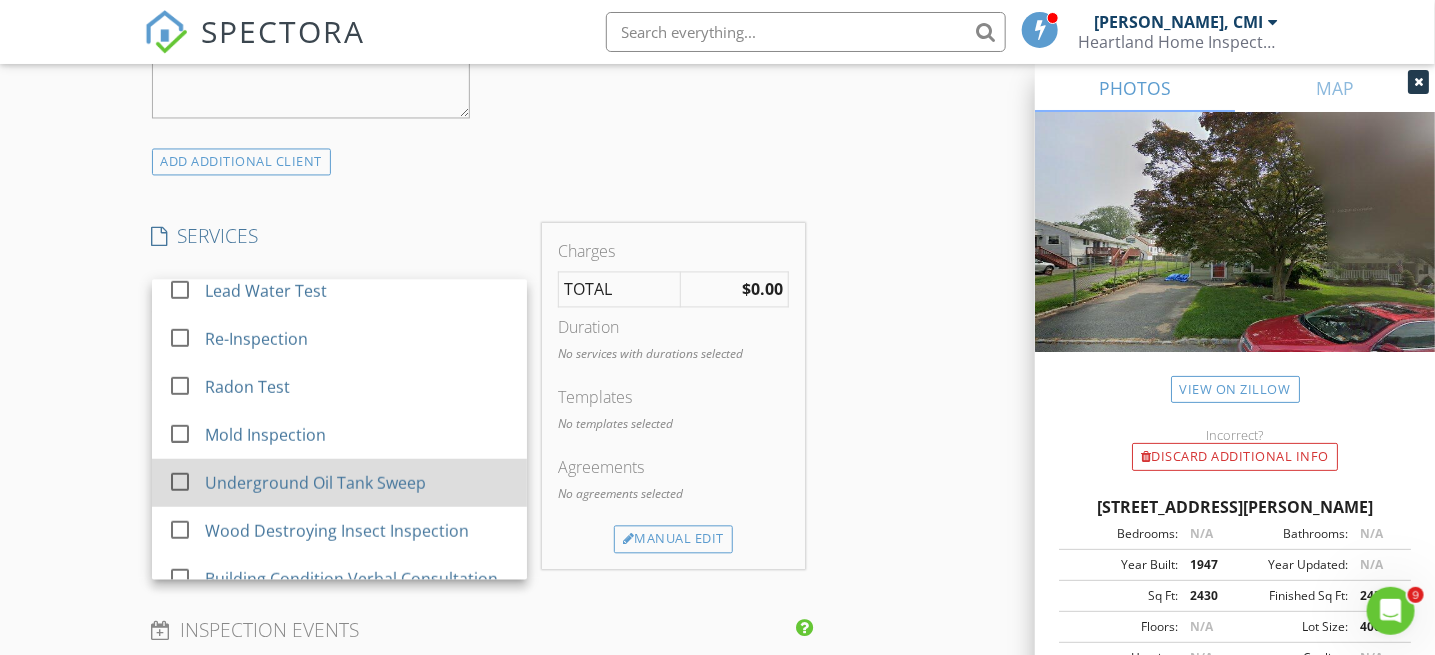 click on "Underground Oil Tank Sweep" at bounding box center (314, 483) 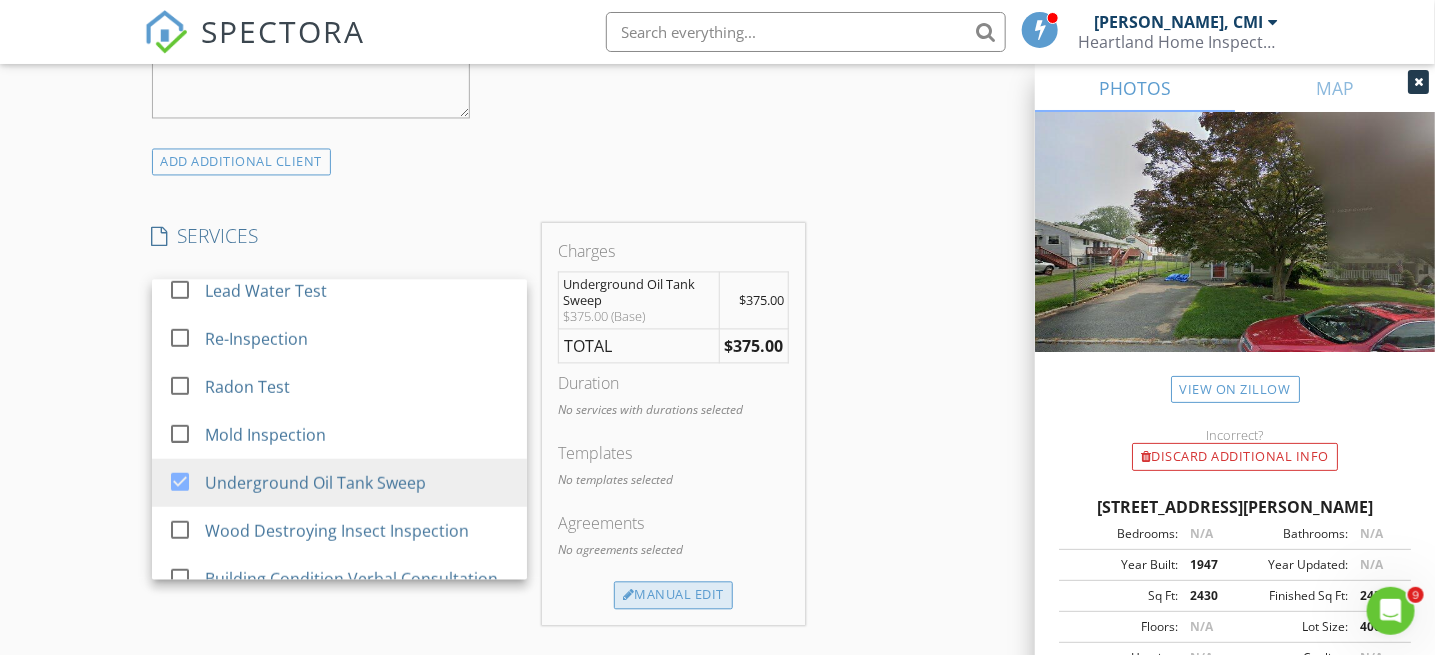 click on "Manual Edit" at bounding box center [673, 596] 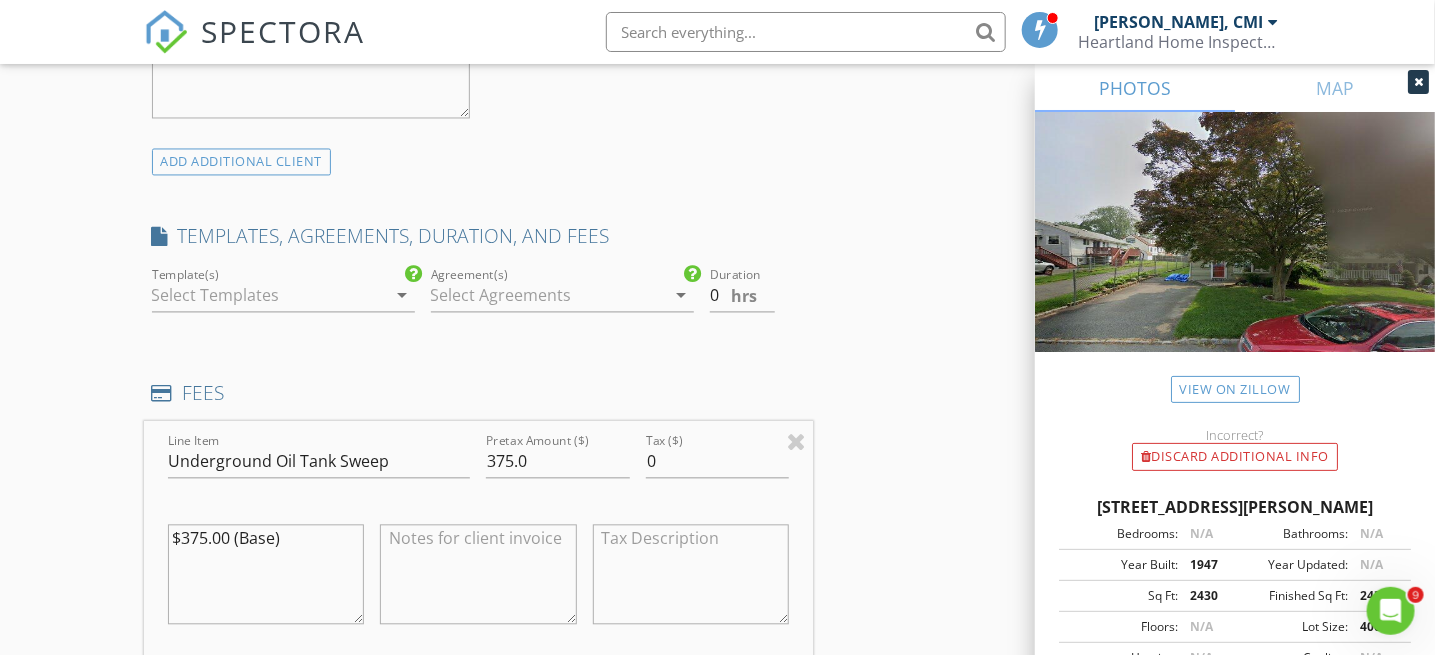 click at bounding box center [269, 296] 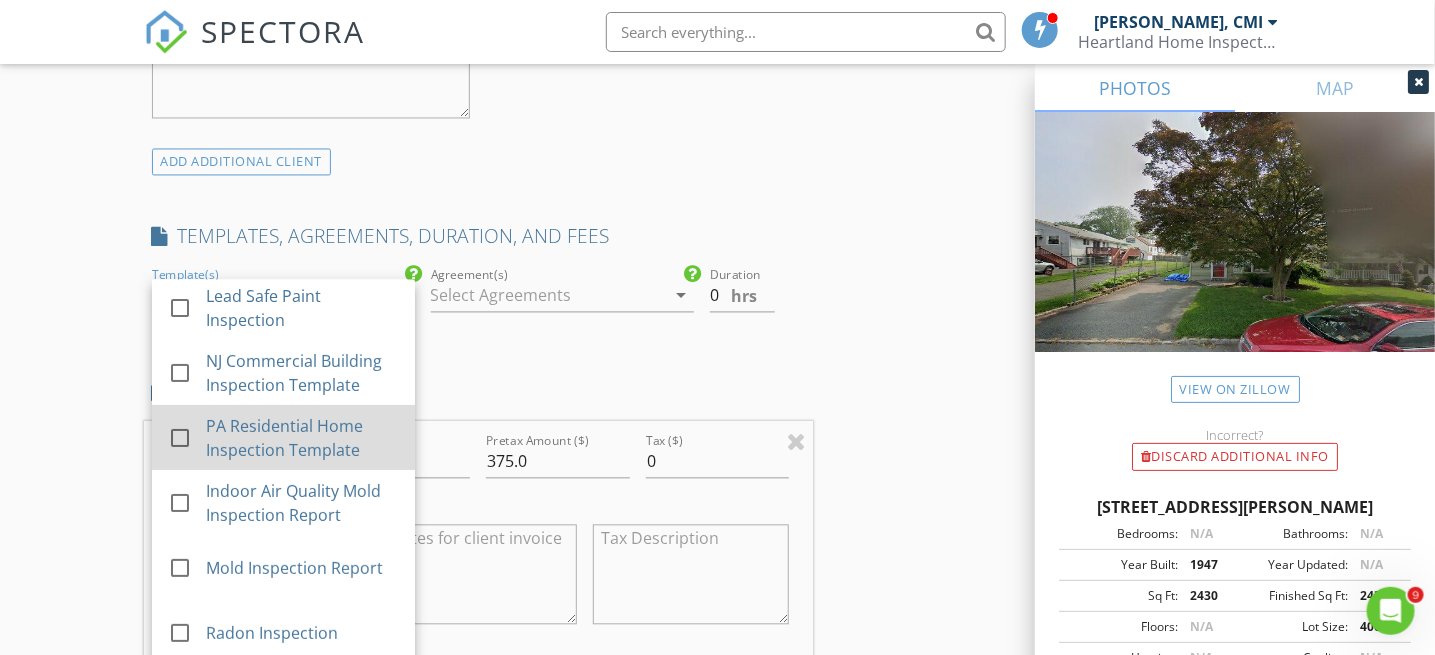 scroll, scrollTop: 314, scrollLeft: 0, axis: vertical 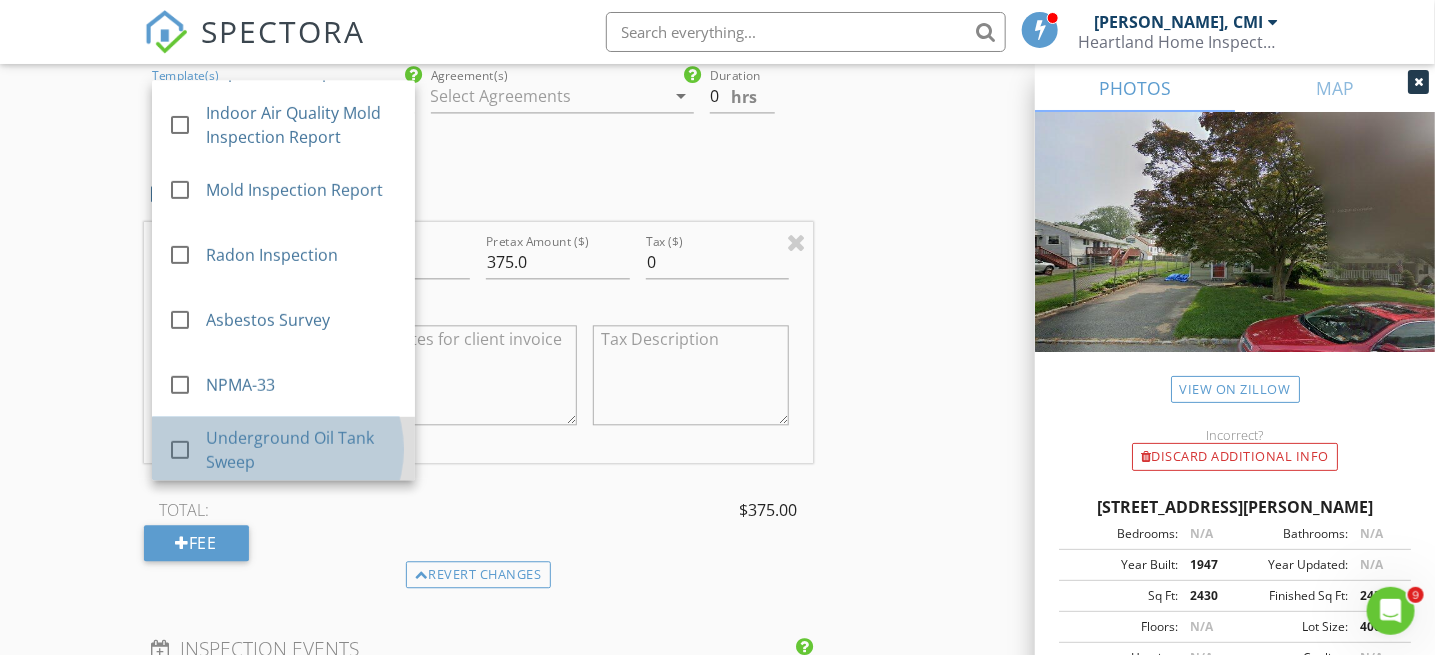 click on "Underground Oil Tank Sweep" at bounding box center (302, 449) 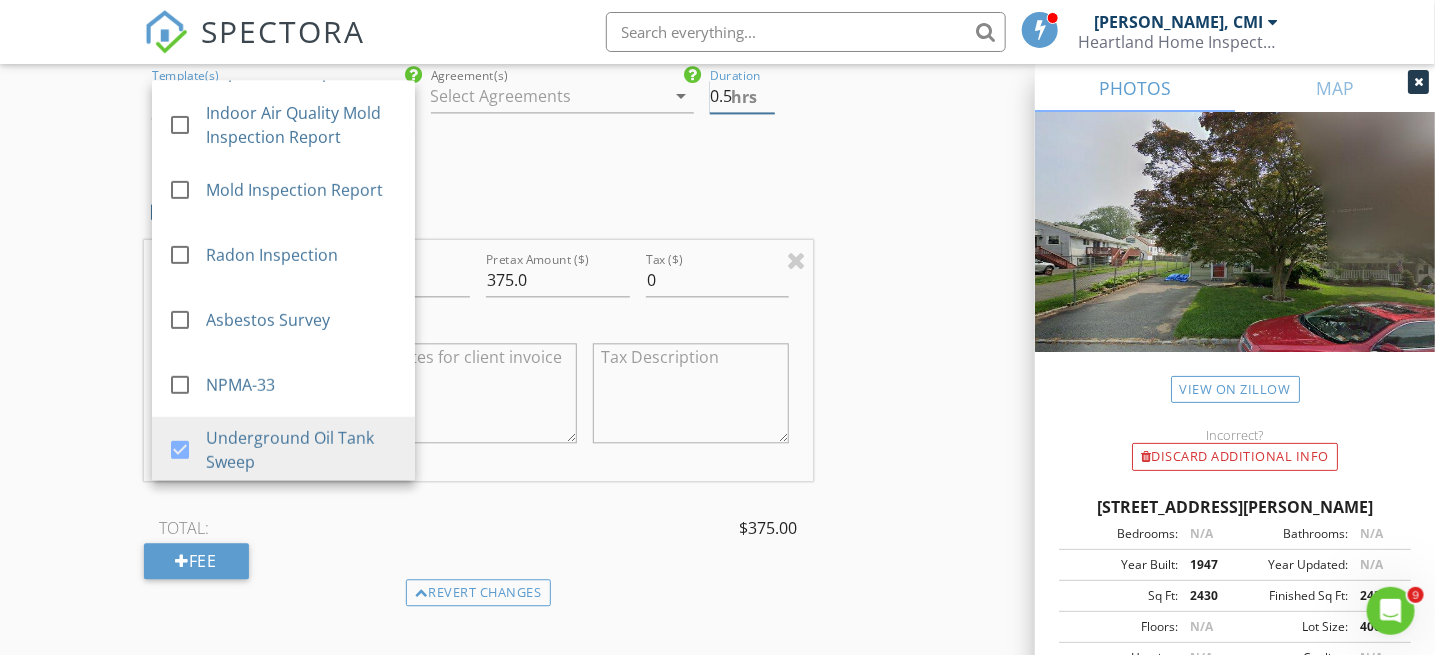 click on "0.5" at bounding box center (743, 96) 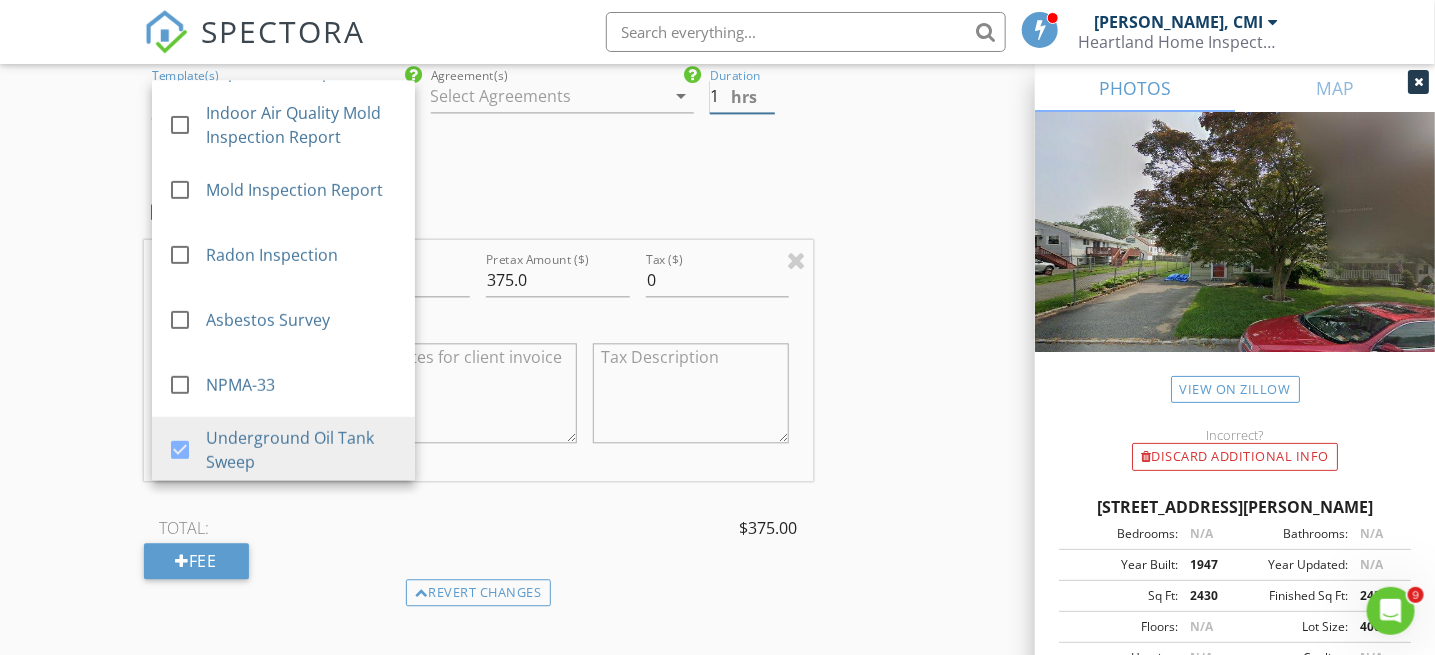click on "1" at bounding box center (743, 96) 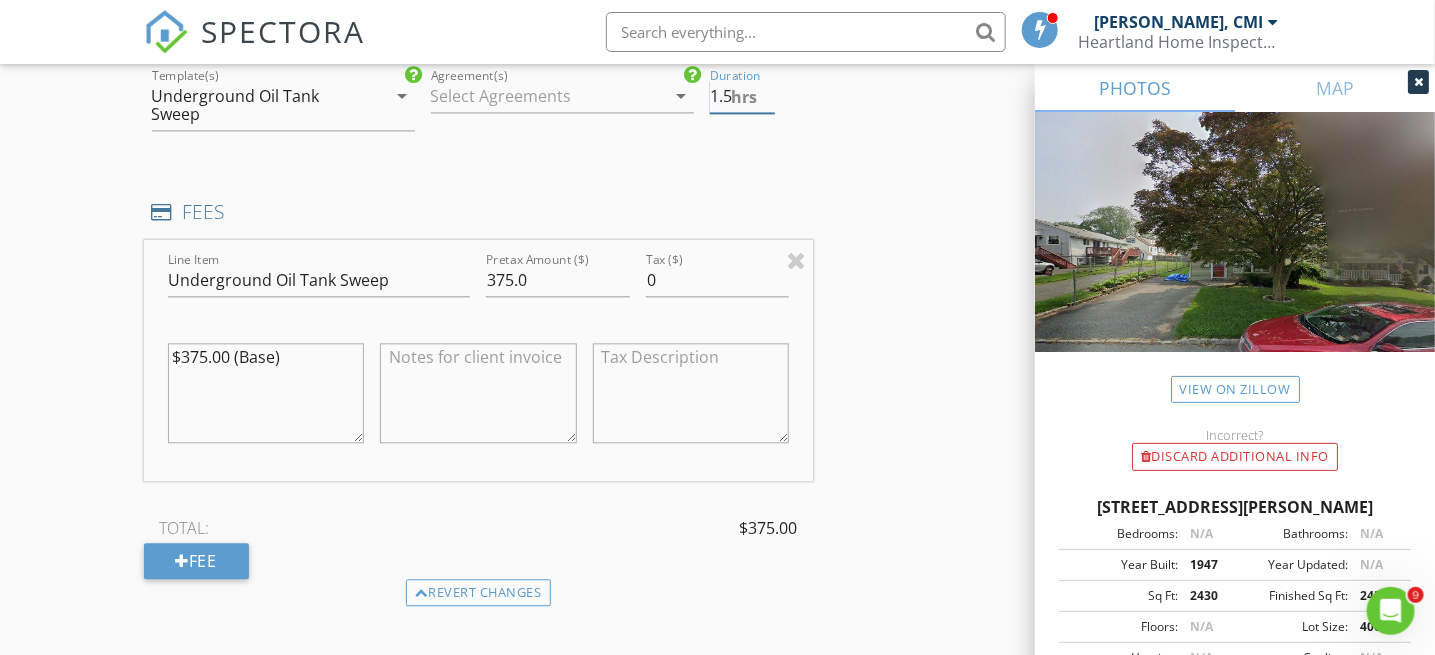 type on "1.5" 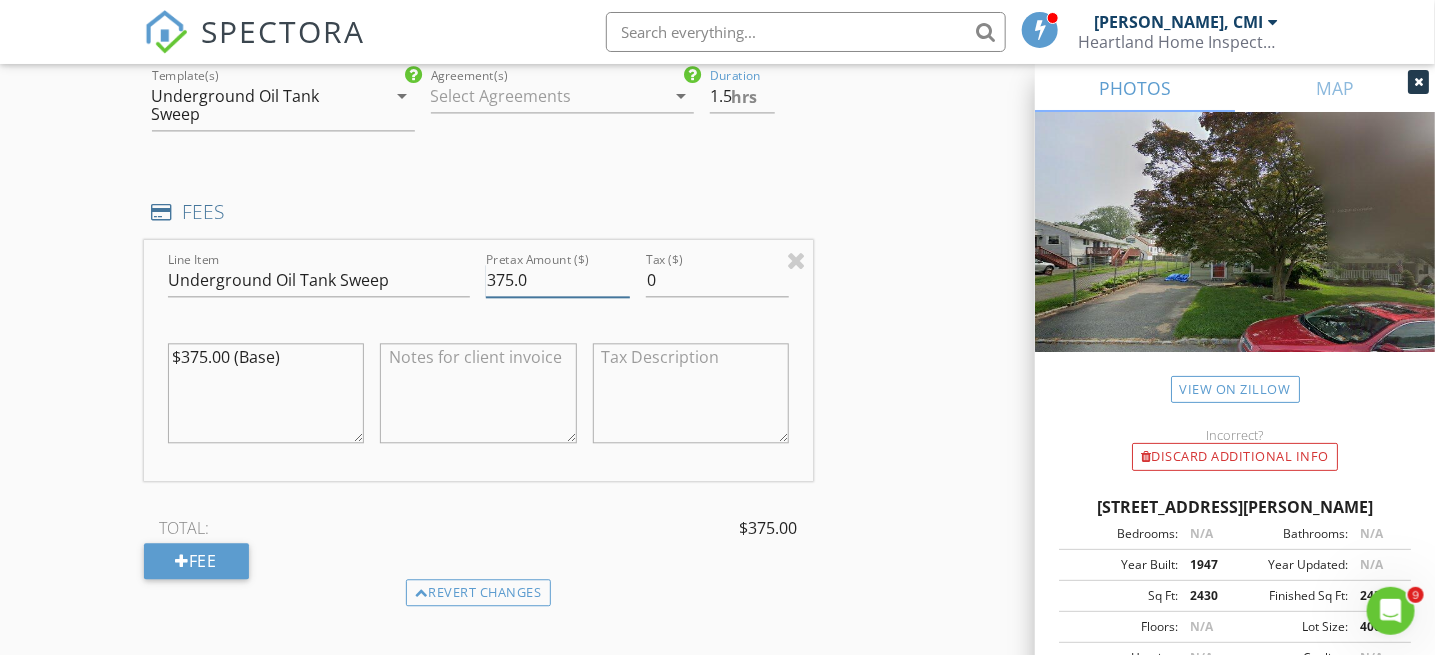 click on "375.0" at bounding box center (557, 280) 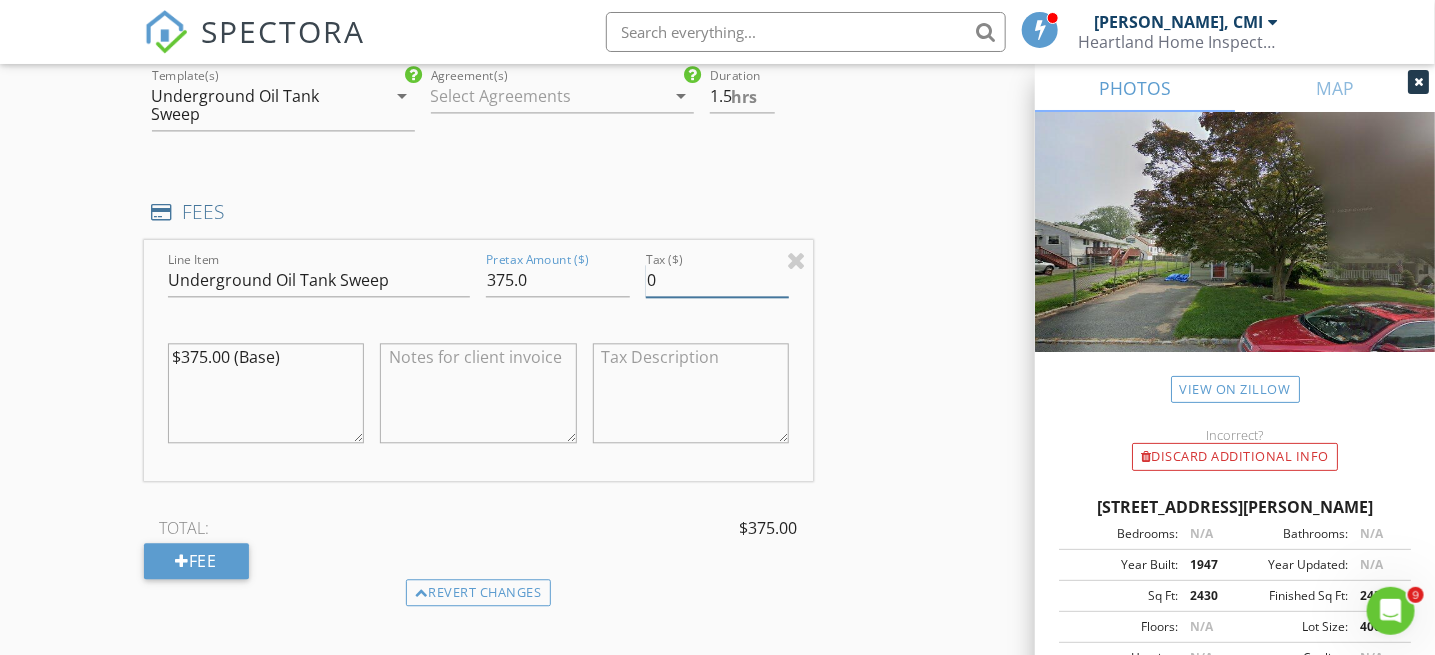 drag, startPoint x: 908, startPoint y: 283, endPoint x: 886, endPoint y: 292, distance: 23.769728 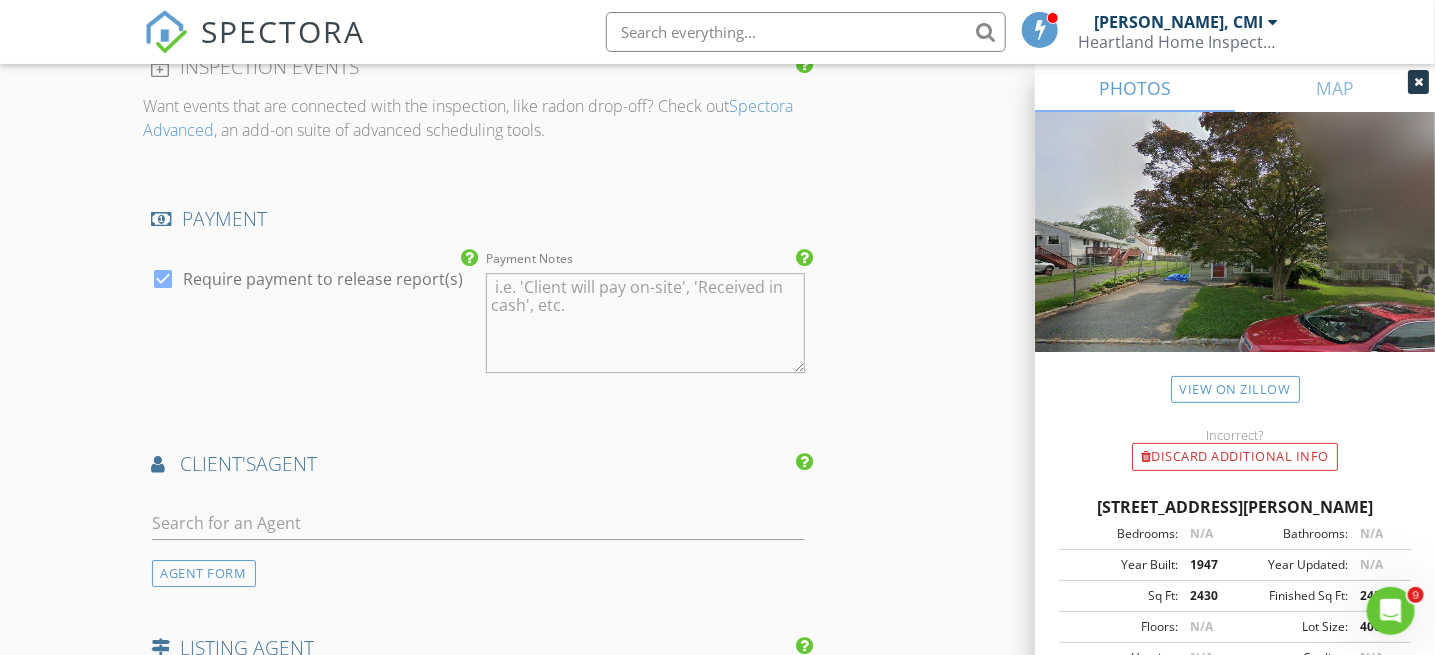 click on "Require payment to release report(s)" at bounding box center (324, 279) 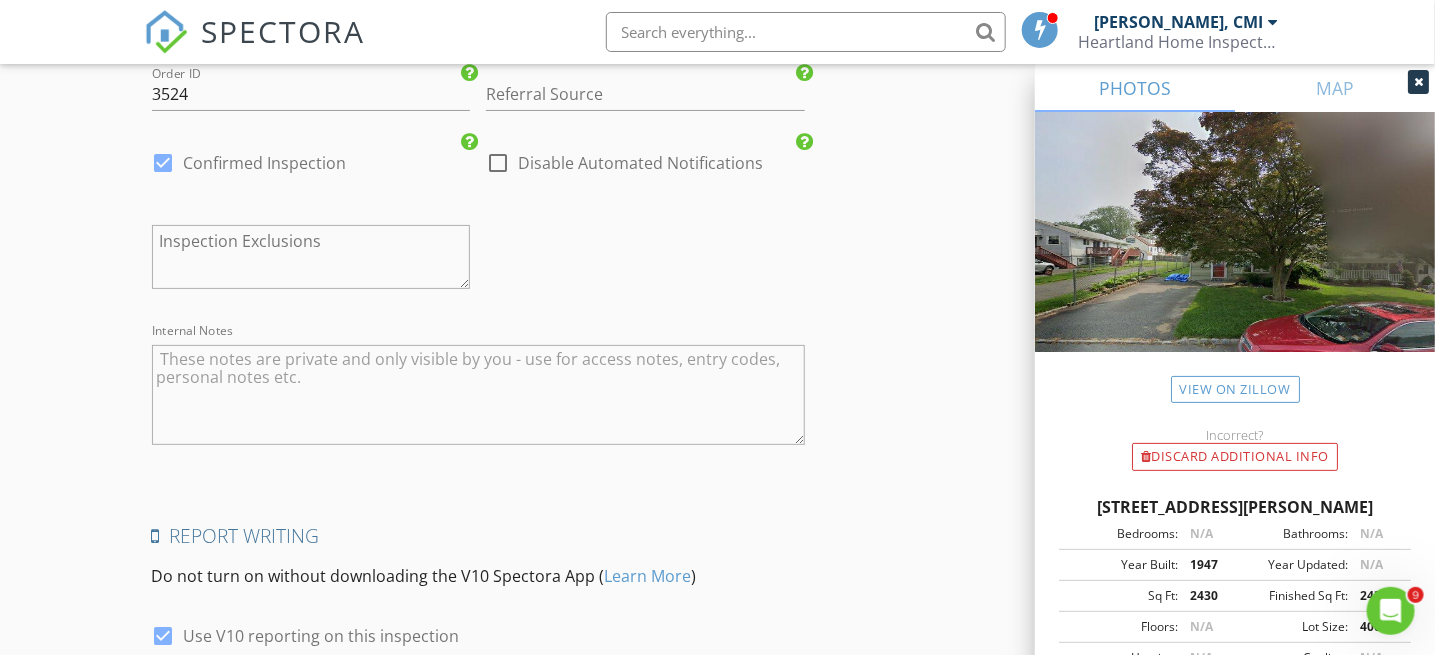 scroll, scrollTop: 3100, scrollLeft: 0, axis: vertical 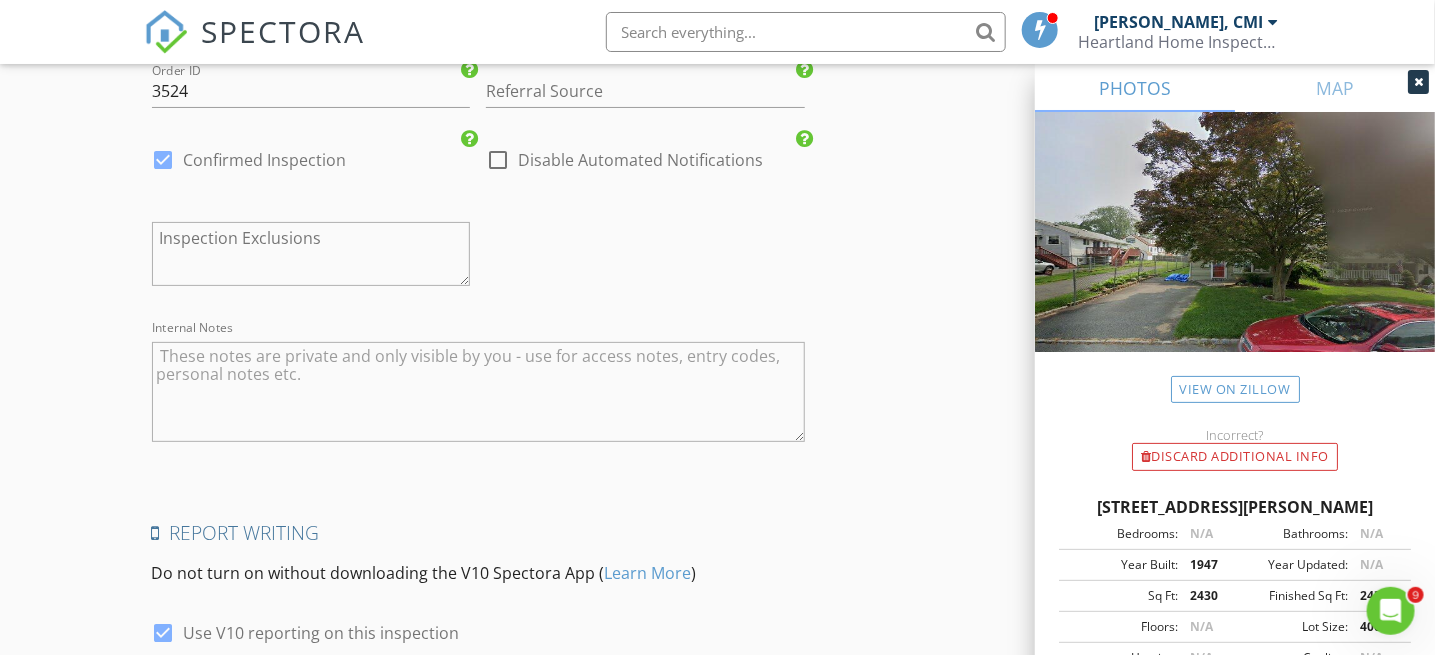 click on "Disable Automated Notifications" at bounding box center [640, 160] 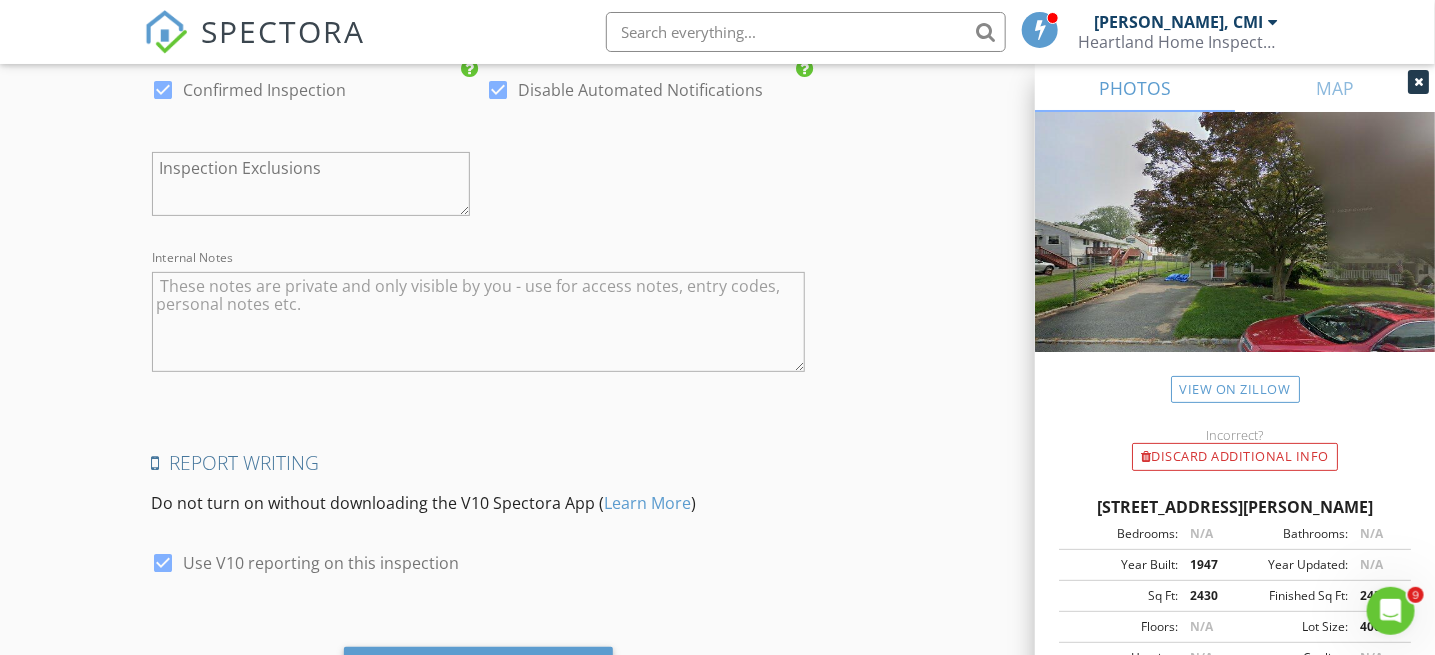 scroll, scrollTop: 3273, scrollLeft: 0, axis: vertical 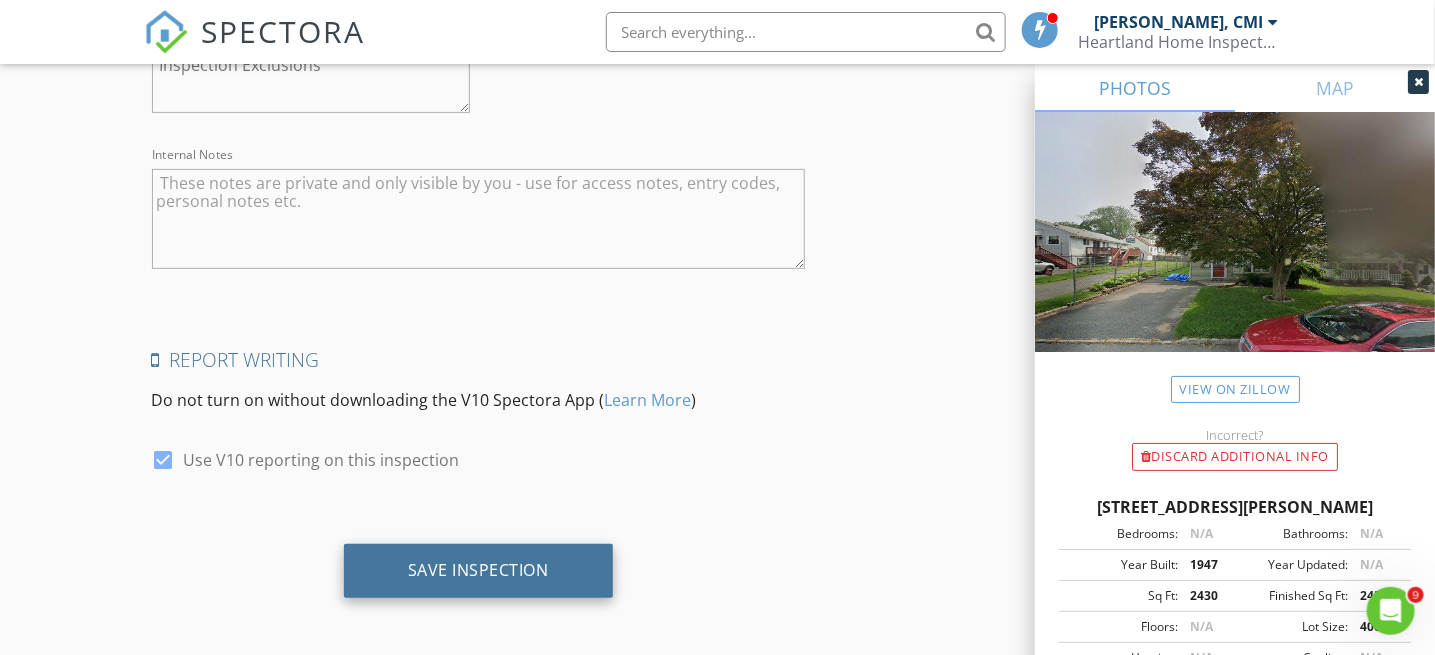 click on "Save Inspection" at bounding box center [478, 571] 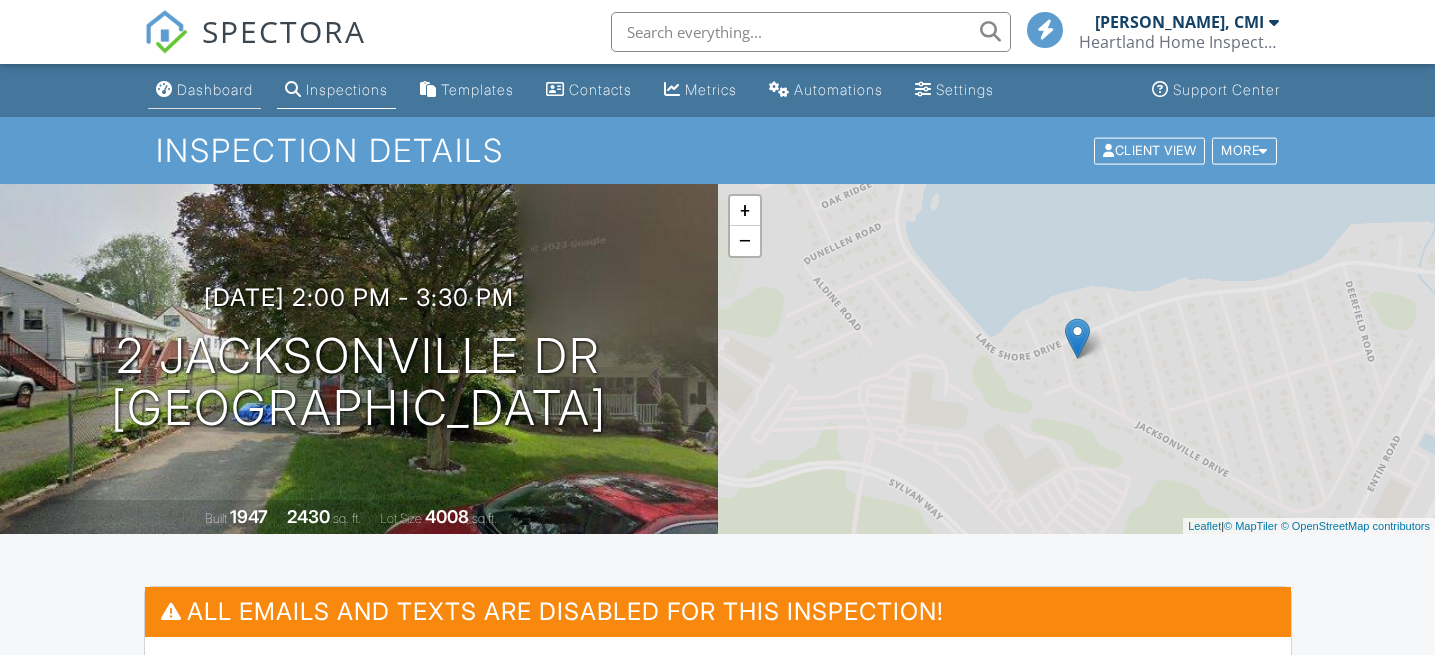 scroll, scrollTop: 0, scrollLeft: 0, axis: both 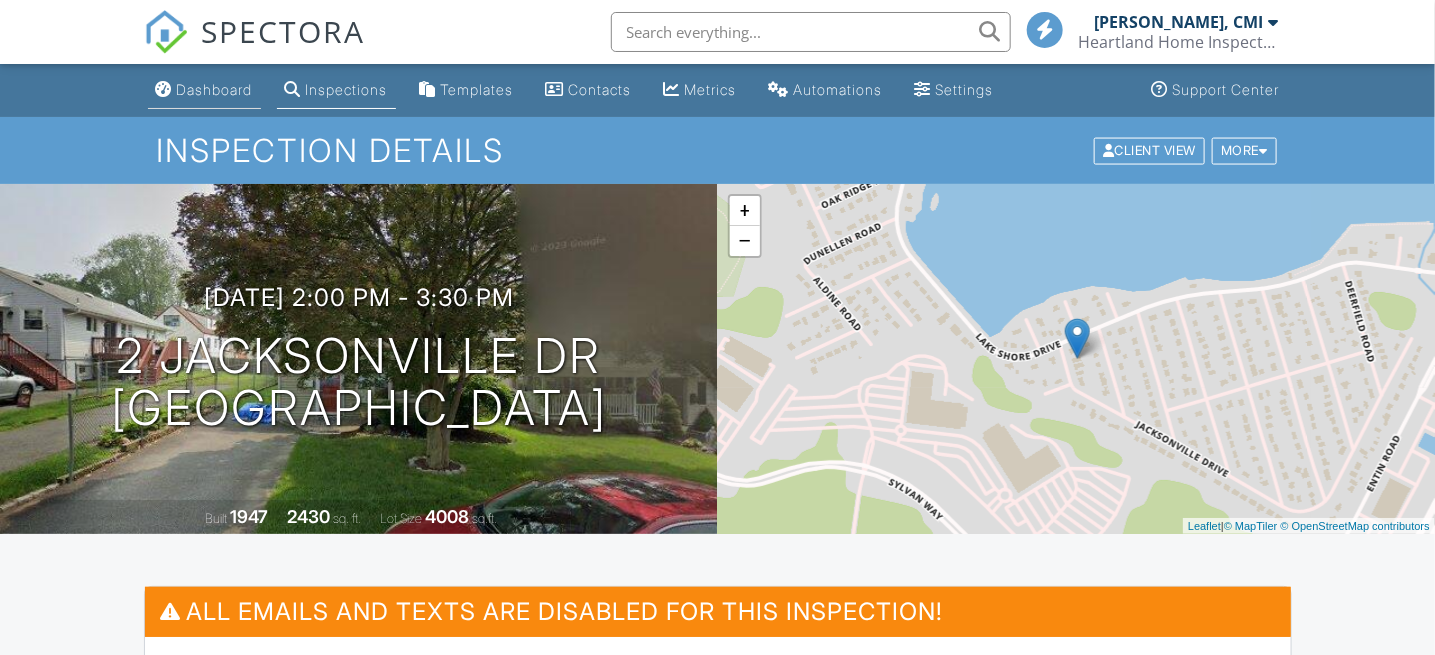 click on "Dashboard" at bounding box center [204, 90] 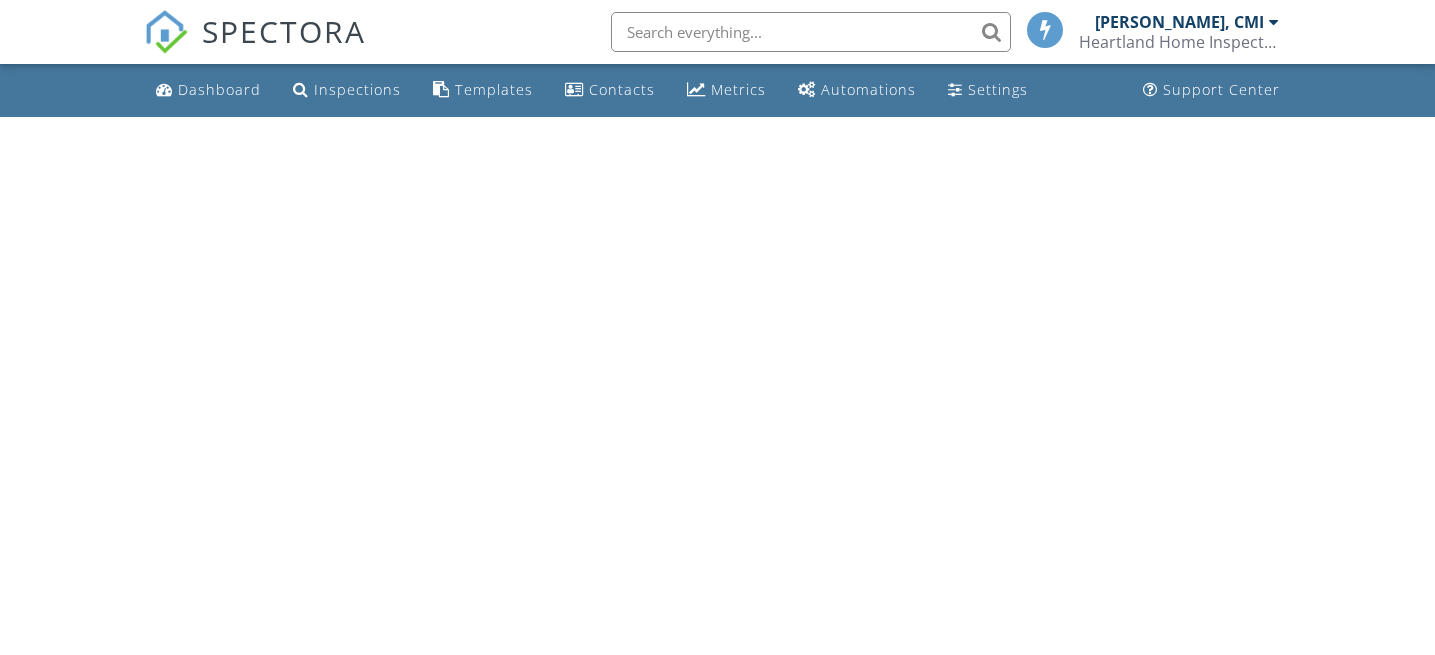 scroll, scrollTop: 0, scrollLeft: 0, axis: both 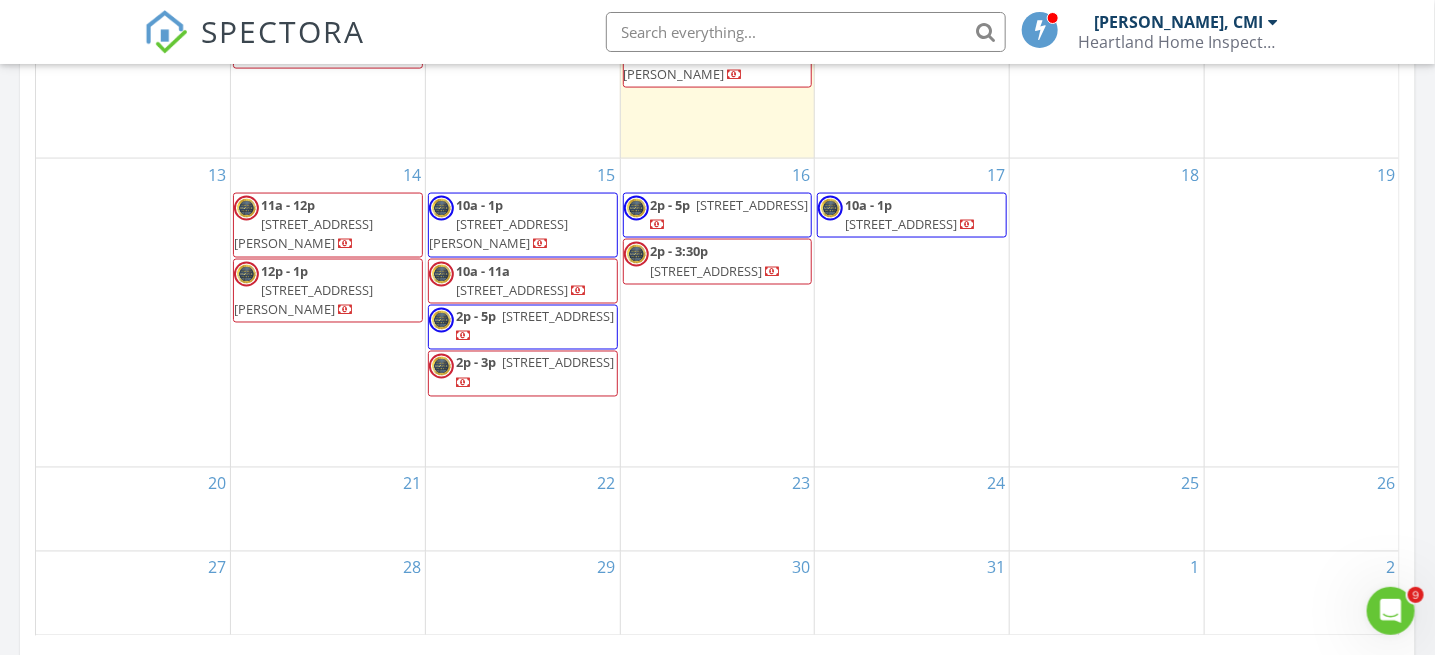 click on "[STREET_ADDRESS]" at bounding box center [901, 224] 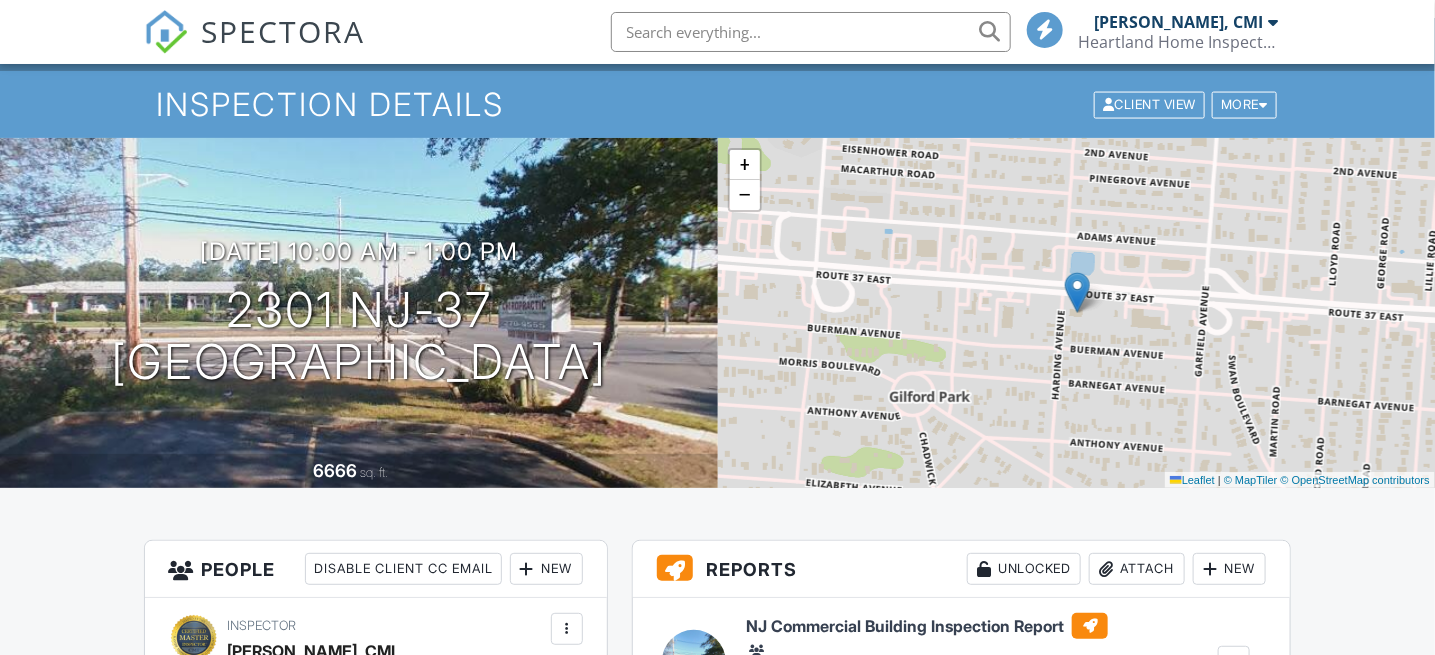 scroll, scrollTop: 300, scrollLeft: 0, axis: vertical 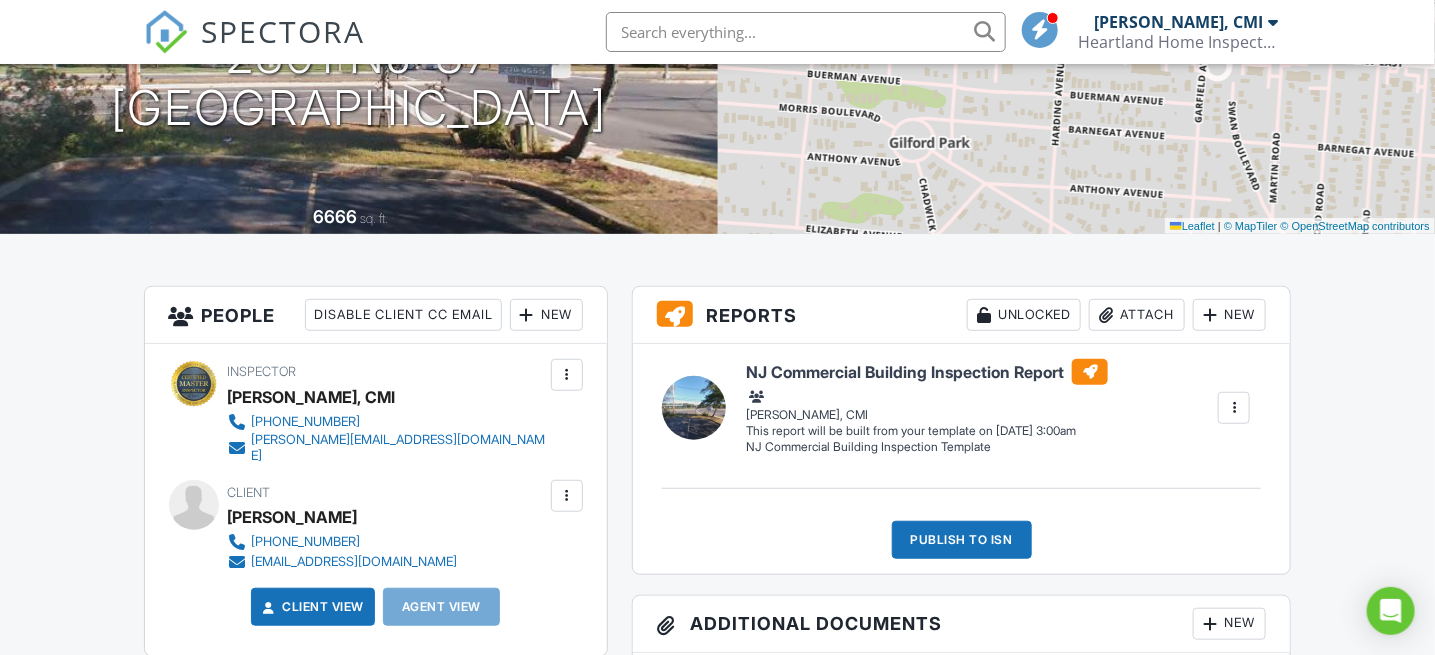 click on "Reports
Unlocked
Attach
New" at bounding box center [962, 315] 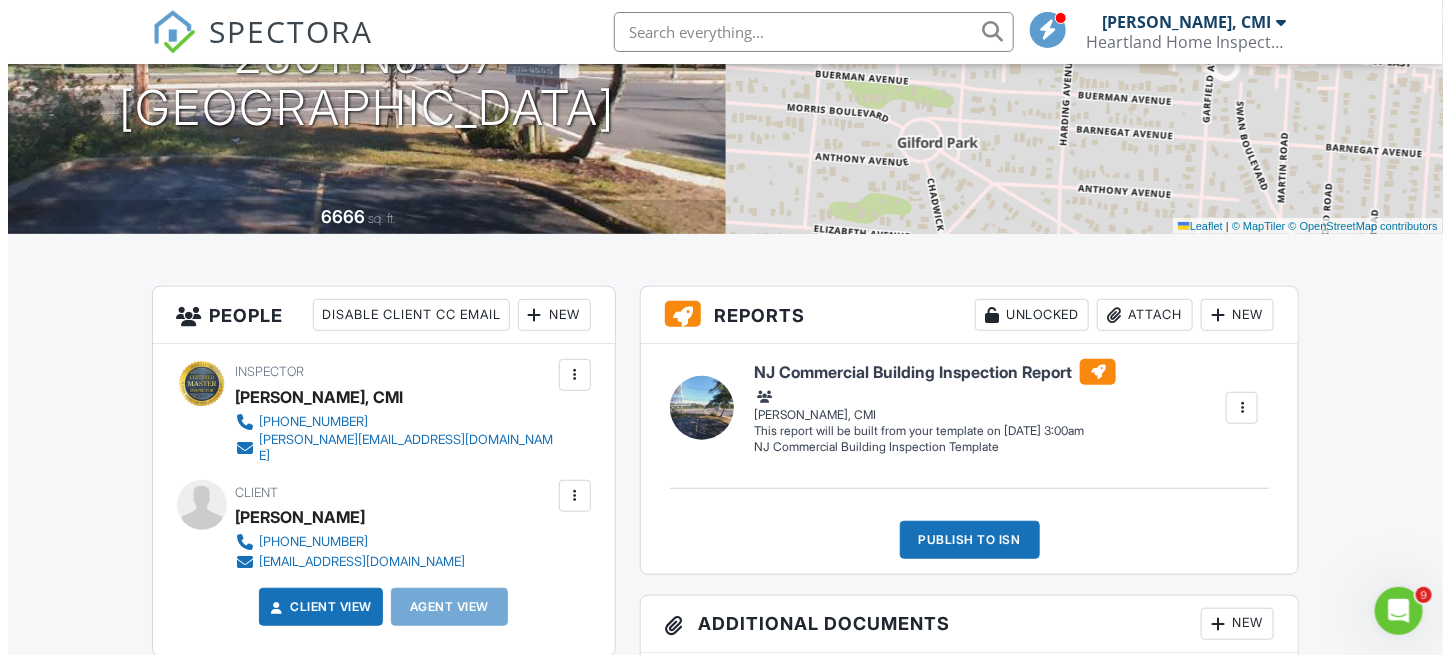 scroll, scrollTop: 0, scrollLeft: 0, axis: both 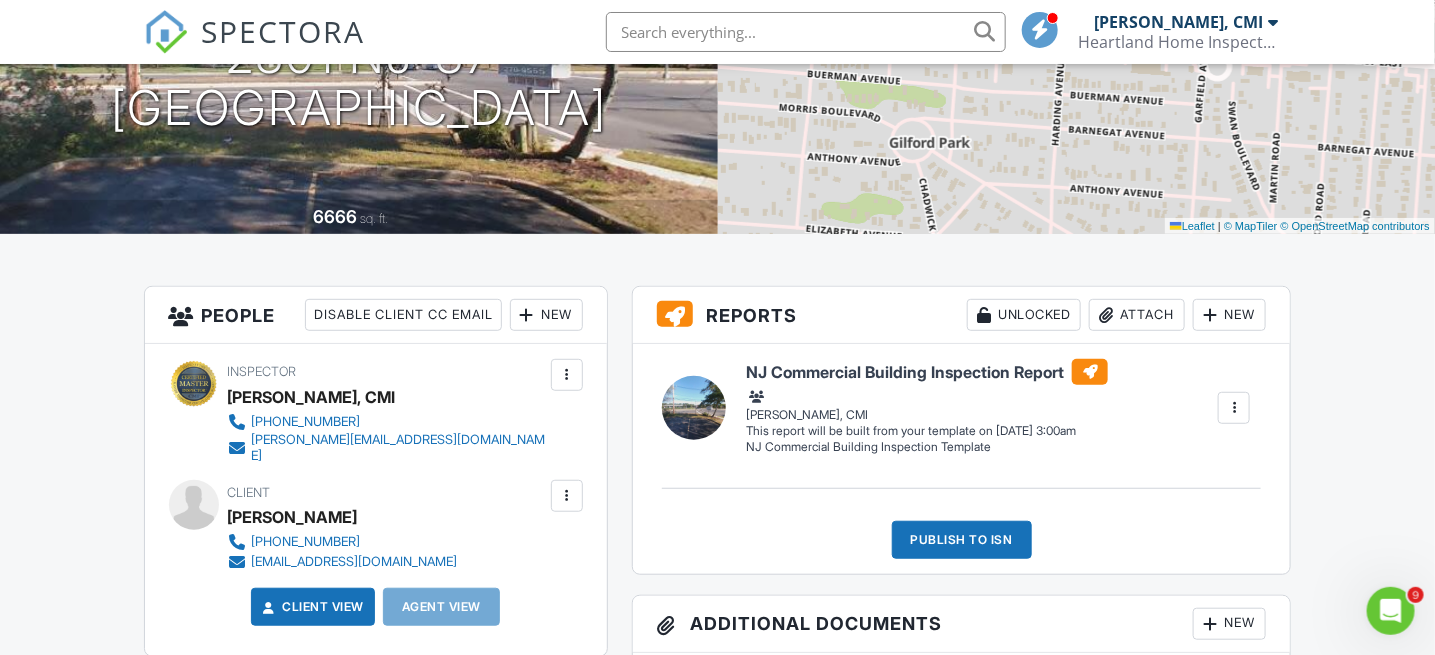click on "New" at bounding box center [1229, 315] 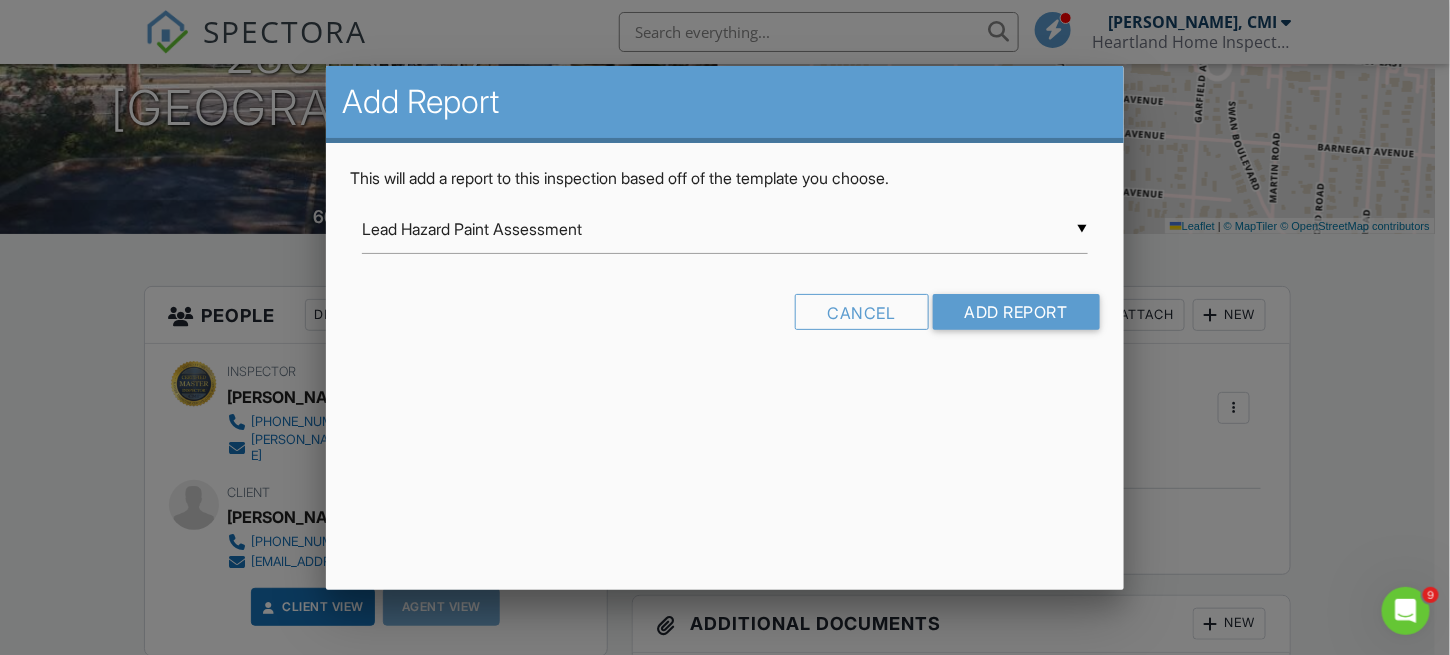 click on "▼ Lead Hazard Paint Assessment Lead Hazard Paint Assessment Lead Safe Paint Inspection NJ Commercial Building Inspection Template  NJ Residential Home Inspection Template PA Residential Home Inspection Template  Indoor Air Quality Mold Inspection Report  Mold Inspection Report  Radon Inspection Asbestos Survey NPMA-33  Underground Oil Tank Sweep Lead Hazard Paint Assessment
Lead Safe Paint Inspection
NJ Commercial Building Inspection Template
NJ Residential Home Inspection Template
PA Residential Home Inspection Template
Indoor Air Quality Mold Inspection Report
Mold Inspection Report
Radon Inspection
Asbestos Survey
NPMA-33
Underground Oil Tank Sweep" at bounding box center [725, 229] 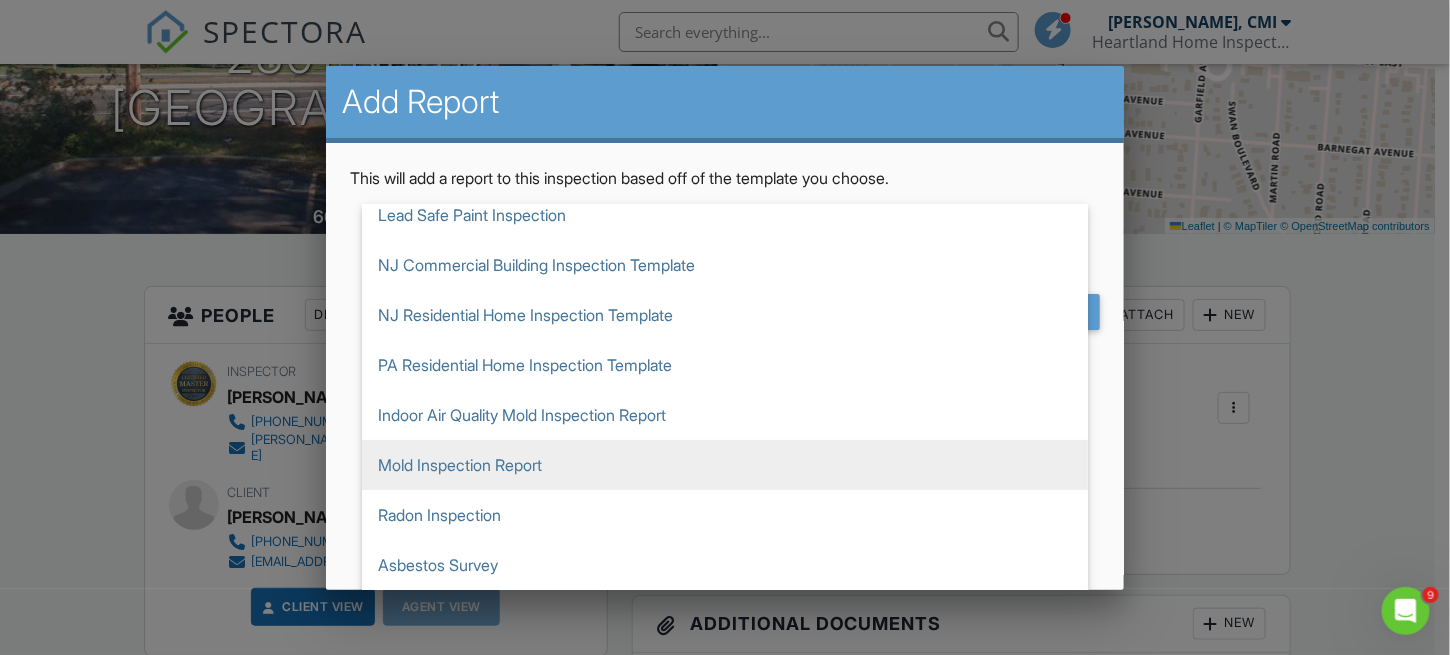 scroll, scrollTop: 99, scrollLeft: 0, axis: vertical 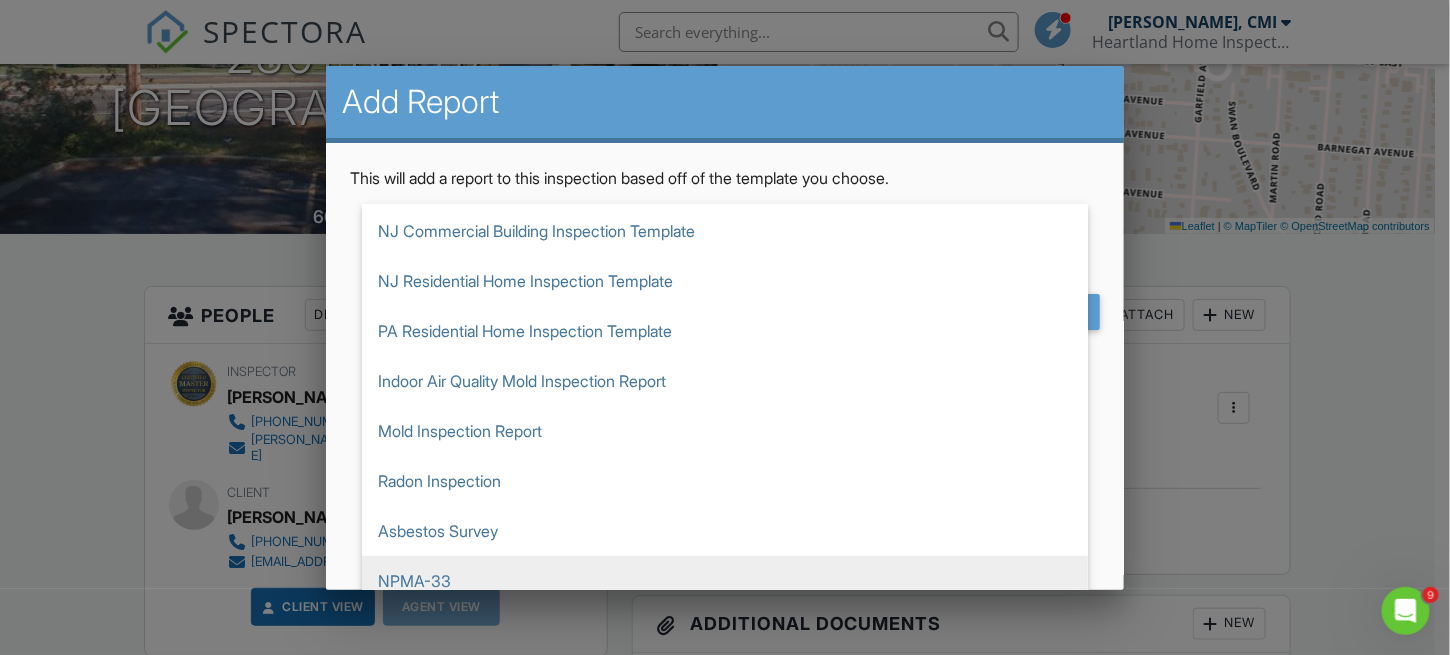 click on "NPMA-33" at bounding box center (725, 581) 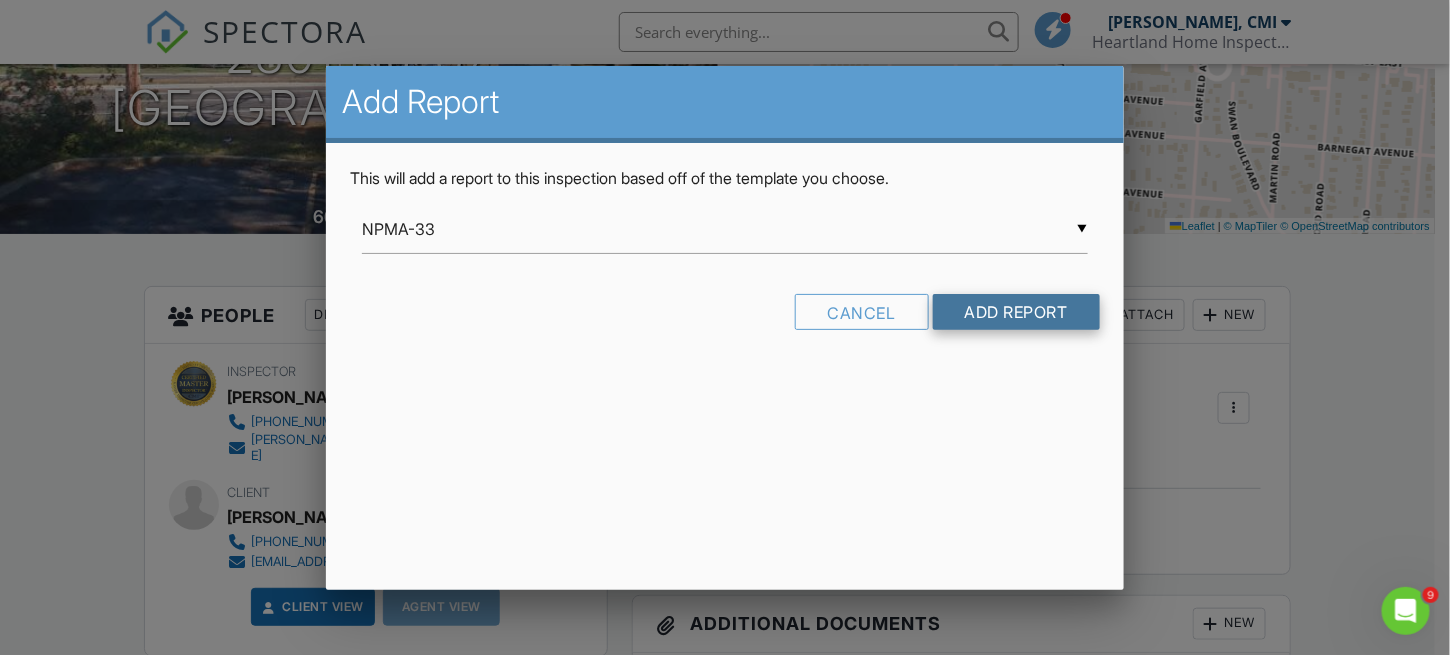 click on "Add Report" at bounding box center (1016, 312) 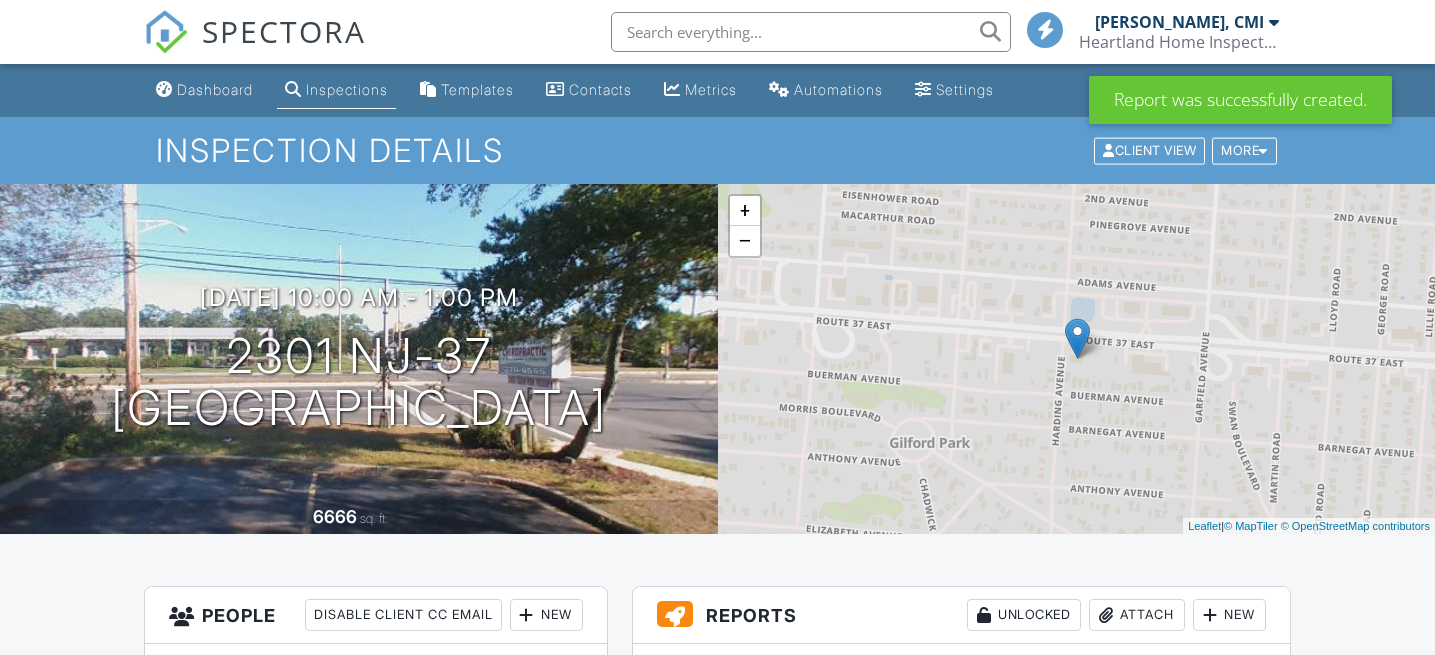 scroll, scrollTop: 0, scrollLeft: 0, axis: both 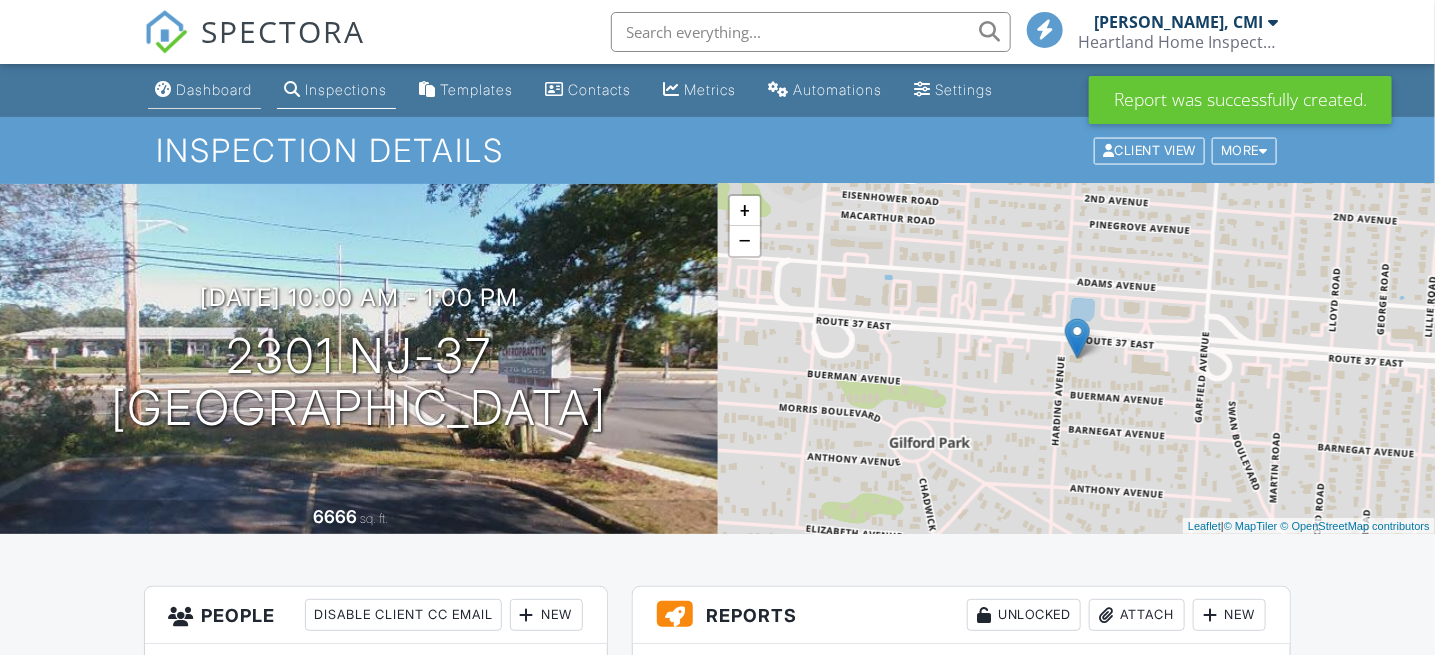 click on "Dashboard" at bounding box center [215, 89] 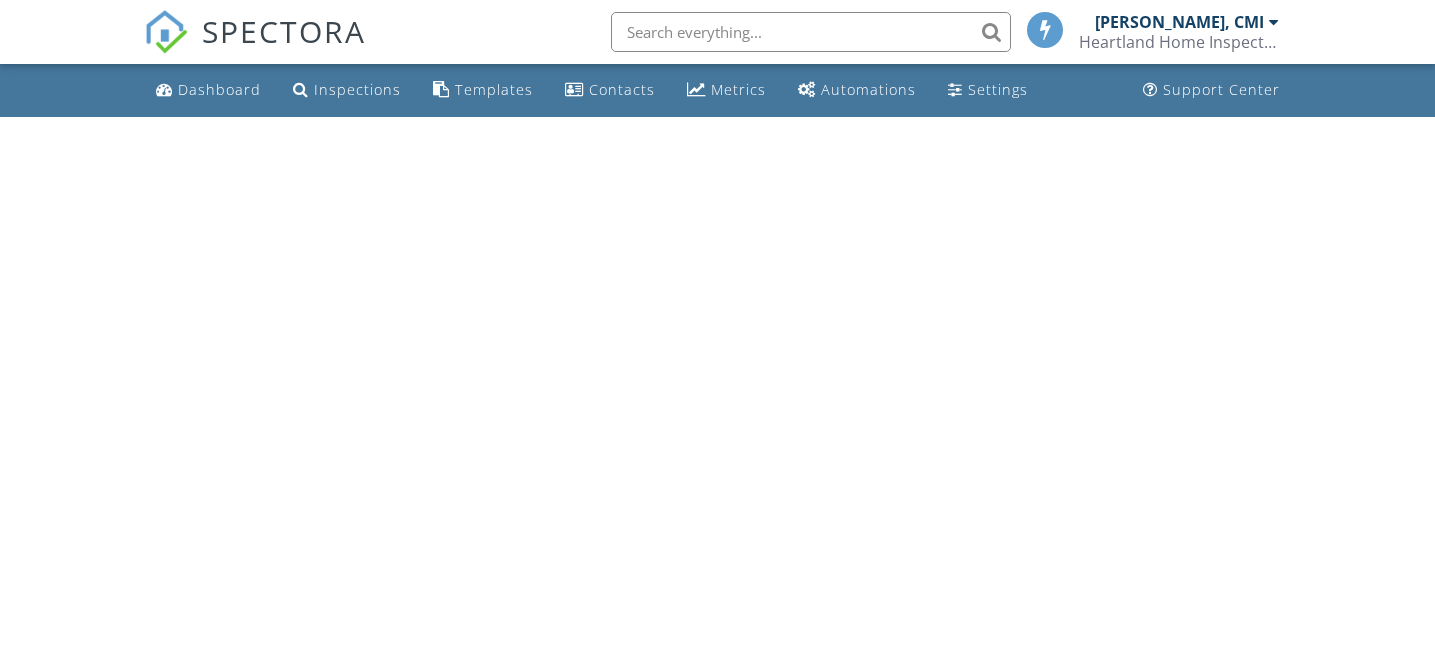 scroll, scrollTop: 0, scrollLeft: 0, axis: both 